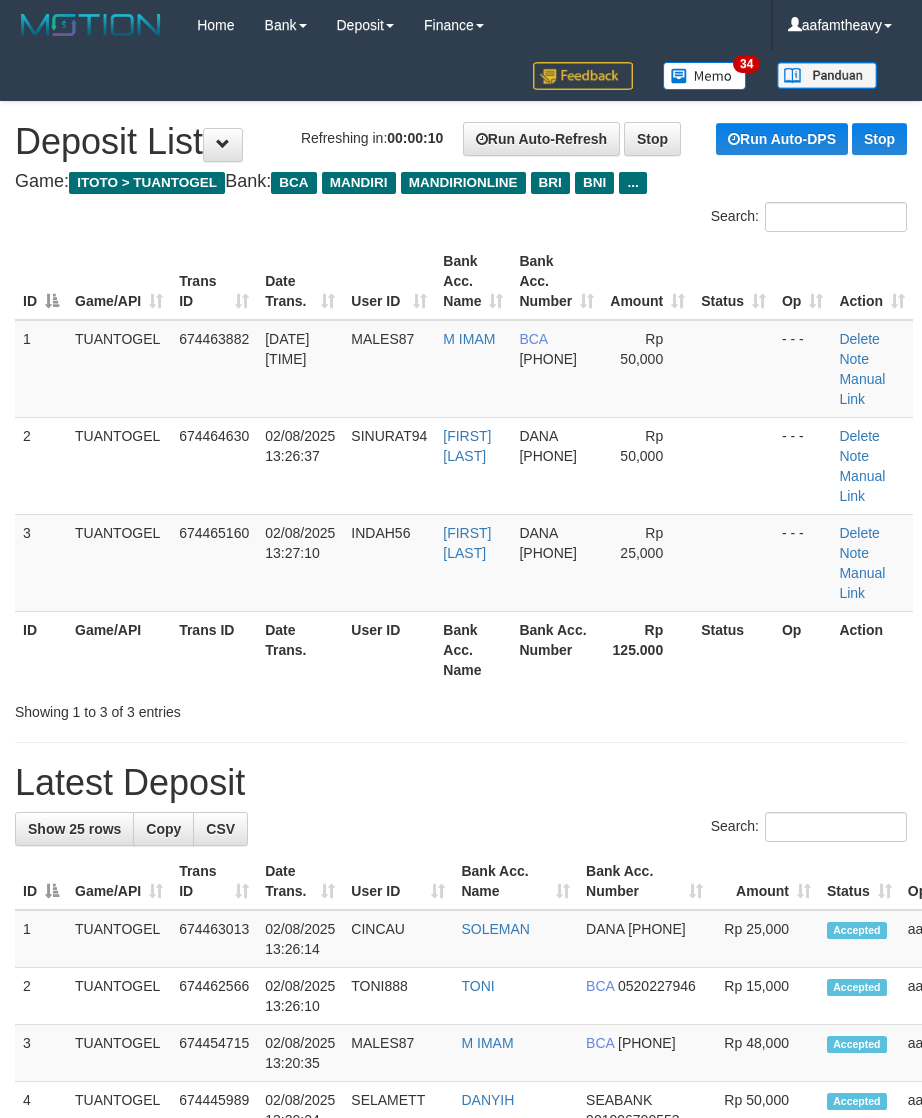 scroll, scrollTop: 0, scrollLeft: 0, axis: both 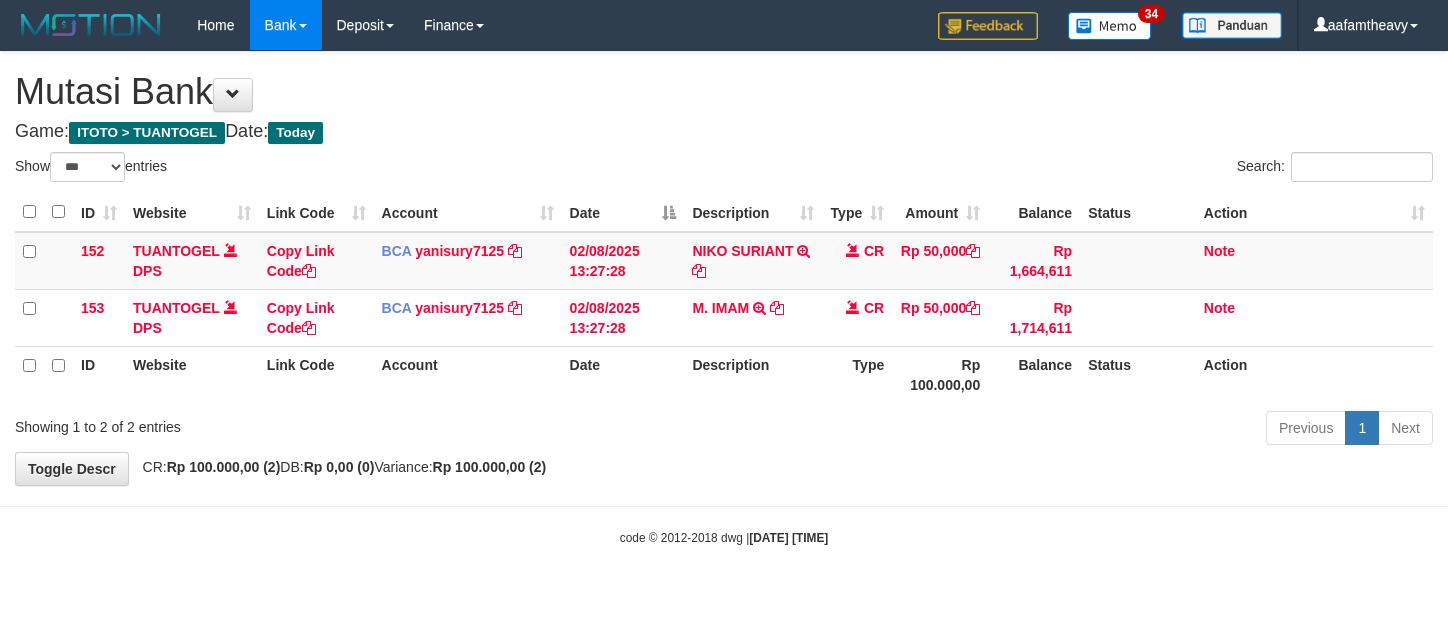 select on "***" 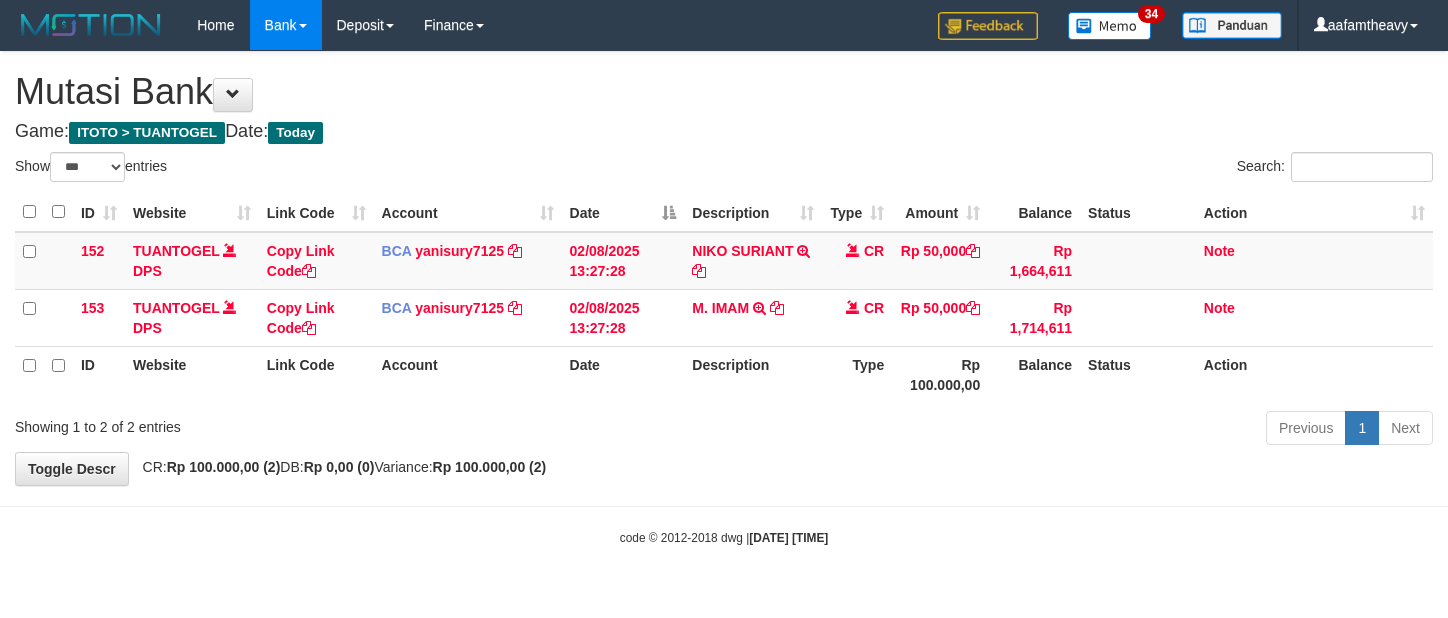 scroll, scrollTop: 0, scrollLeft: 0, axis: both 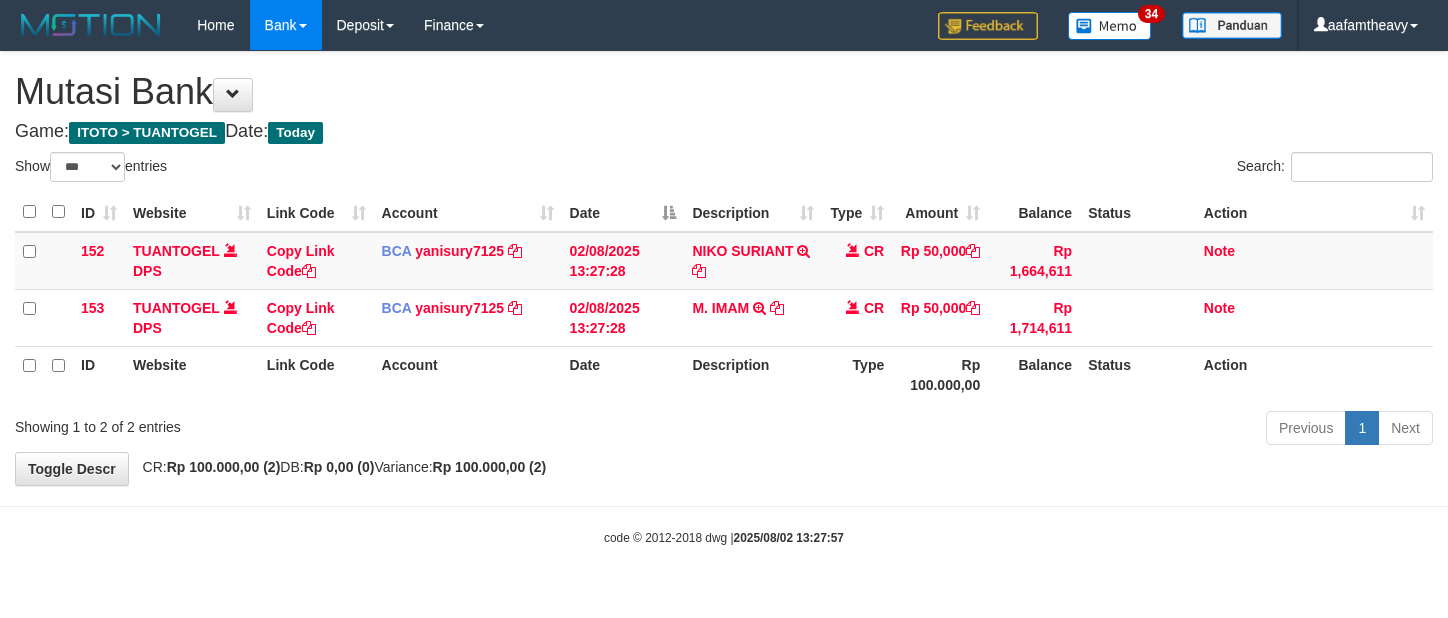 select on "***" 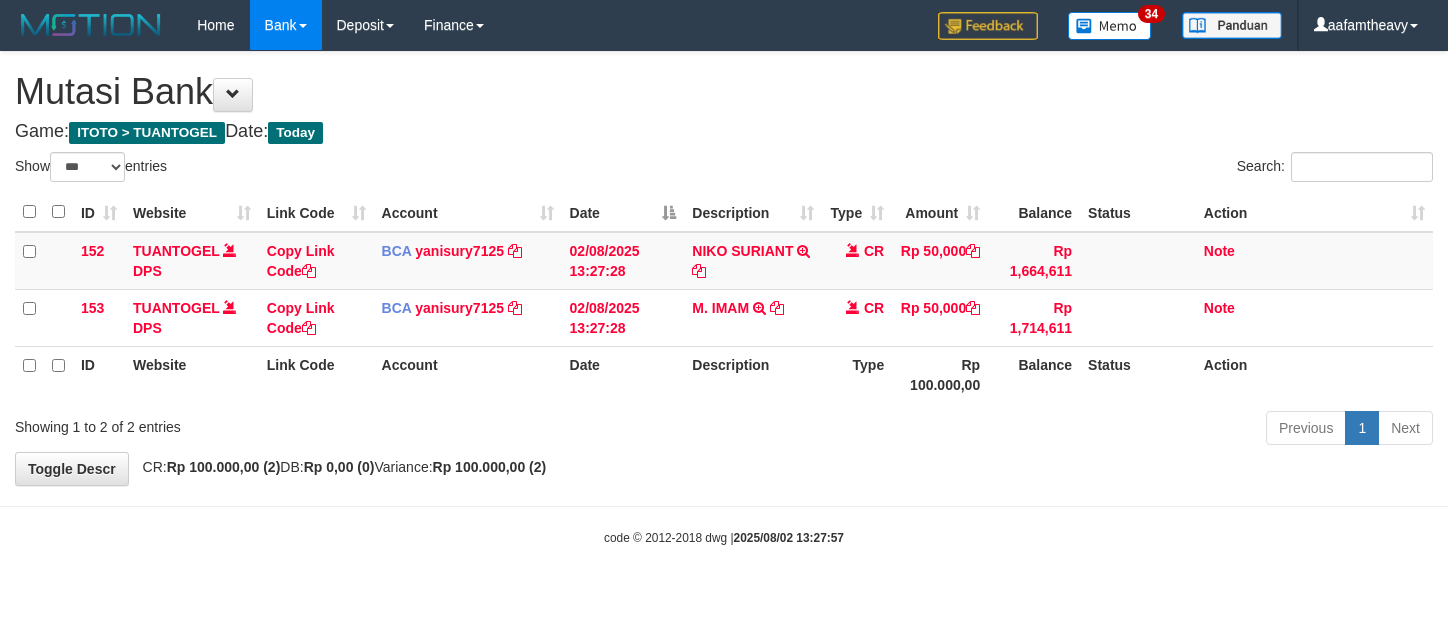 scroll, scrollTop: 0, scrollLeft: 0, axis: both 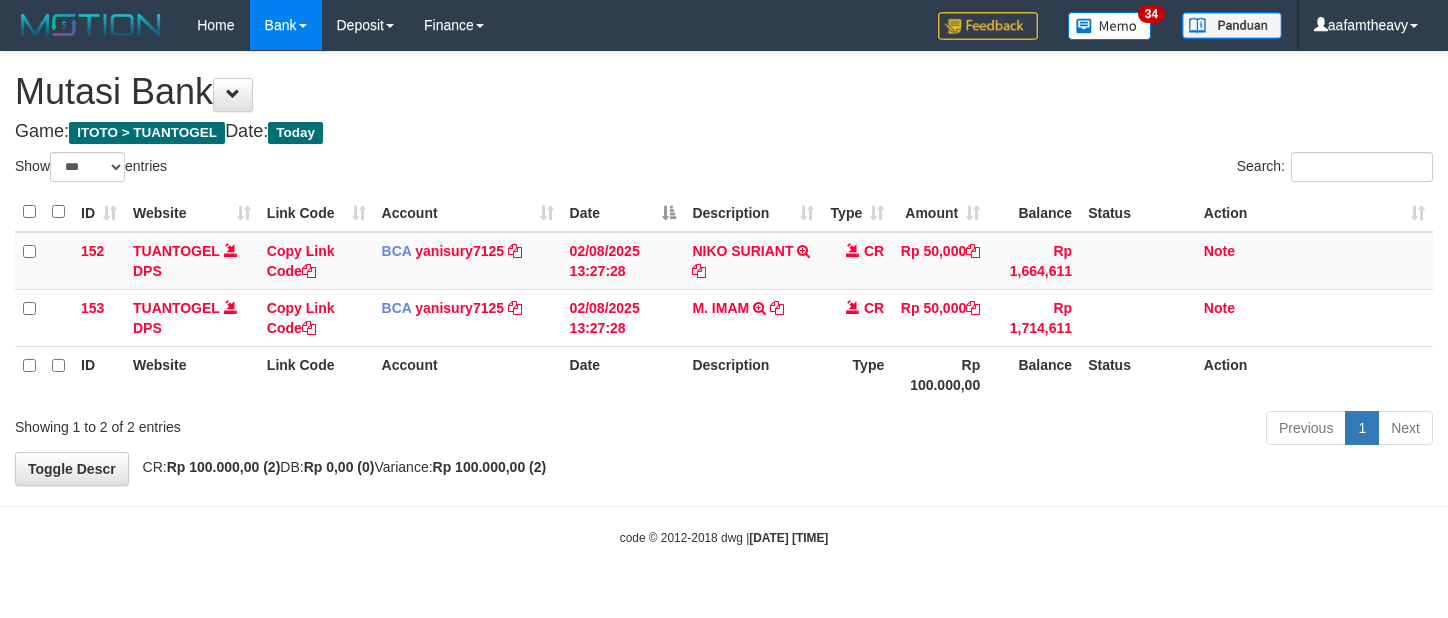 select on "***" 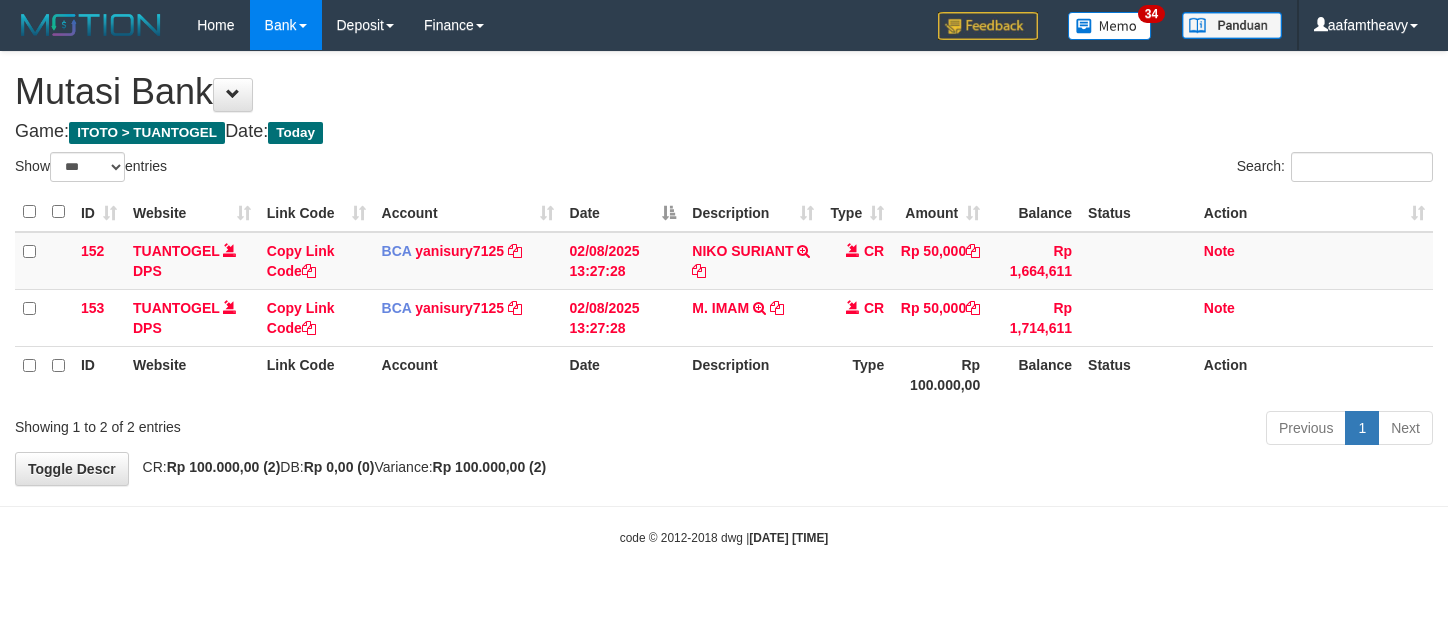 scroll, scrollTop: 0, scrollLeft: 0, axis: both 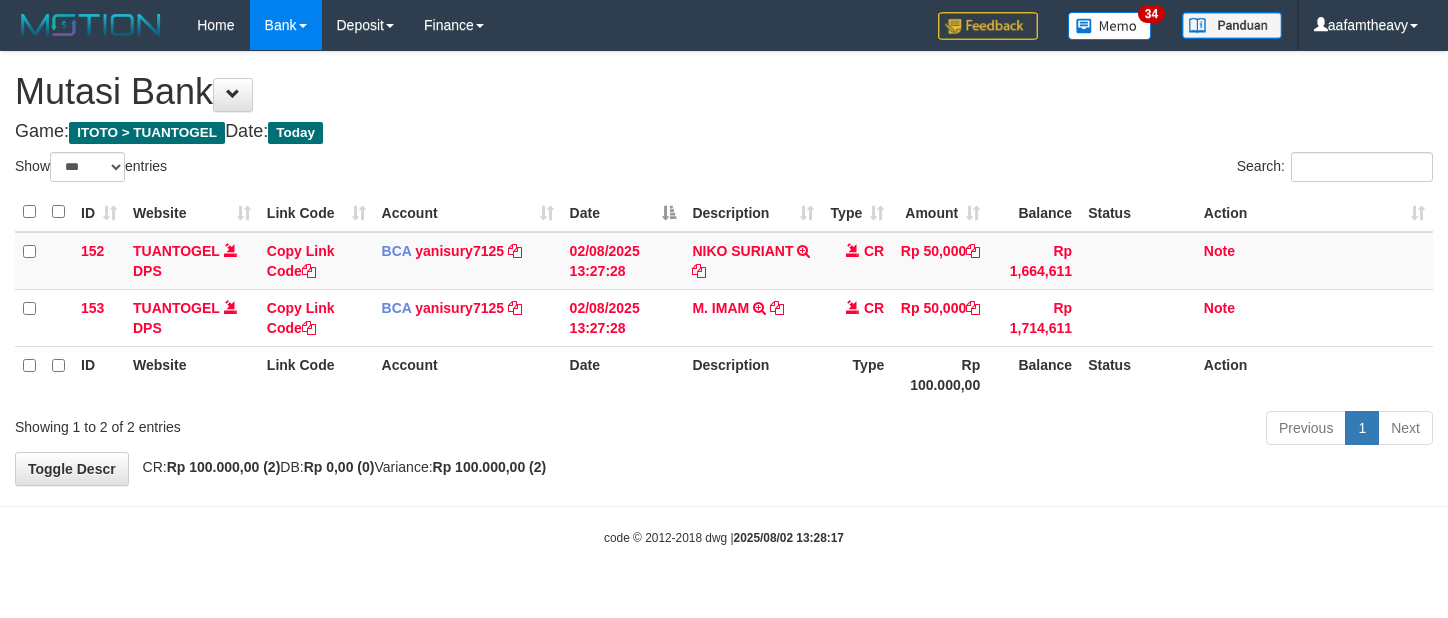 select on "***" 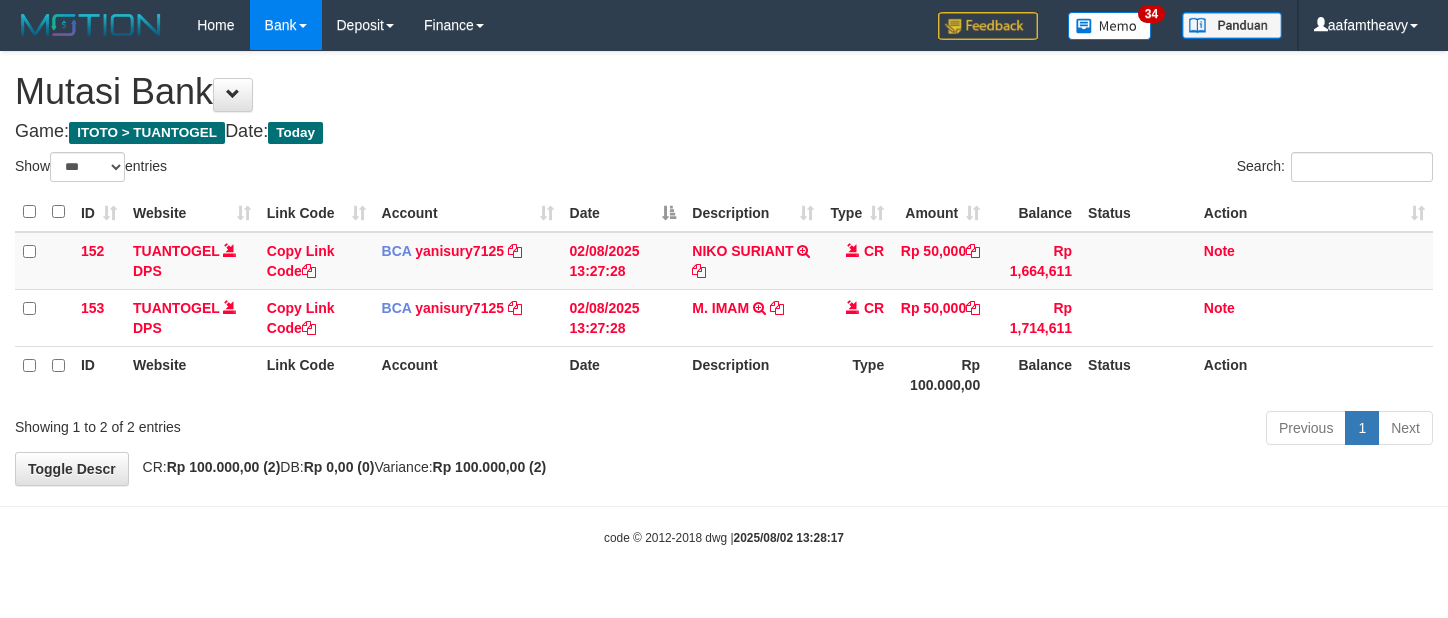 scroll, scrollTop: 0, scrollLeft: 0, axis: both 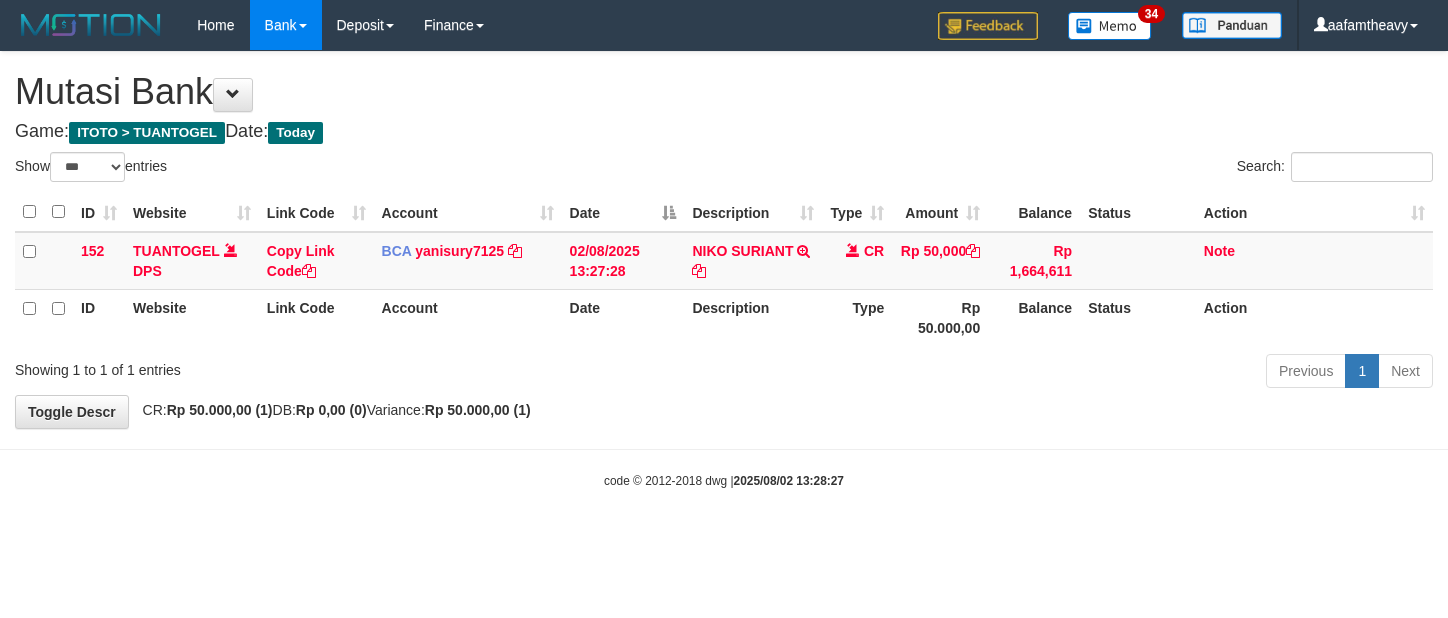 select on "***" 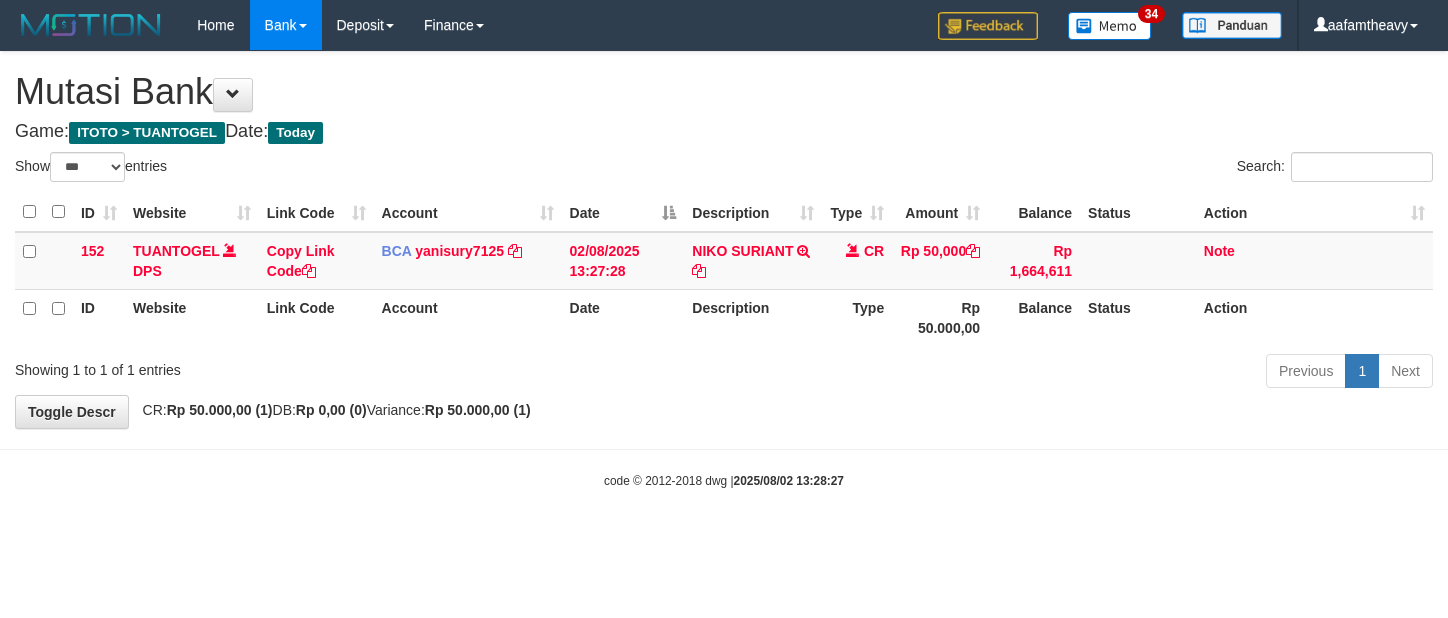 scroll, scrollTop: 0, scrollLeft: 0, axis: both 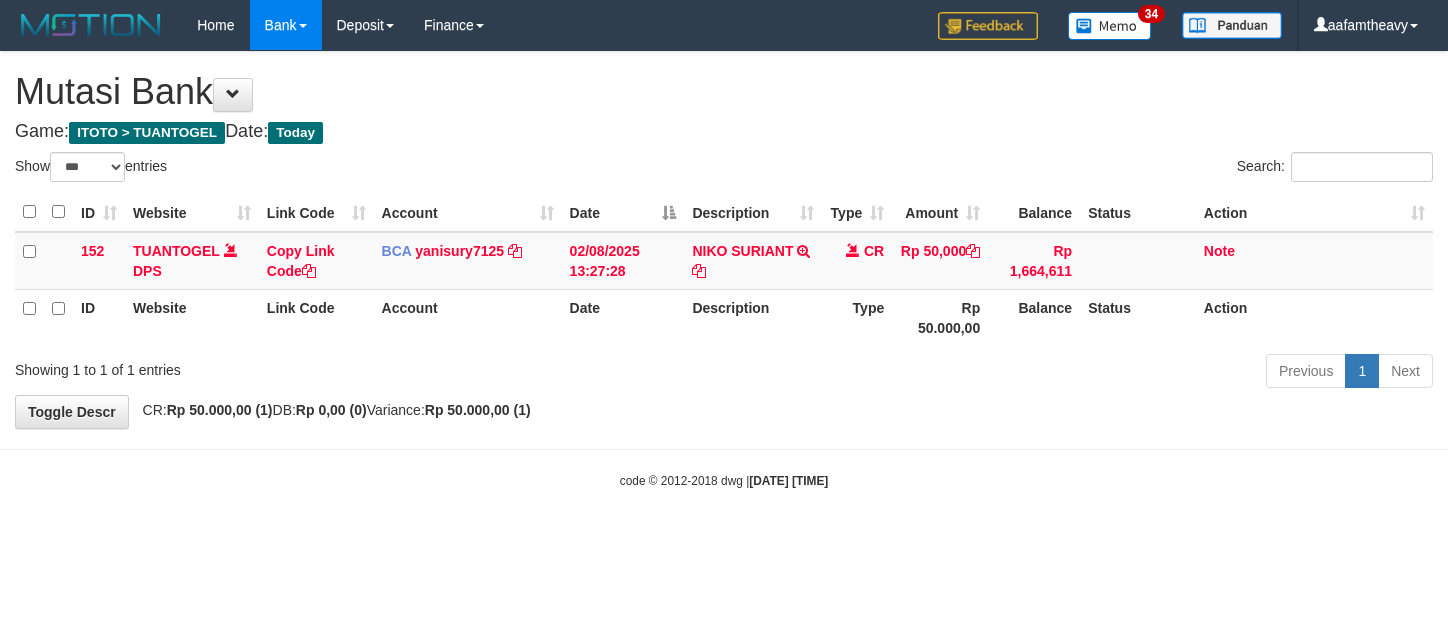 select on "***" 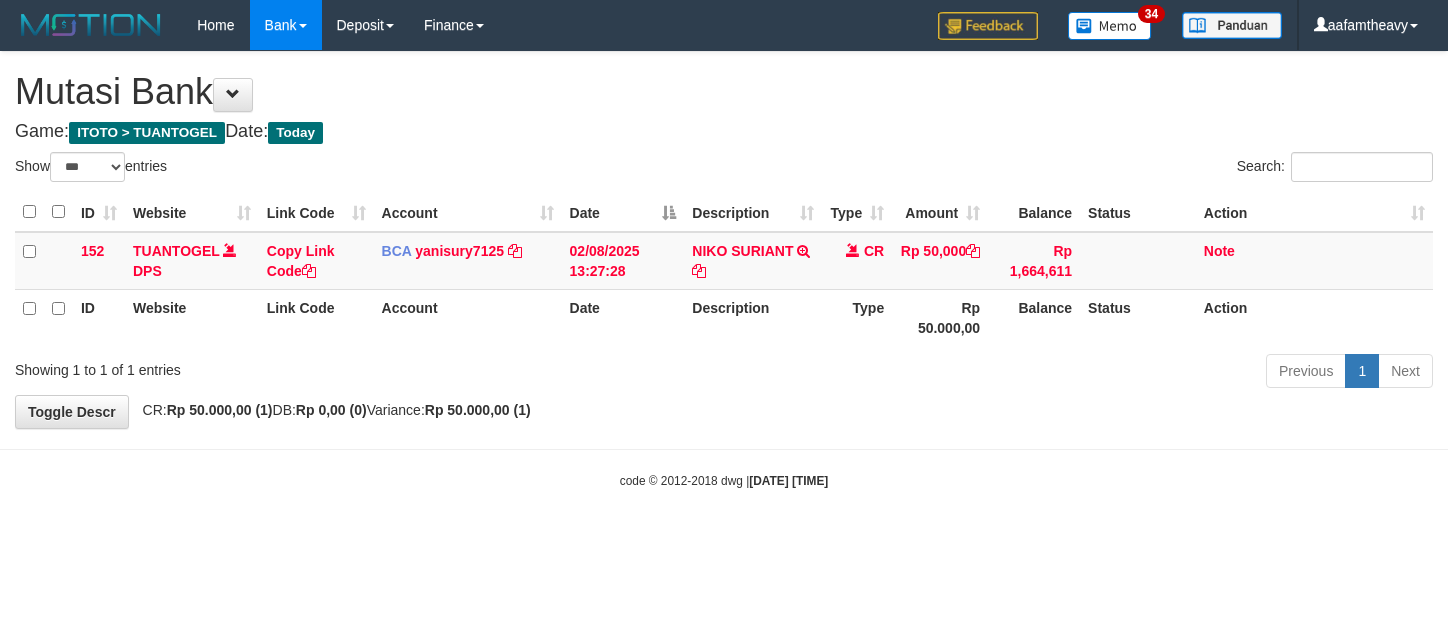scroll, scrollTop: 0, scrollLeft: 0, axis: both 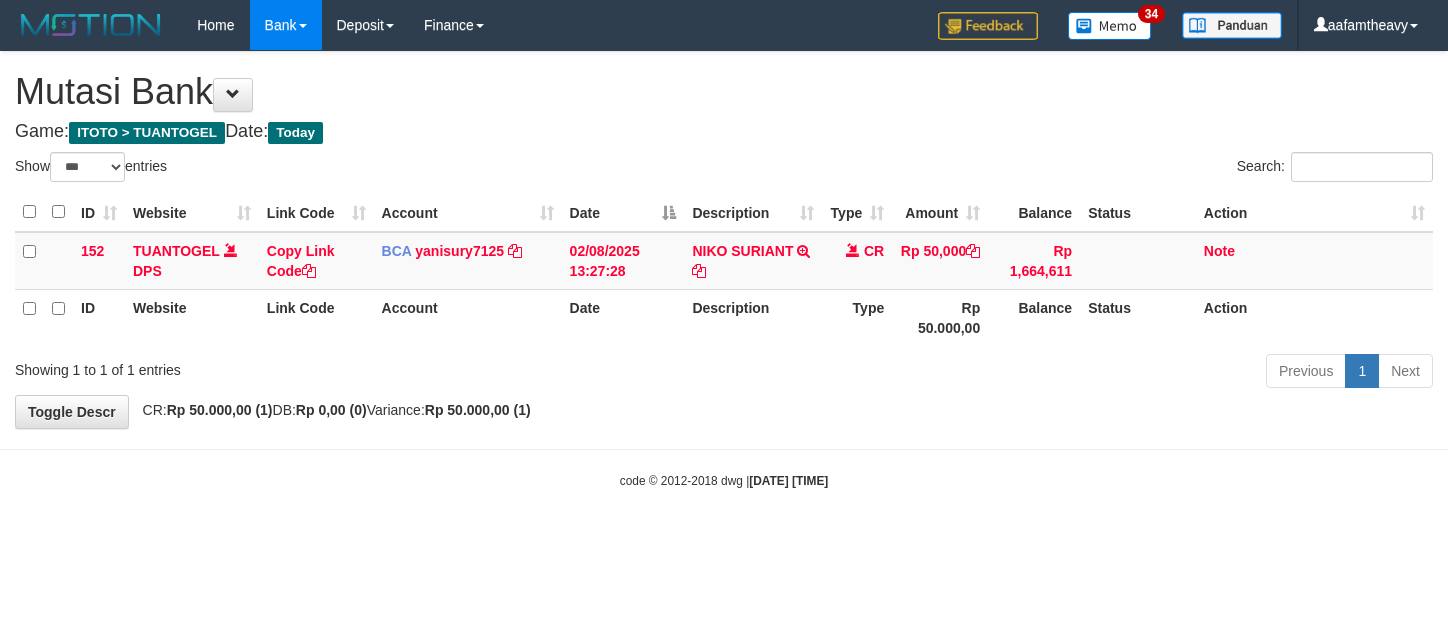 select on "***" 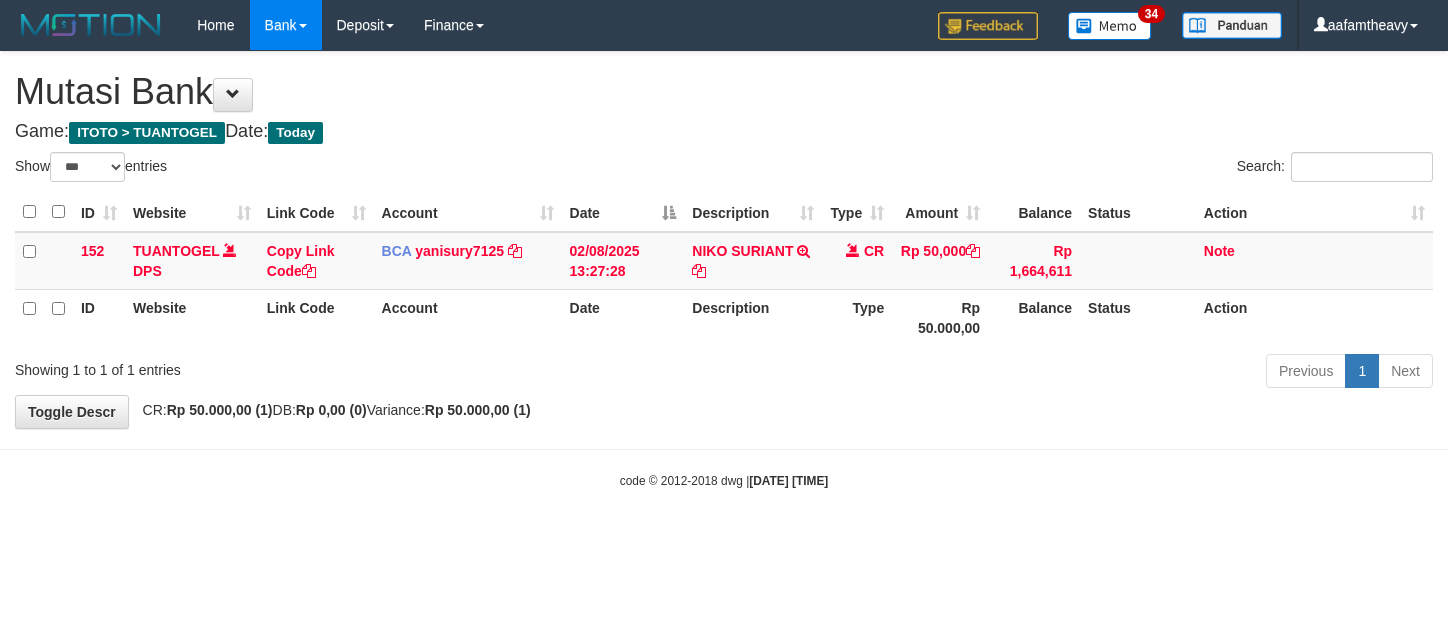 scroll, scrollTop: 0, scrollLeft: 0, axis: both 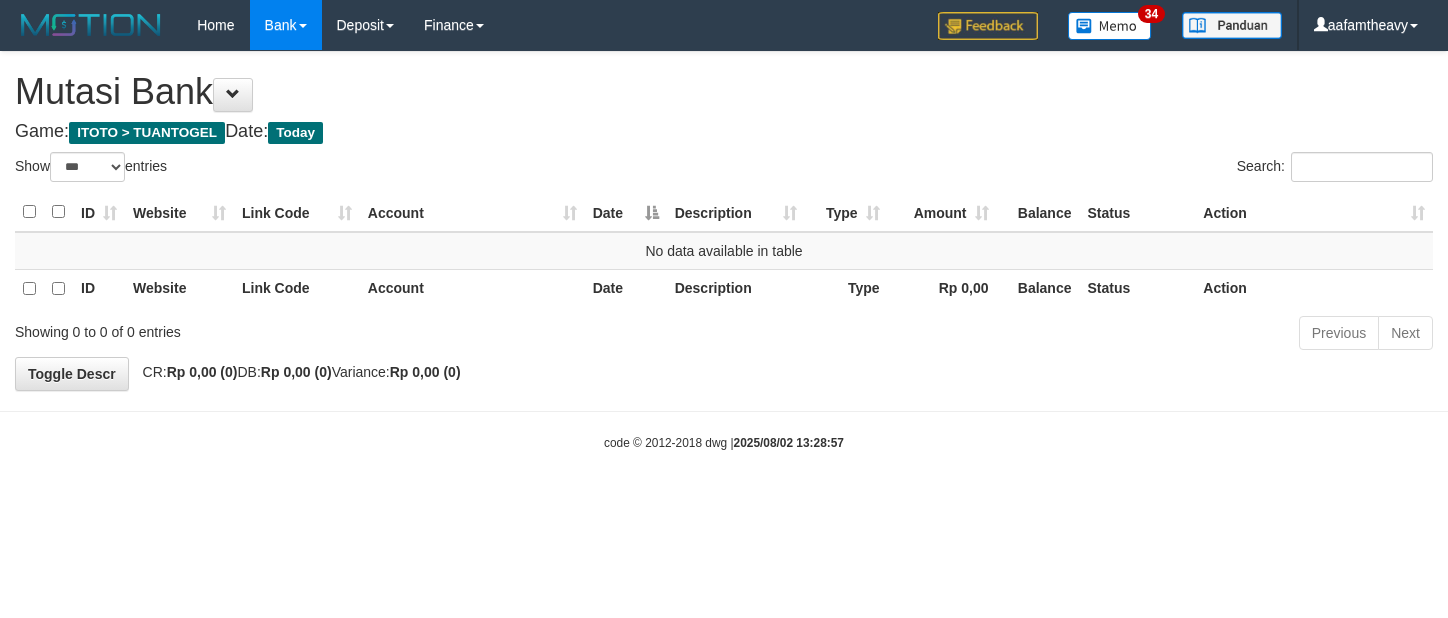 select on "***" 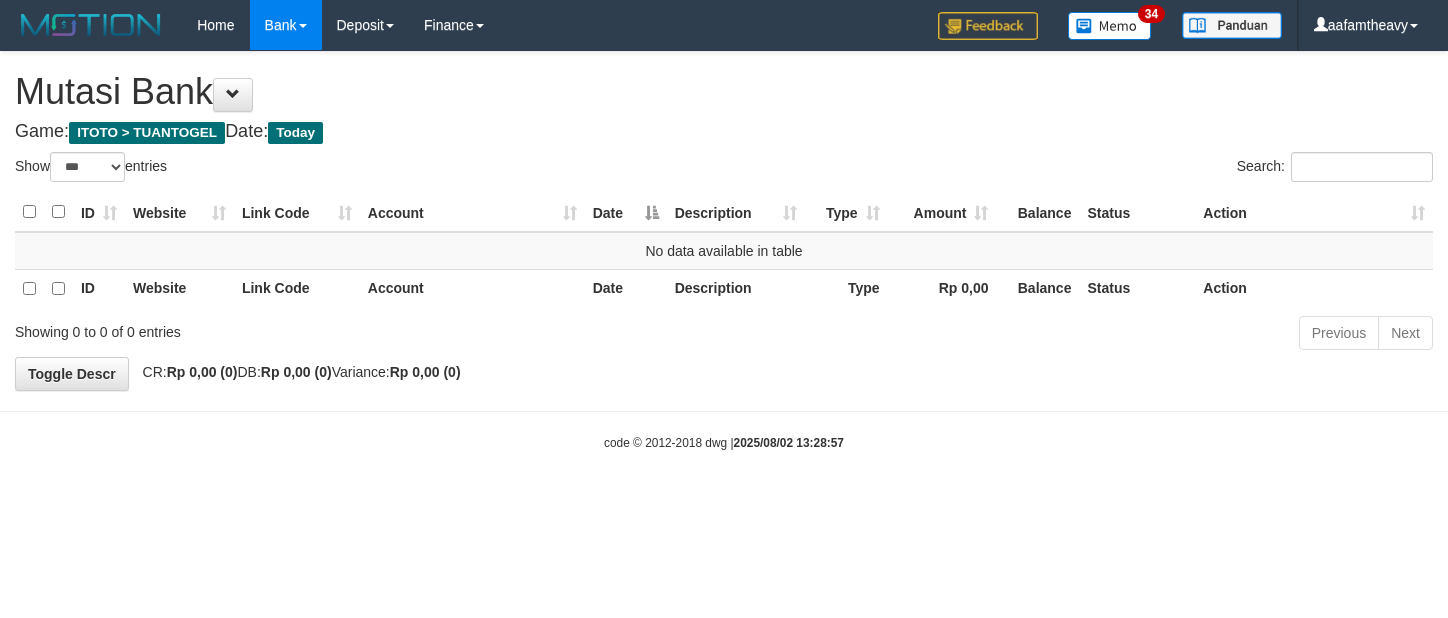 scroll, scrollTop: 0, scrollLeft: 0, axis: both 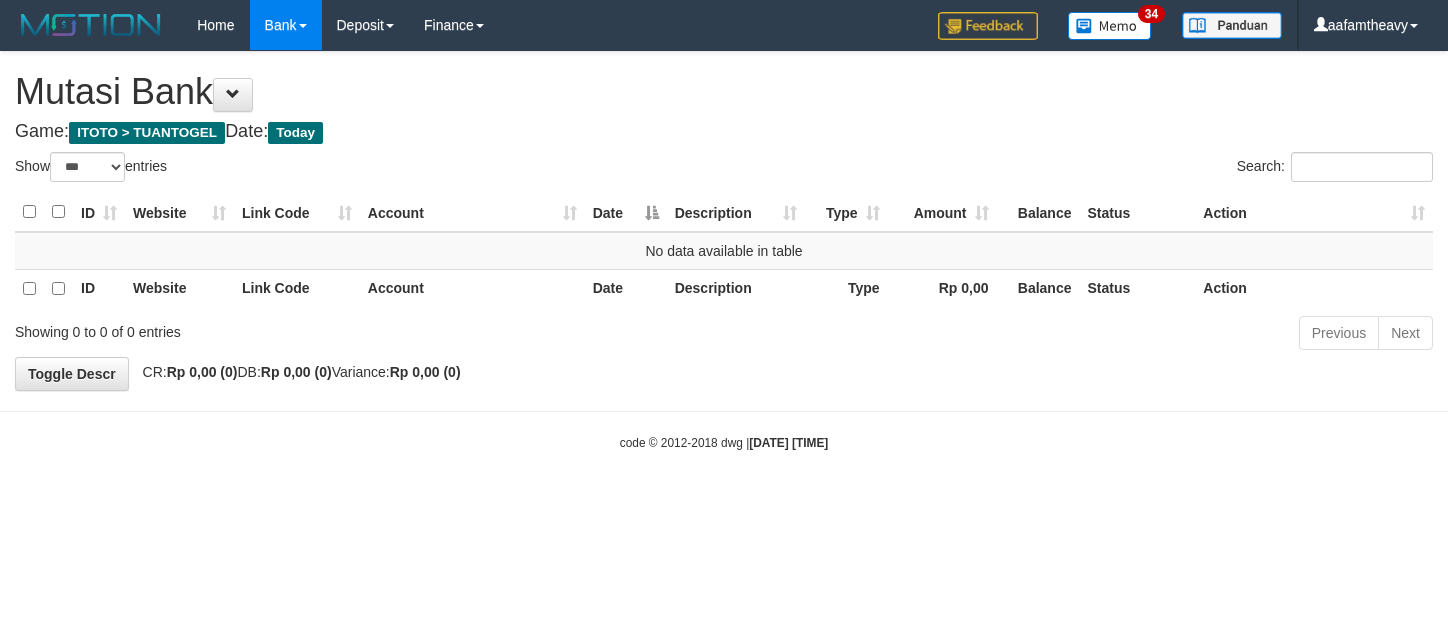 select on "***" 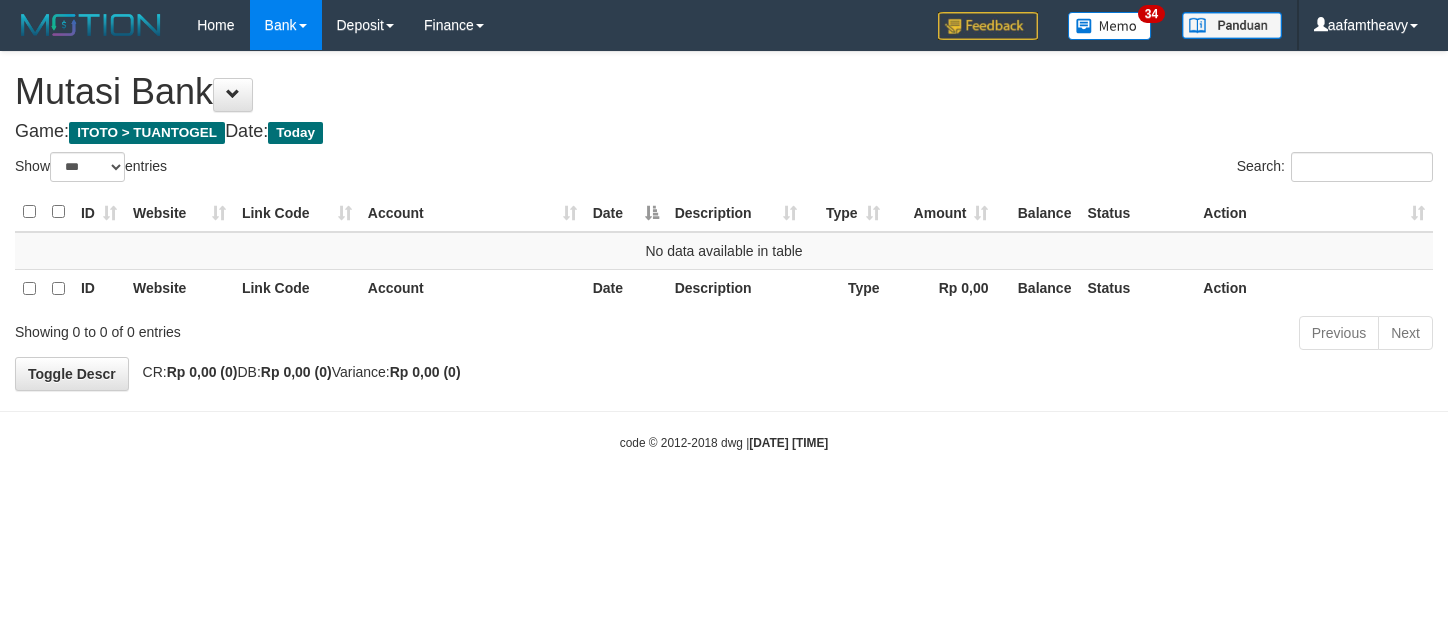 scroll, scrollTop: 0, scrollLeft: 0, axis: both 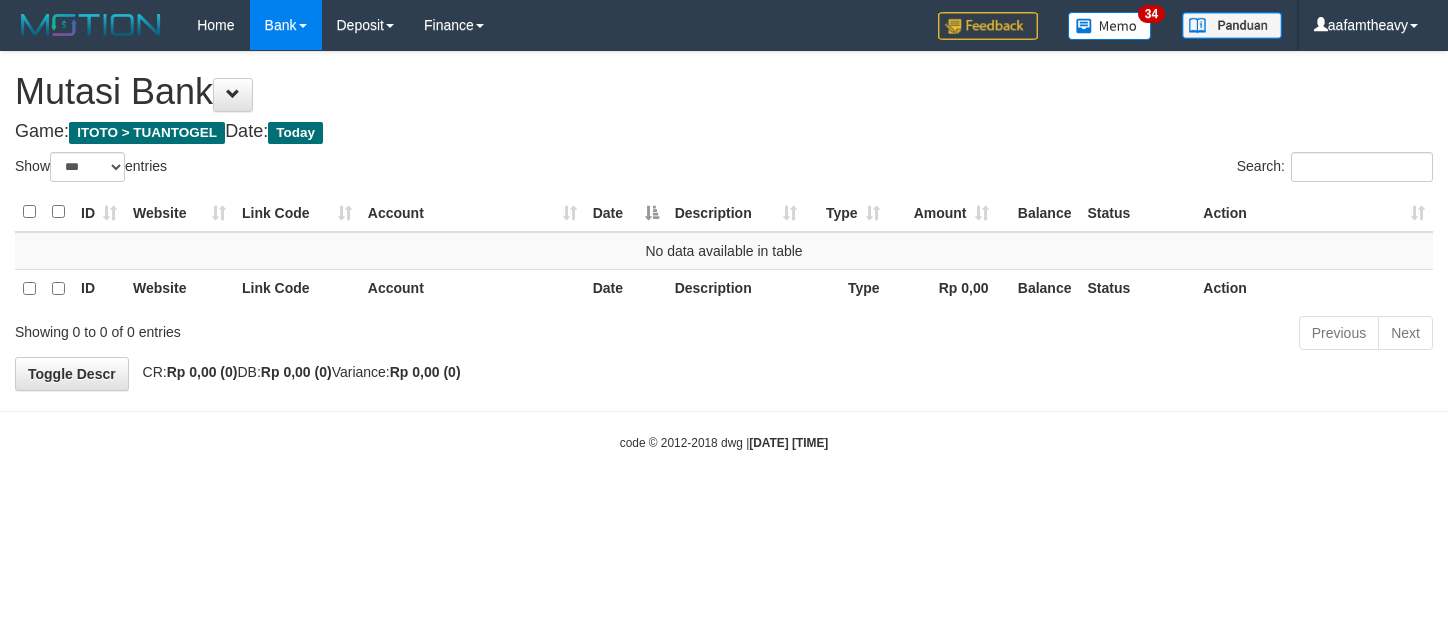 select on "***" 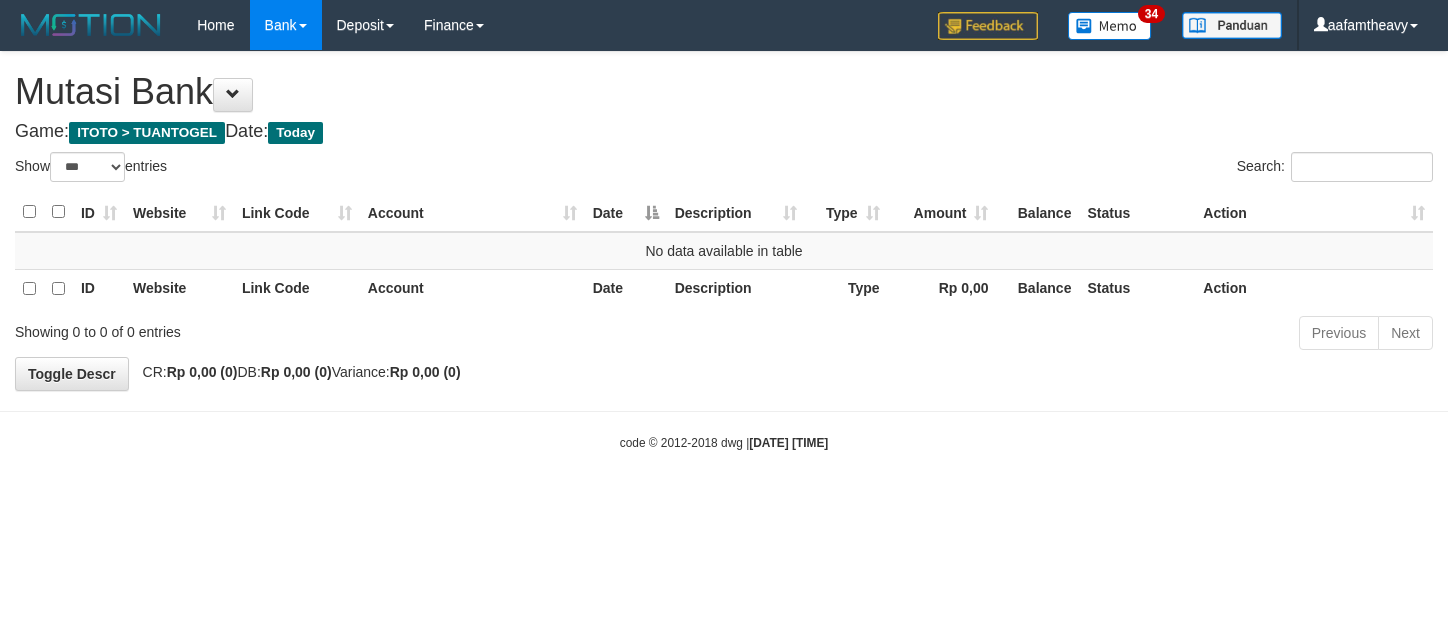 scroll, scrollTop: 0, scrollLeft: 0, axis: both 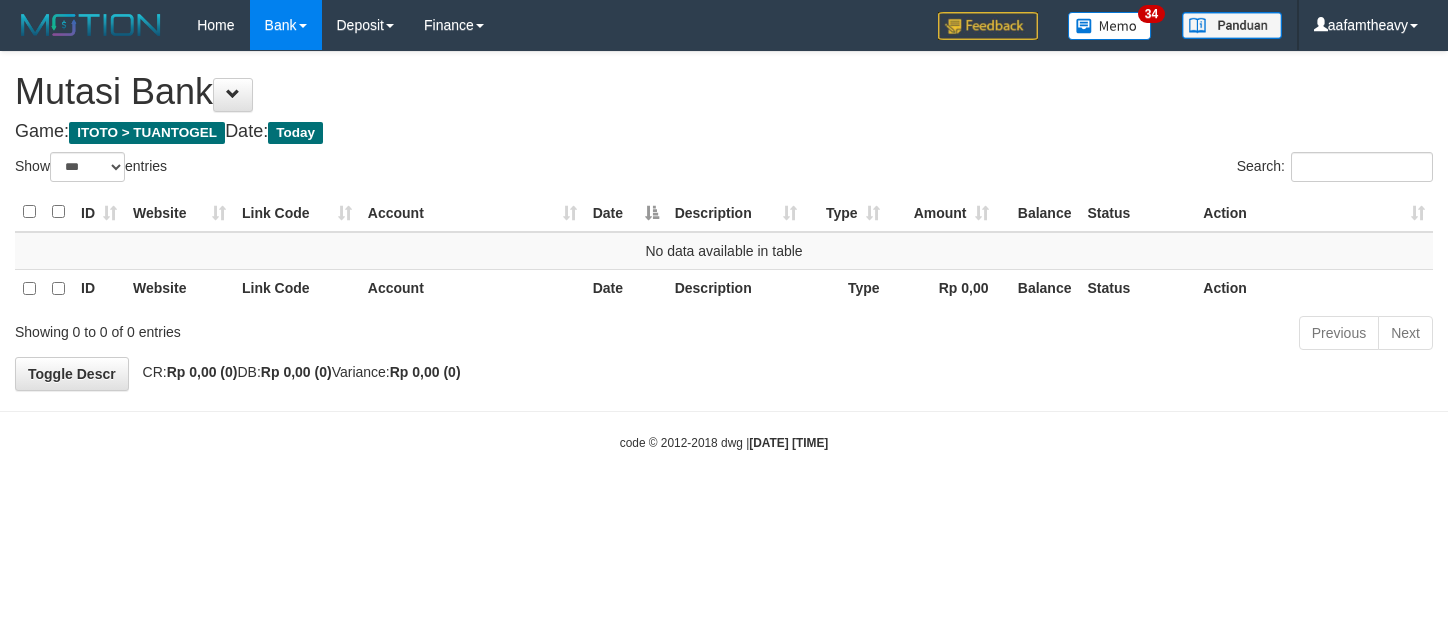 select on "***" 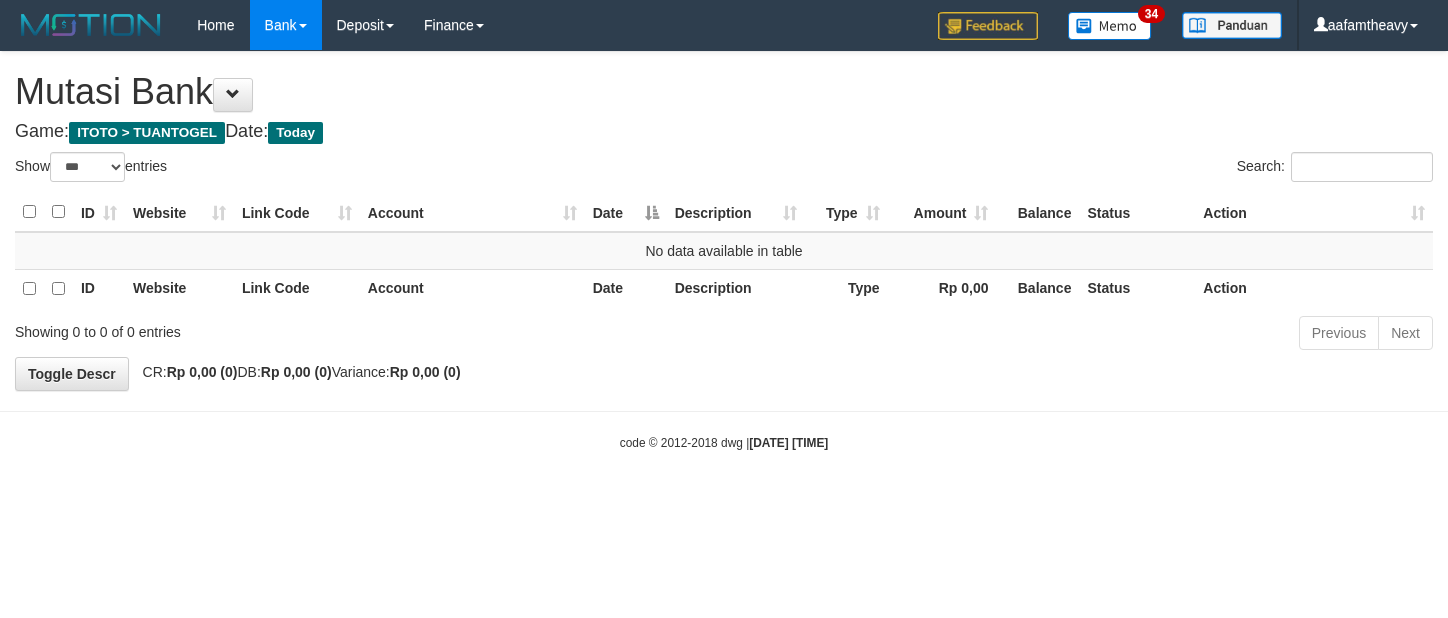 scroll, scrollTop: 0, scrollLeft: 0, axis: both 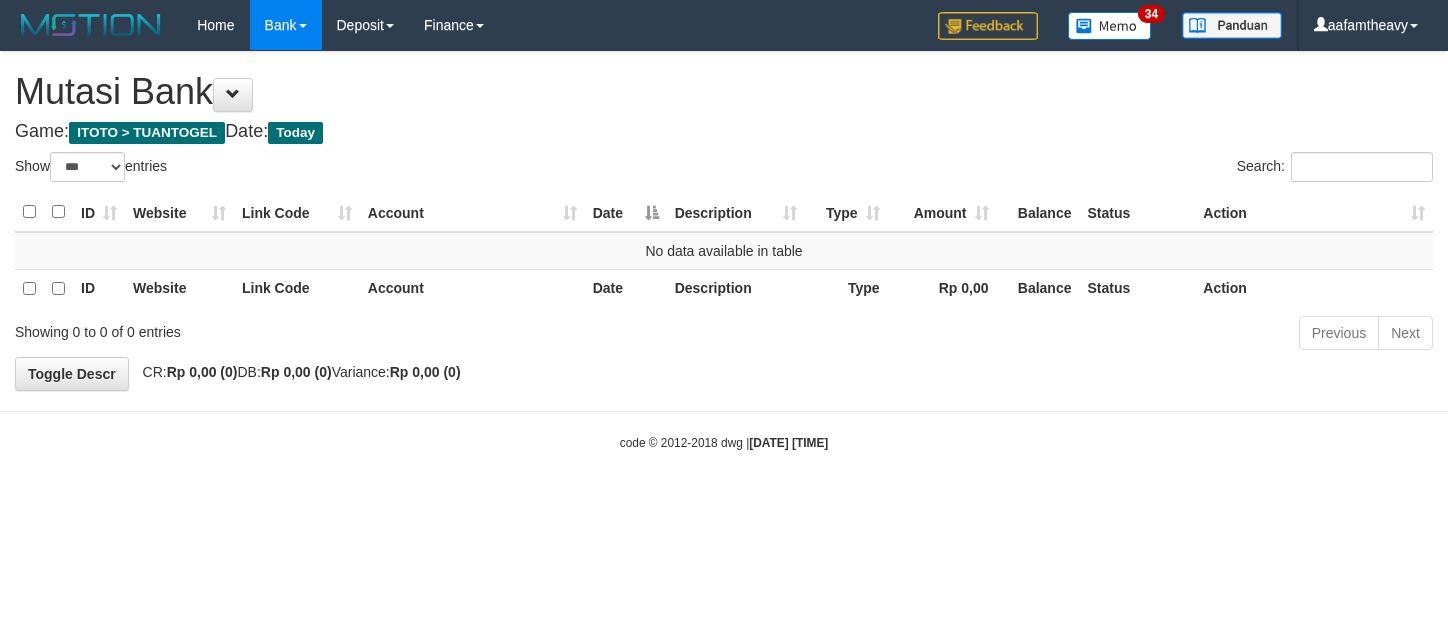 select on "***" 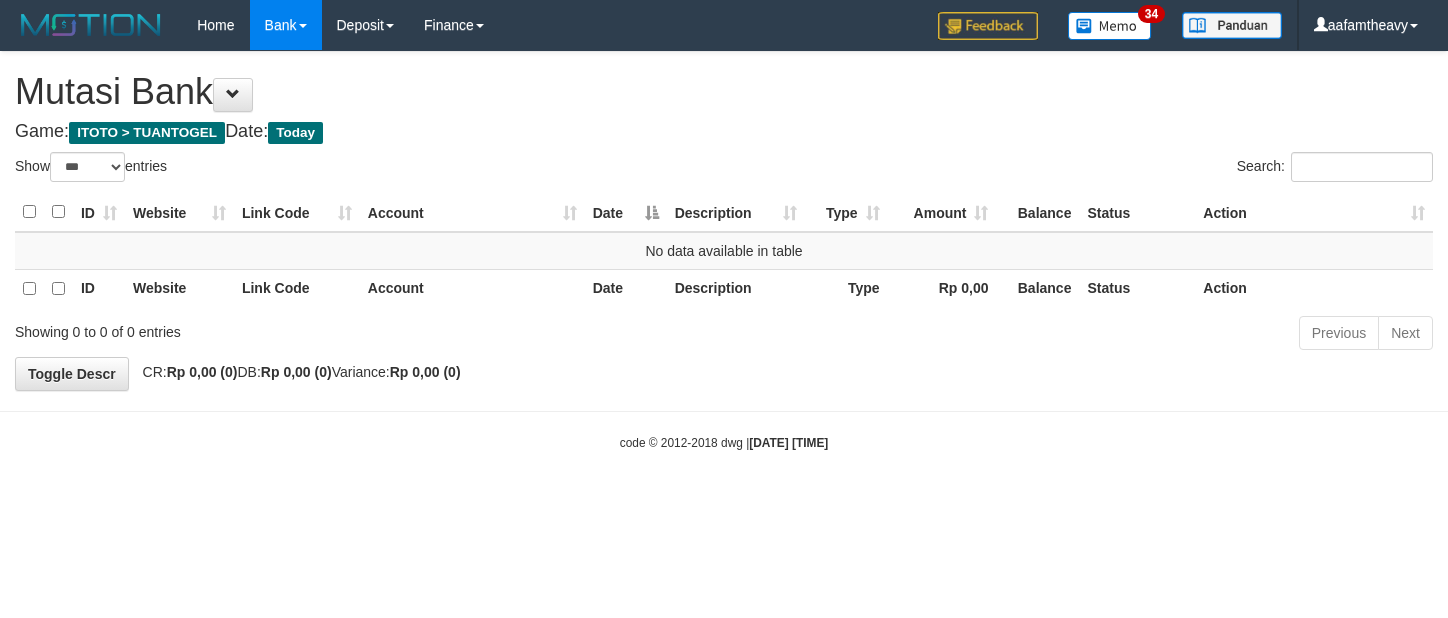 scroll, scrollTop: 0, scrollLeft: 0, axis: both 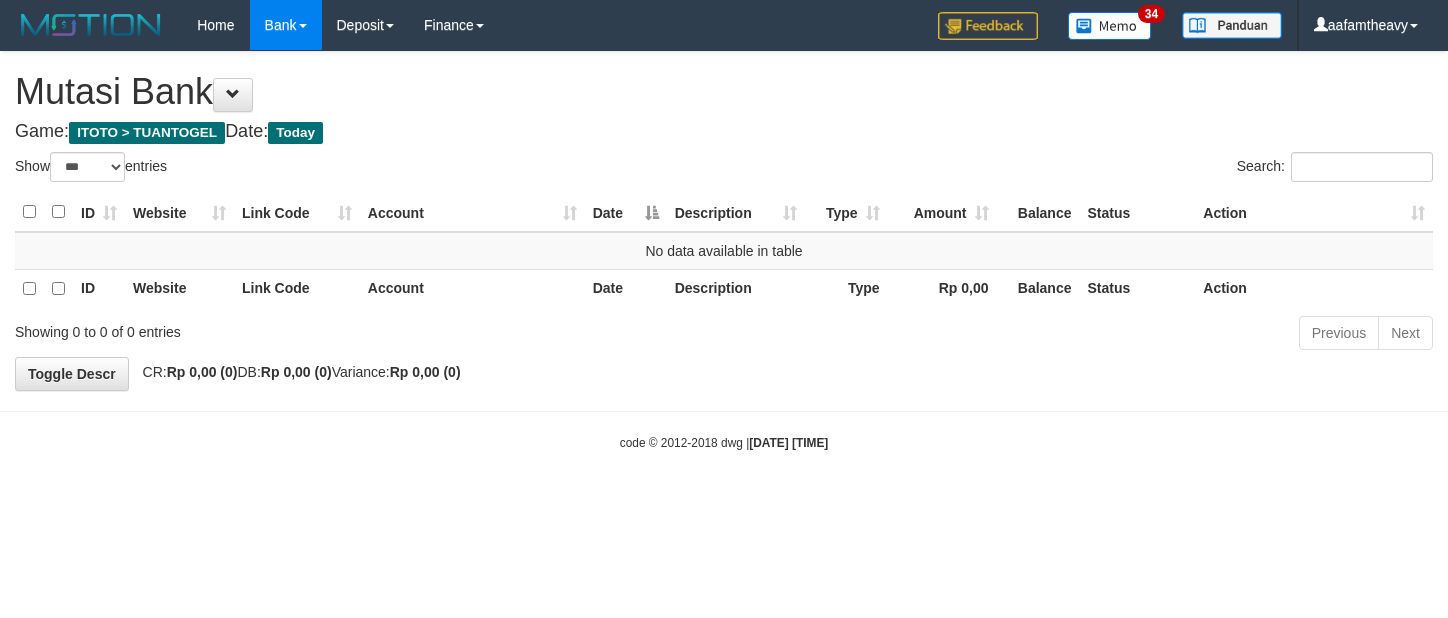 select on "***" 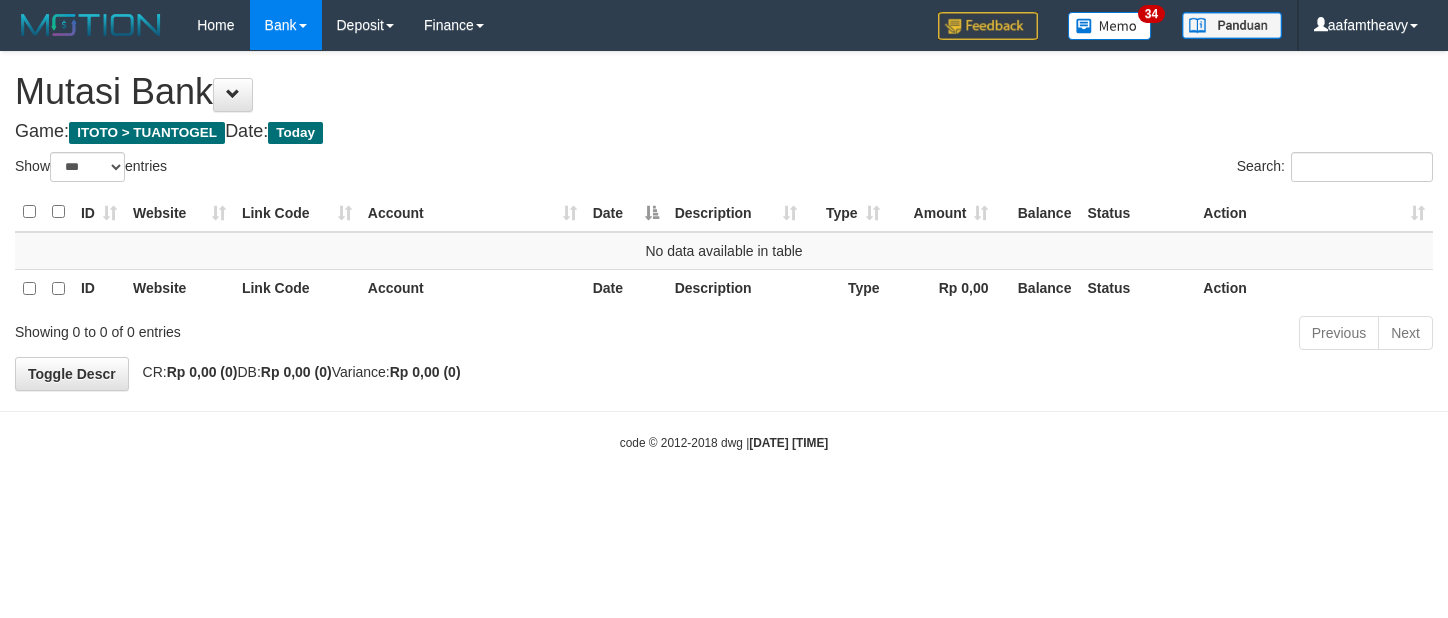 scroll, scrollTop: 0, scrollLeft: 0, axis: both 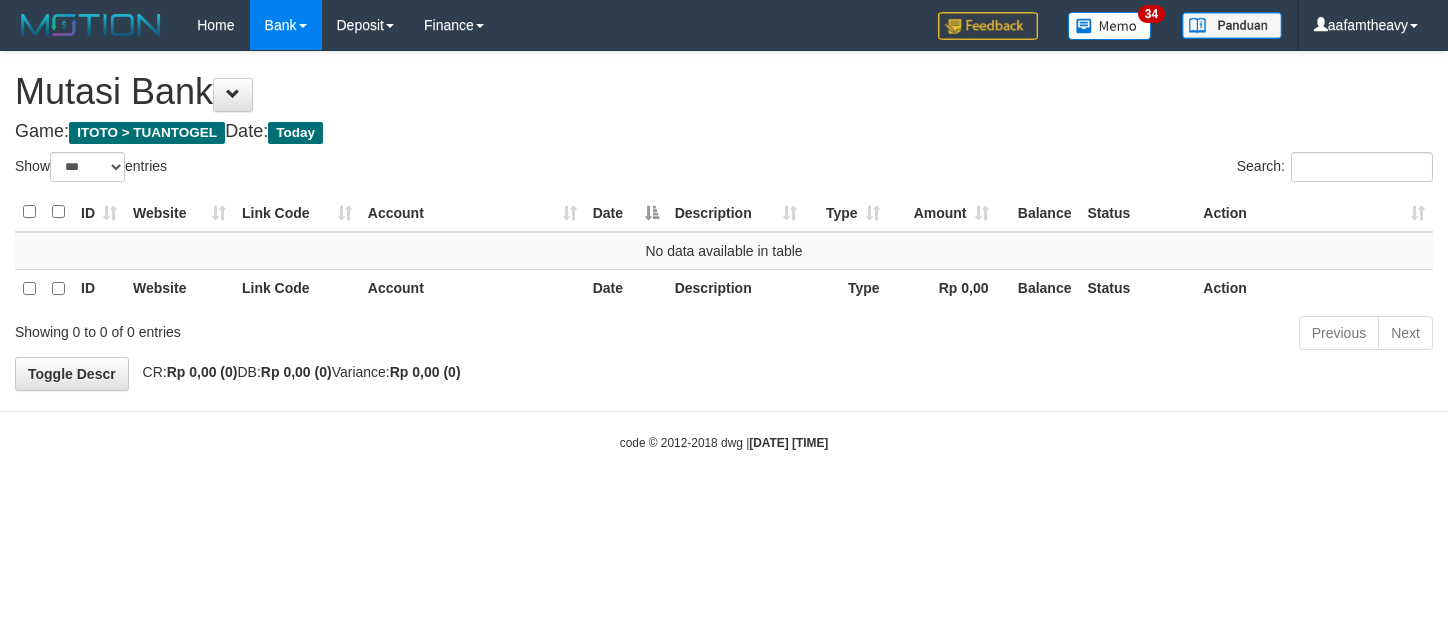 select on "***" 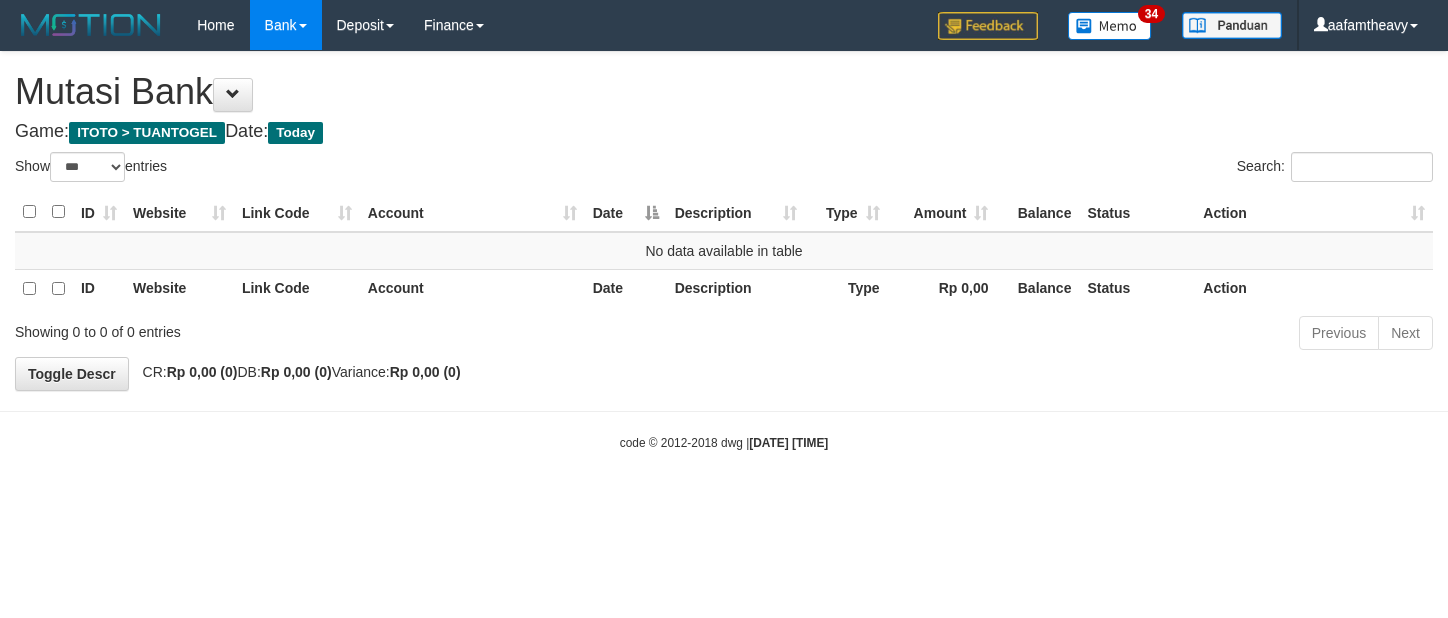 scroll, scrollTop: 0, scrollLeft: 0, axis: both 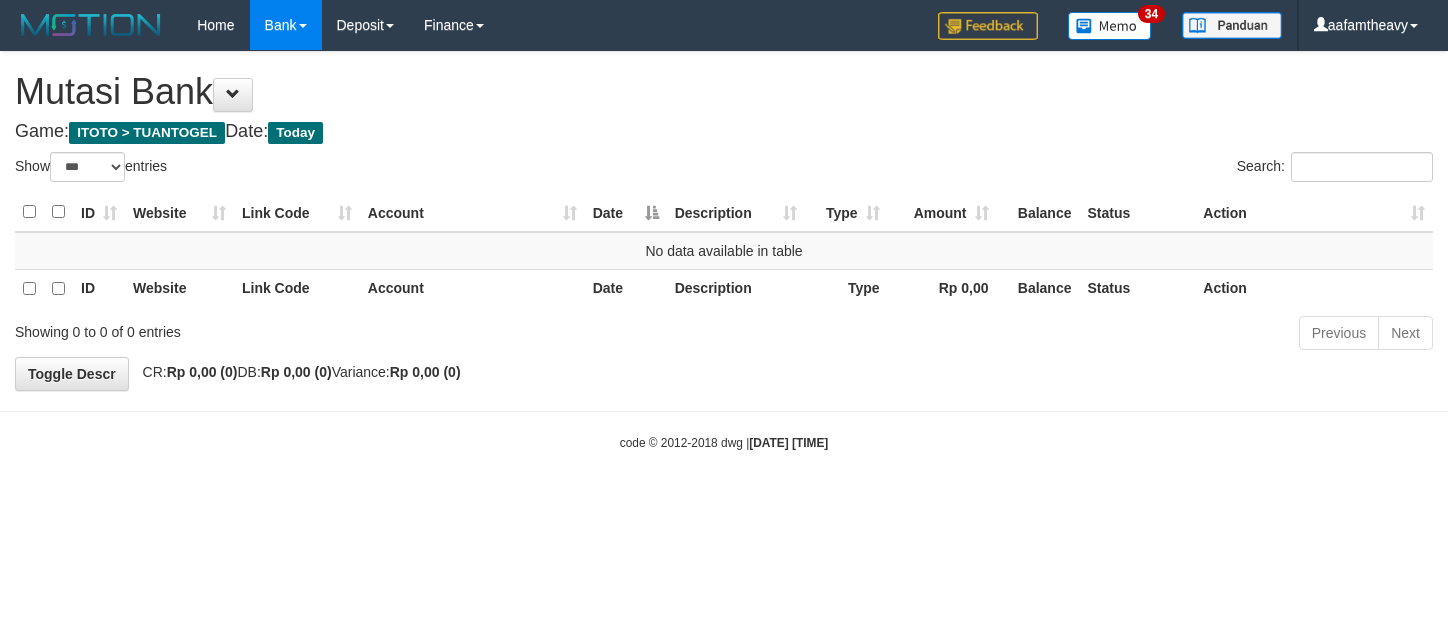 select on "***" 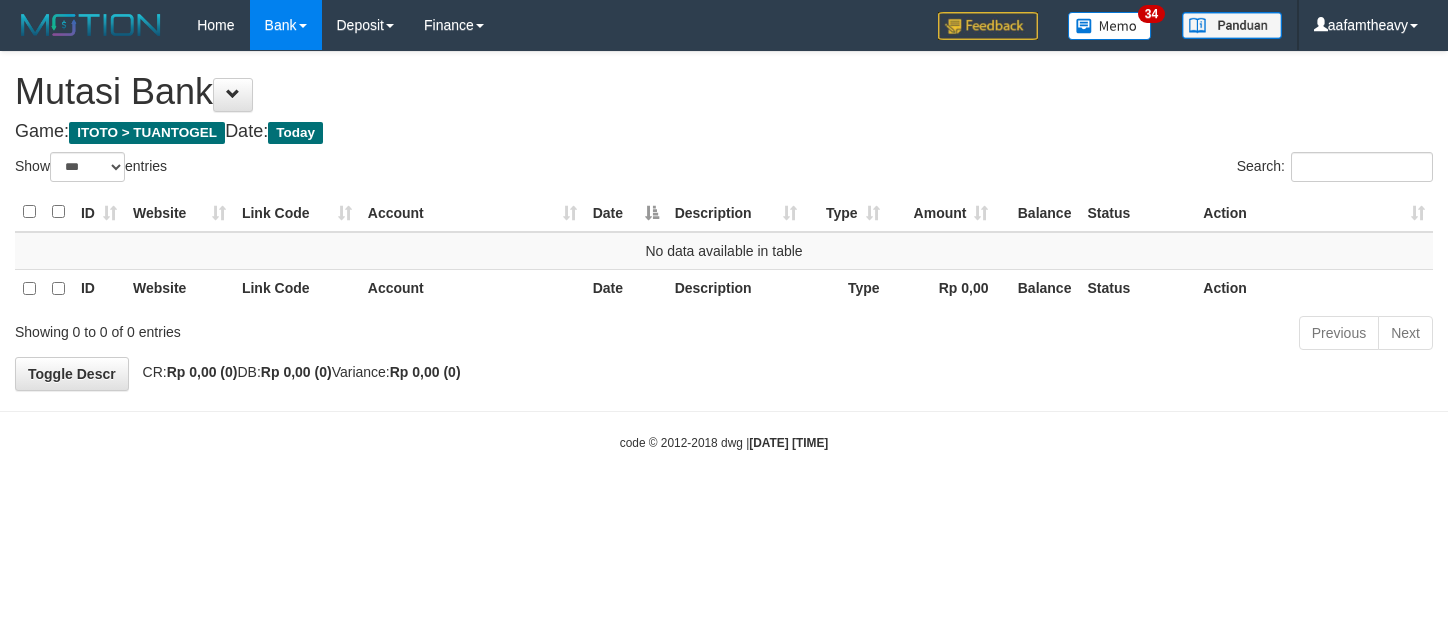 scroll, scrollTop: 0, scrollLeft: 0, axis: both 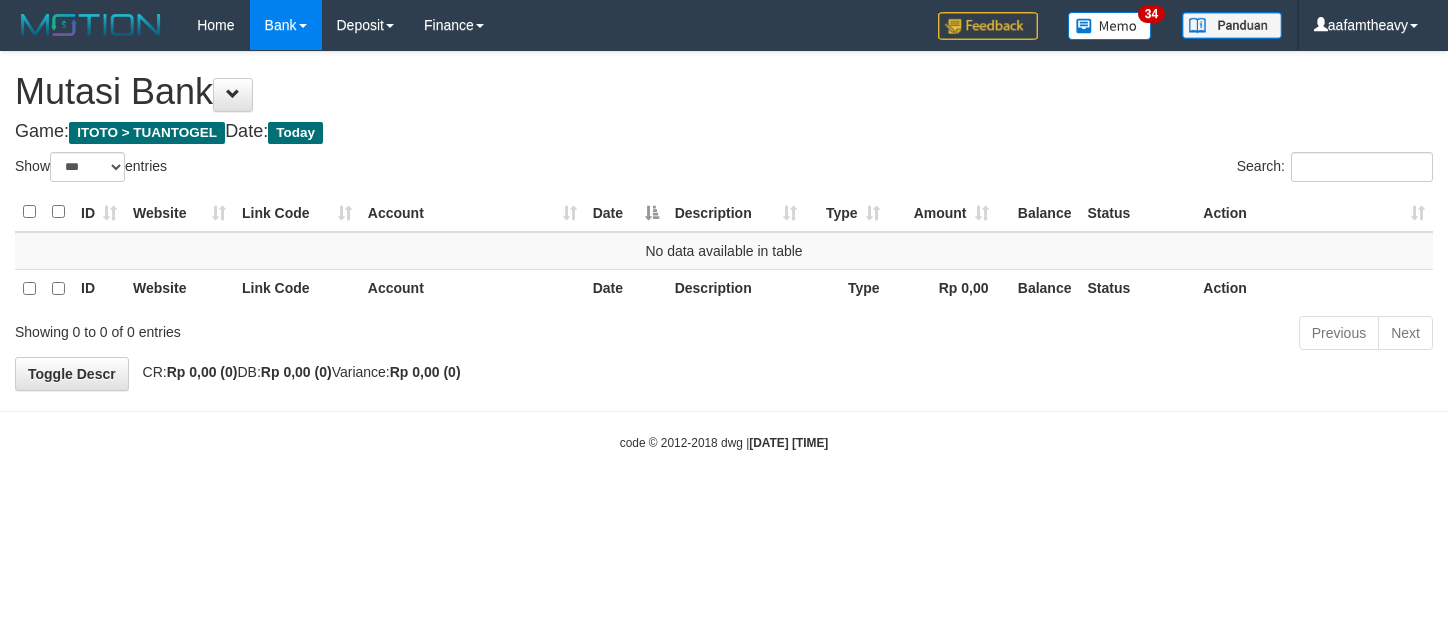 select on "***" 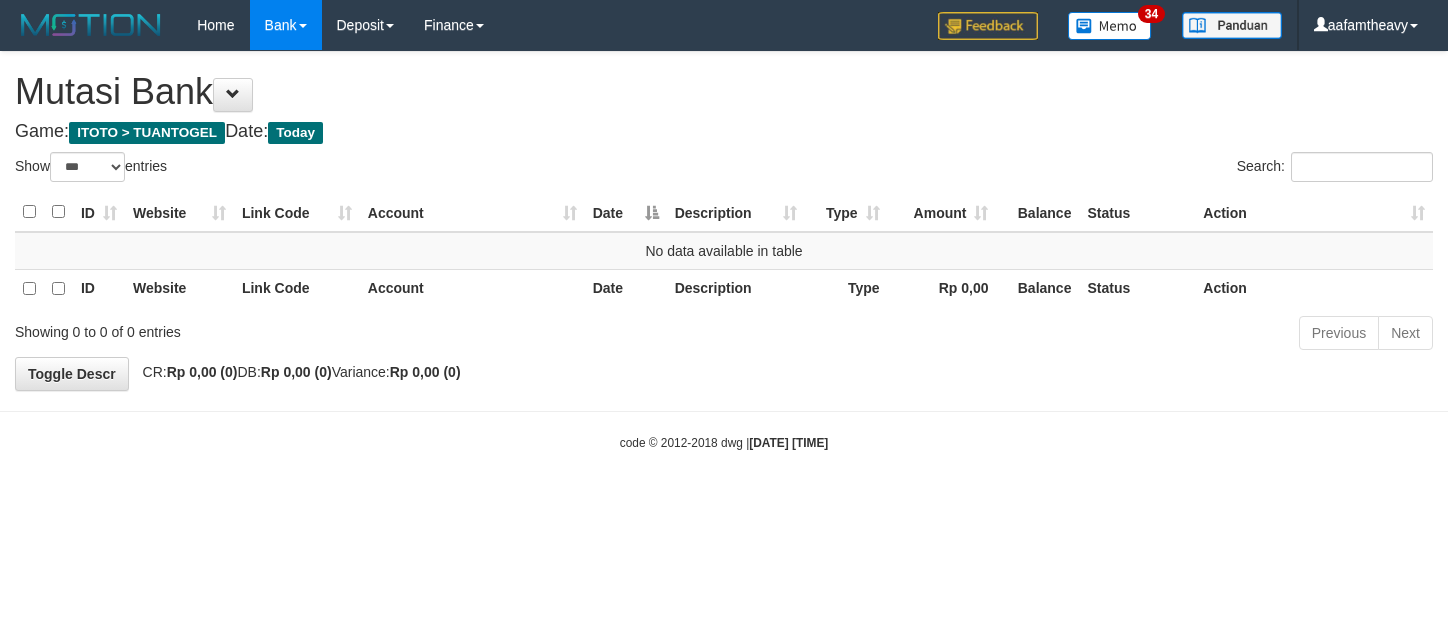 scroll, scrollTop: 0, scrollLeft: 0, axis: both 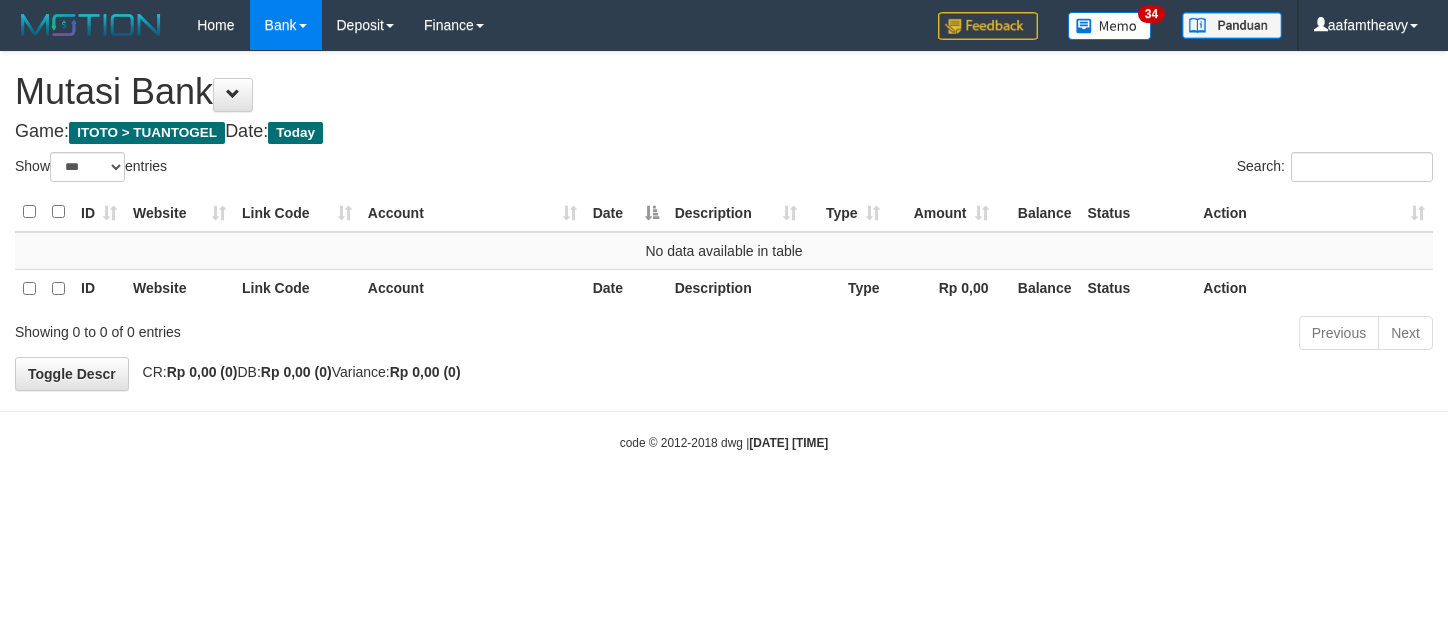 select on "***" 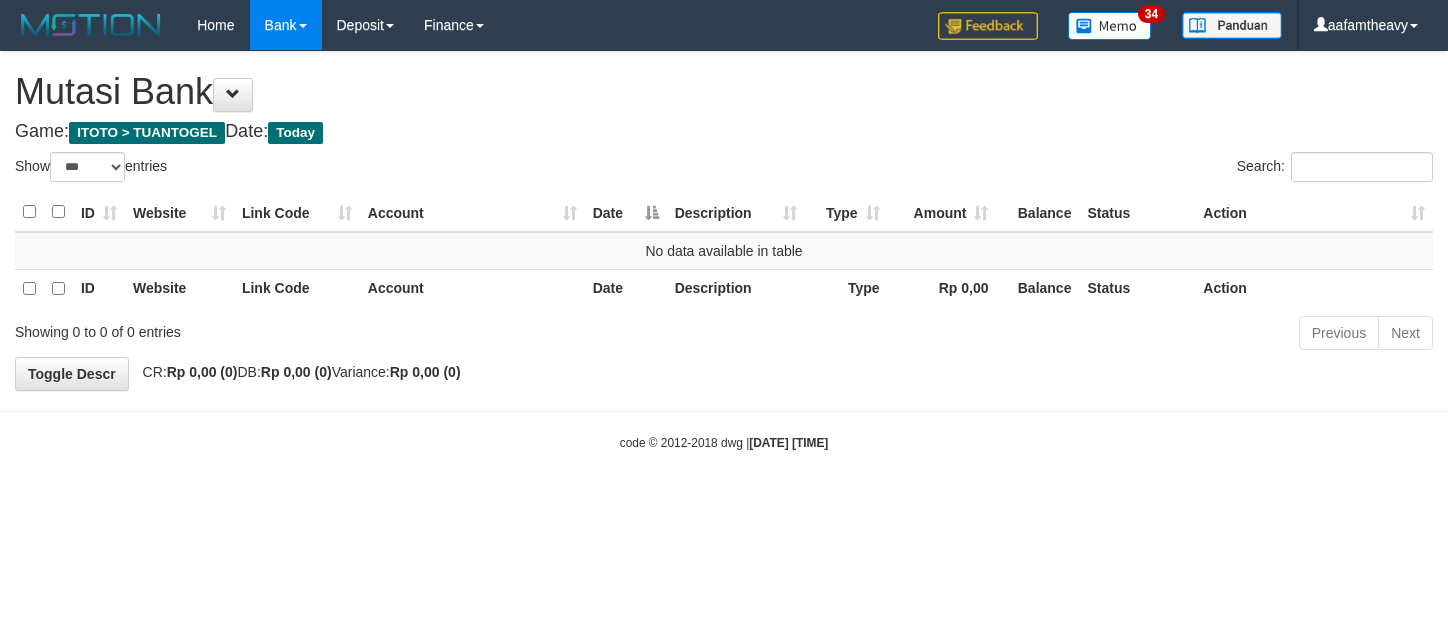 scroll, scrollTop: 0, scrollLeft: 0, axis: both 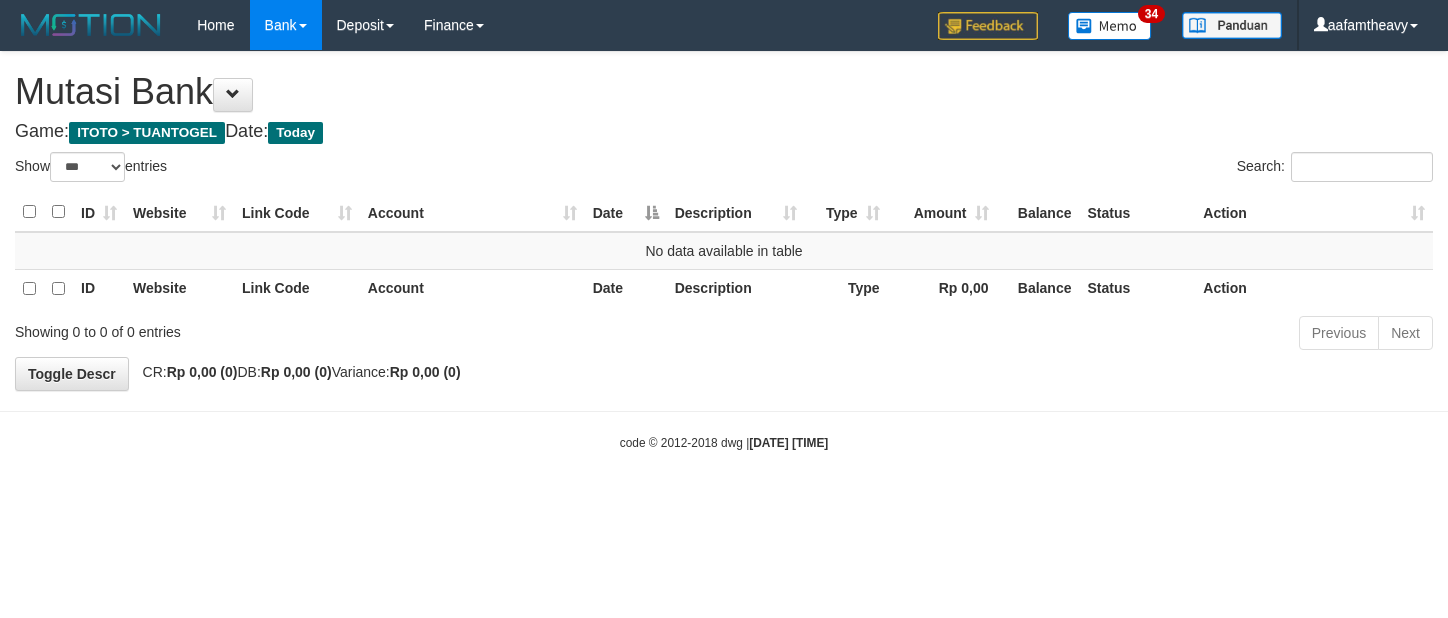 select on "***" 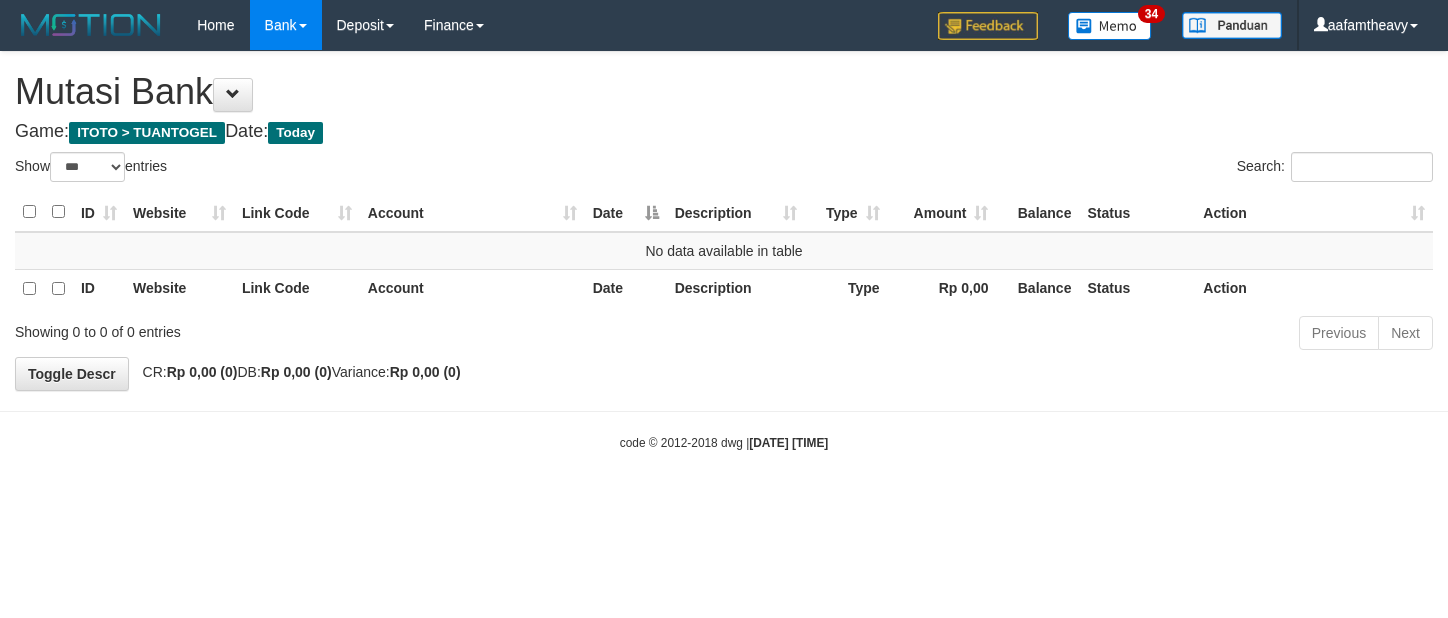 scroll, scrollTop: 0, scrollLeft: 0, axis: both 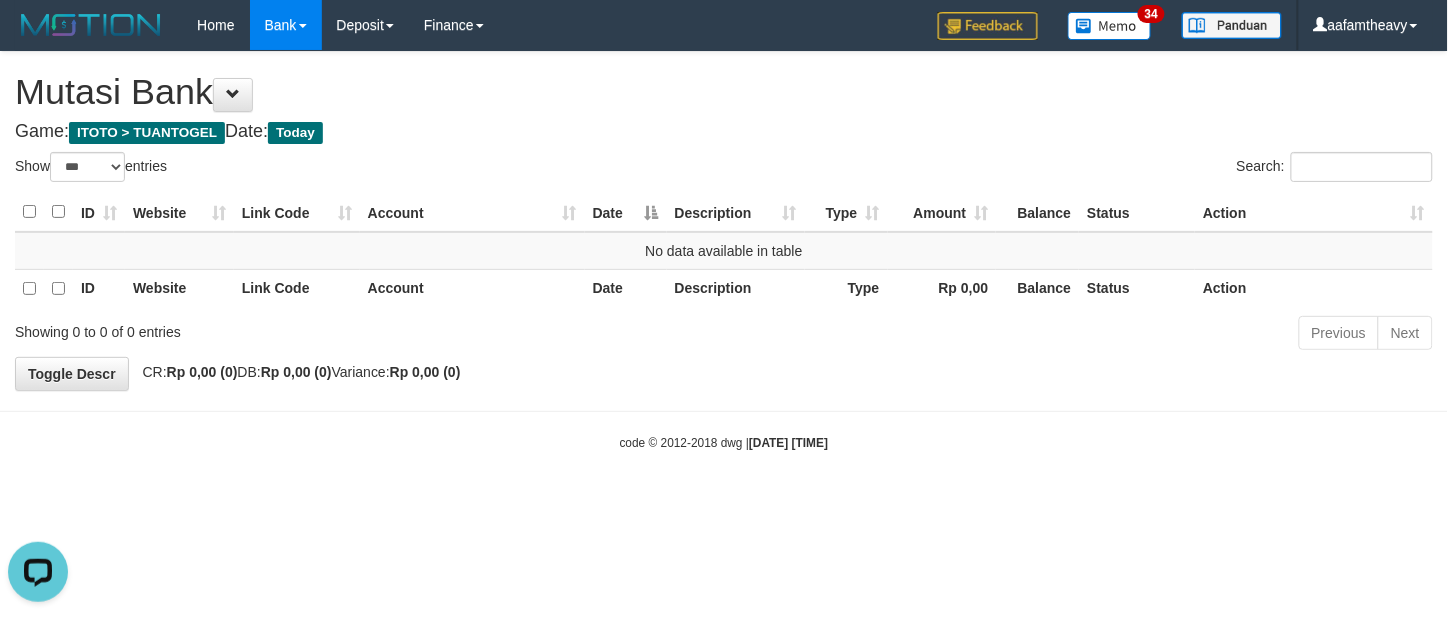 click on "Toggle navigation
Home
Bank
Account List
Load
By Website
Group
[ITOTO]													TUANTOGEL
By Load Group (DPS)
Group aaf-DPBCA02TUANTOGEL" at bounding box center [724, 251] 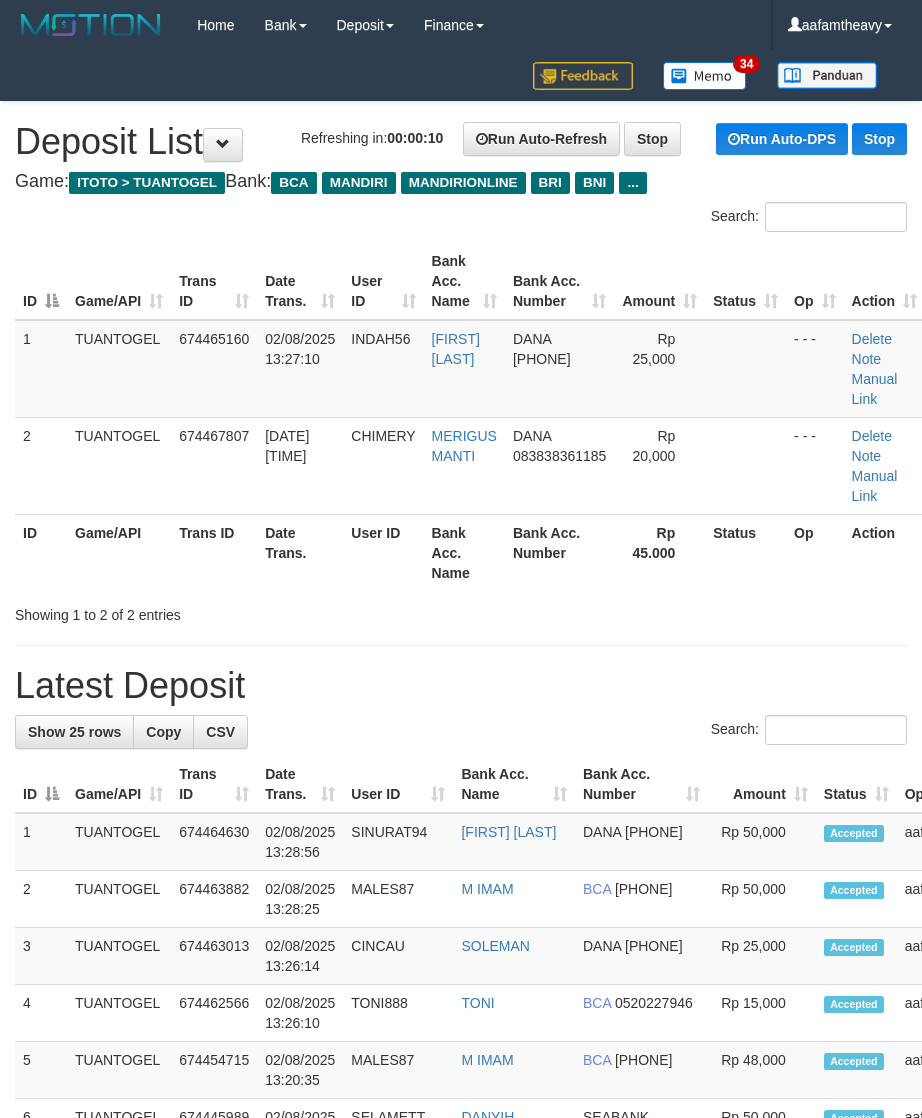 scroll, scrollTop: 0, scrollLeft: 0, axis: both 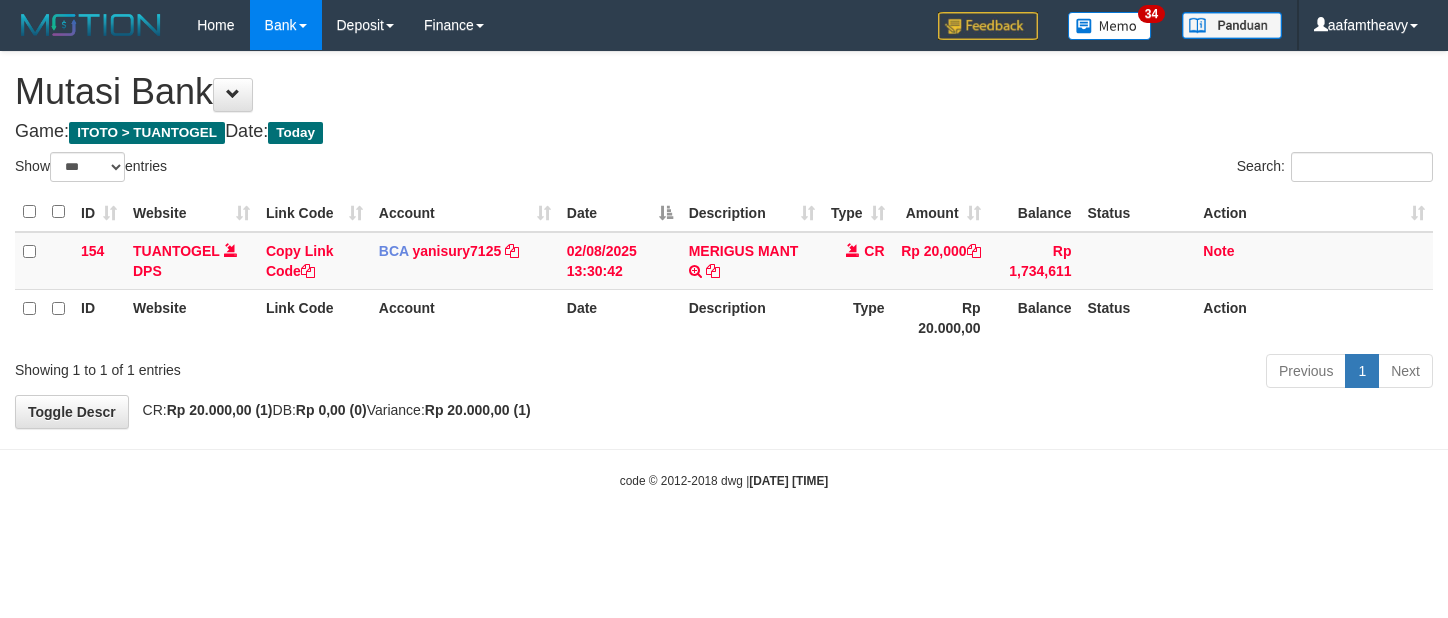 select on "***" 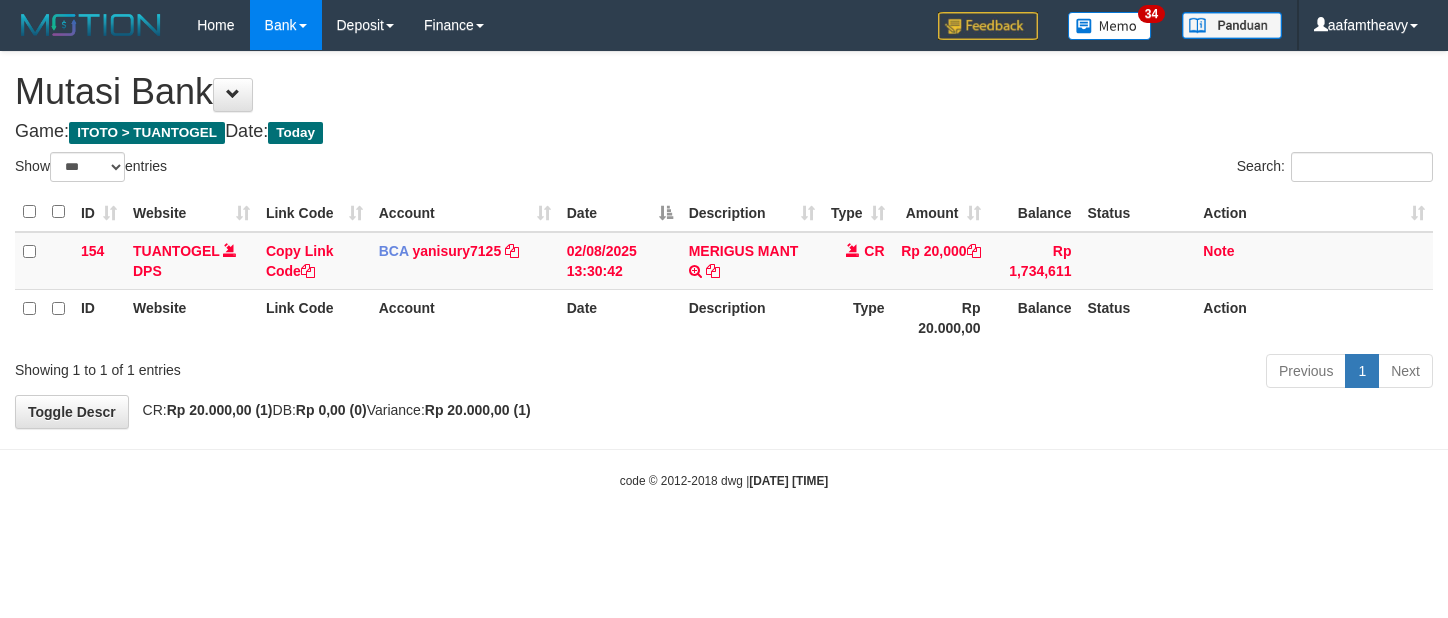 scroll, scrollTop: 0, scrollLeft: 0, axis: both 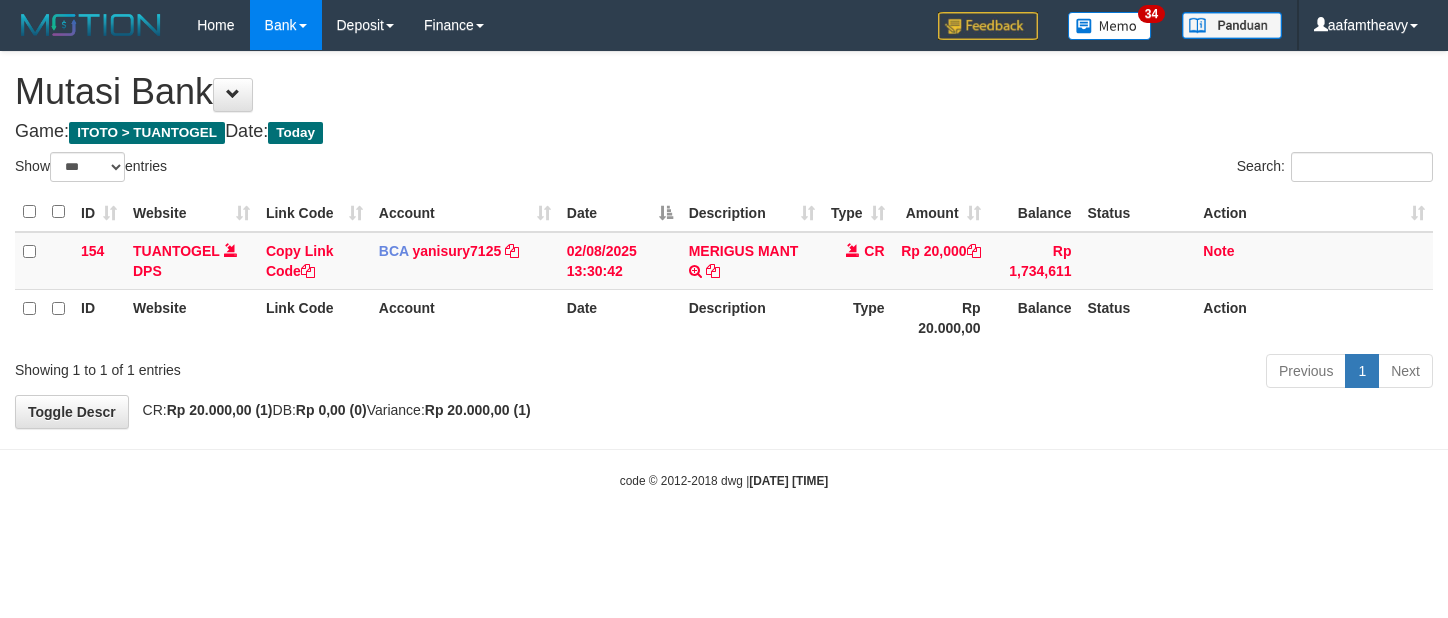 select on "***" 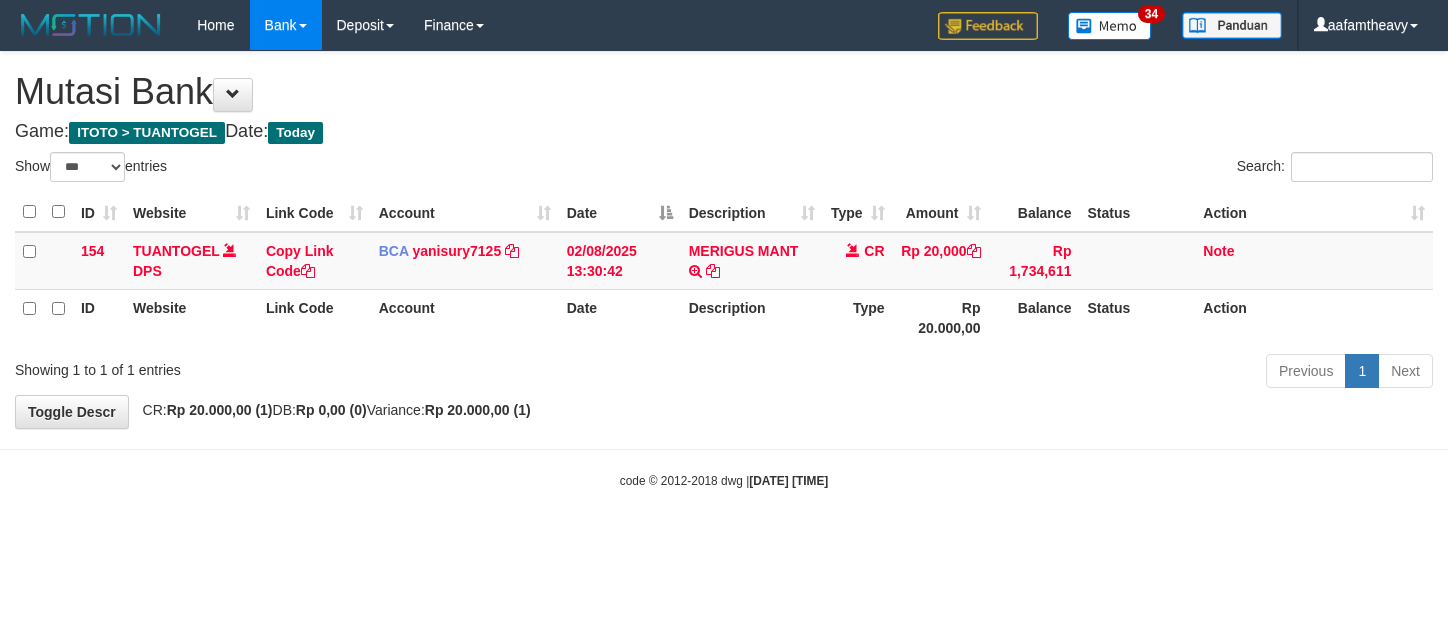 scroll, scrollTop: 0, scrollLeft: 0, axis: both 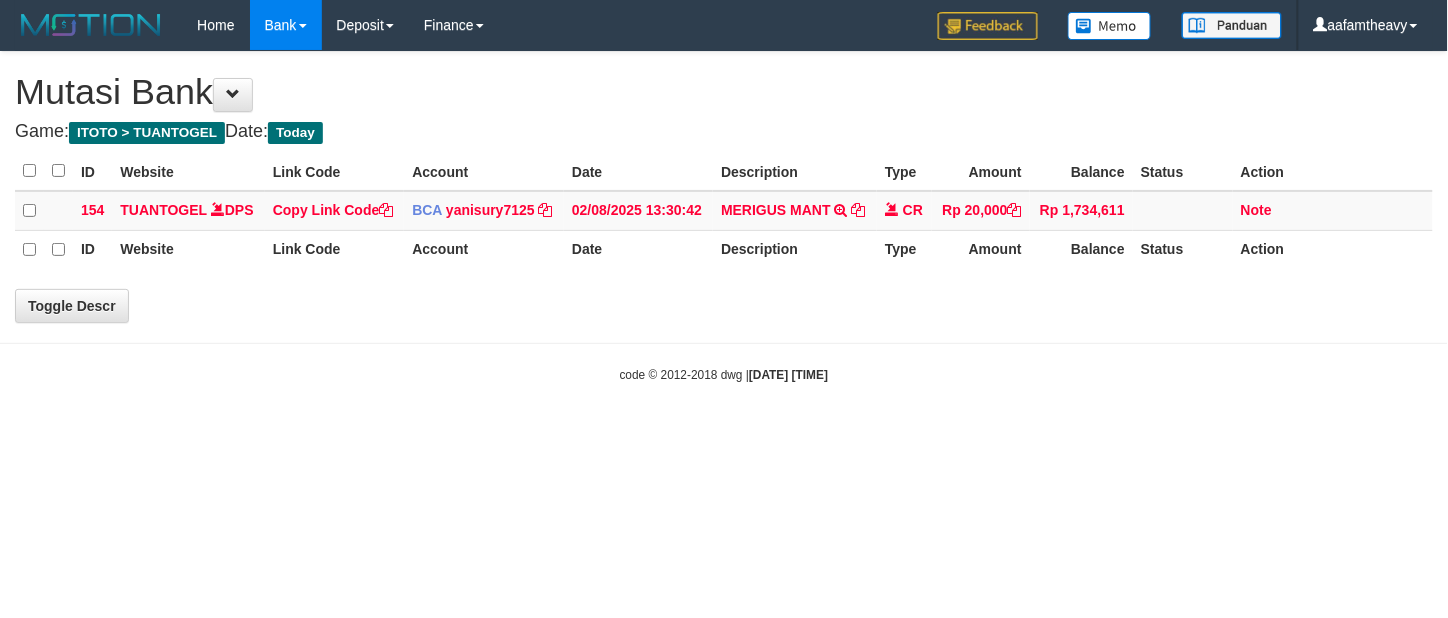 select on "***" 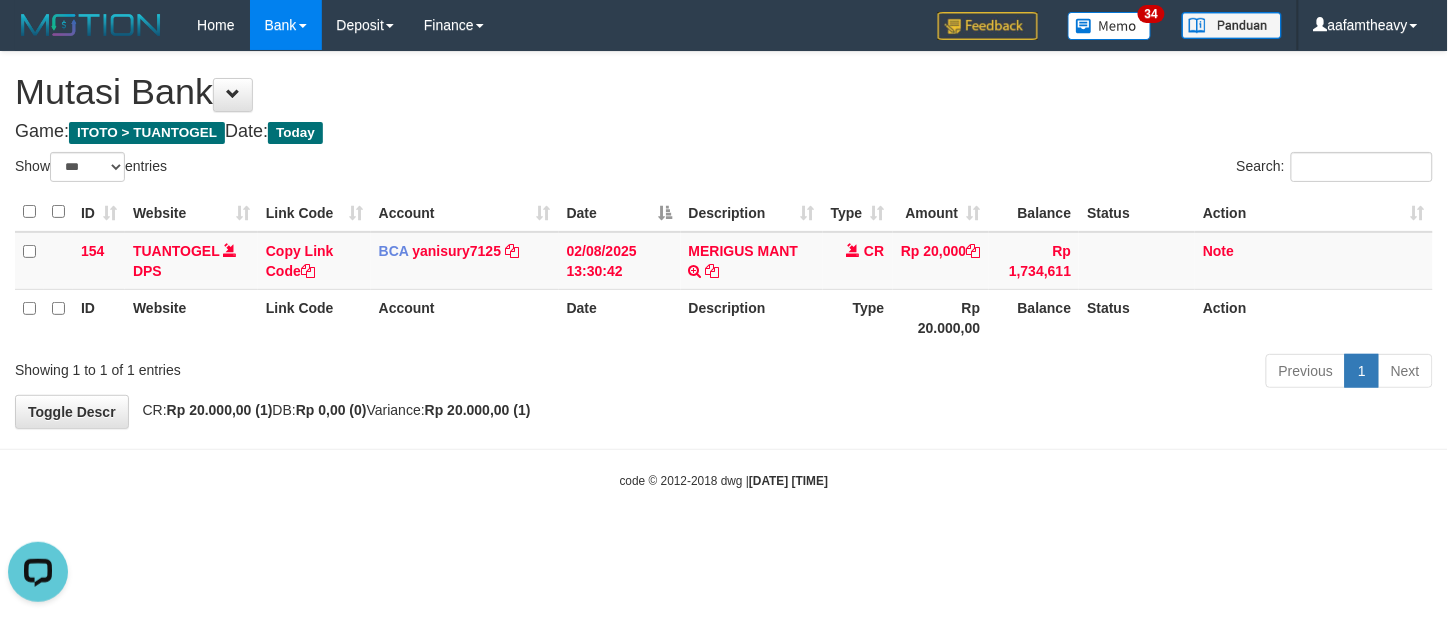 scroll, scrollTop: 0, scrollLeft: 0, axis: both 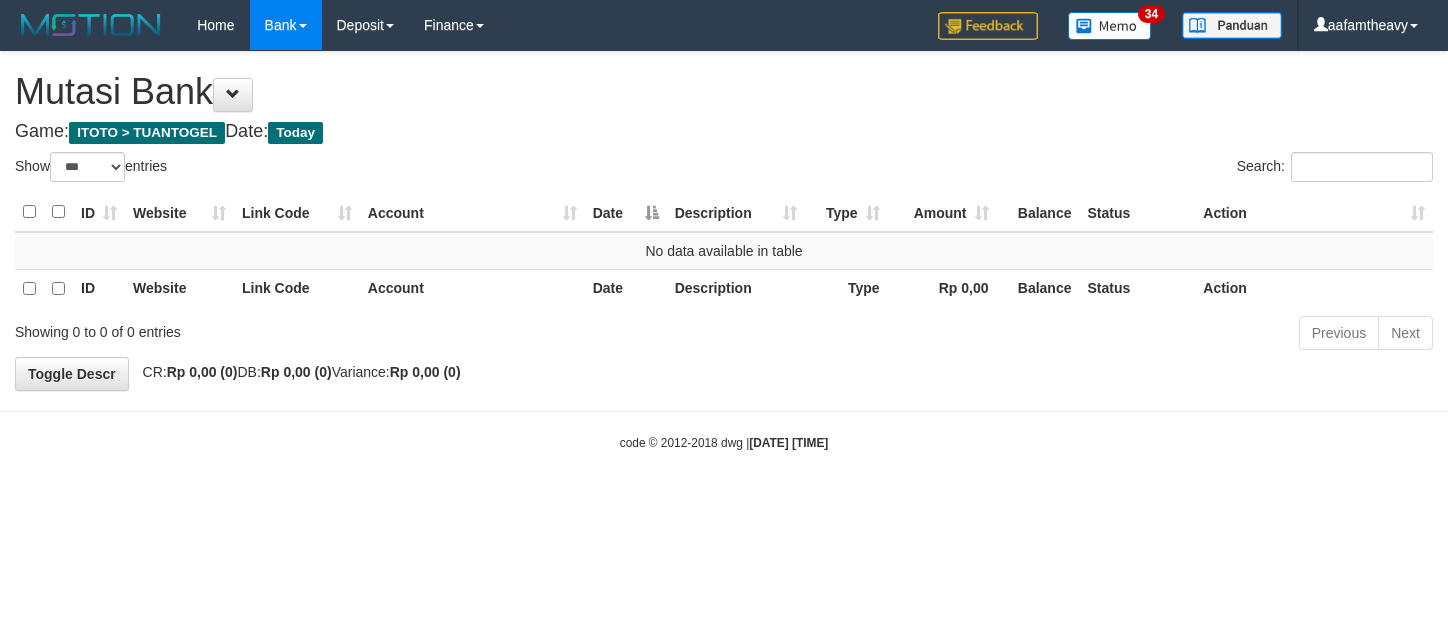 select on "***" 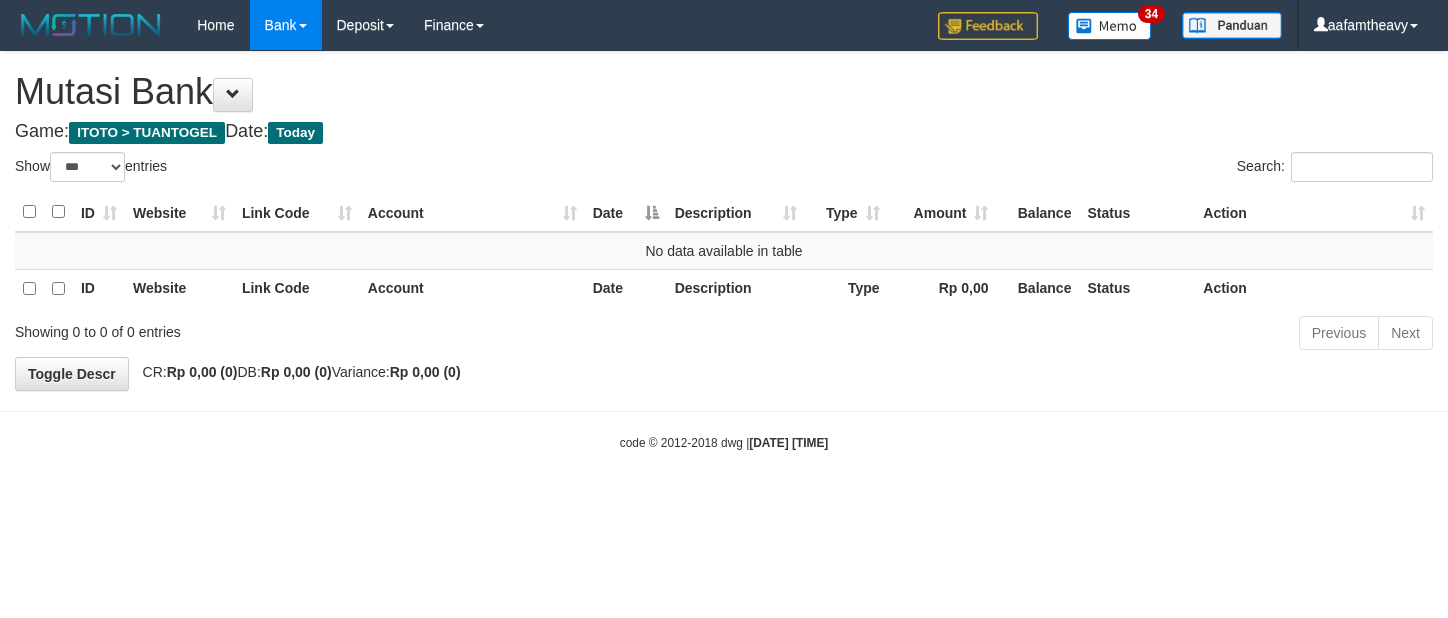 scroll, scrollTop: 0, scrollLeft: 0, axis: both 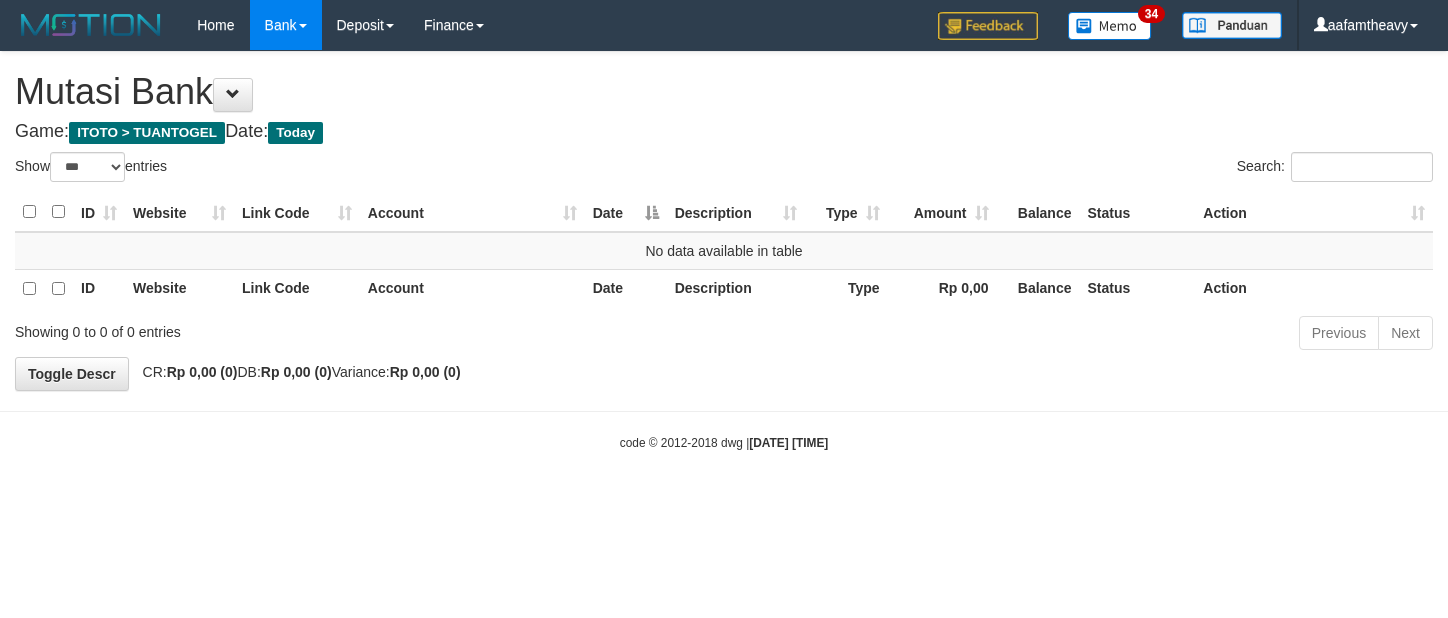 select on "***" 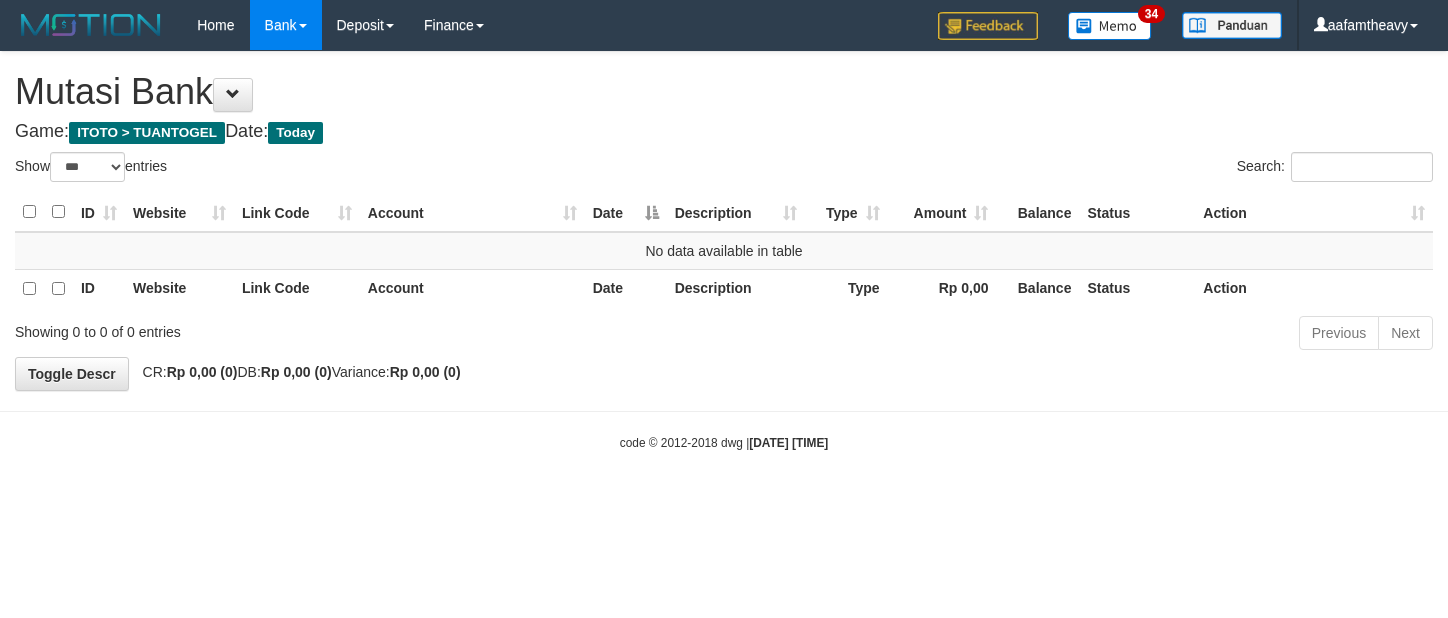 scroll, scrollTop: 0, scrollLeft: 0, axis: both 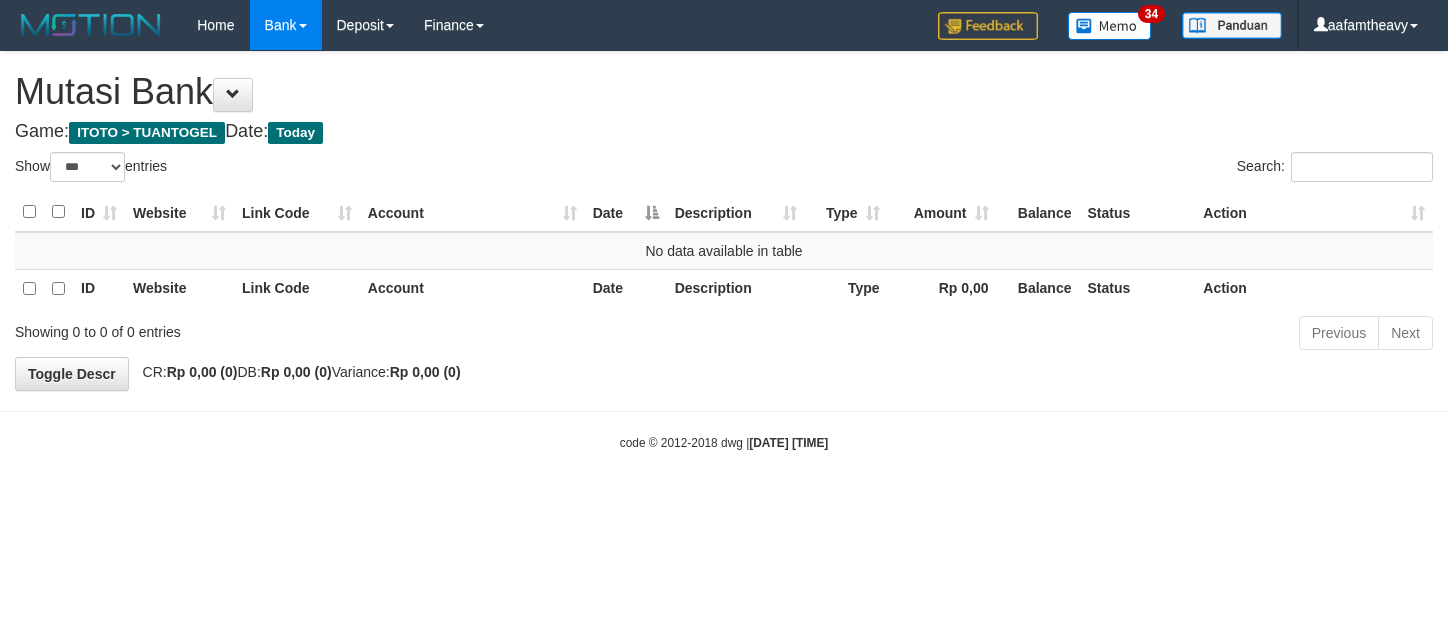 select on "***" 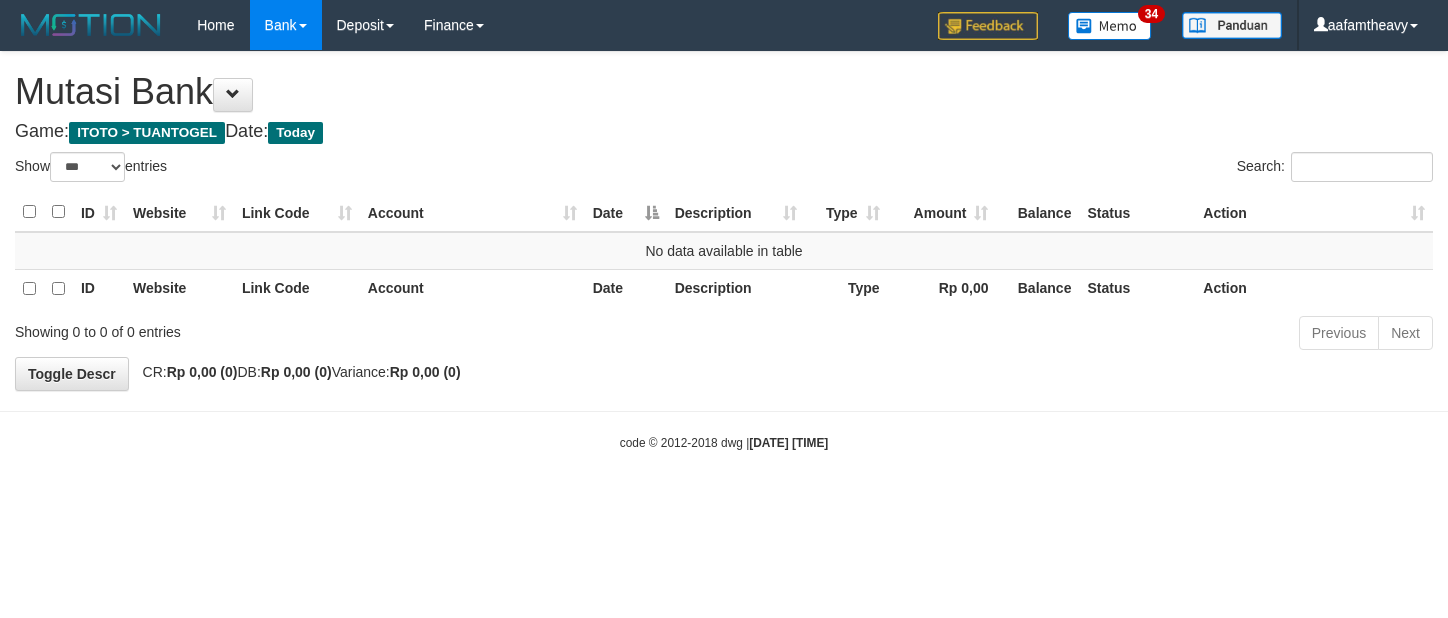 scroll, scrollTop: 0, scrollLeft: 0, axis: both 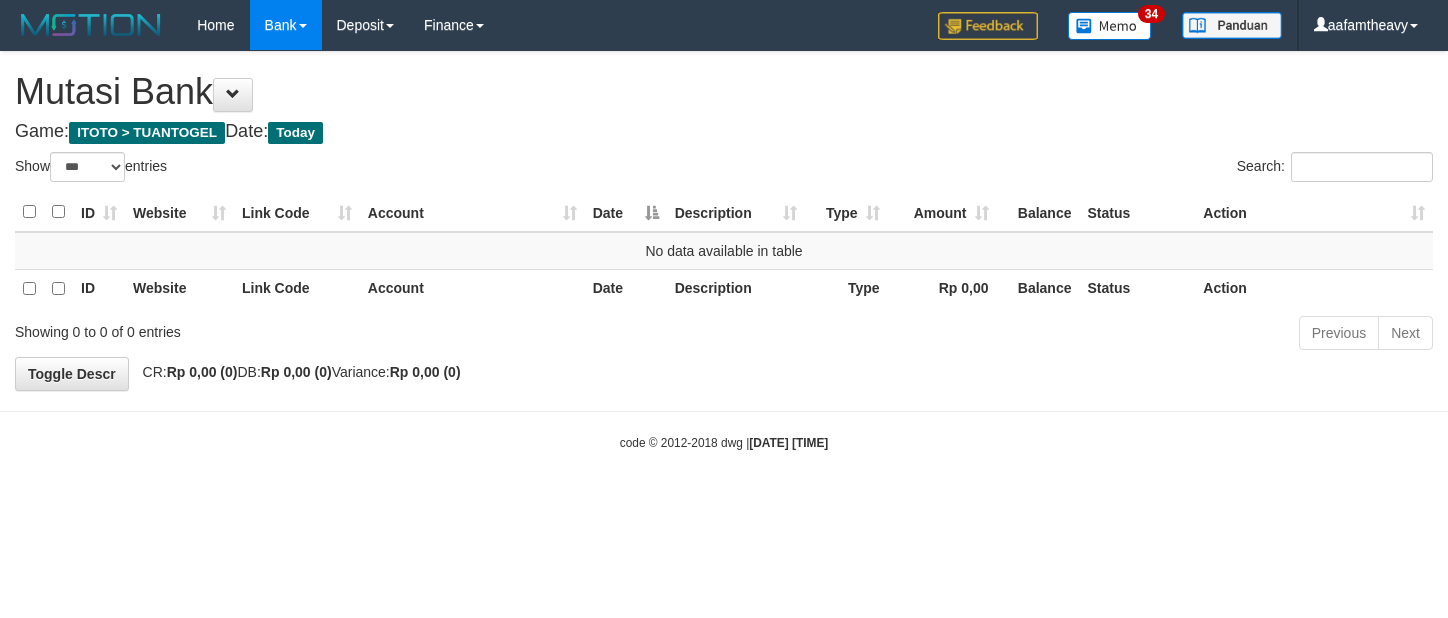 select on "***" 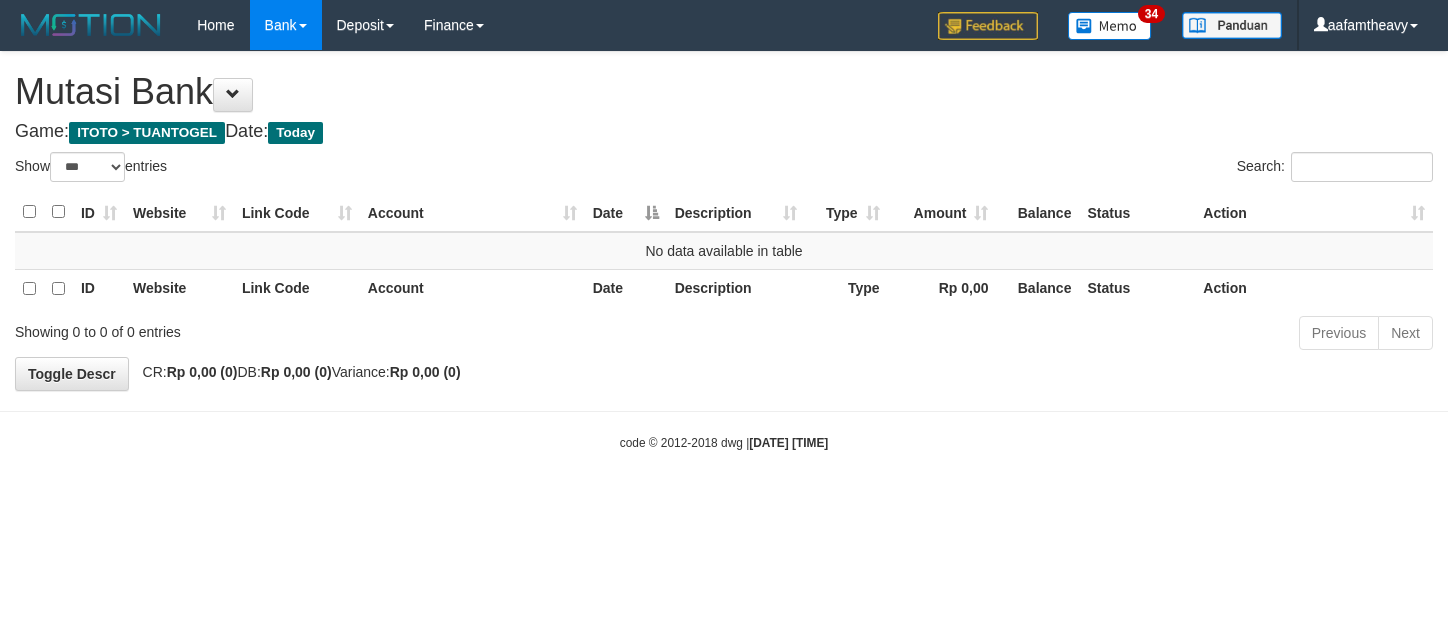 scroll, scrollTop: 0, scrollLeft: 0, axis: both 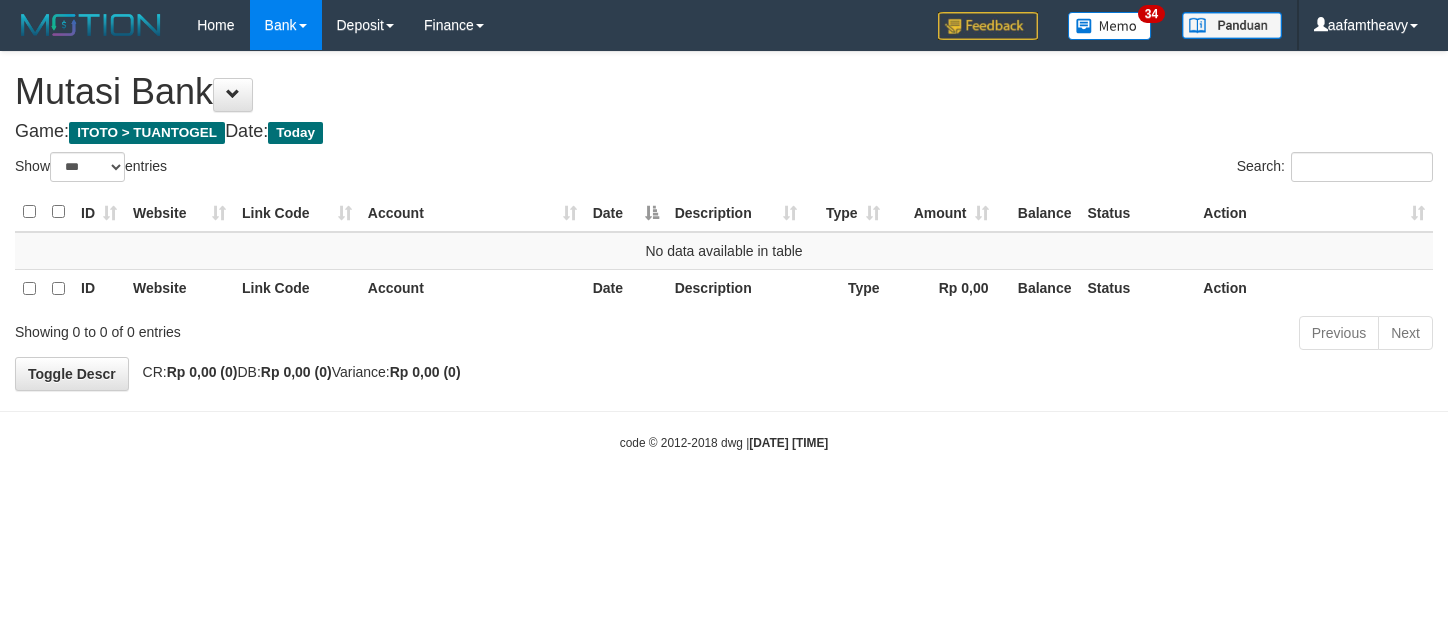 select on "***" 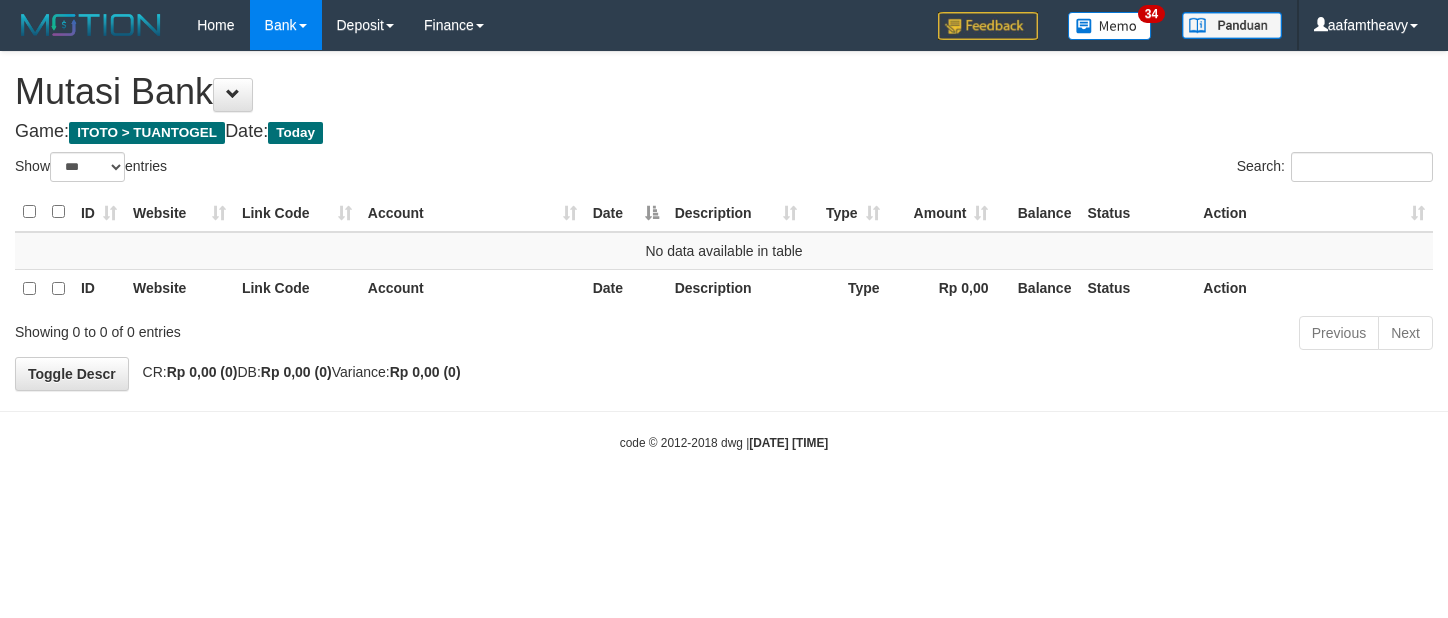 scroll, scrollTop: 0, scrollLeft: 0, axis: both 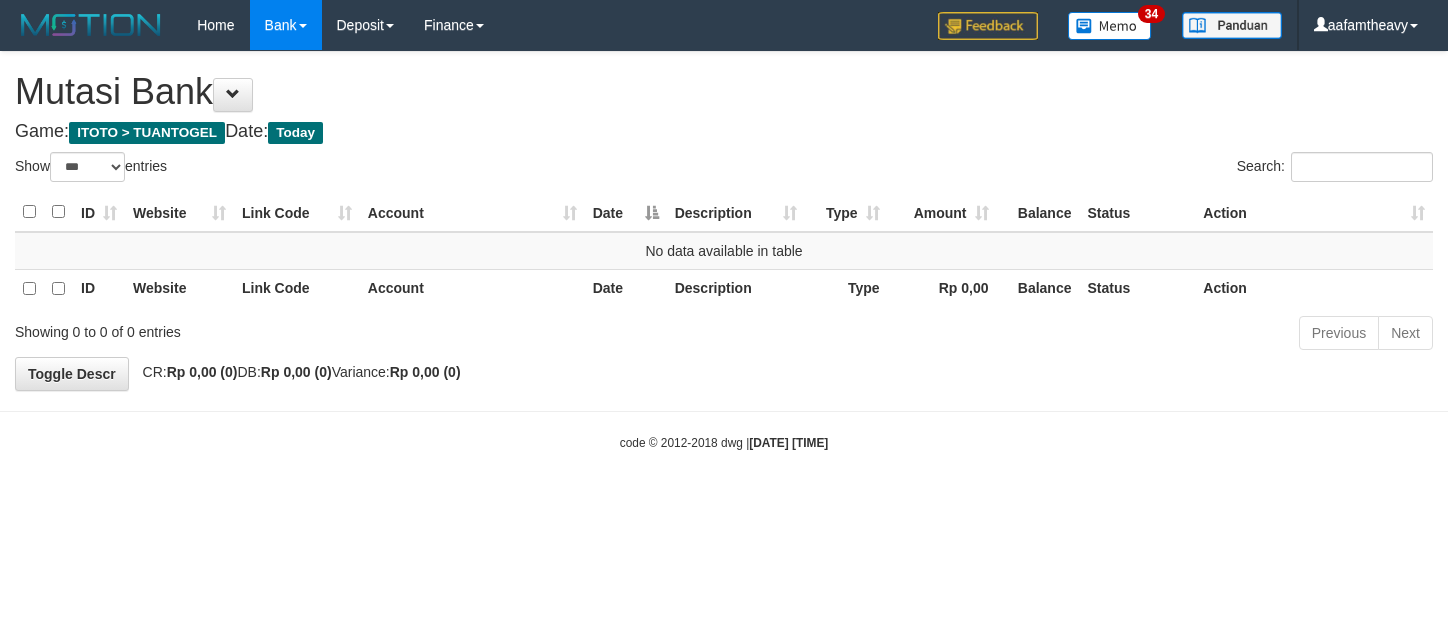 select on "***" 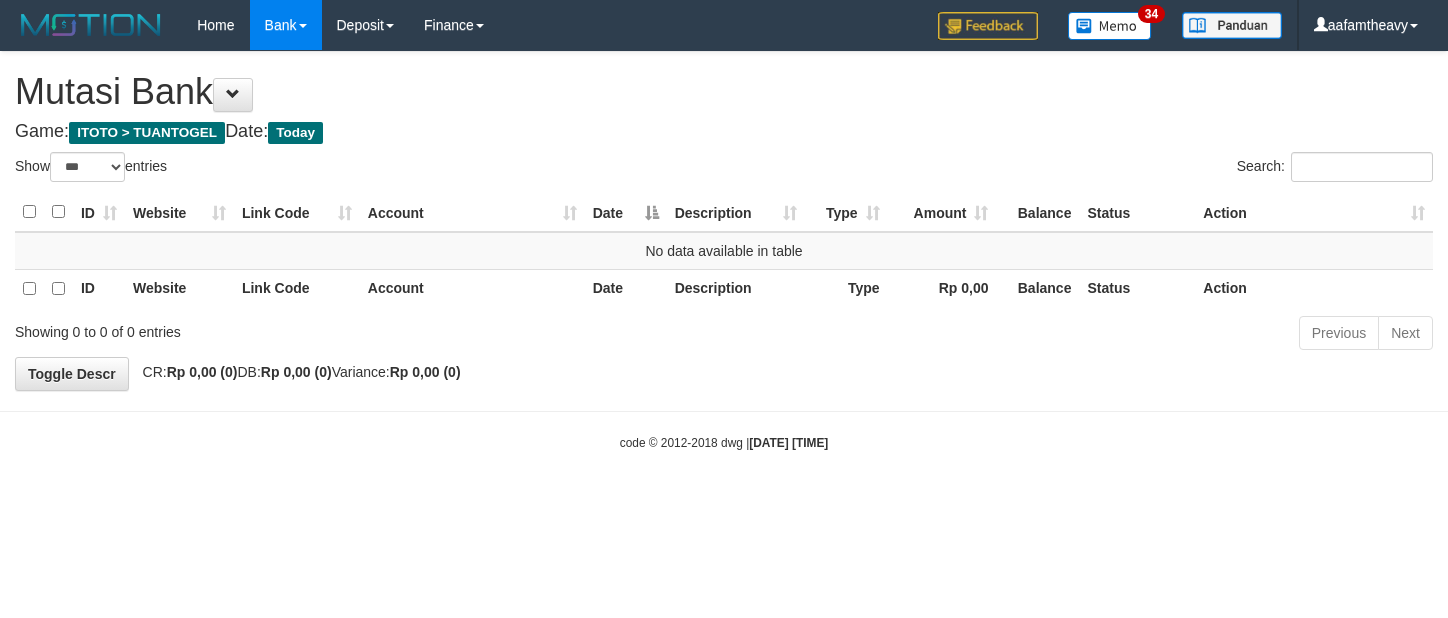 scroll, scrollTop: 0, scrollLeft: 0, axis: both 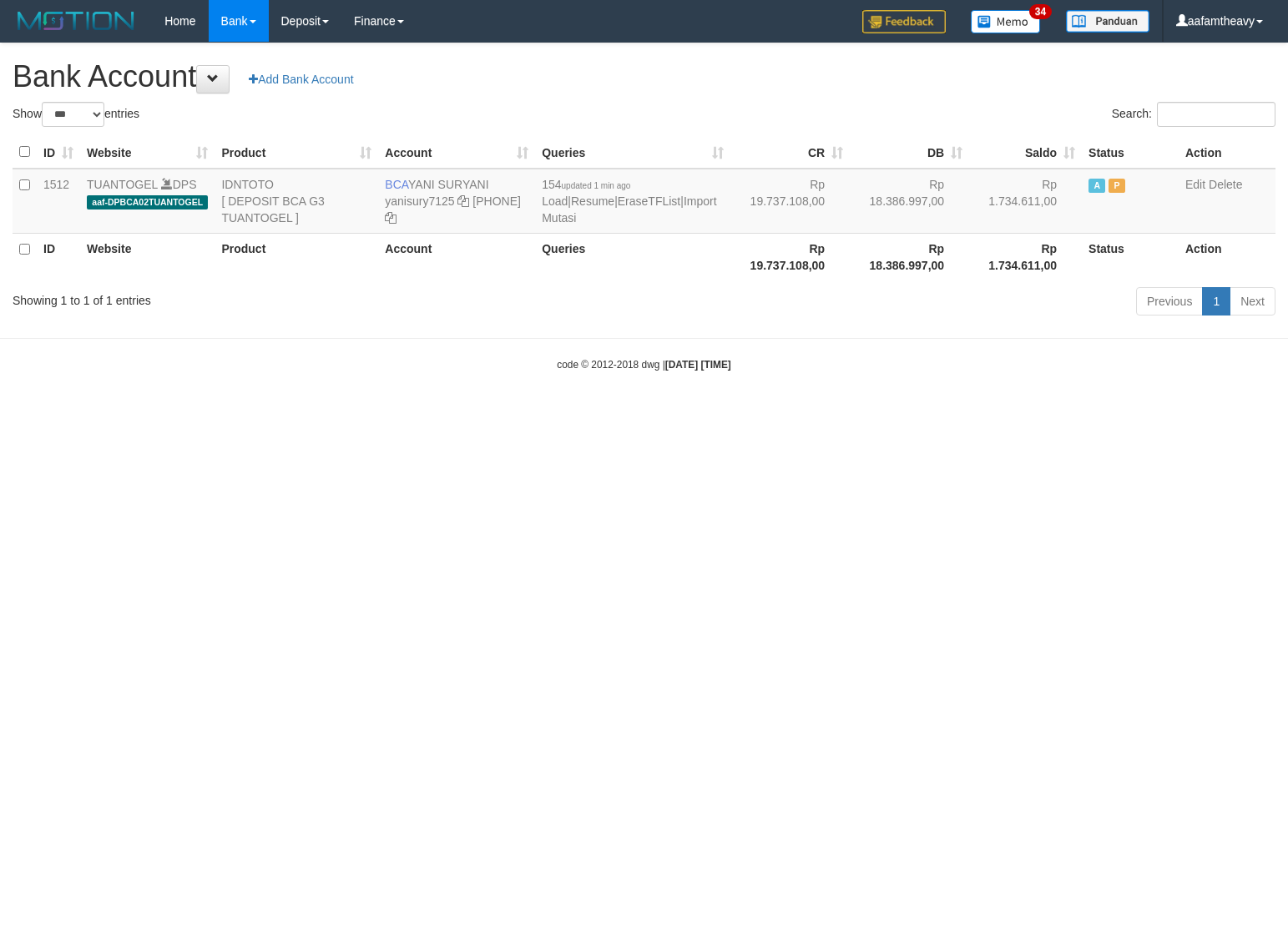select on "***" 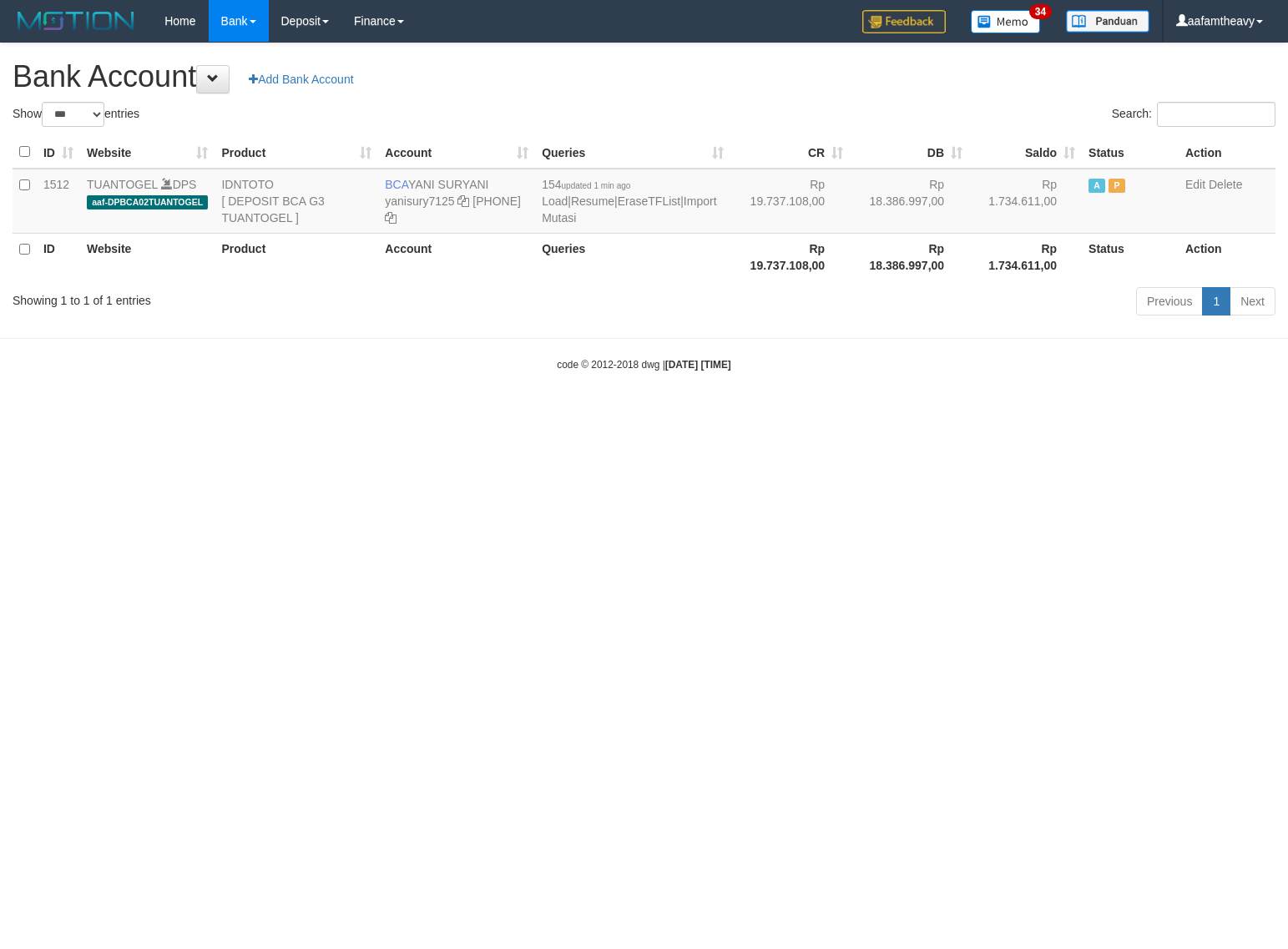 scroll, scrollTop: 0, scrollLeft: 0, axis: both 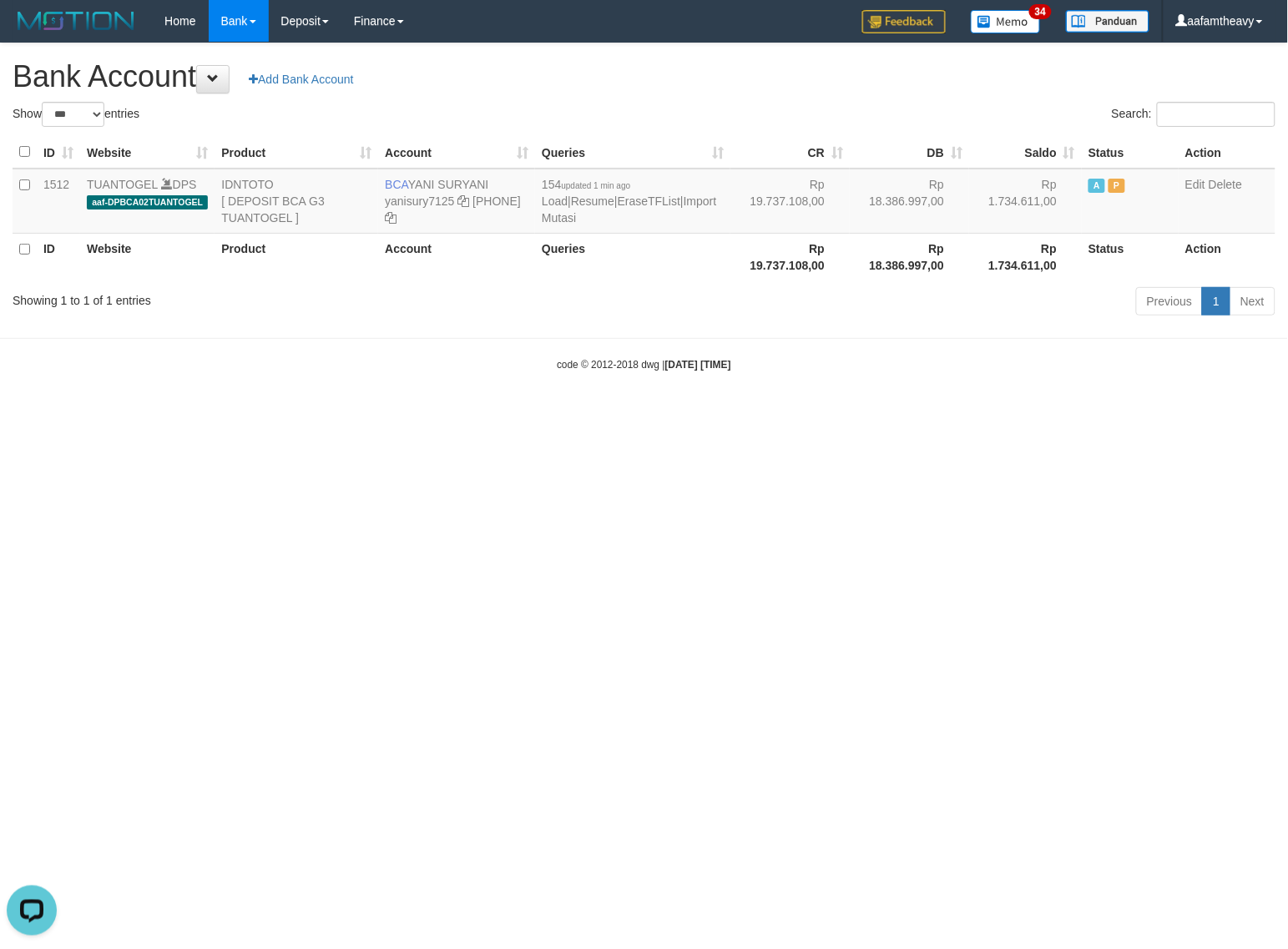 click on "Toggle navigation
Home
Bank
Account List
Load
By Website
Group
[ITOTO]													TUANTOGEL
By Load Group (DPS)
Group aaf-DPBCA02TUANTOGEL" at bounding box center (644, 207) 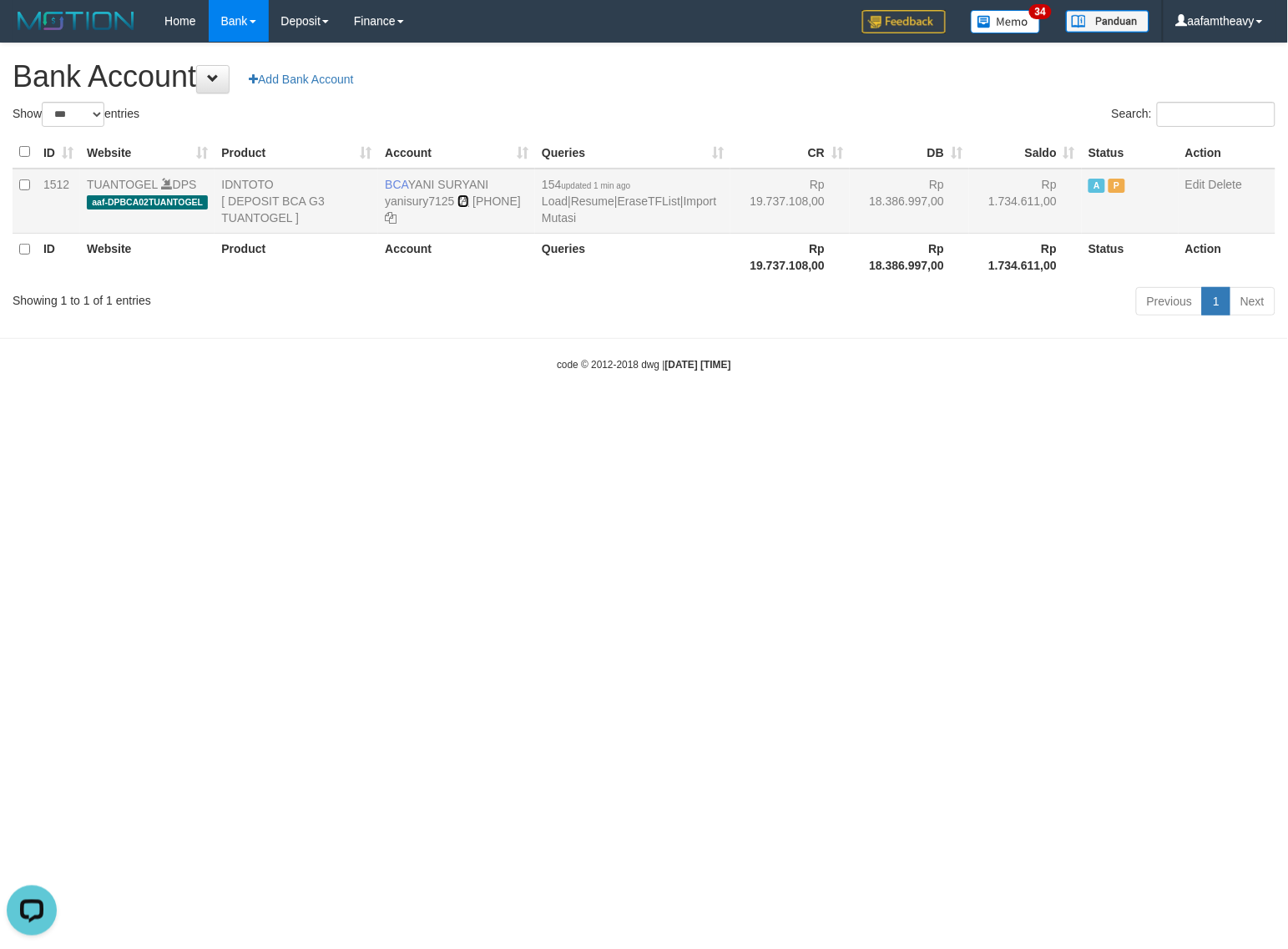 click at bounding box center (463, 201) 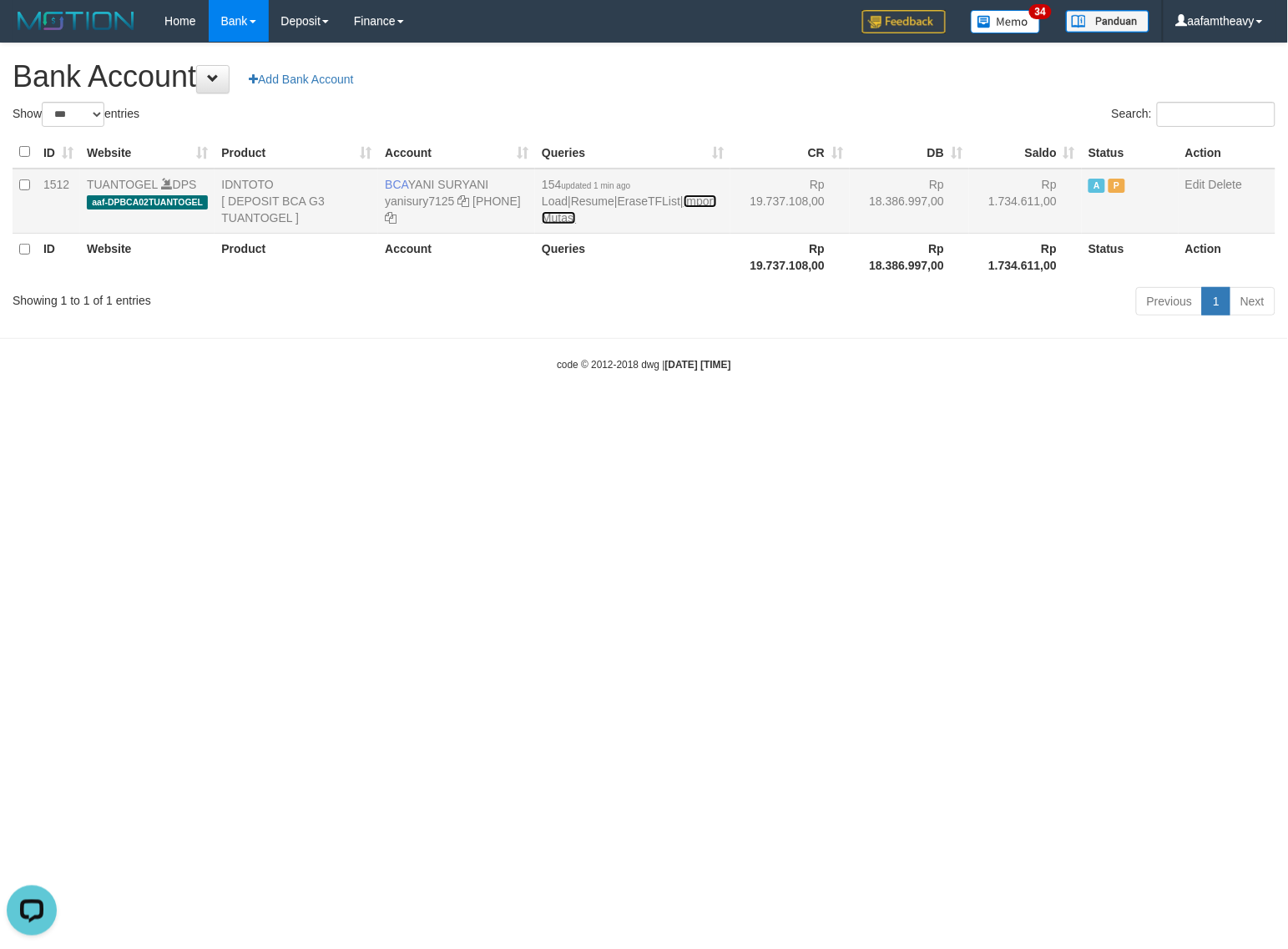 click on "Import Mutasi" at bounding box center [629, 209] 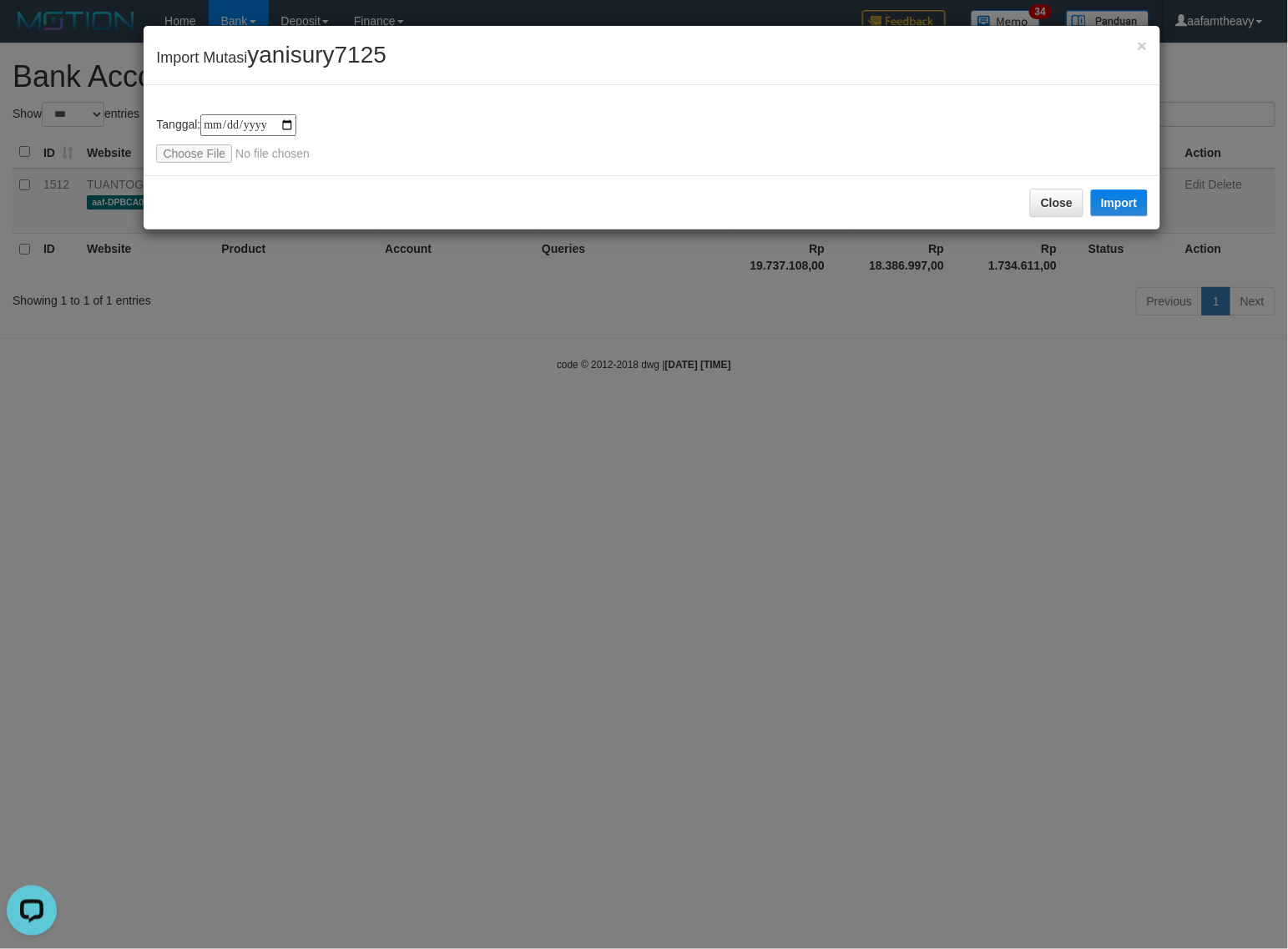 type on "**********" 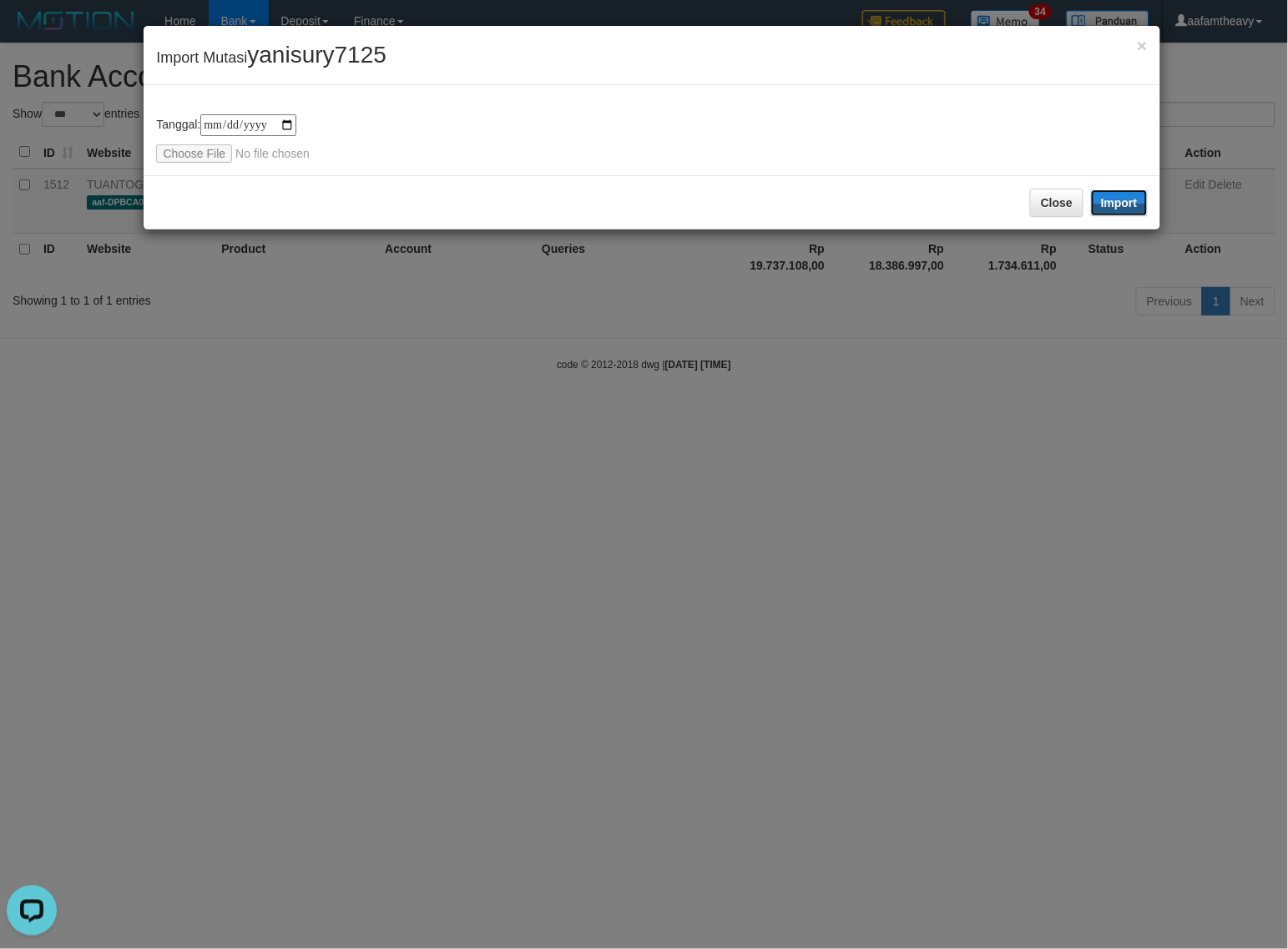 drag, startPoint x: 1117, startPoint y: 209, endPoint x: 1287, endPoint y: 300, distance: 192.82375 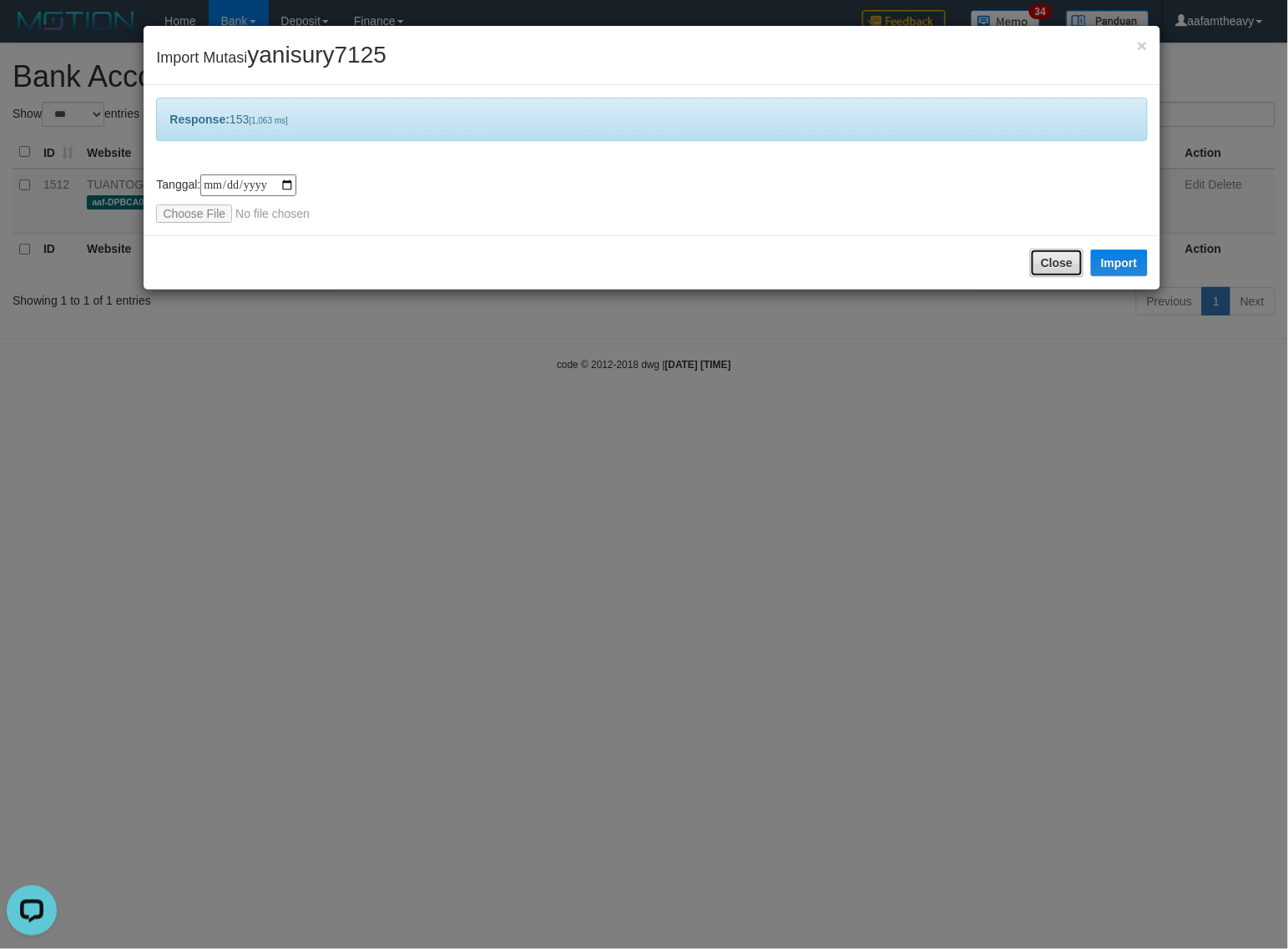 click on "Close" at bounding box center (1057, 263) 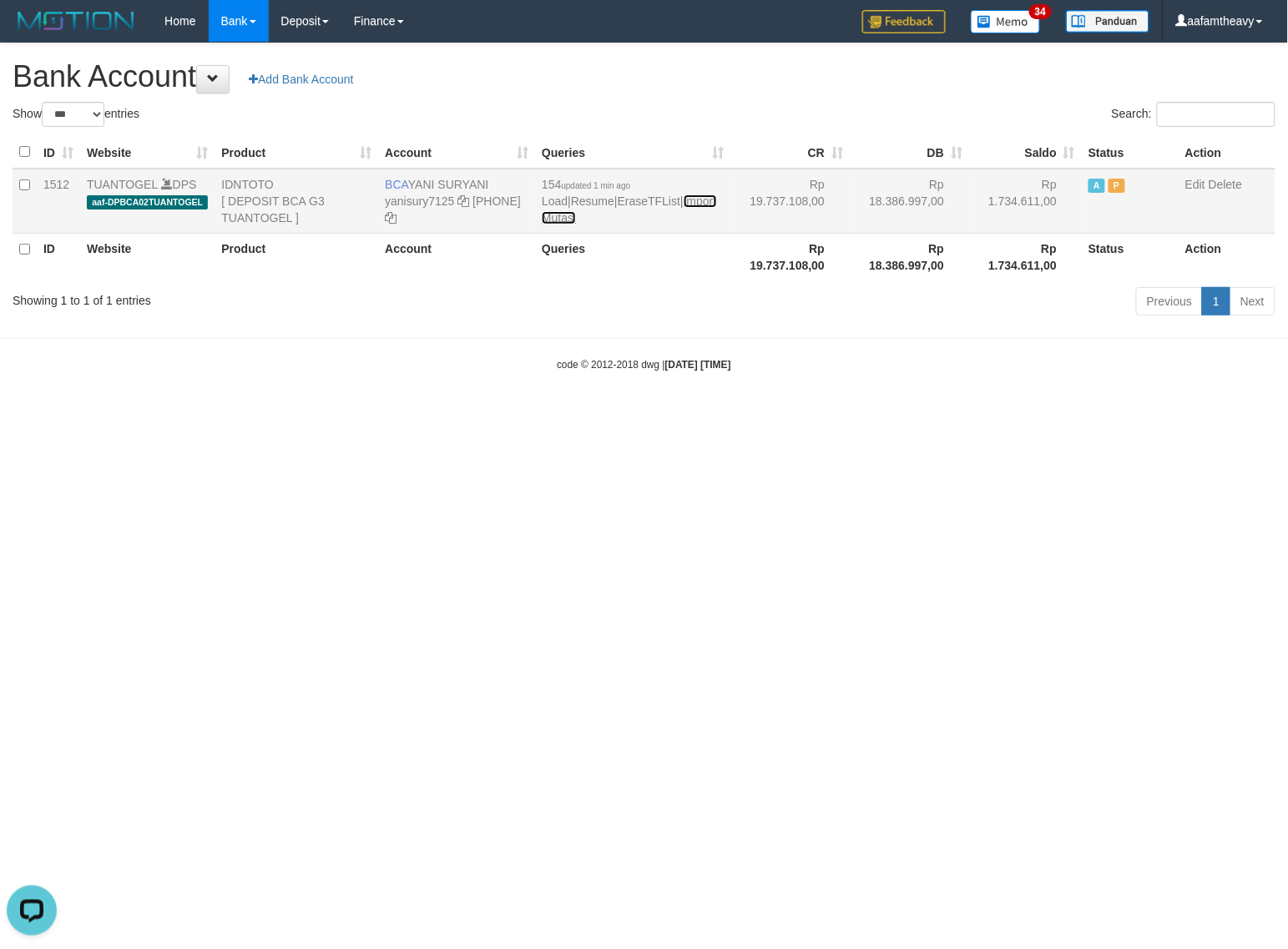 click on "Import Mutasi" at bounding box center [629, 209] 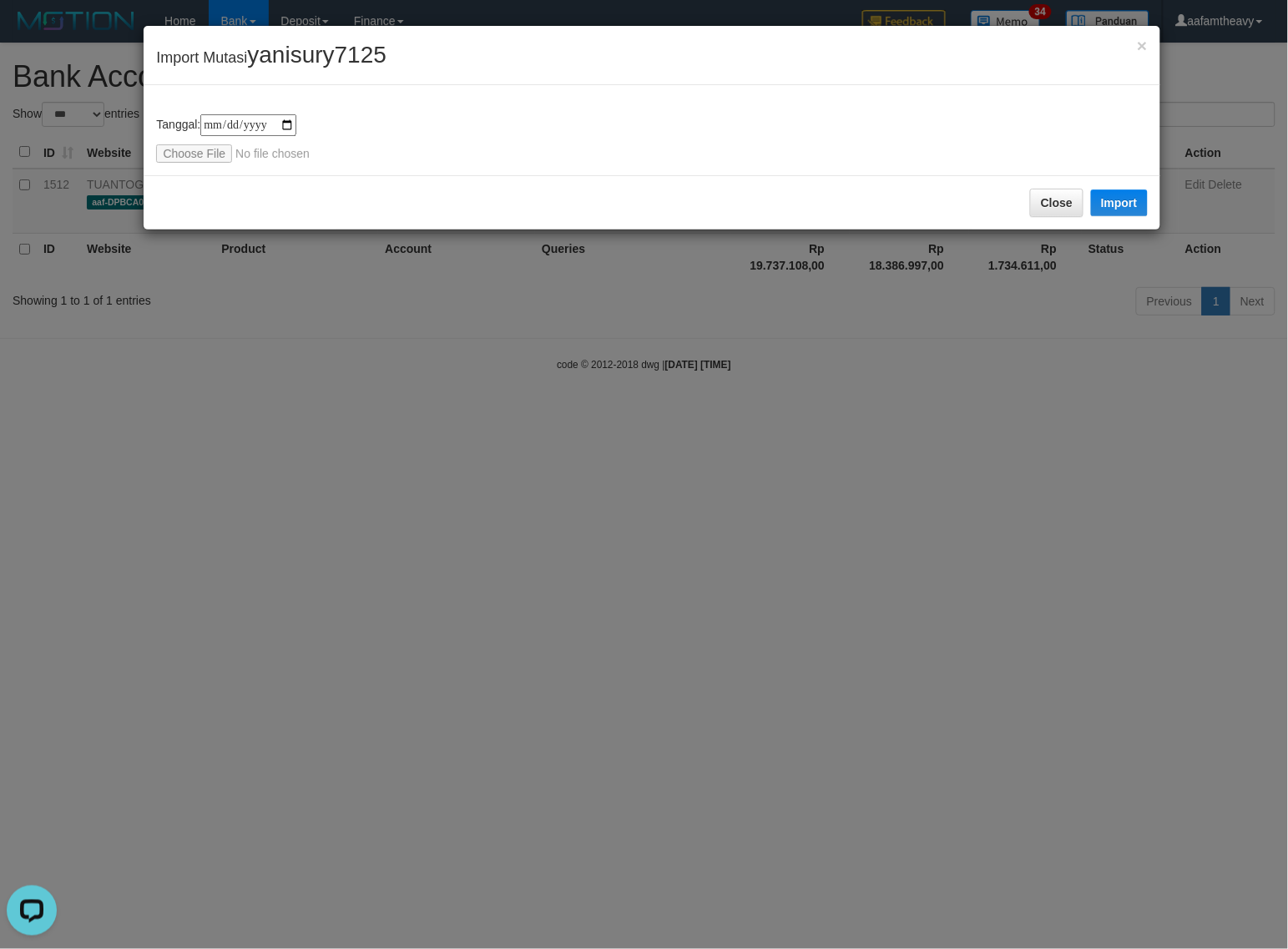 type on "**********" 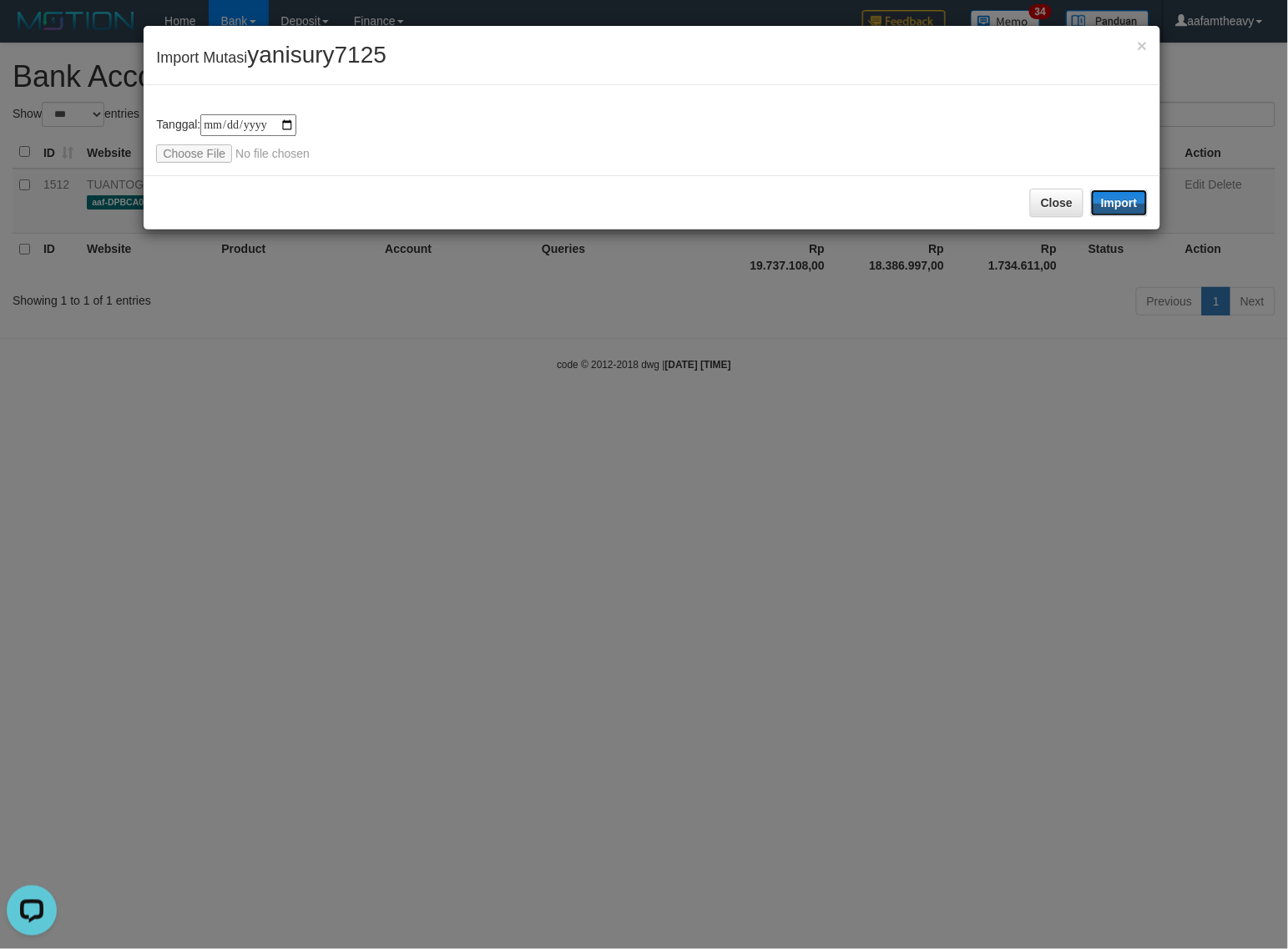 drag, startPoint x: 1128, startPoint y: 203, endPoint x: 1286, endPoint y: 267, distance: 170.46994 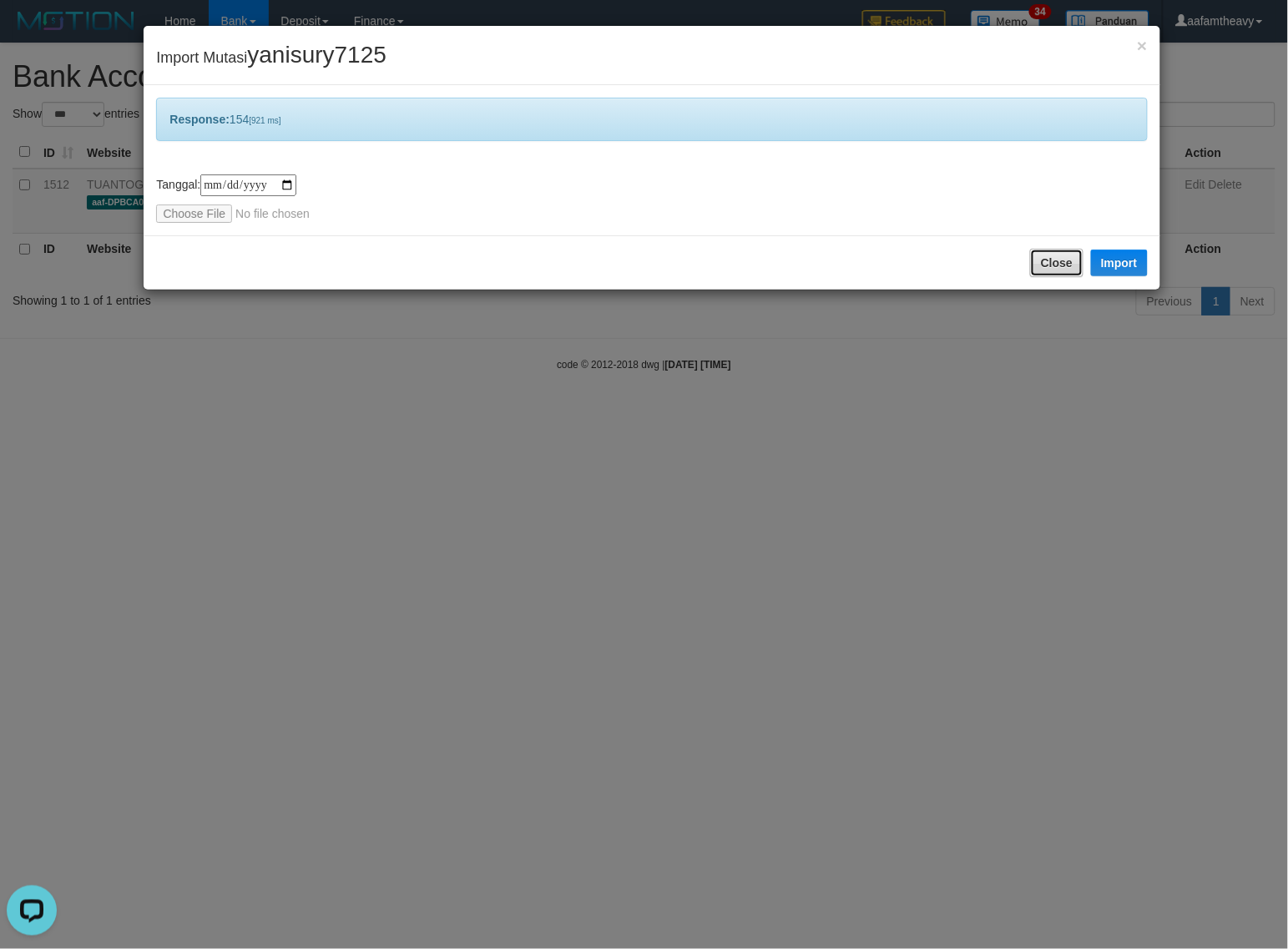 click on "Close" at bounding box center (1057, 263) 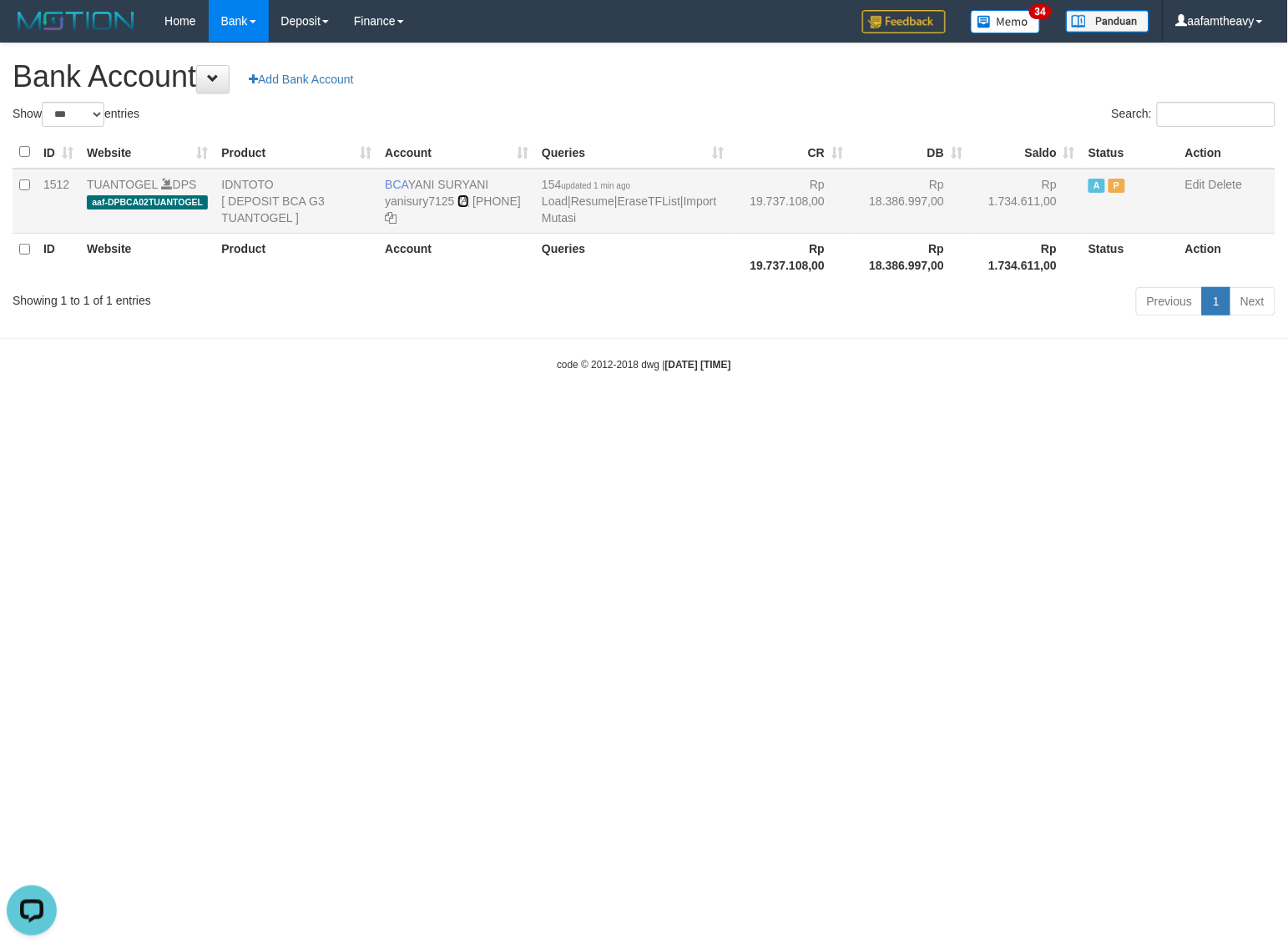 click at bounding box center [463, 201] 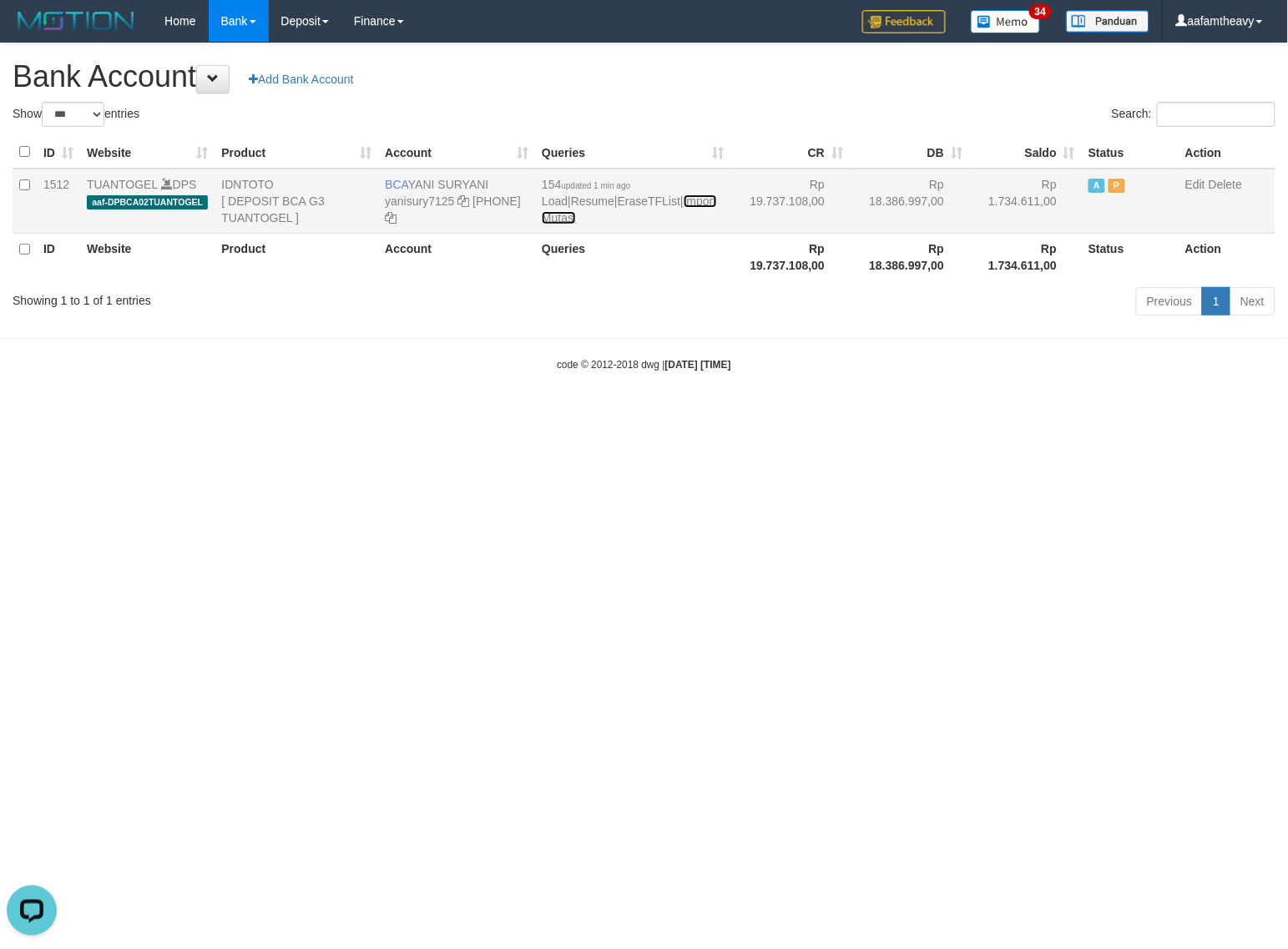 click on "Import Mutasi" at bounding box center [629, 209] 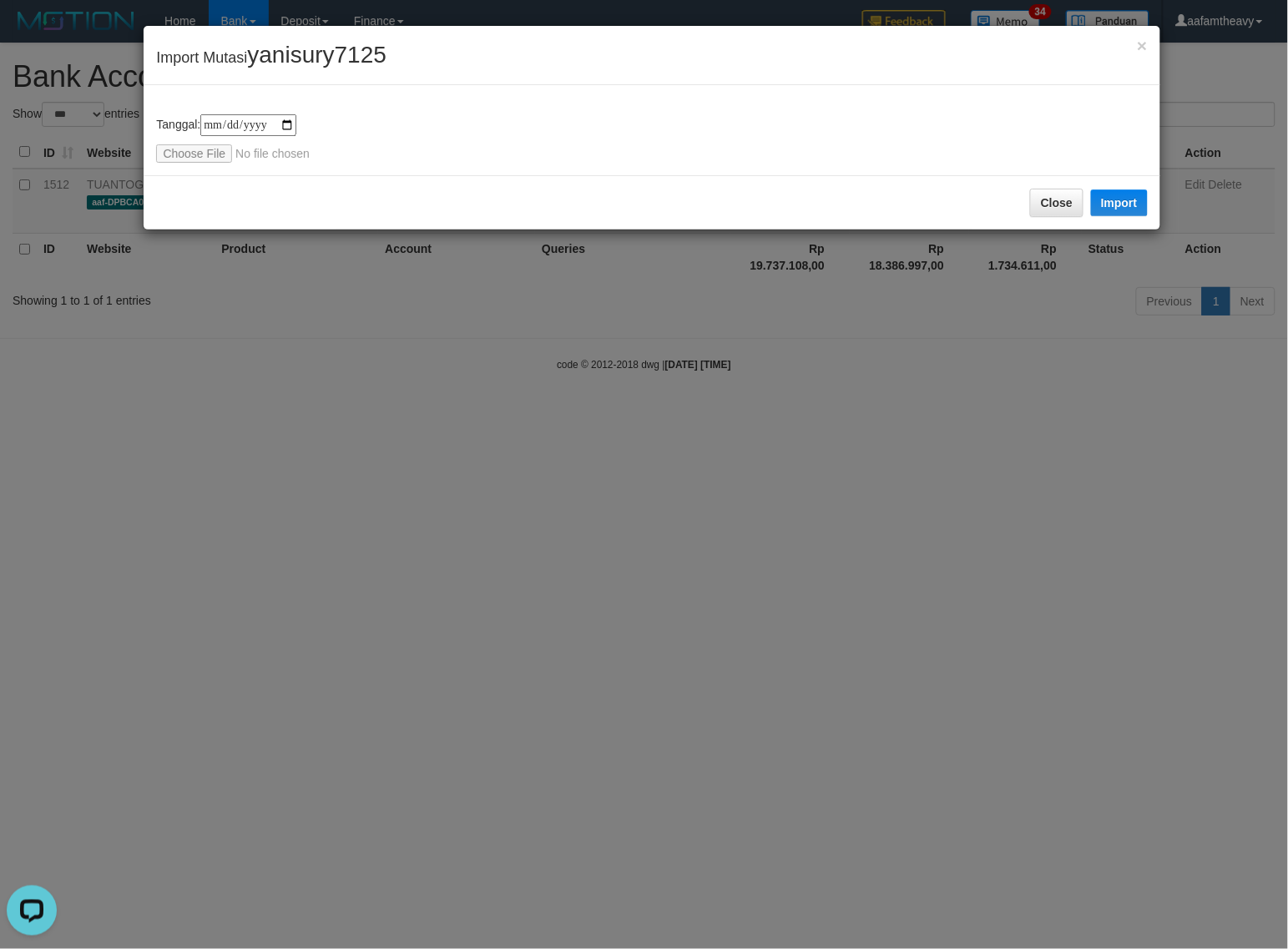 type on "**********" 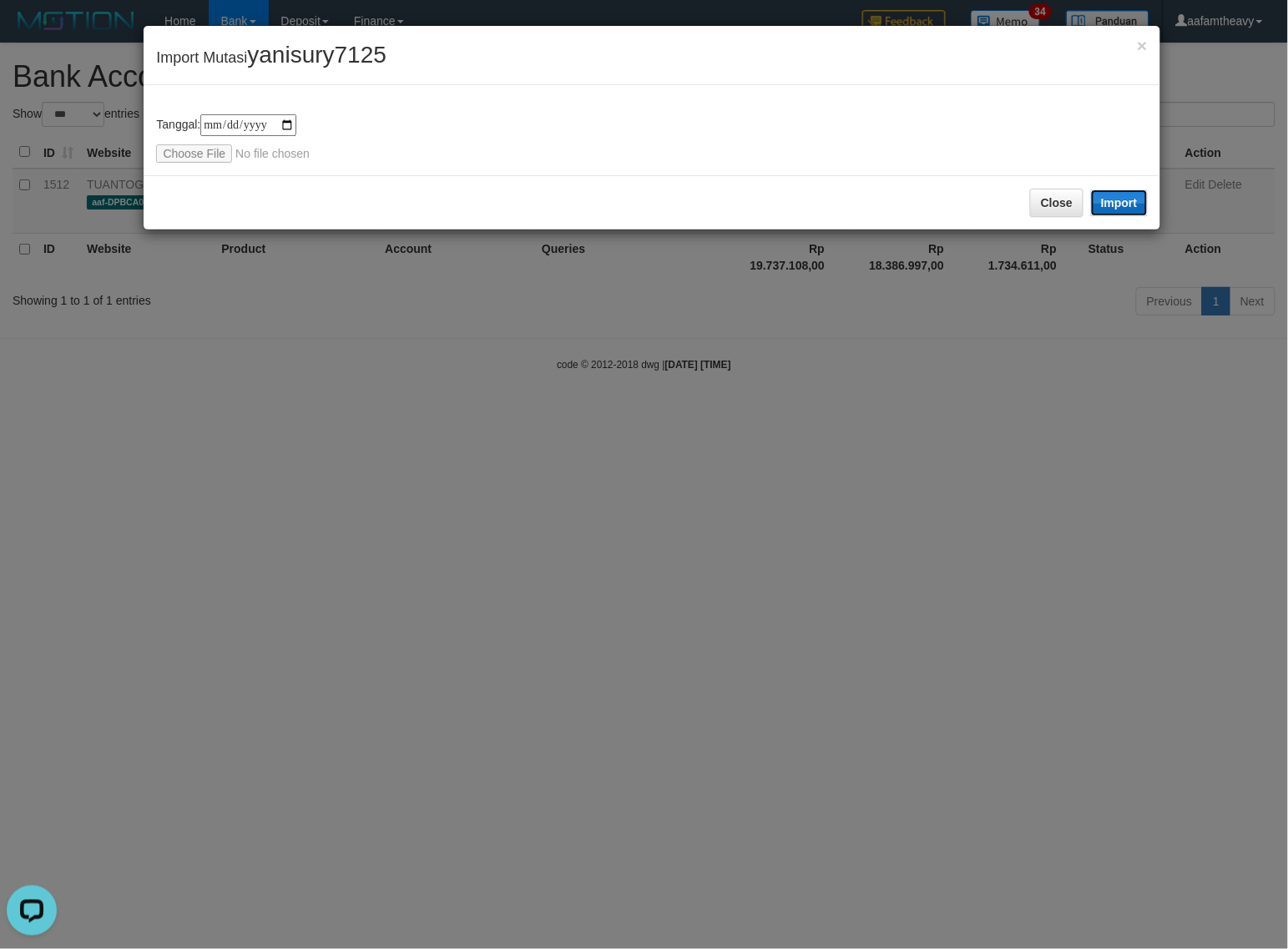 click on "Import" at bounding box center (1119, 203) 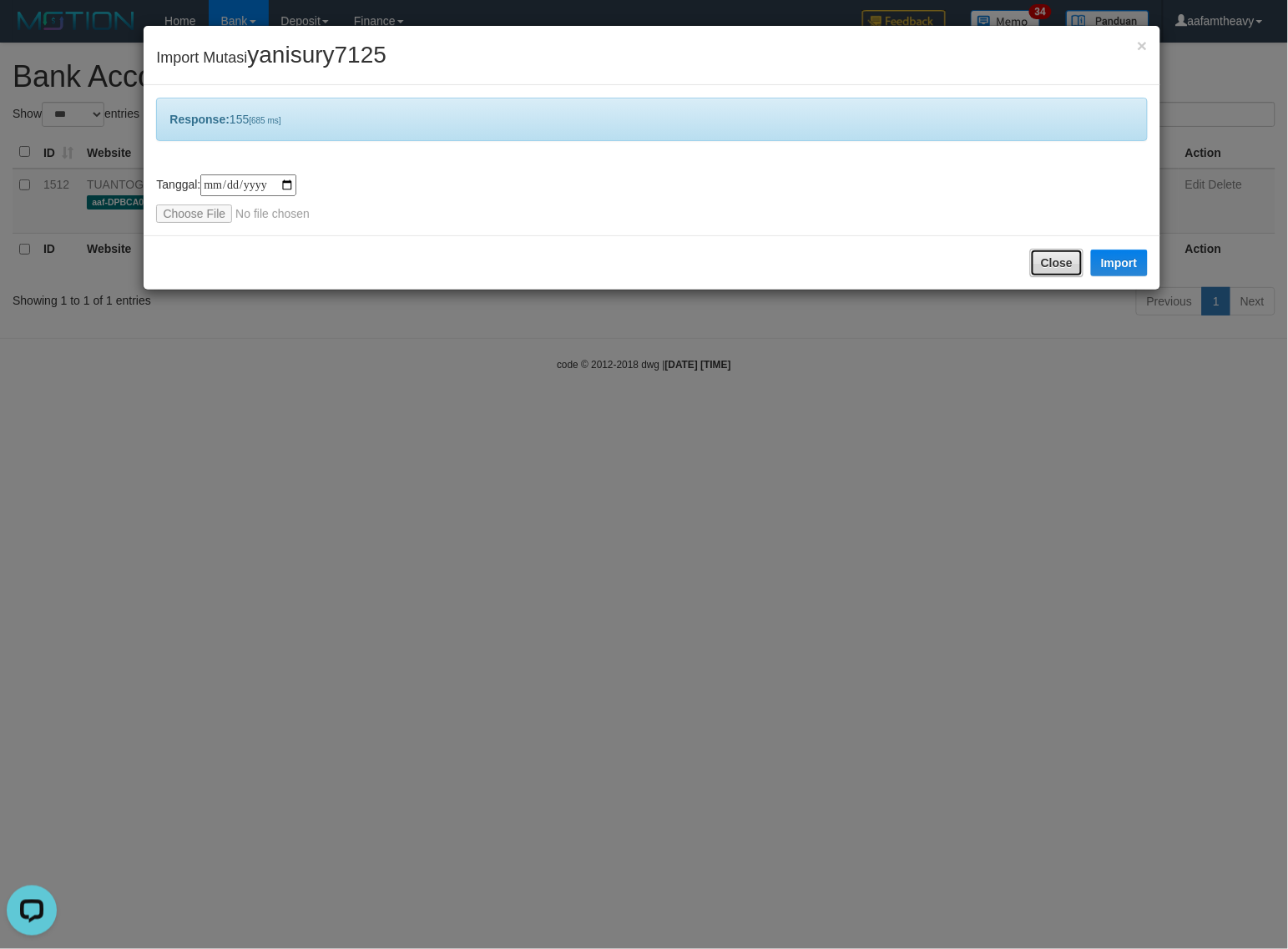 click on "Close" at bounding box center (1057, 263) 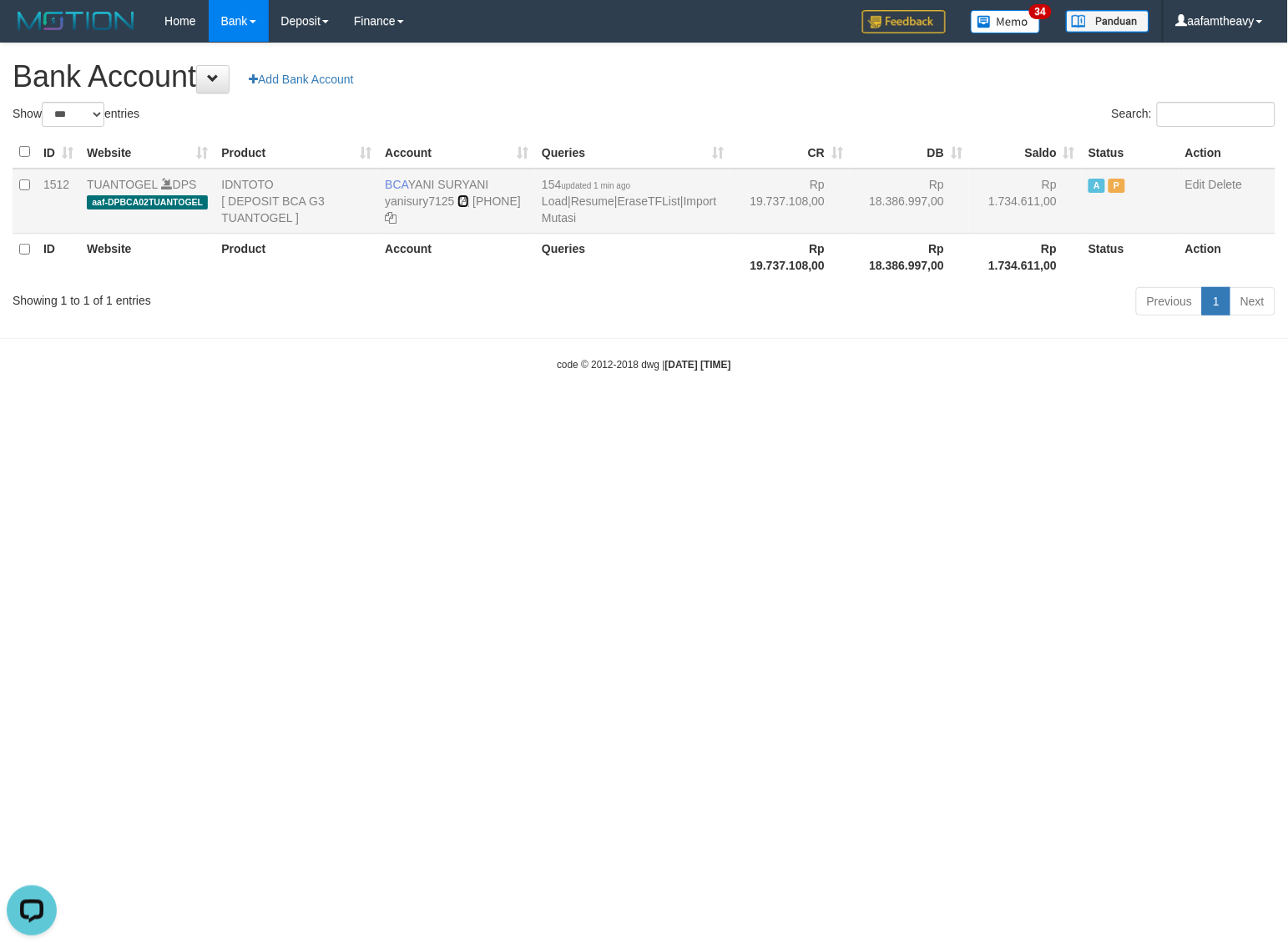 click at bounding box center (463, 201) 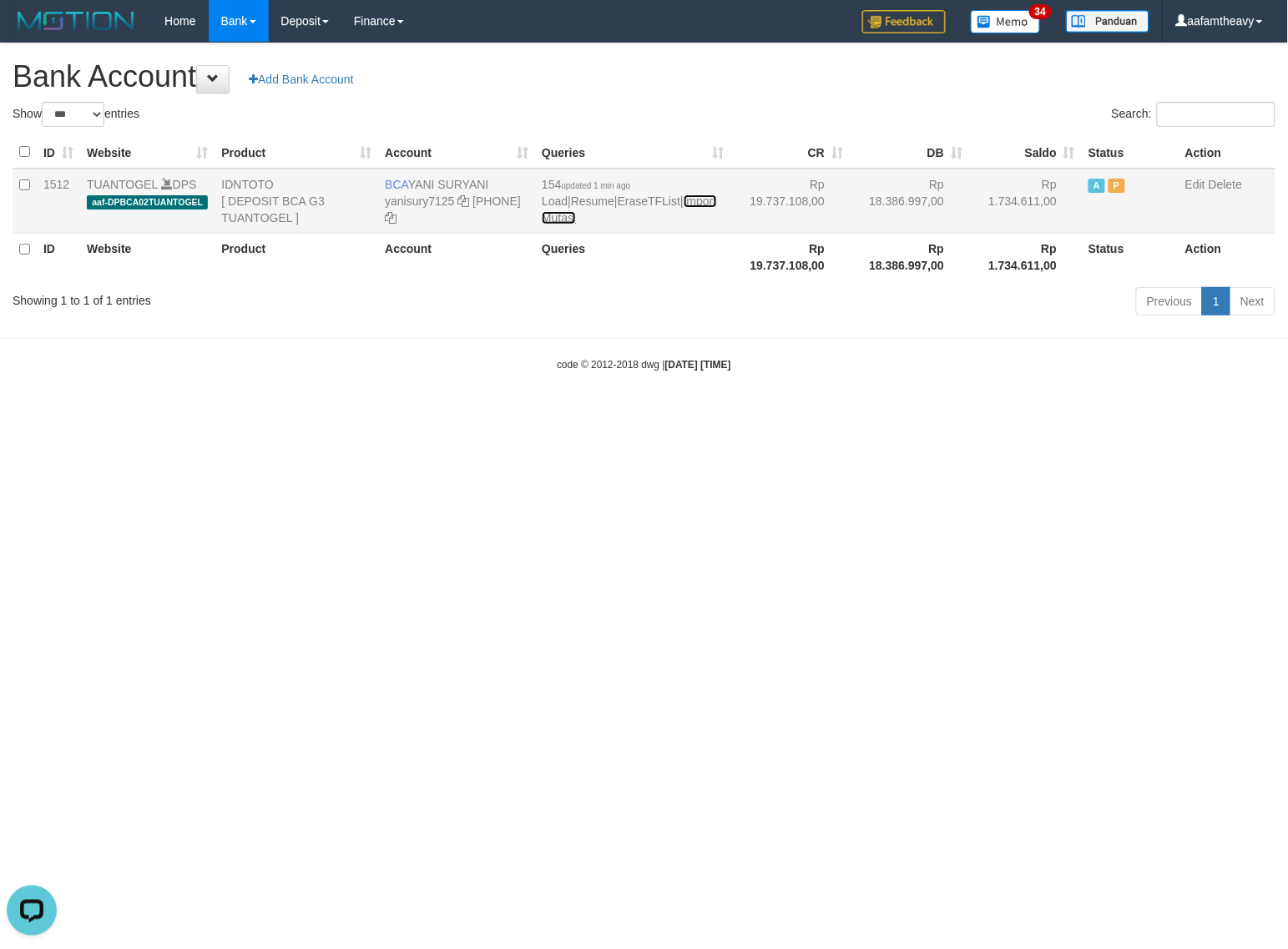 click on "Import Mutasi" at bounding box center (629, 209) 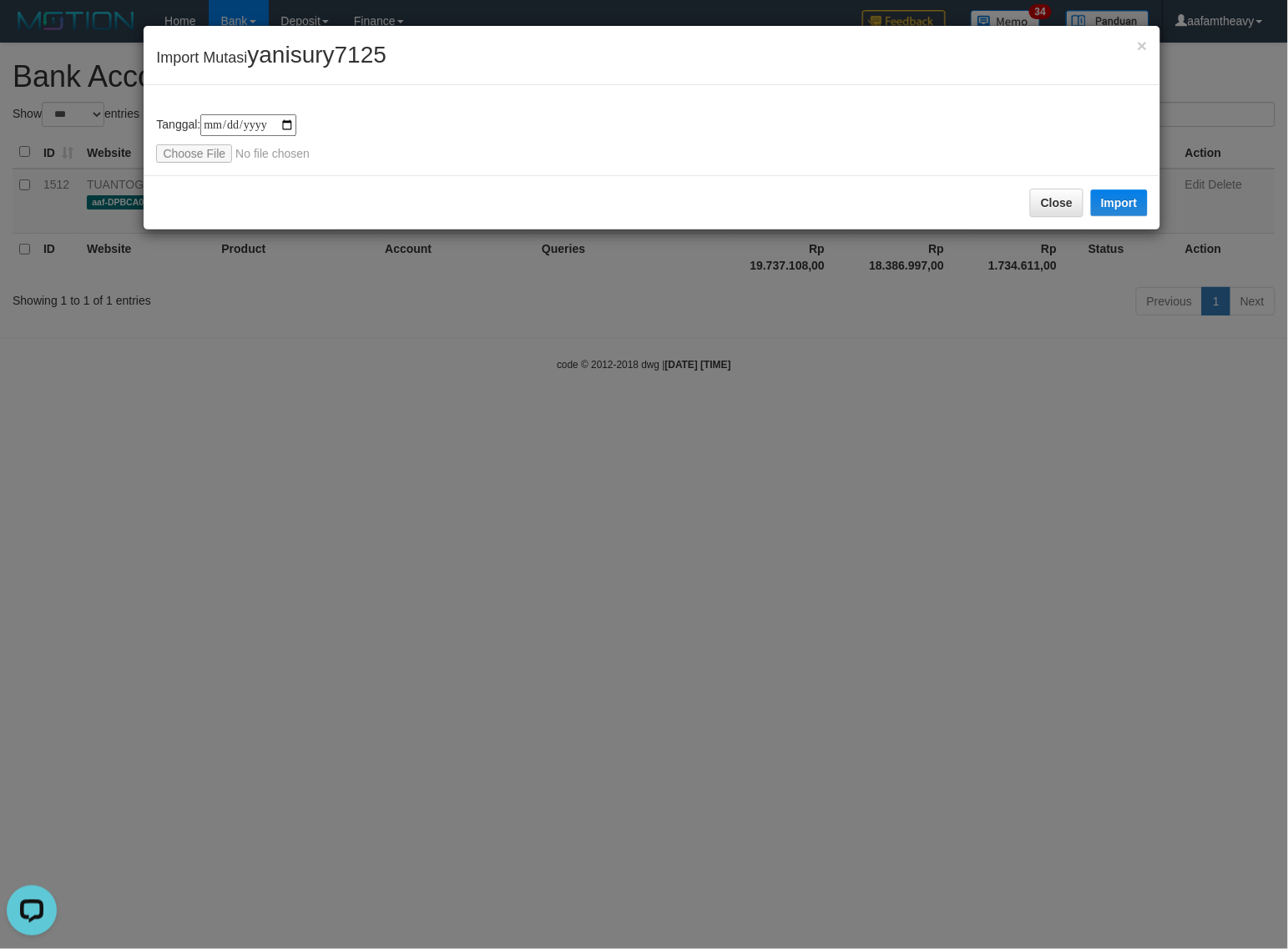 type on "**********" 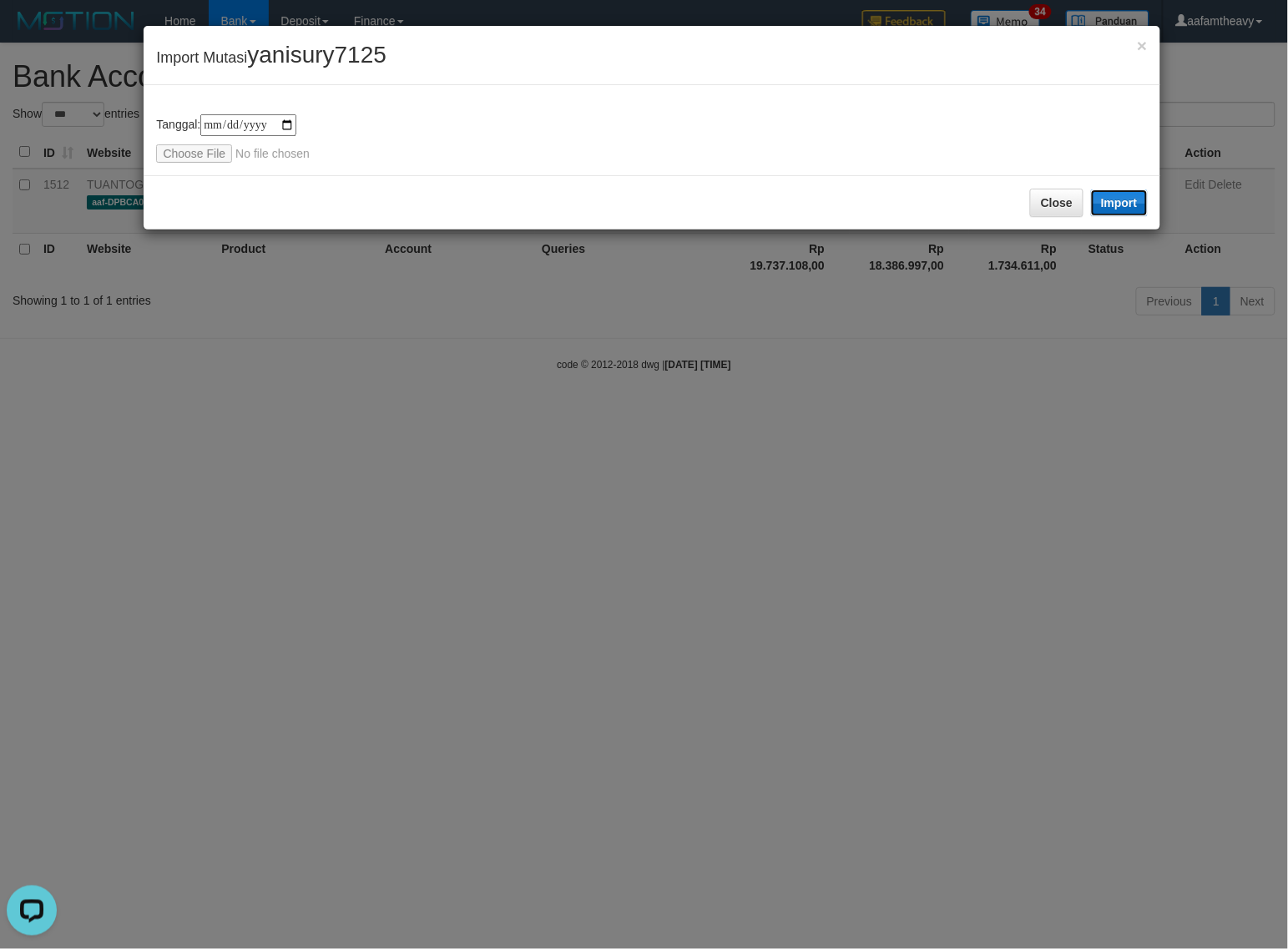 click on "Import" at bounding box center (1119, 203) 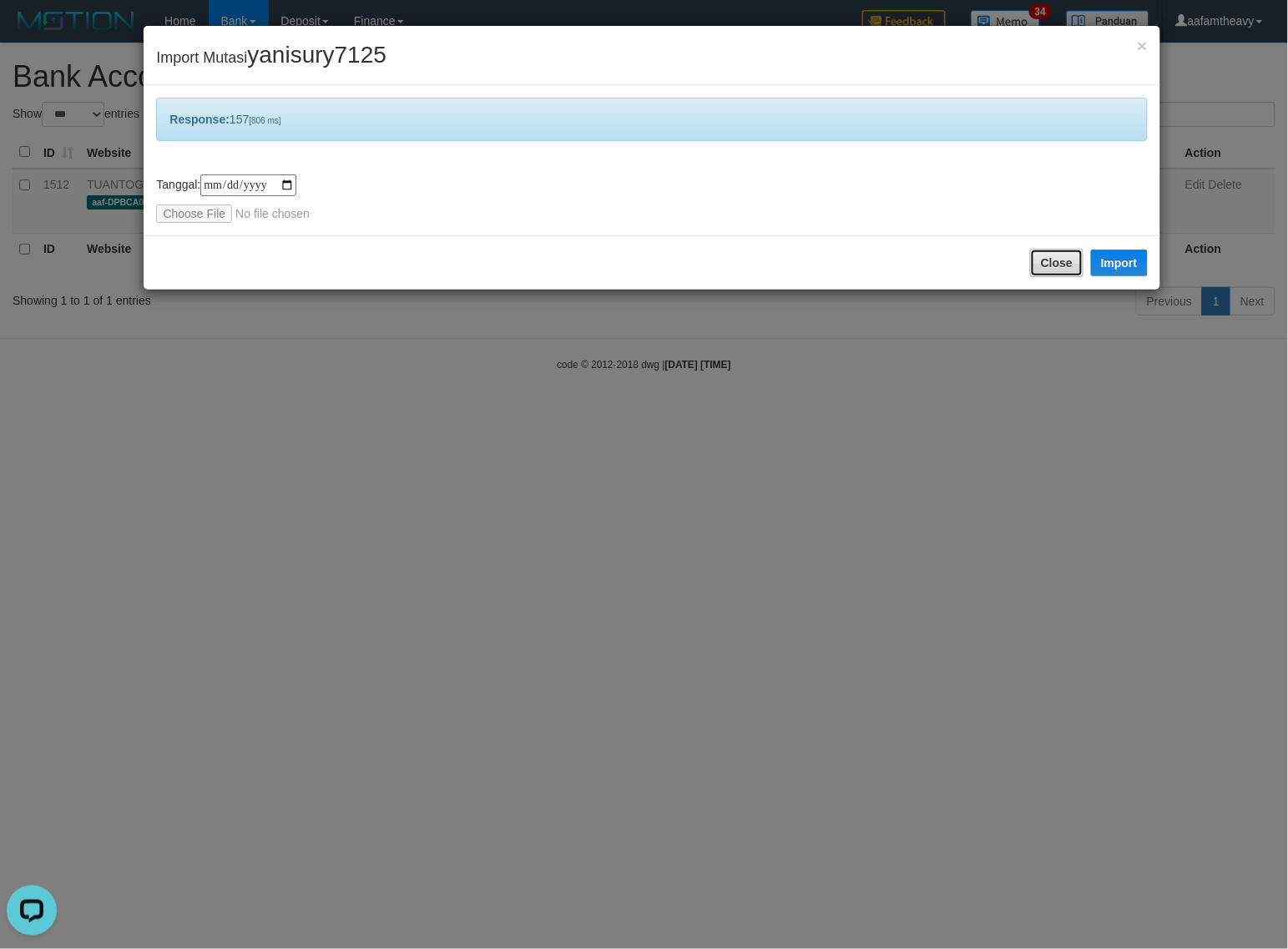 click on "Close" at bounding box center (1057, 263) 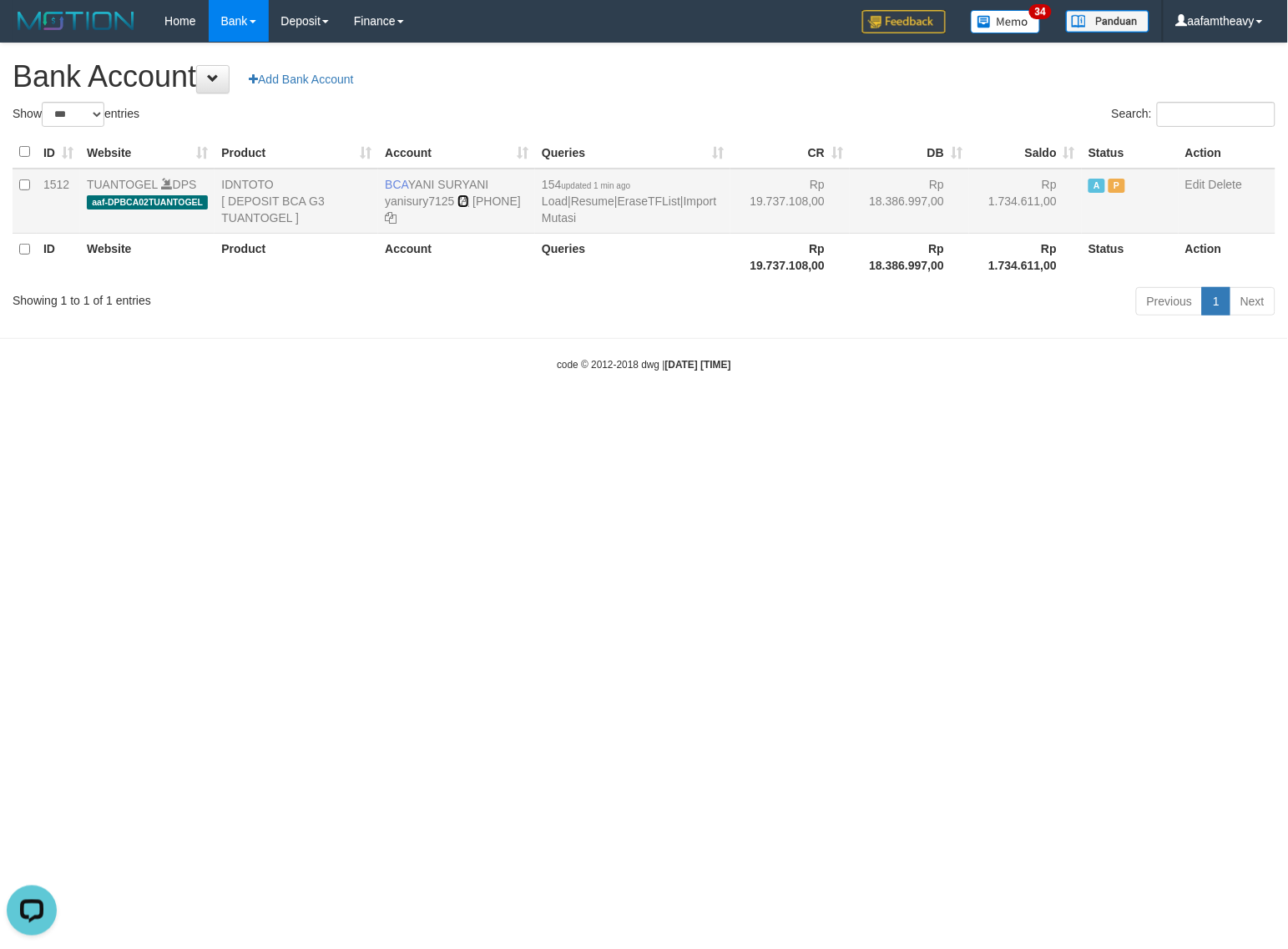 click at bounding box center (463, 201) 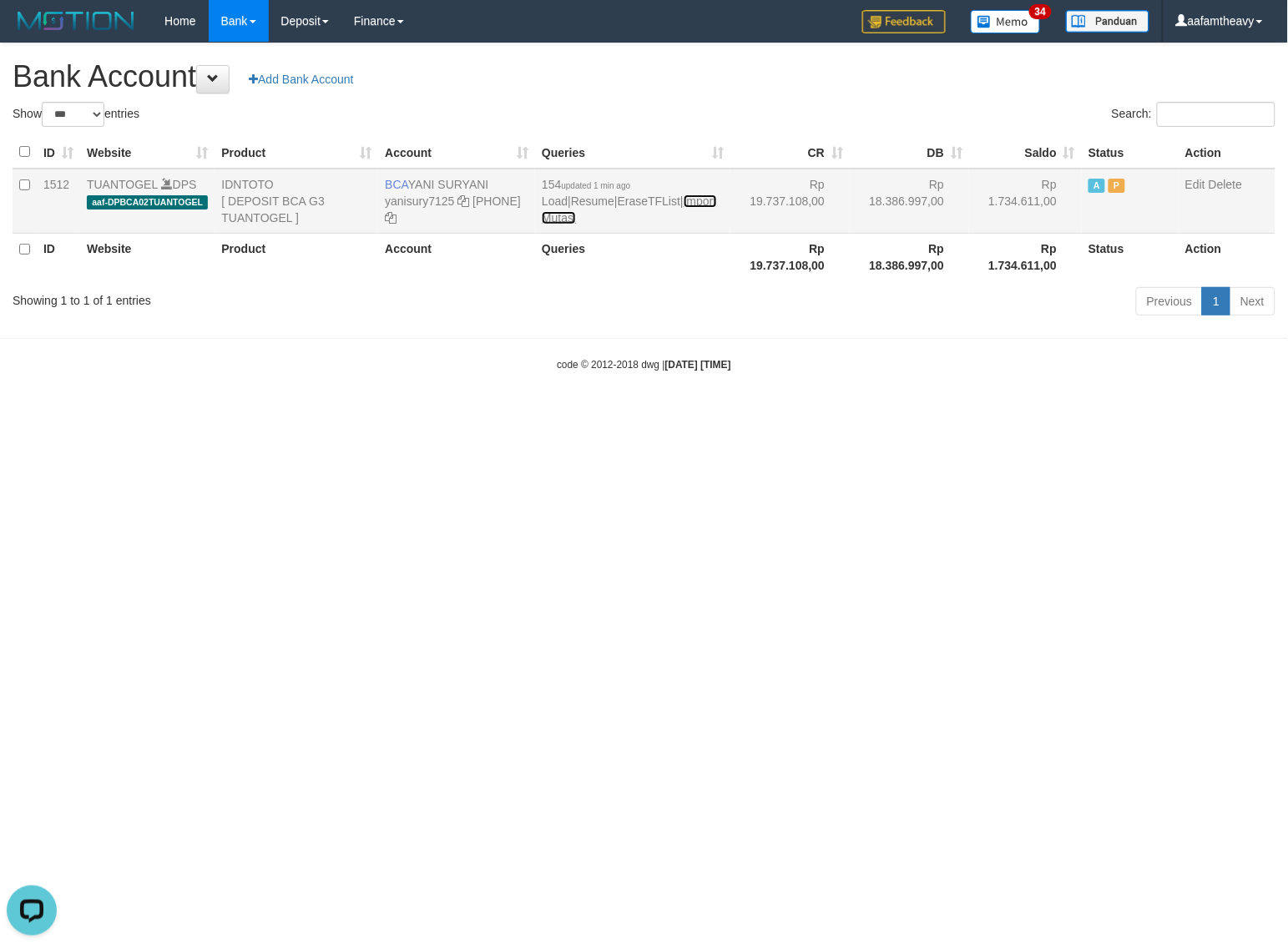 click on "Import Mutasi" at bounding box center [629, 209] 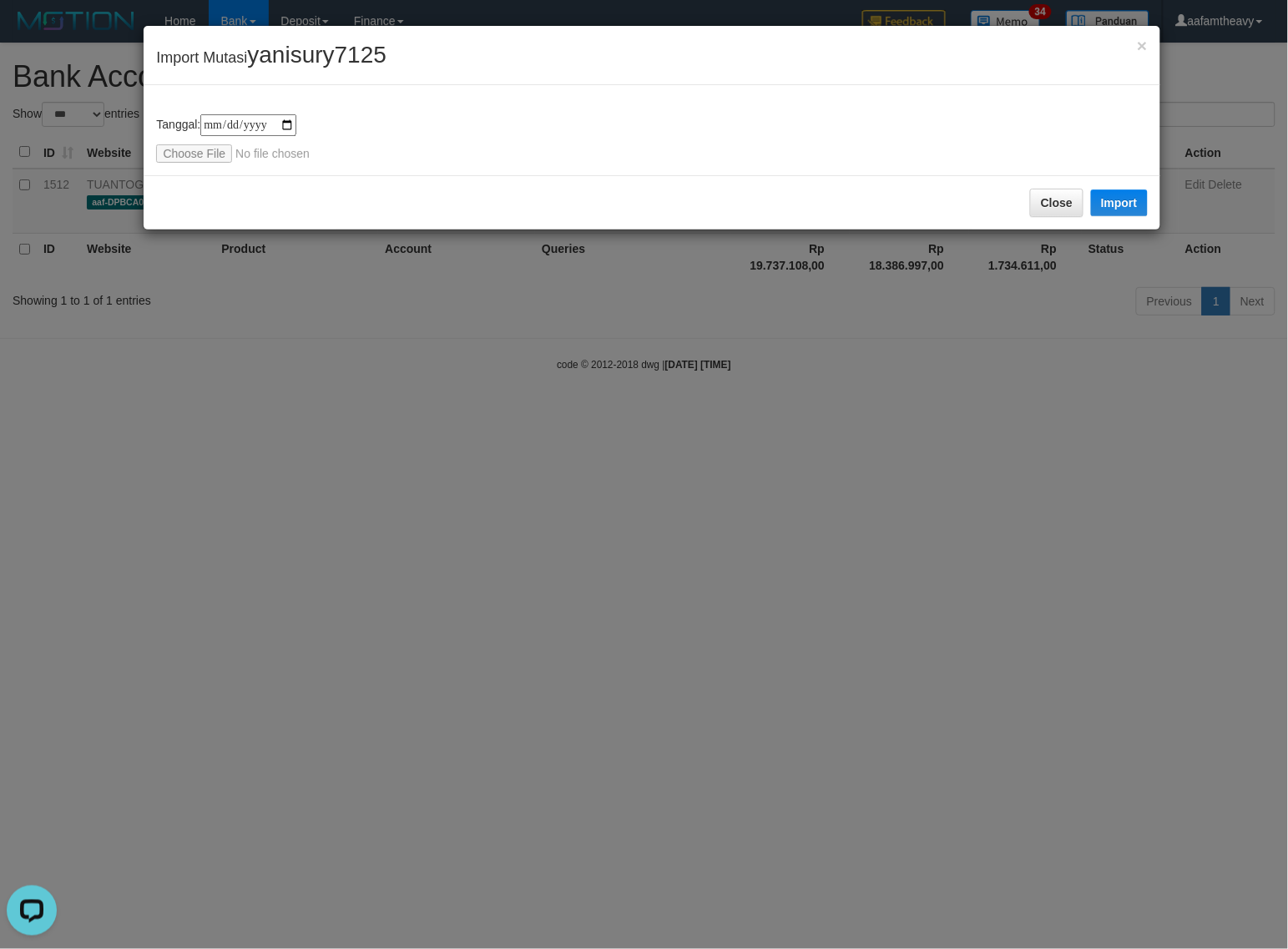 type on "**********" 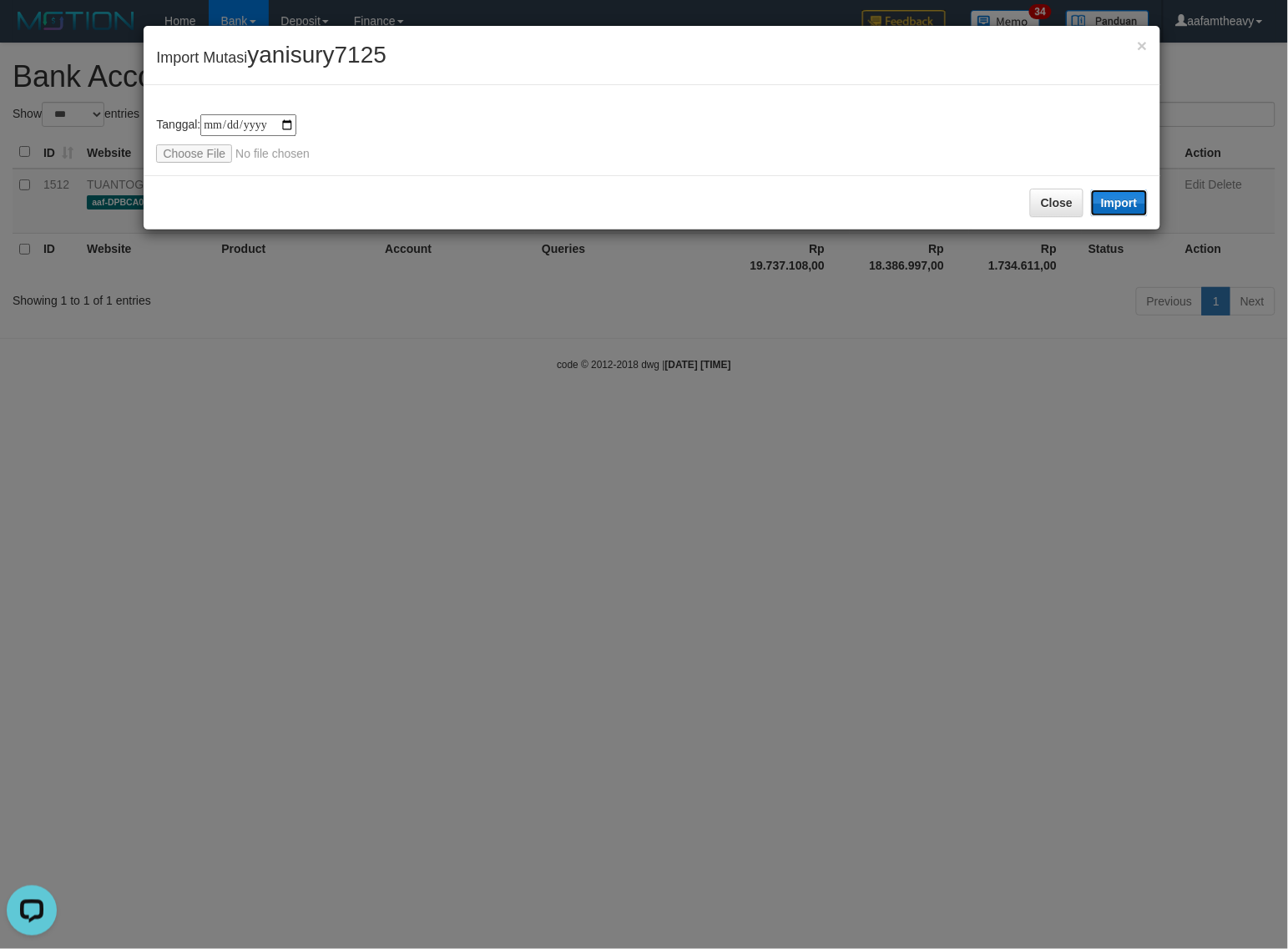 click on "Import" at bounding box center [1119, 203] 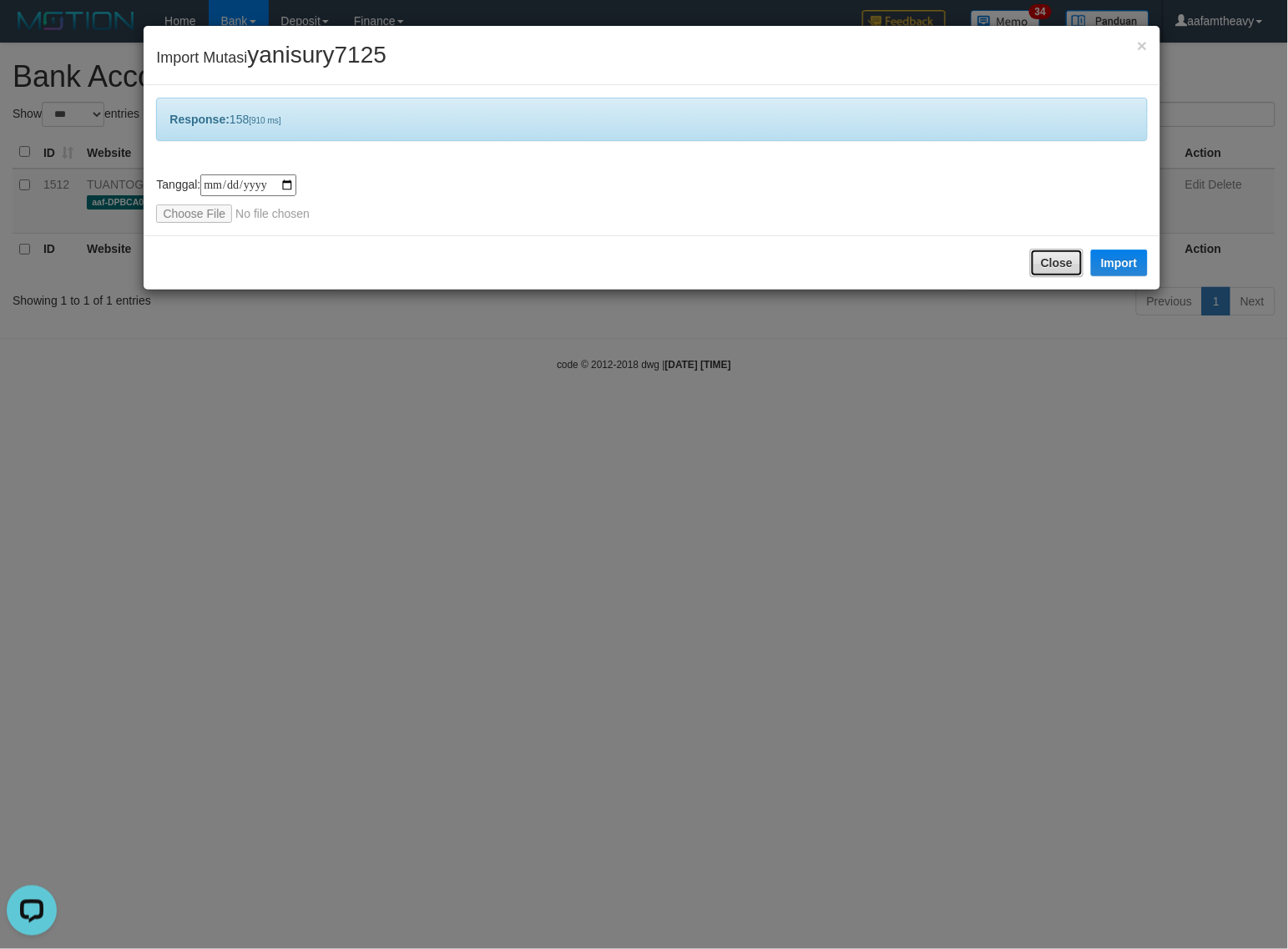 click on "Close" at bounding box center (1057, 263) 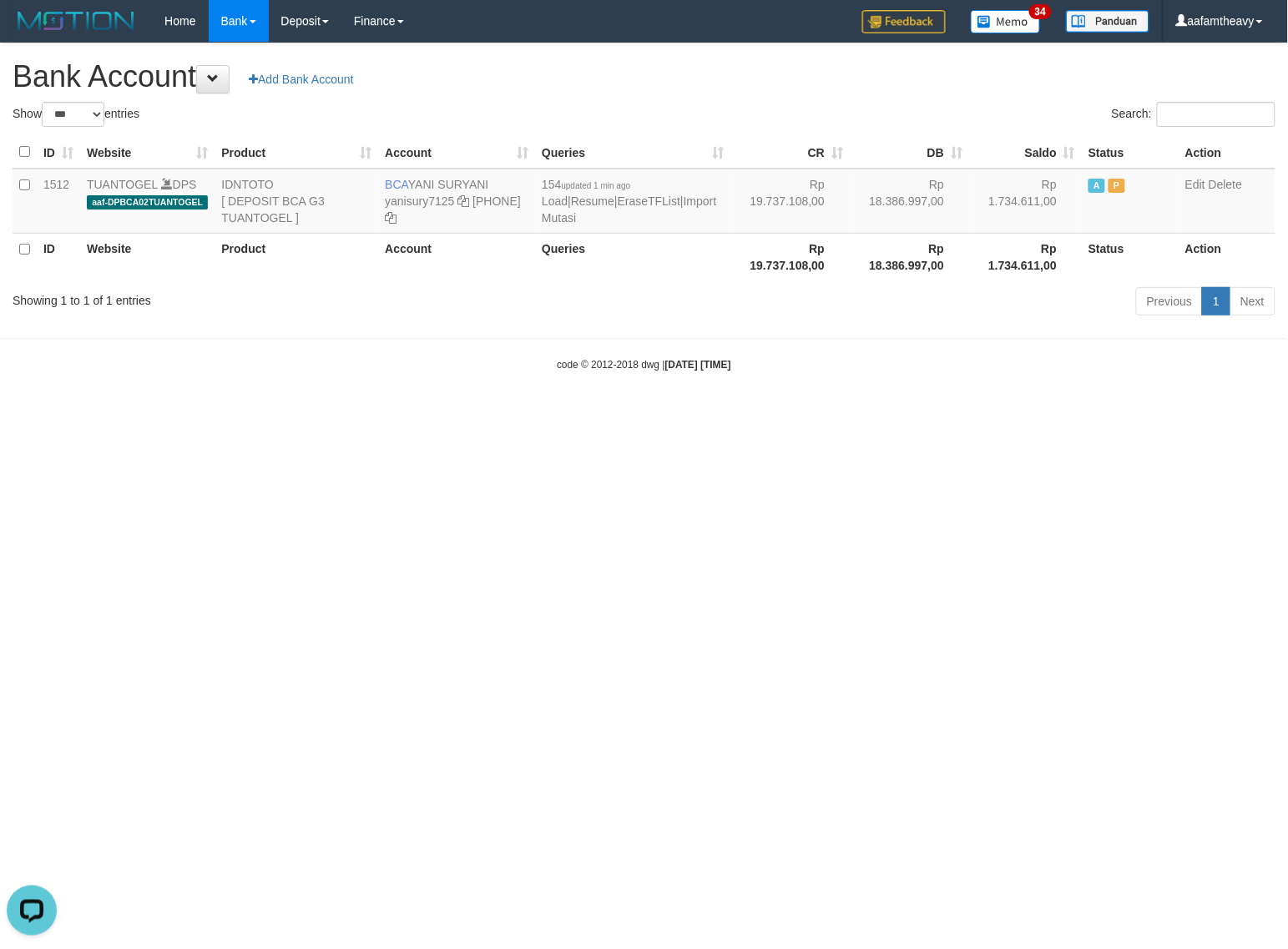 click on "Bank Account
Add Bank Account" at bounding box center (644, 77) 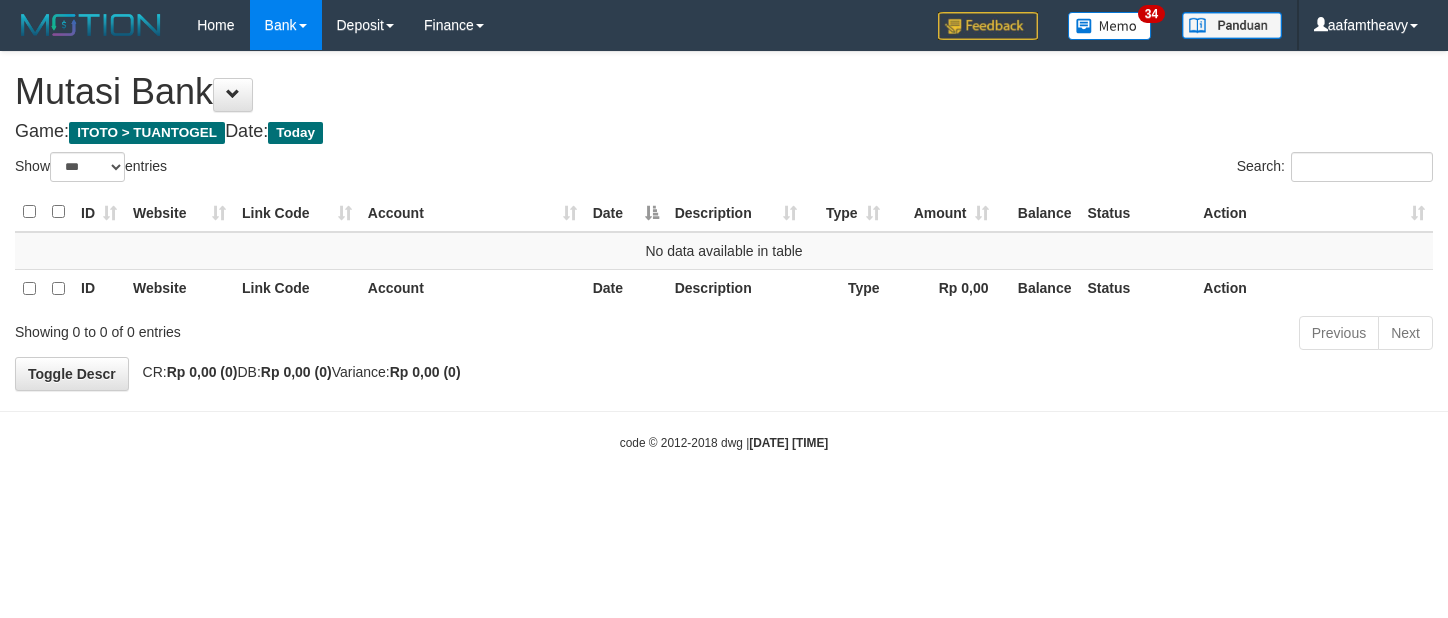 select on "***" 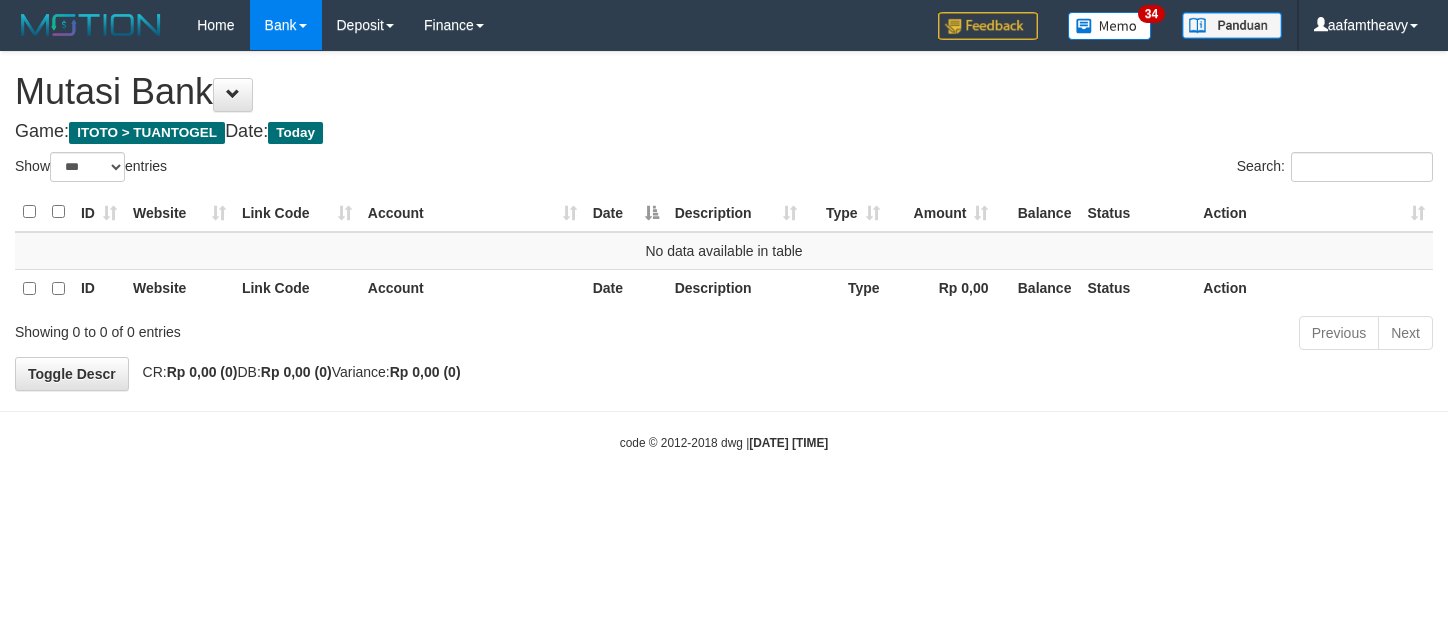 scroll, scrollTop: 0, scrollLeft: 0, axis: both 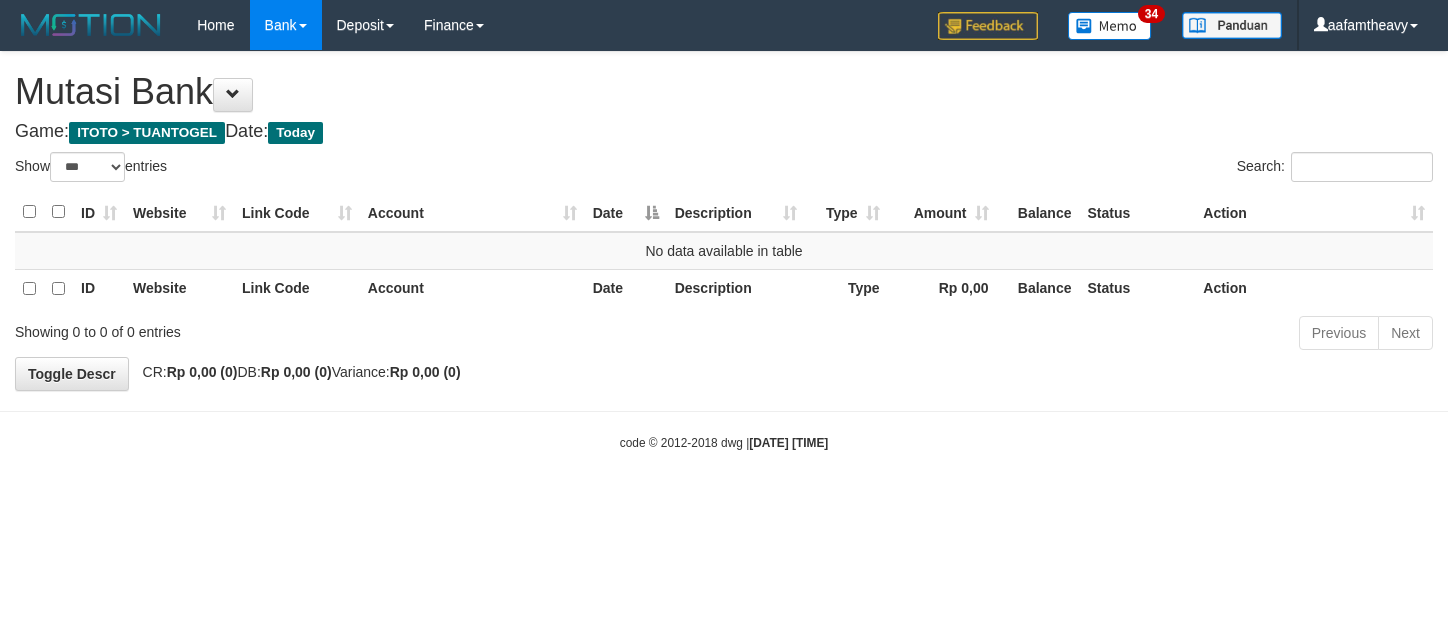 select on "***" 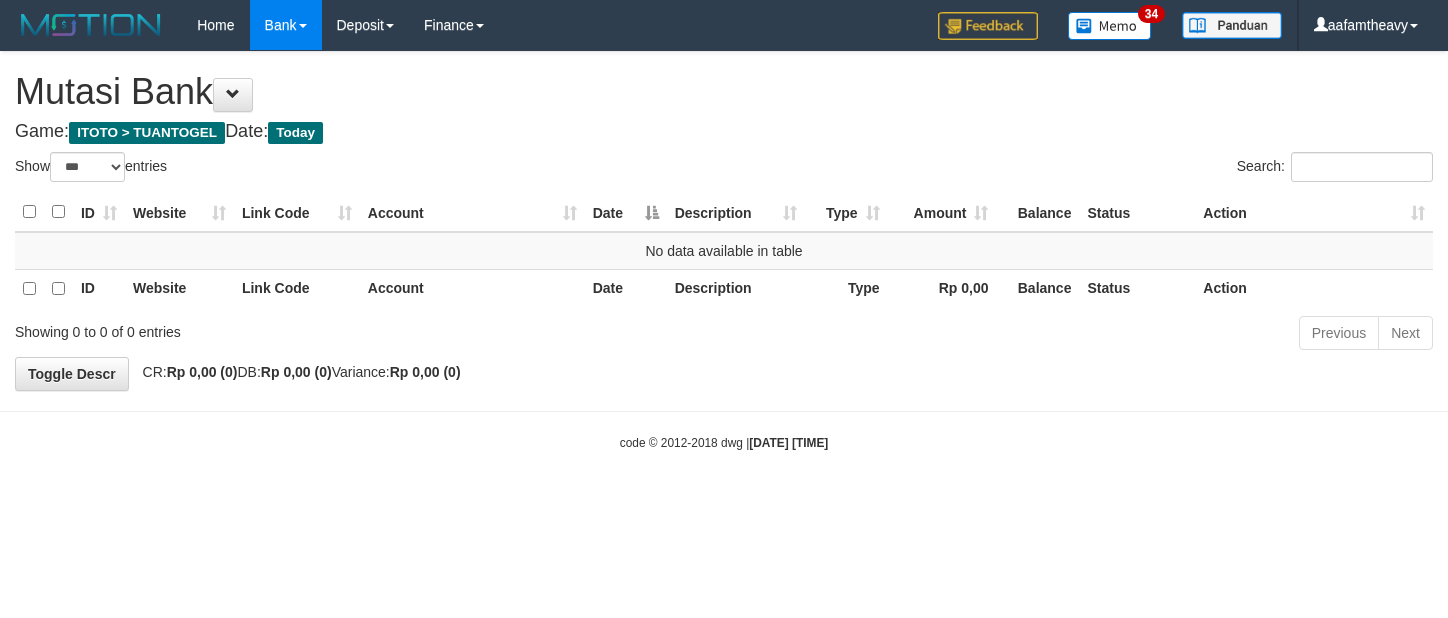 scroll, scrollTop: 0, scrollLeft: 0, axis: both 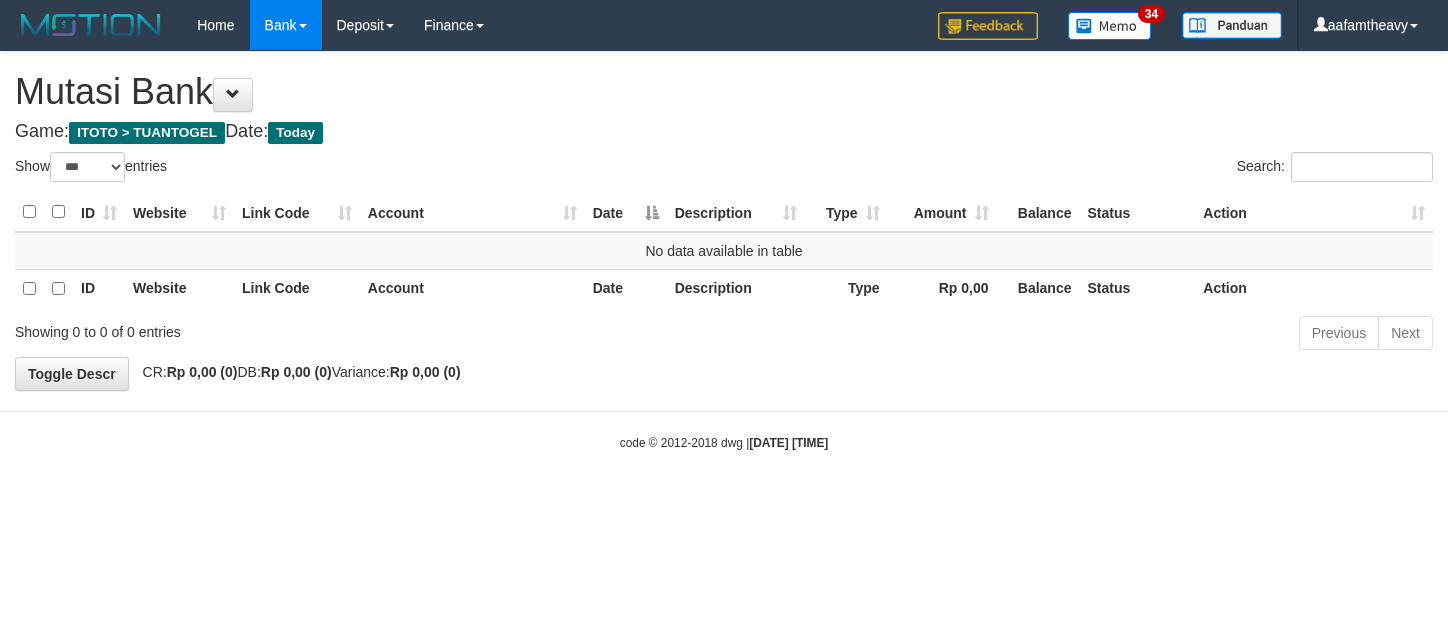 select on "***" 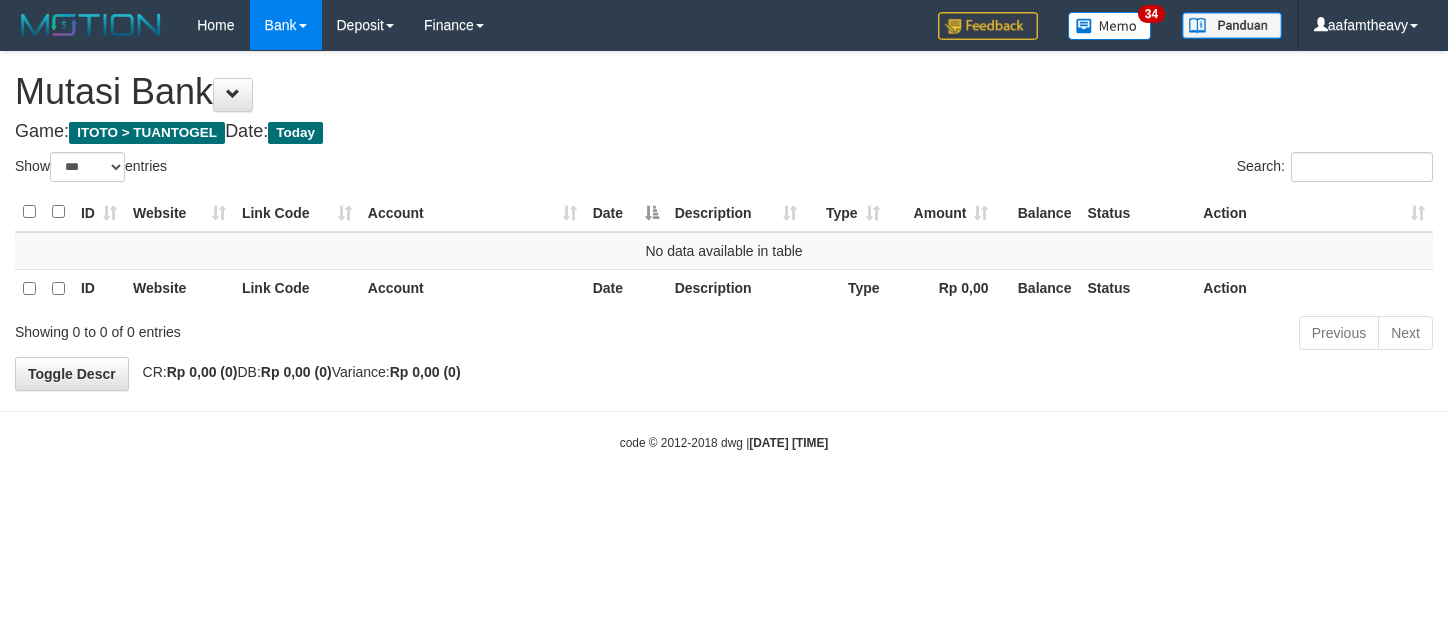 scroll, scrollTop: 0, scrollLeft: 0, axis: both 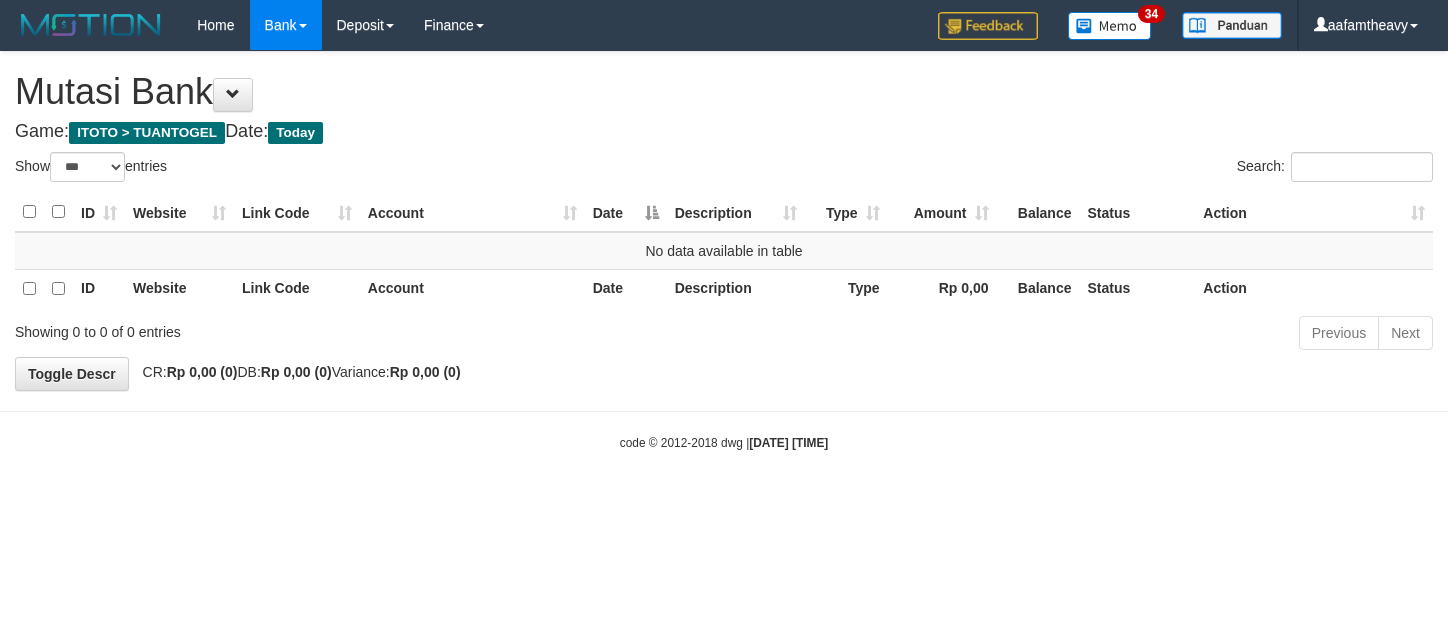 select on "***" 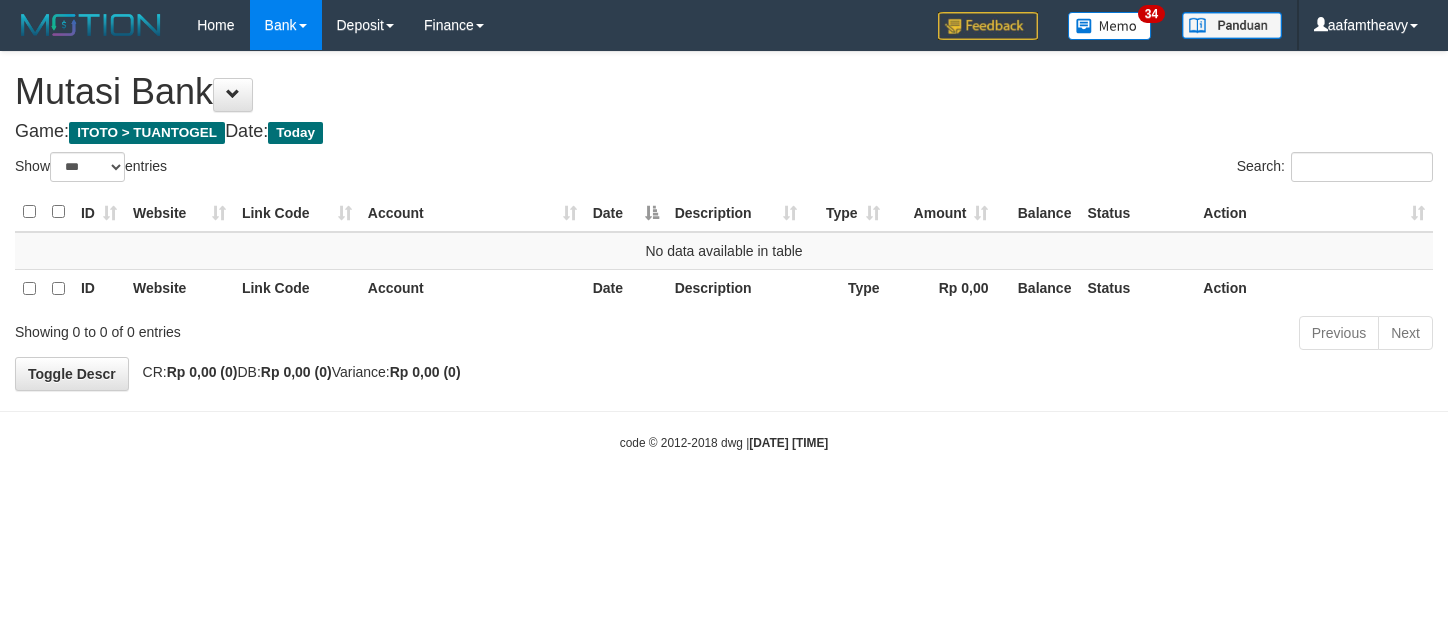 scroll, scrollTop: 0, scrollLeft: 0, axis: both 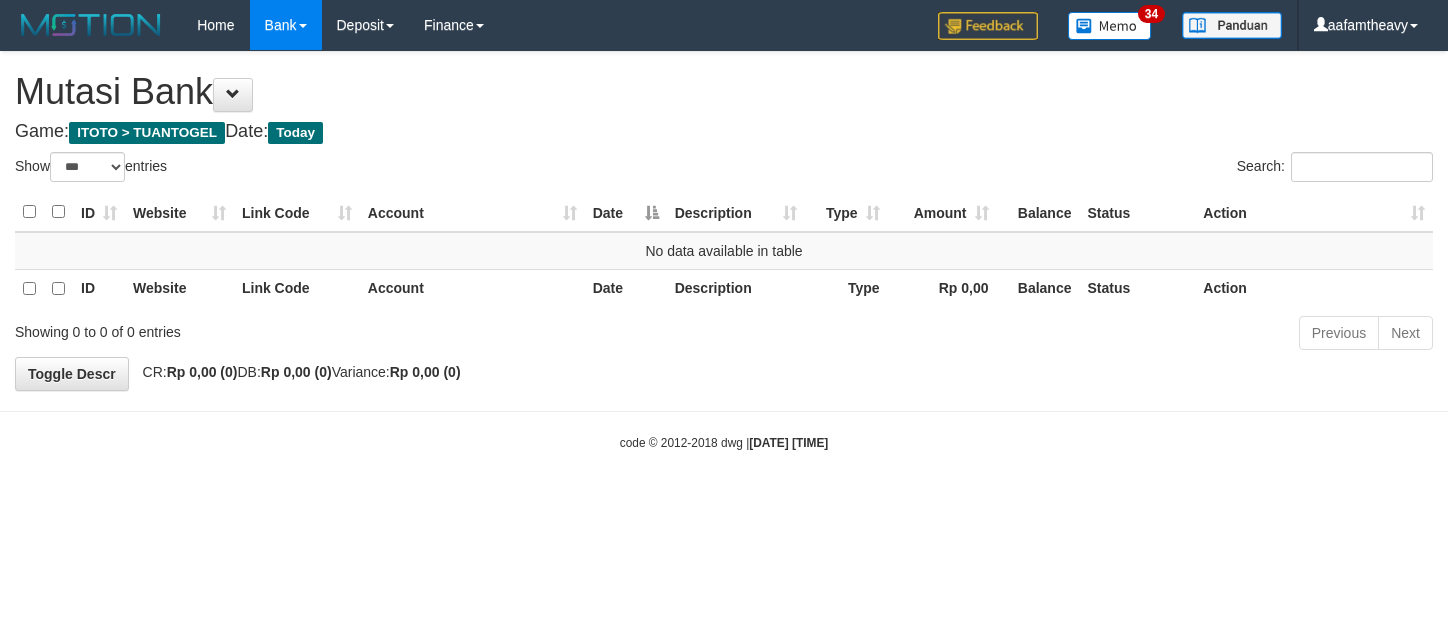 select on "***" 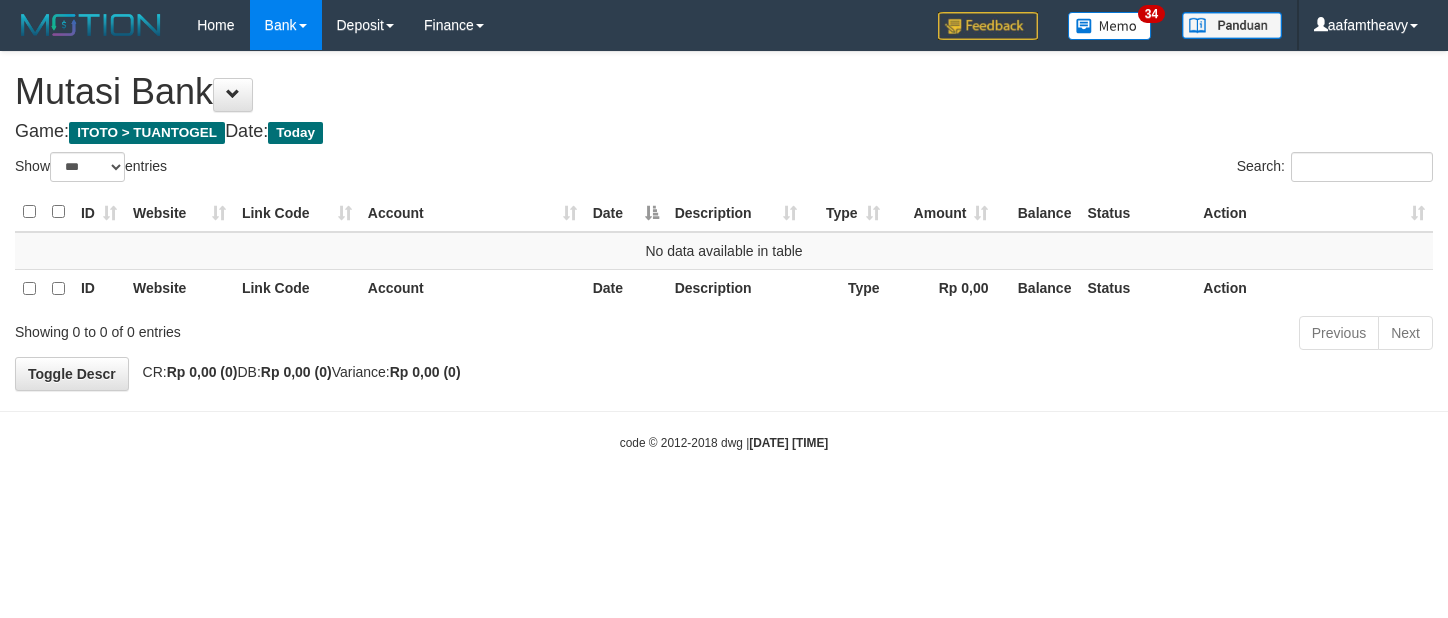 scroll, scrollTop: 0, scrollLeft: 0, axis: both 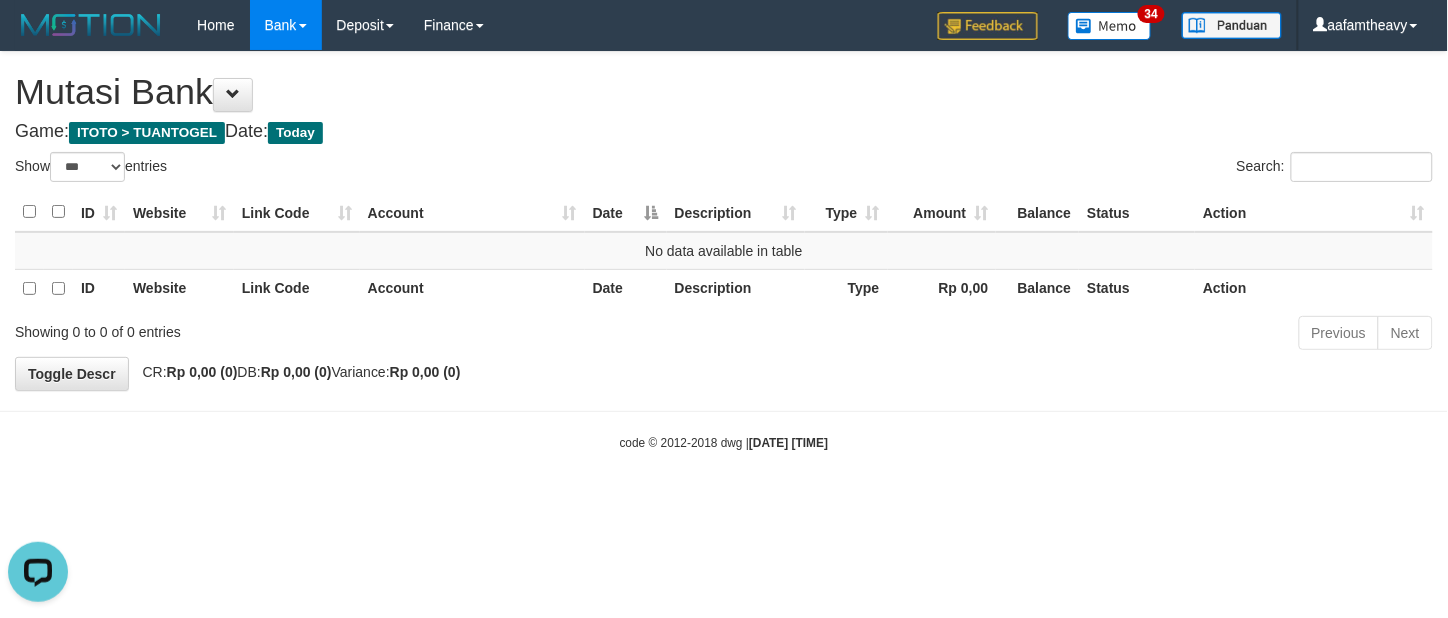 click on "Toggle navigation
Home
Bank
Account List
Load
By Website
Group
[ITOTO]													TUANTOGEL
By Load Group (DPS)
Group aaf-DPBCA02TUANTOGEL" at bounding box center (724, 251) 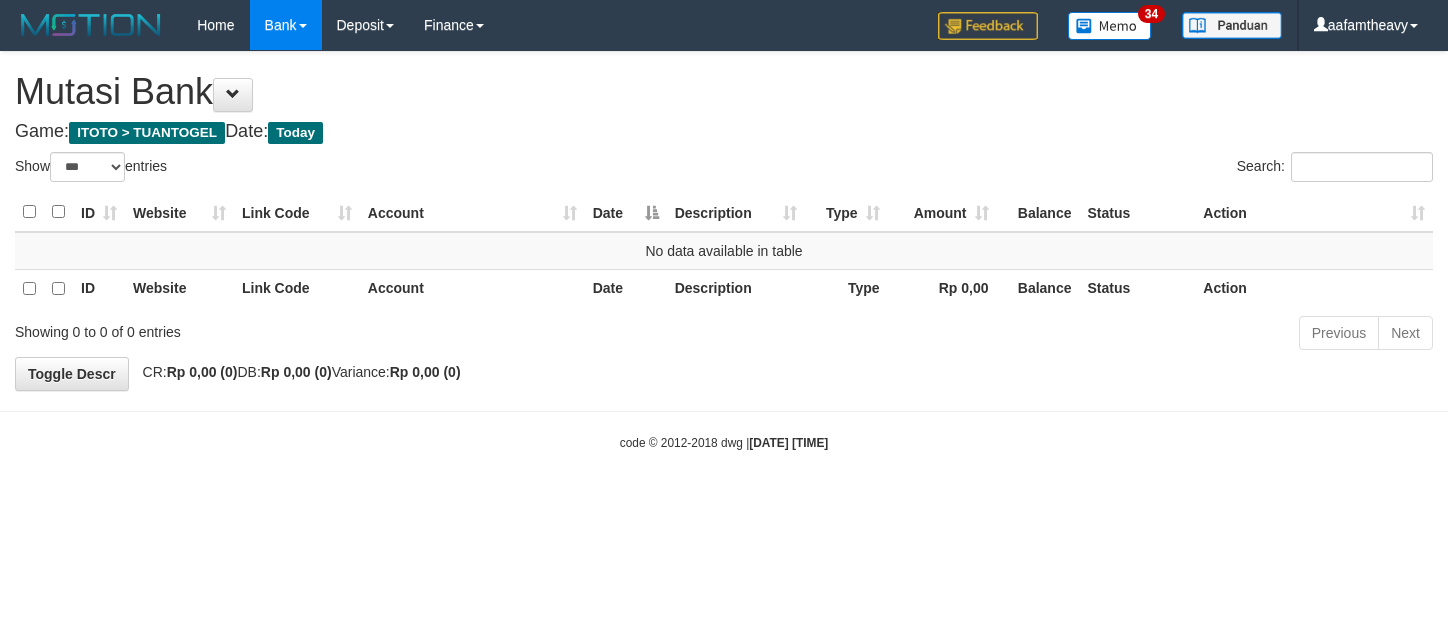 select on "***" 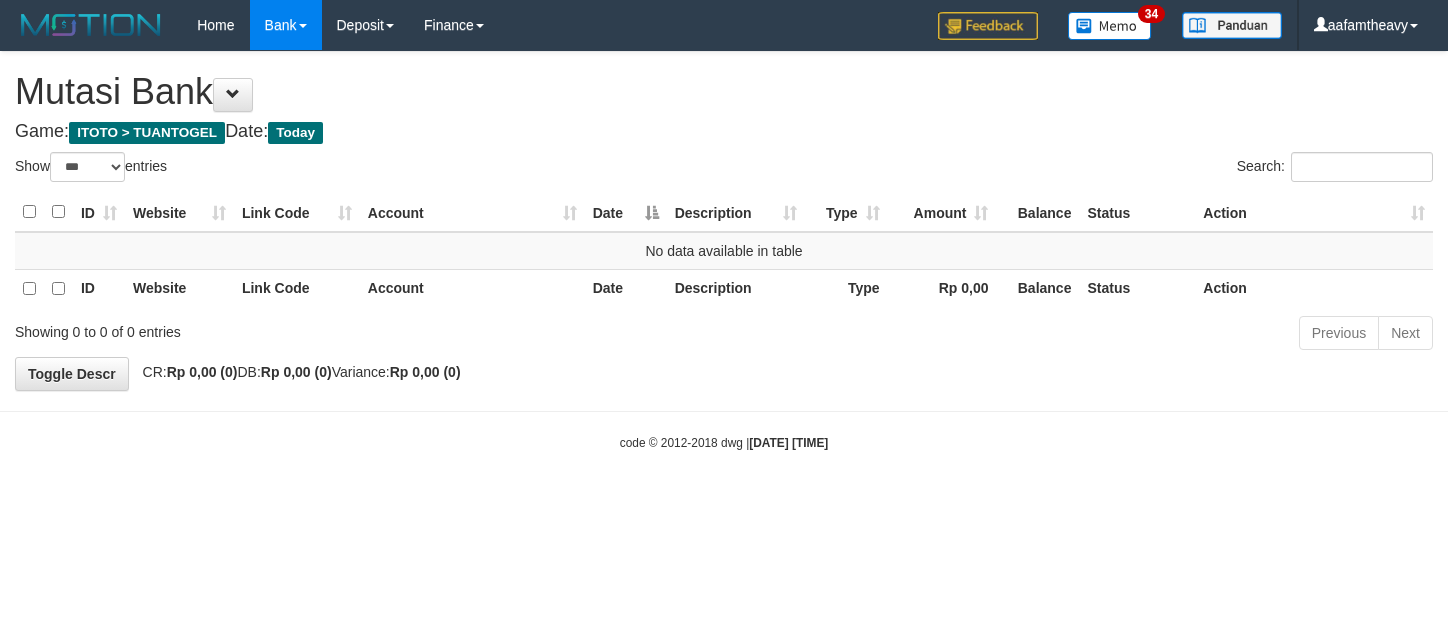 scroll, scrollTop: 0, scrollLeft: 0, axis: both 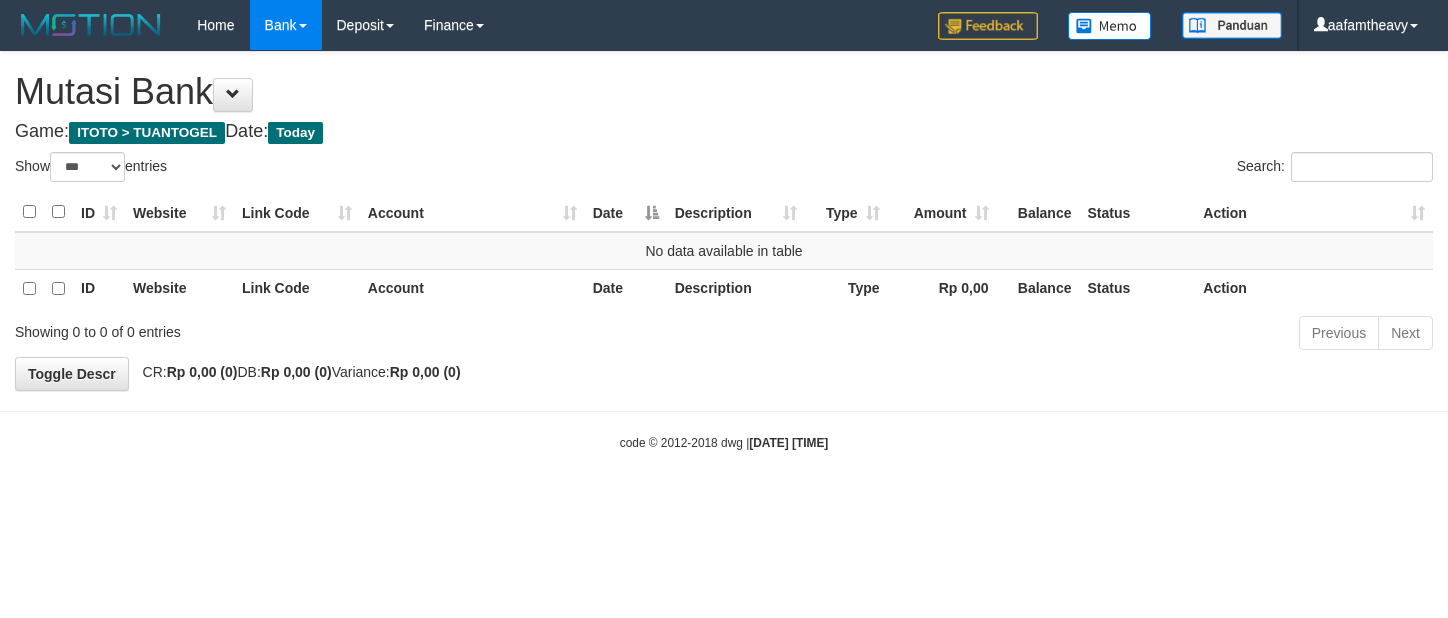 select on "***" 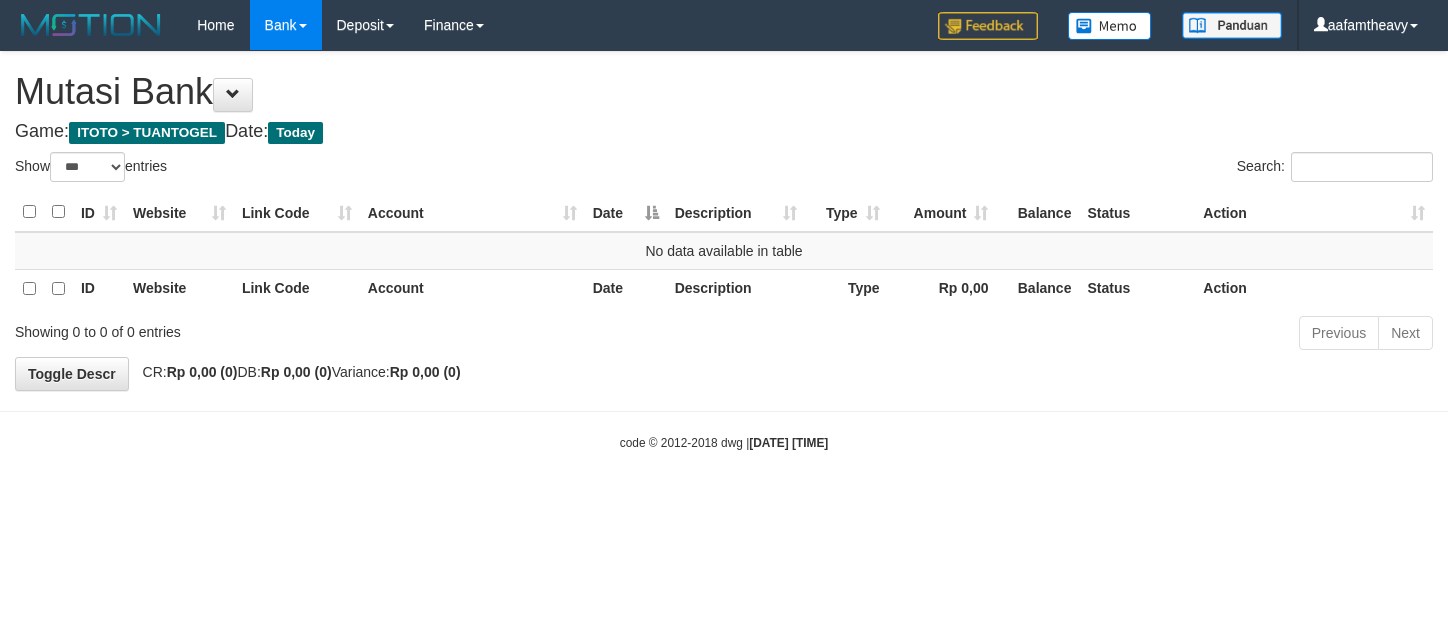scroll, scrollTop: 0, scrollLeft: 0, axis: both 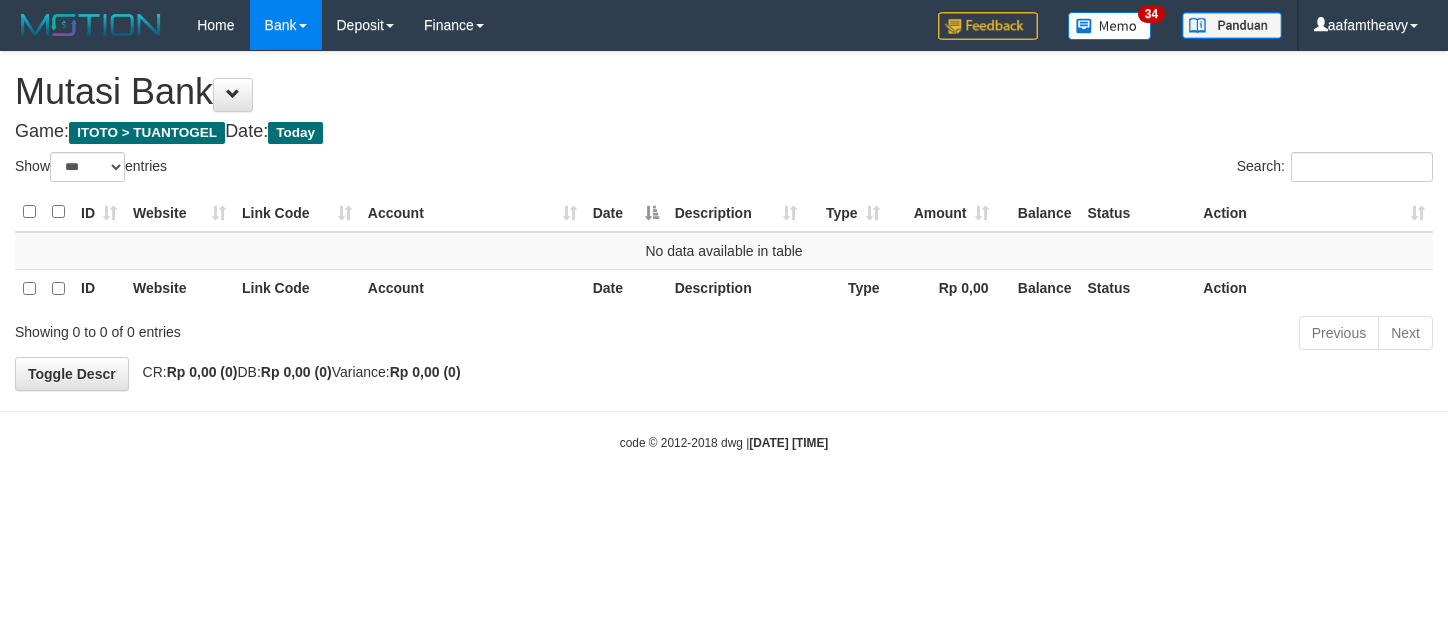 select on "***" 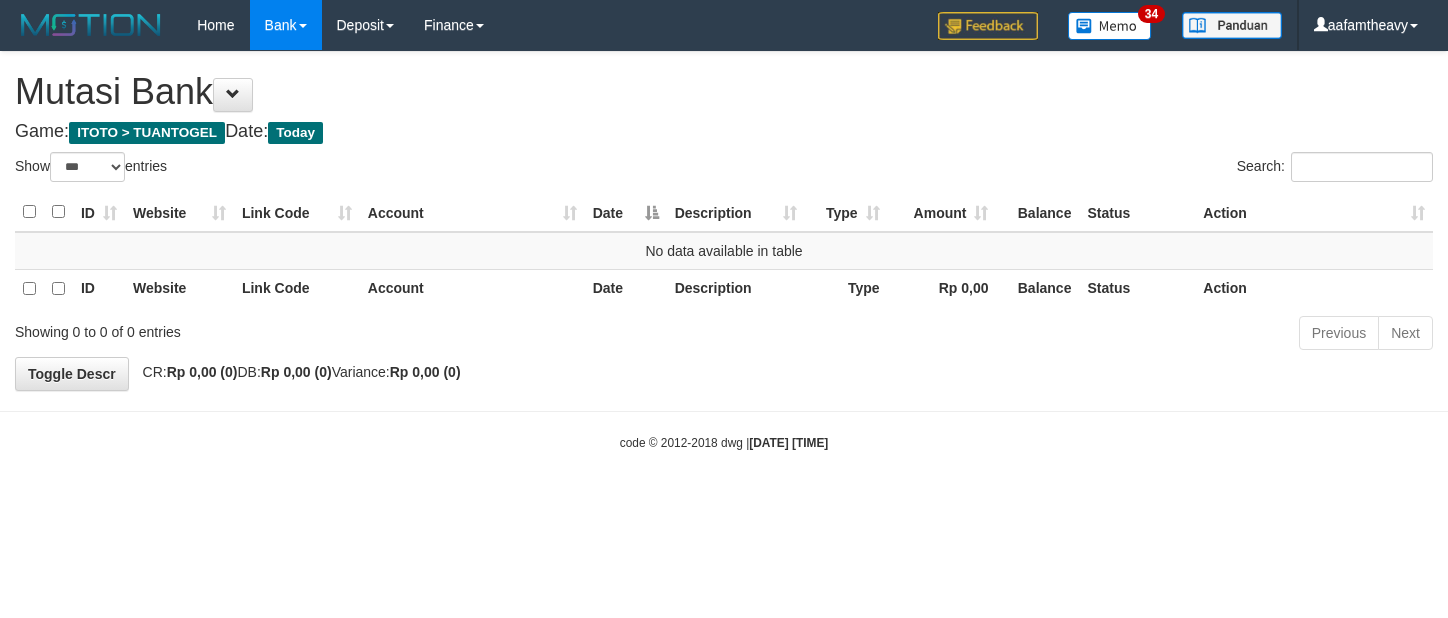 scroll, scrollTop: 0, scrollLeft: 0, axis: both 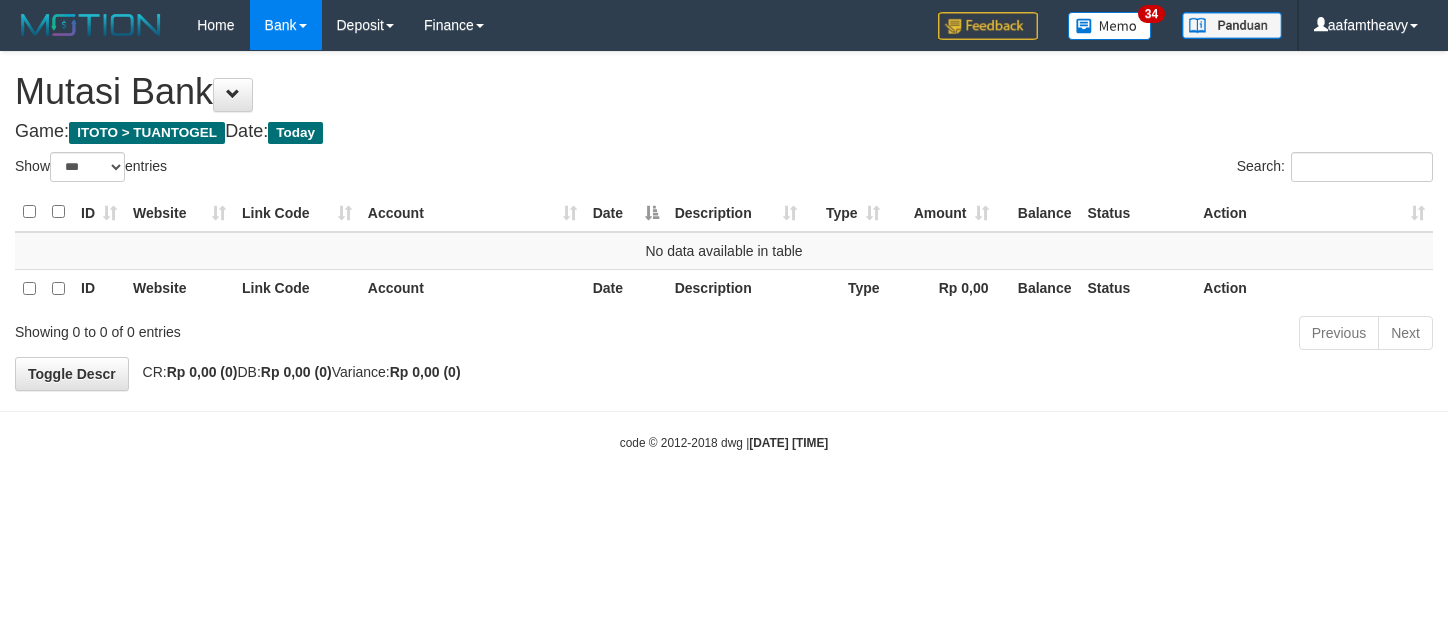select on "***" 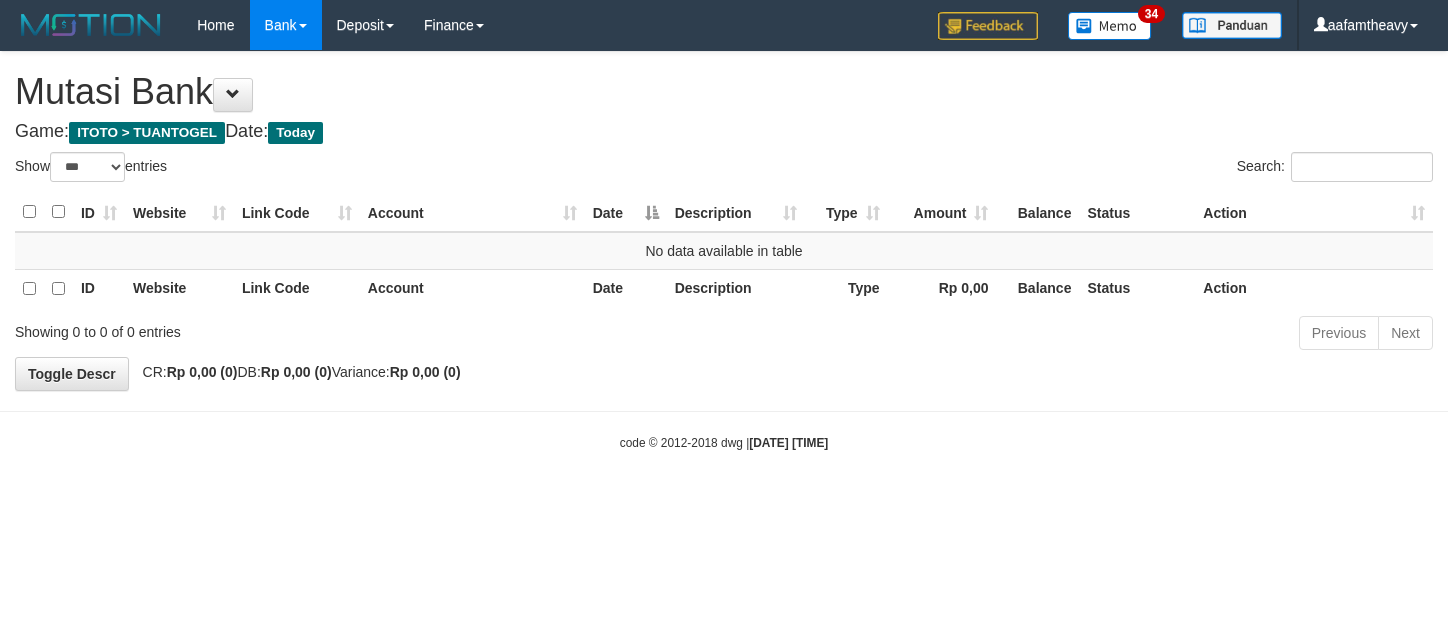 scroll, scrollTop: 0, scrollLeft: 0, axis: both 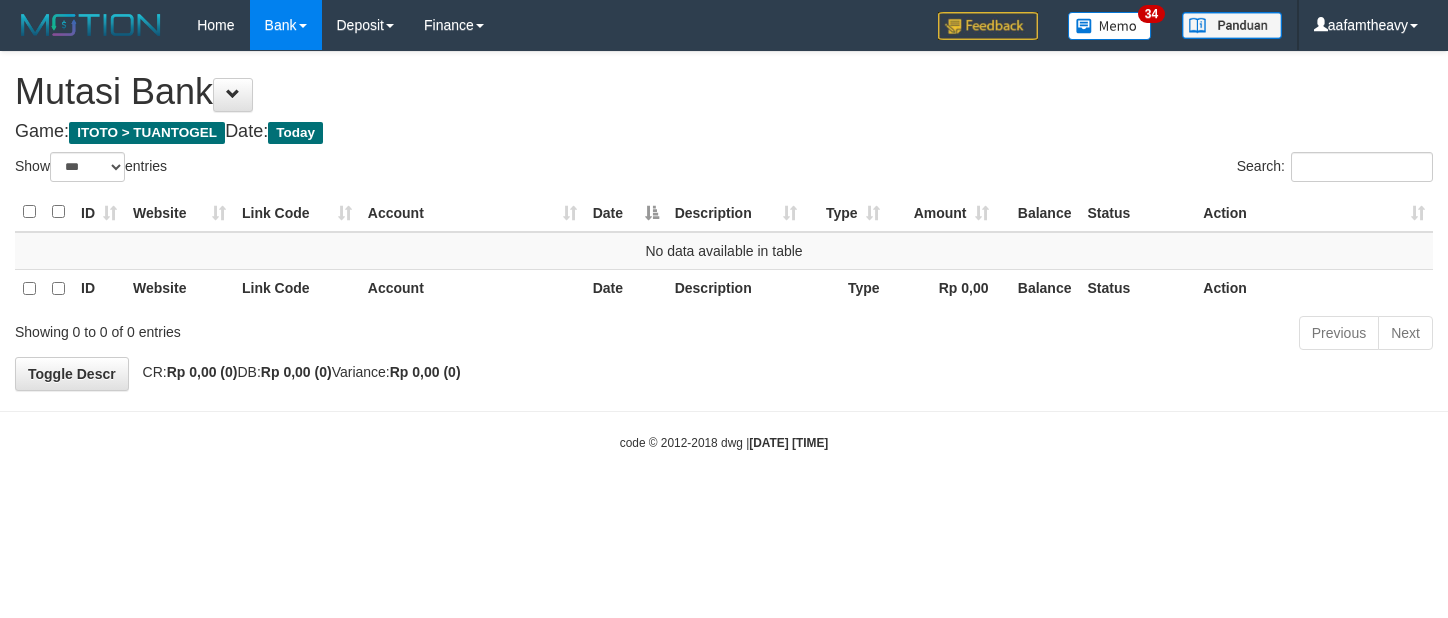select on "***" 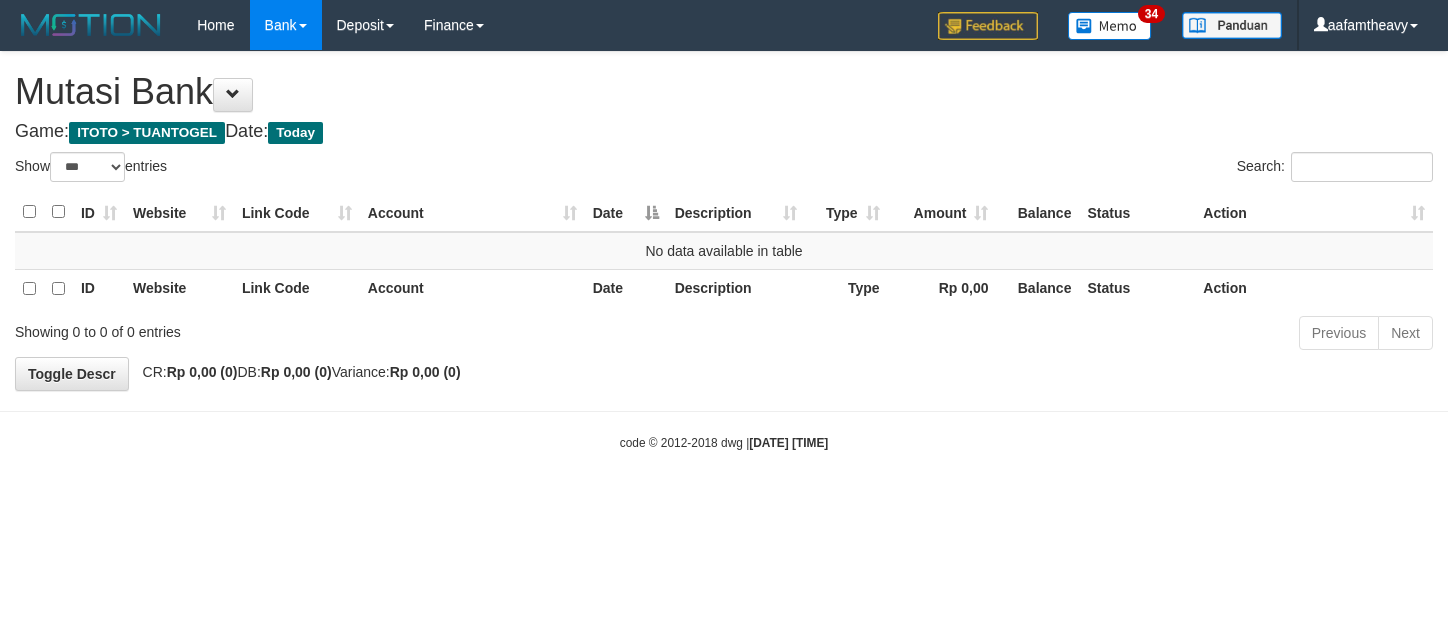 scroll, scrollTop: 0, scrollLeft: 0, axis: both 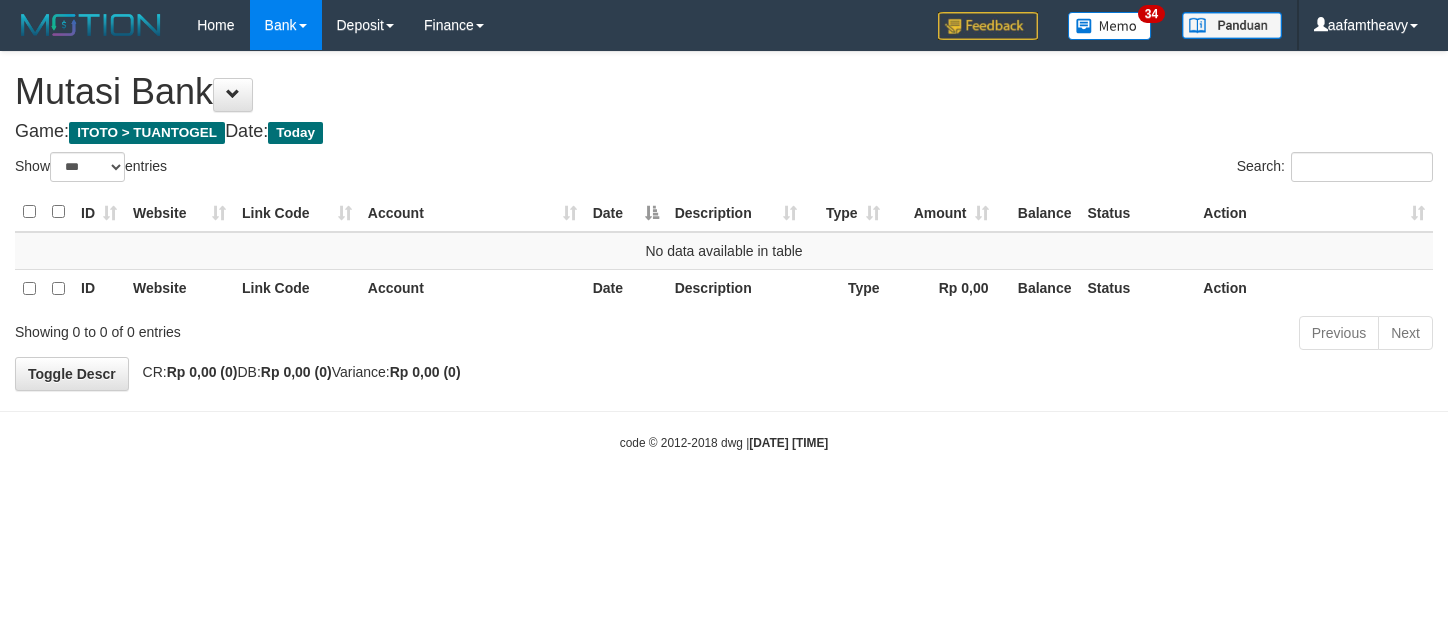 select on "***" 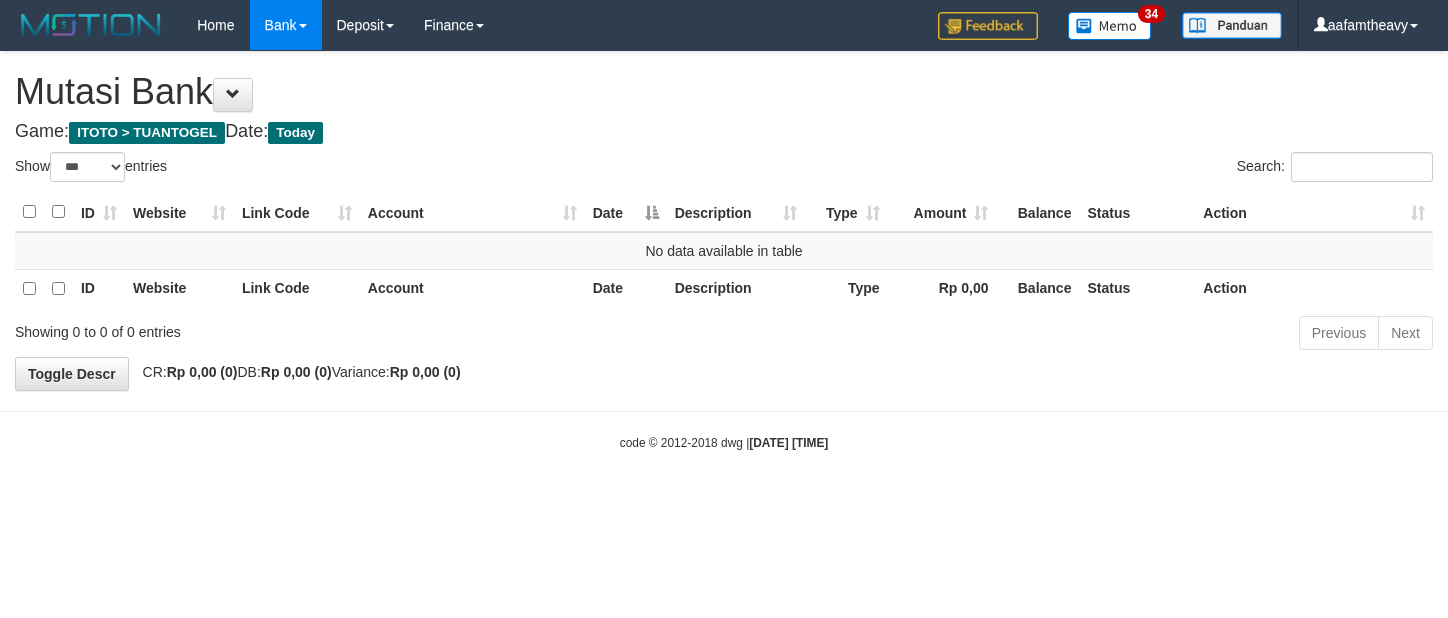 scroll, scrollTop: 0, scrollLeft: 0, axis: both 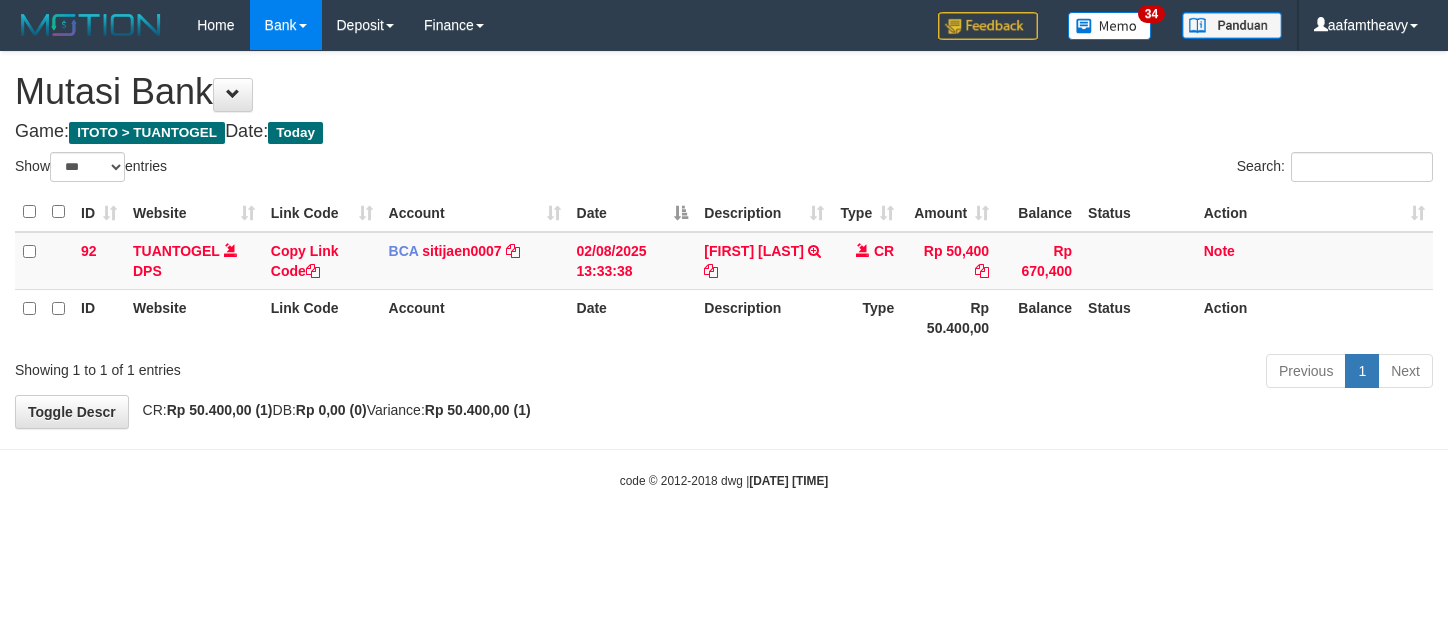 select on "***" 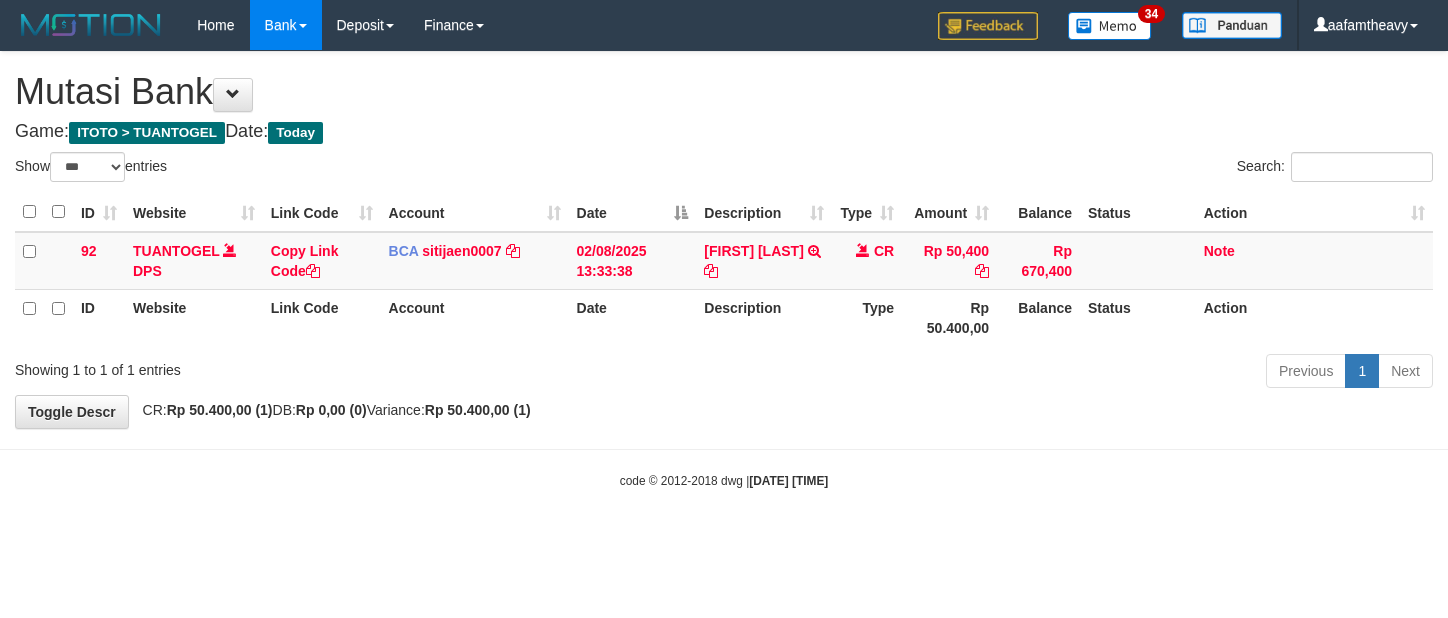 scroll, scrollTop: 0, scrollLeft: 0, axis: both 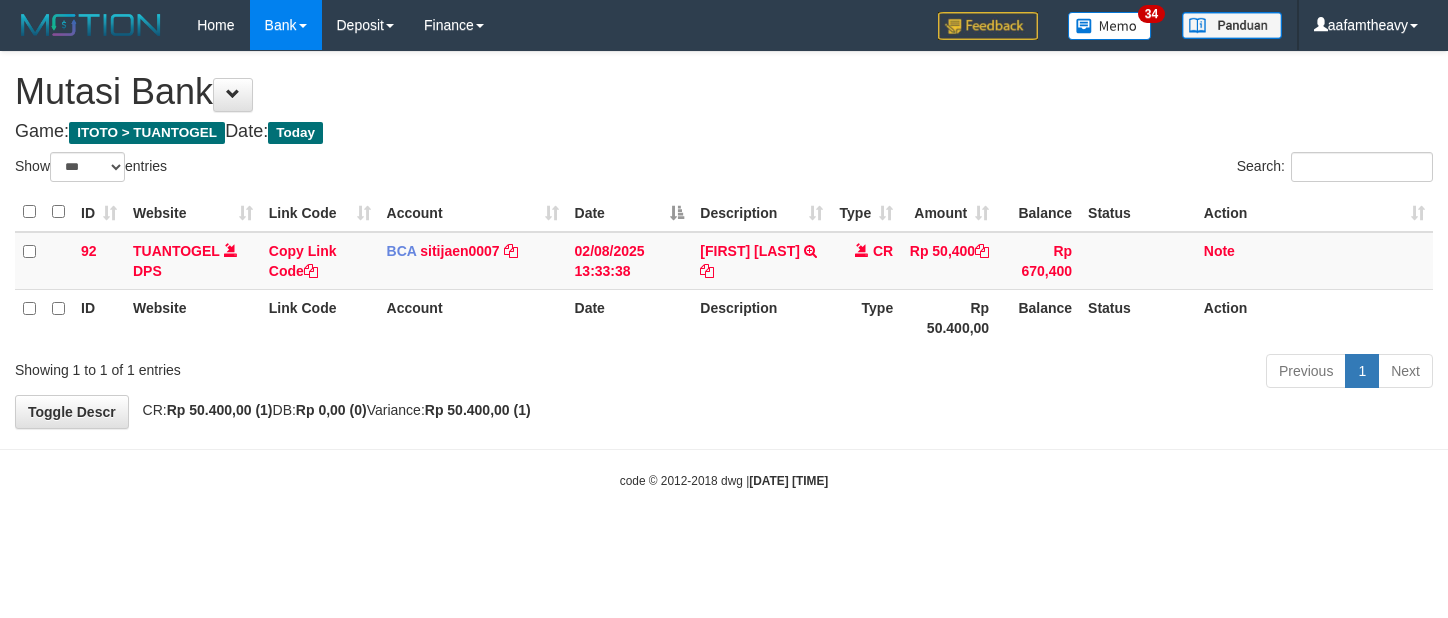 select on "***" 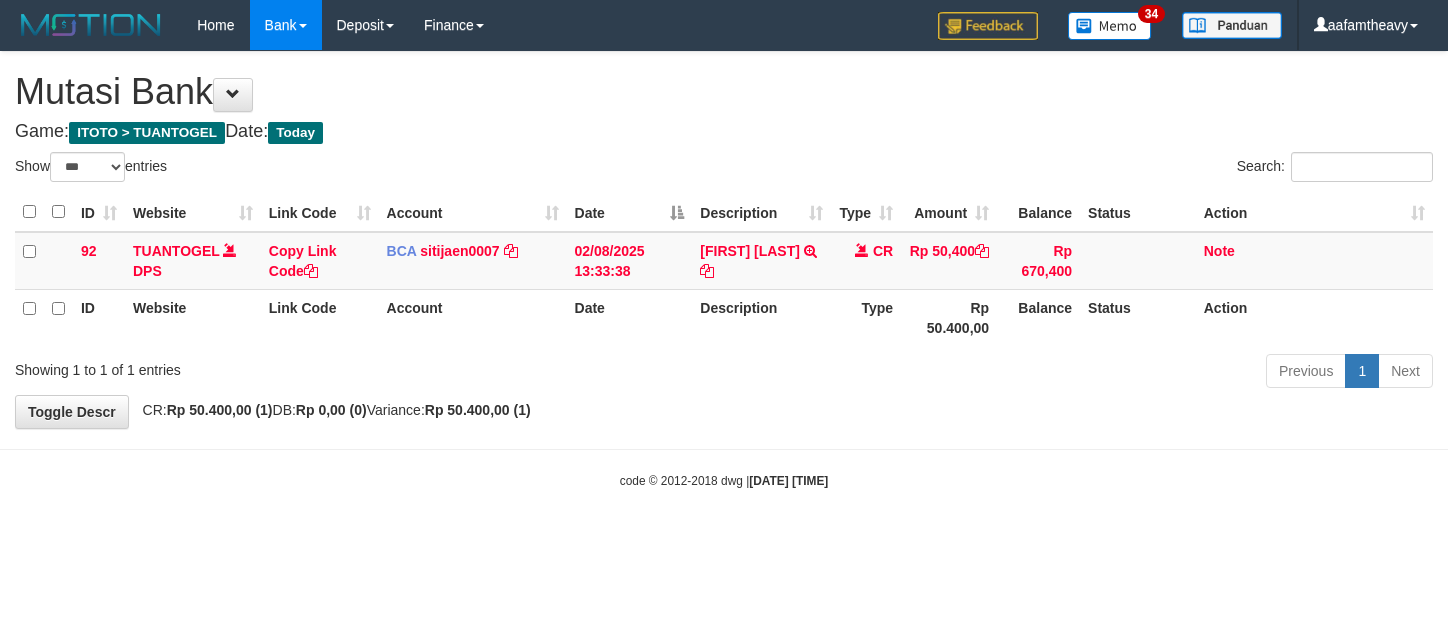 scroll, scrollTop: 0, scrollLeft: 0, axis: both 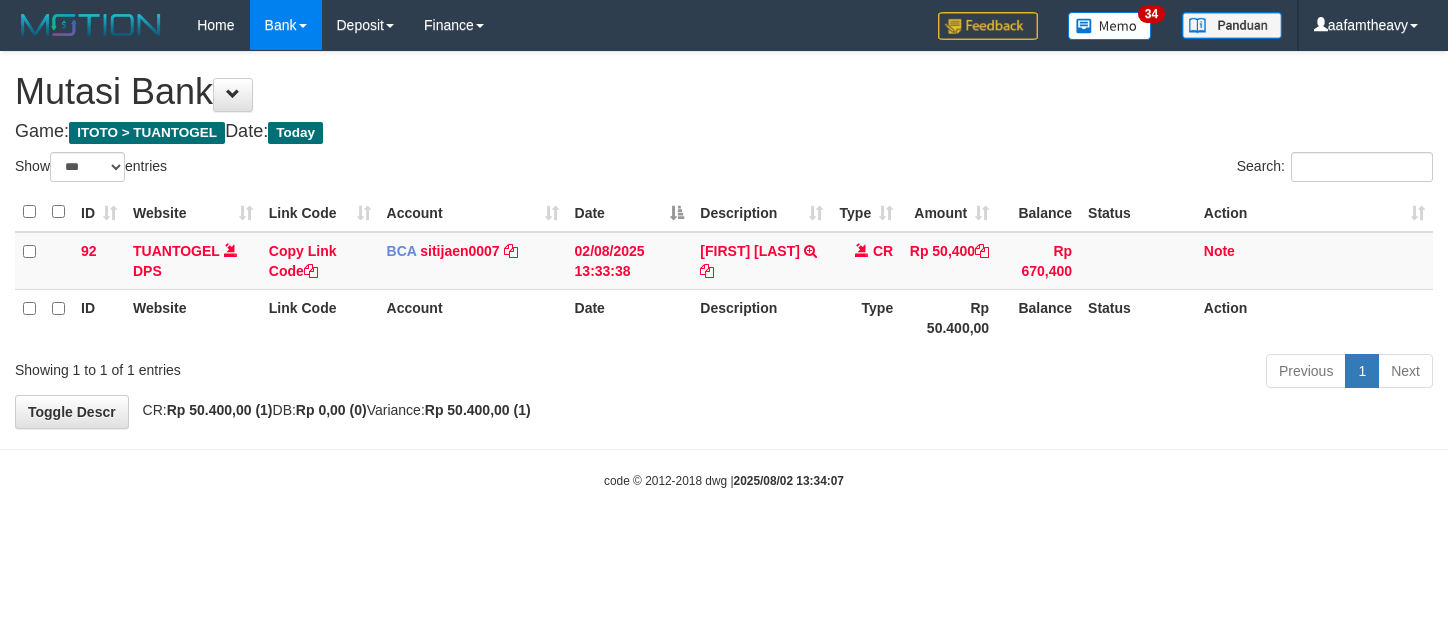 select on "***" 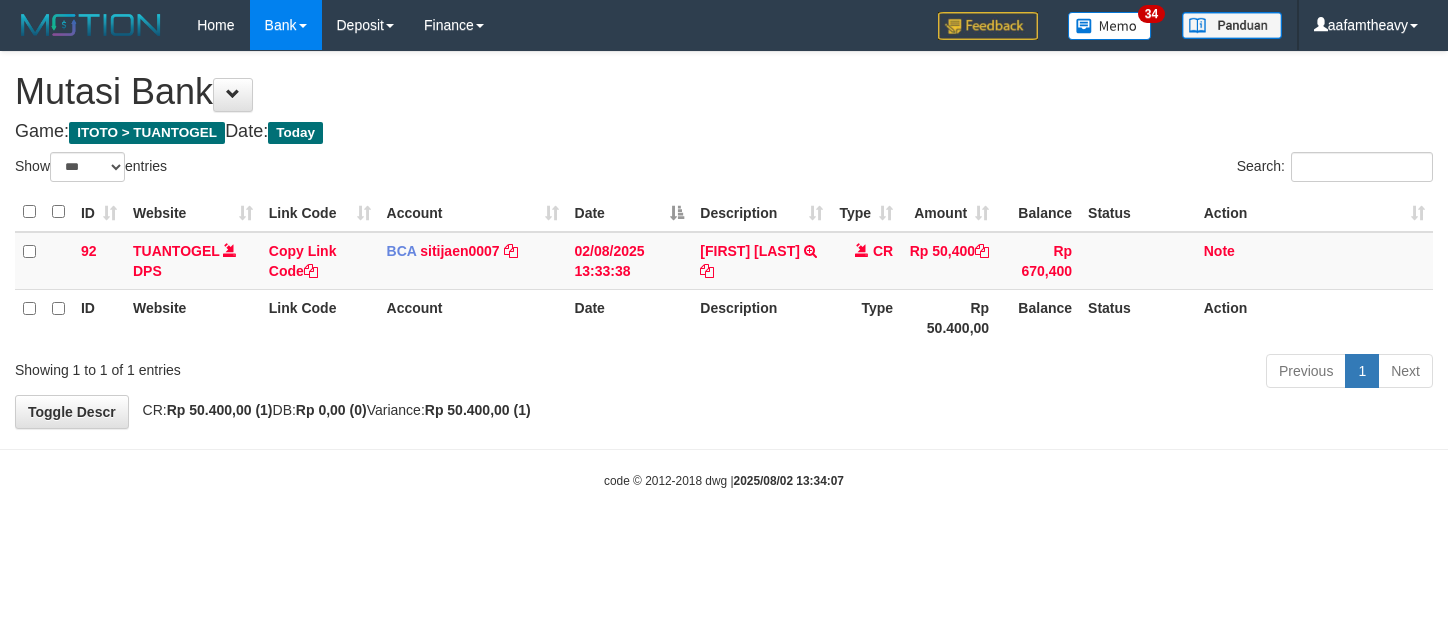 scroll, scrollTop: 0, scrollLeft: 0, axis: both 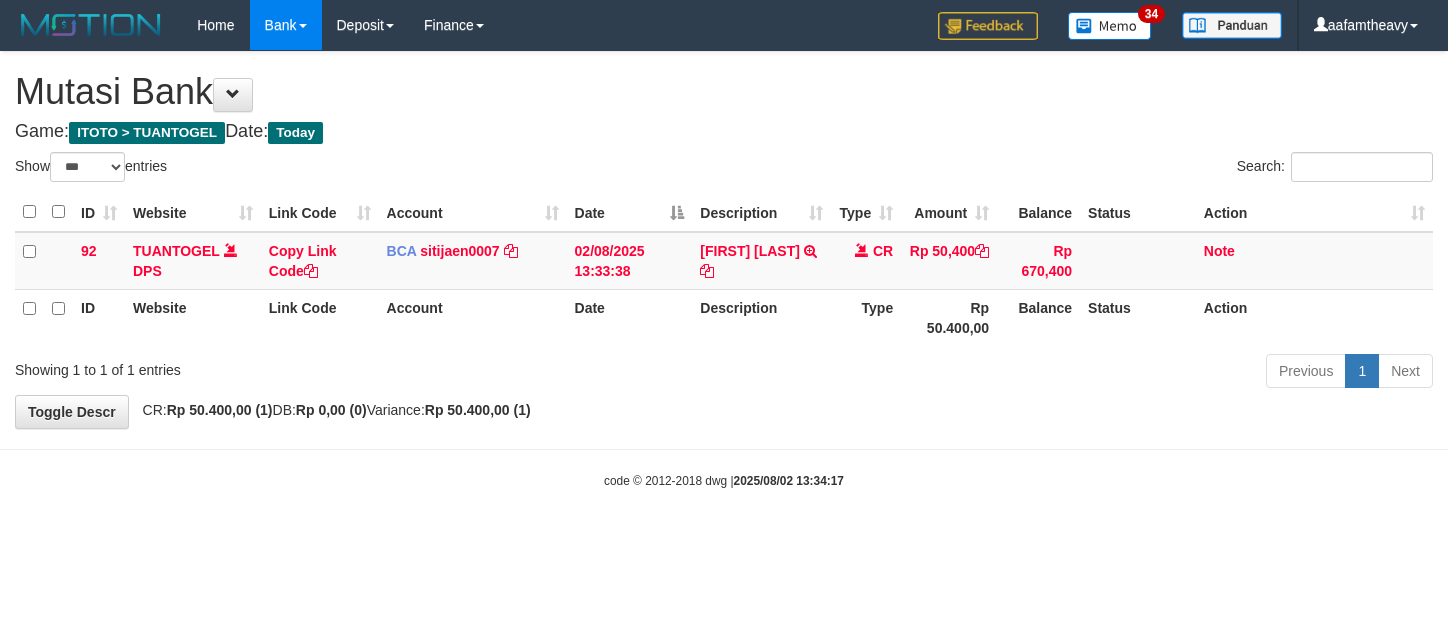 select on "***" 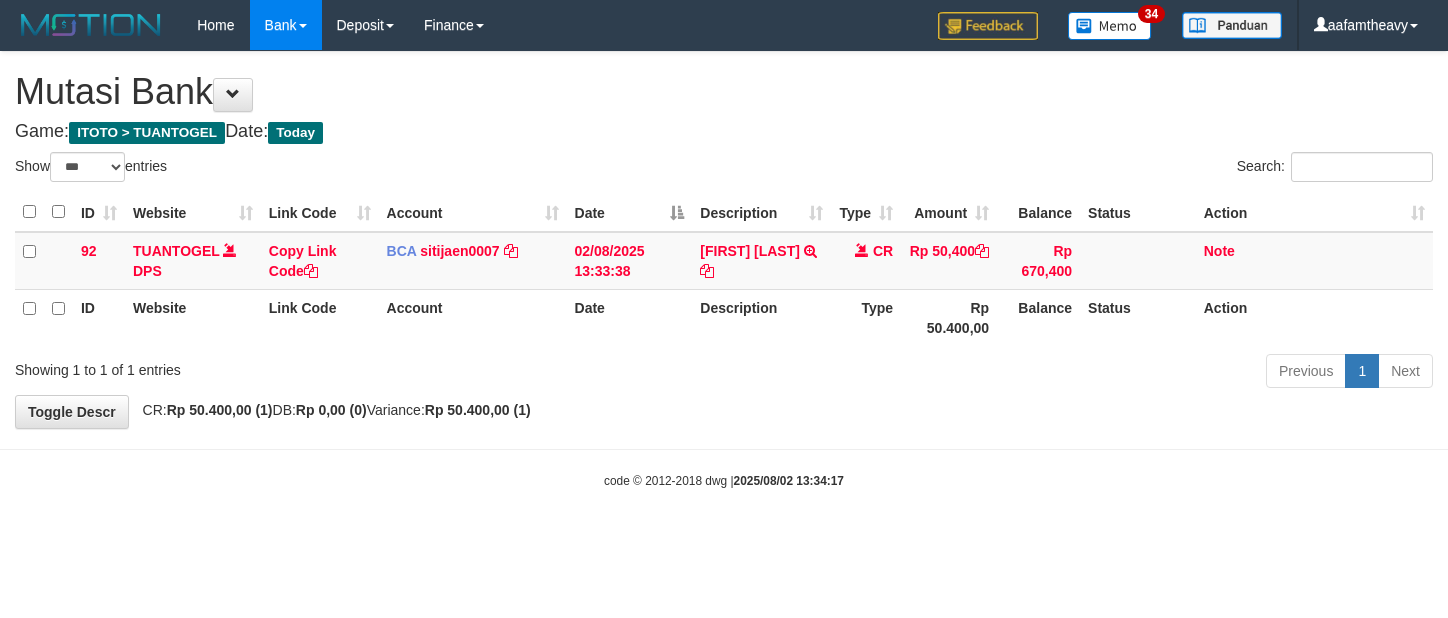 scroll, scrollTop: 0, scrollLeft: 0, axis: both 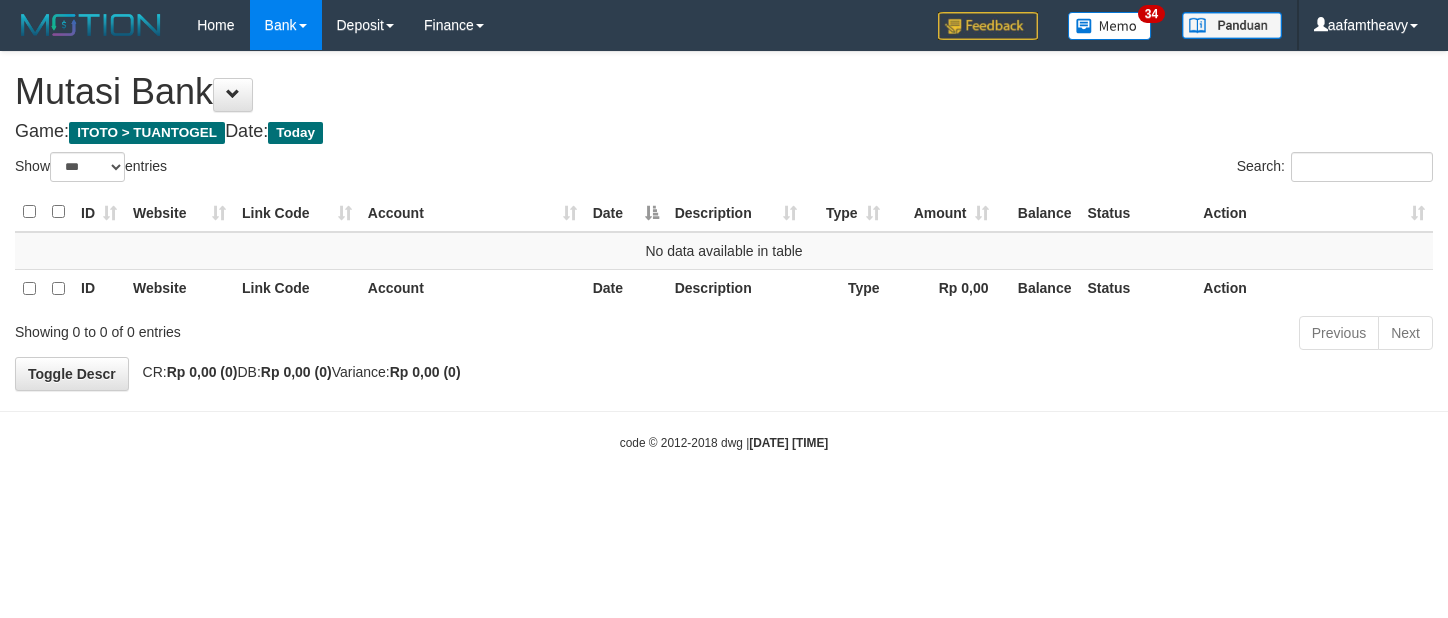select on "***" 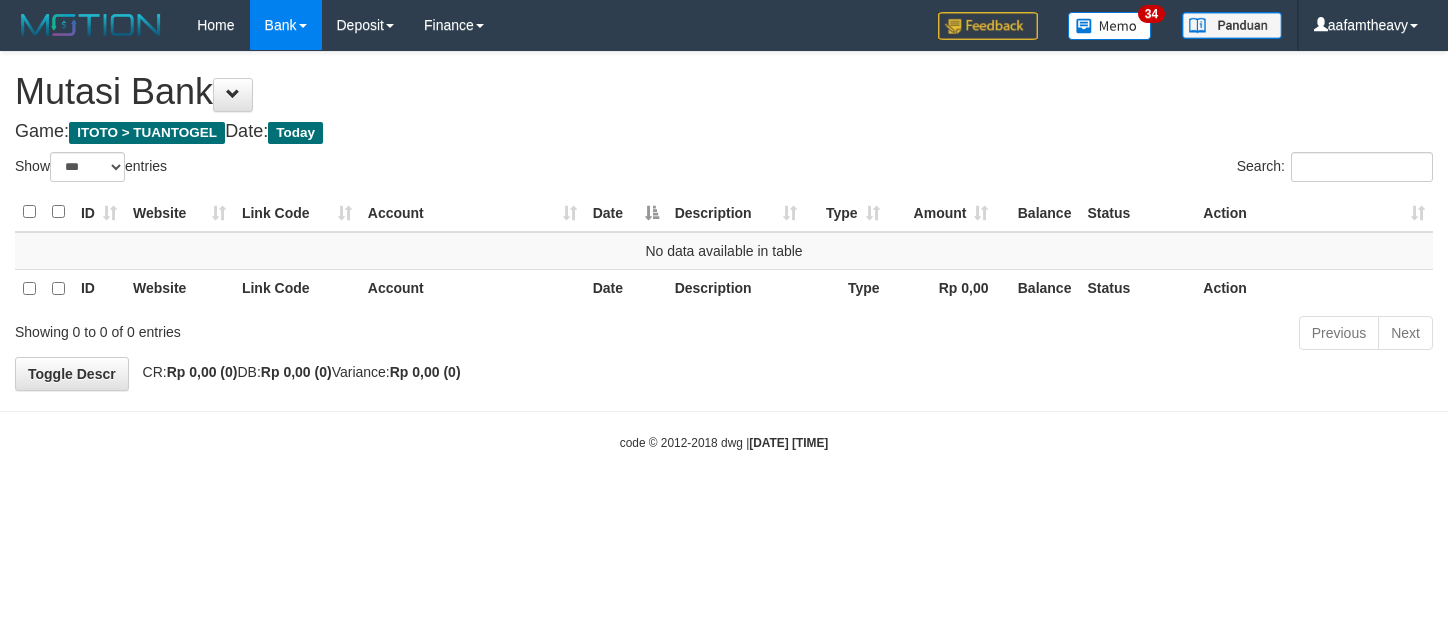 scroll, scrollTop: 0, scrollLeft: 0, axis: both 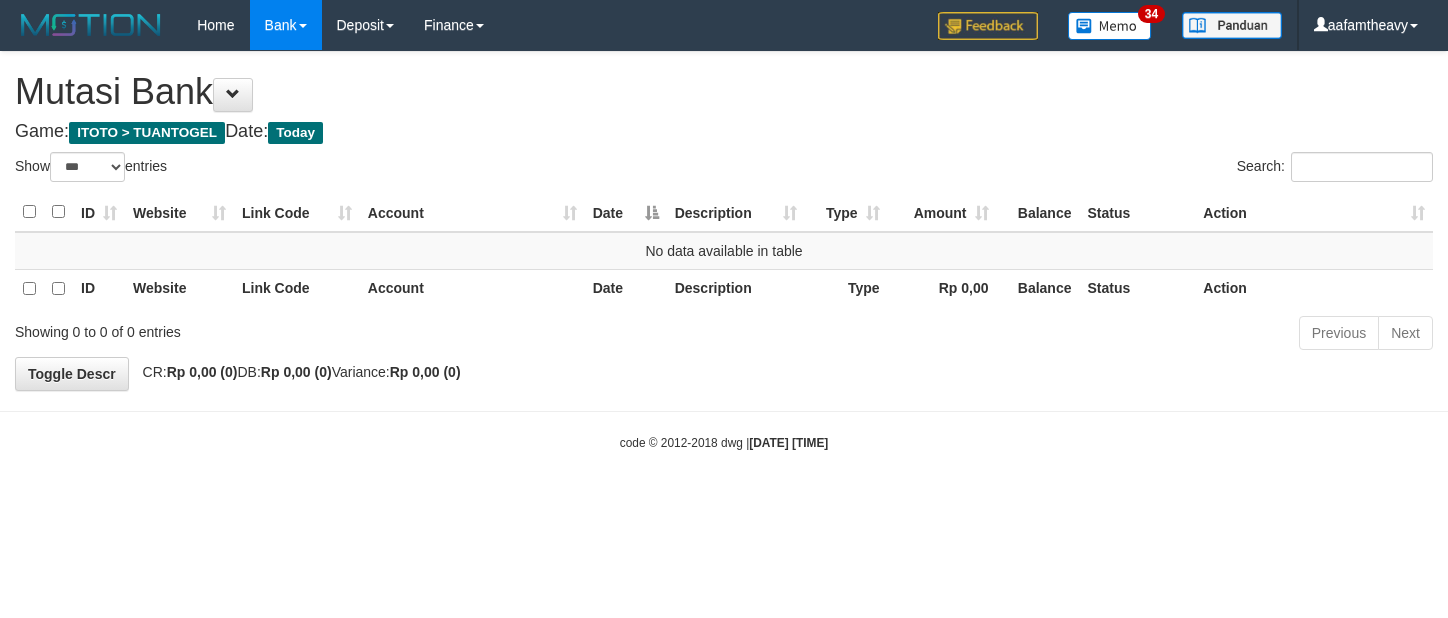 select on "***" 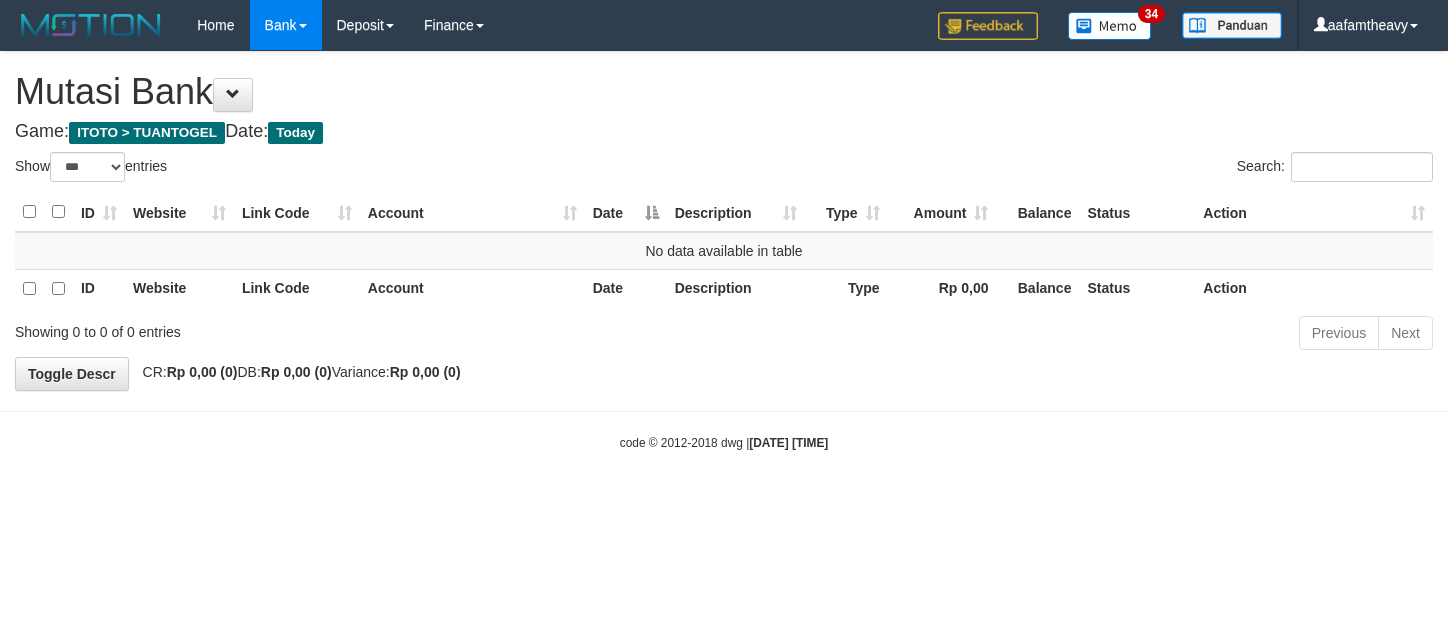 scroll, scrollTop: 0, scrollLeft: 0, axis: both 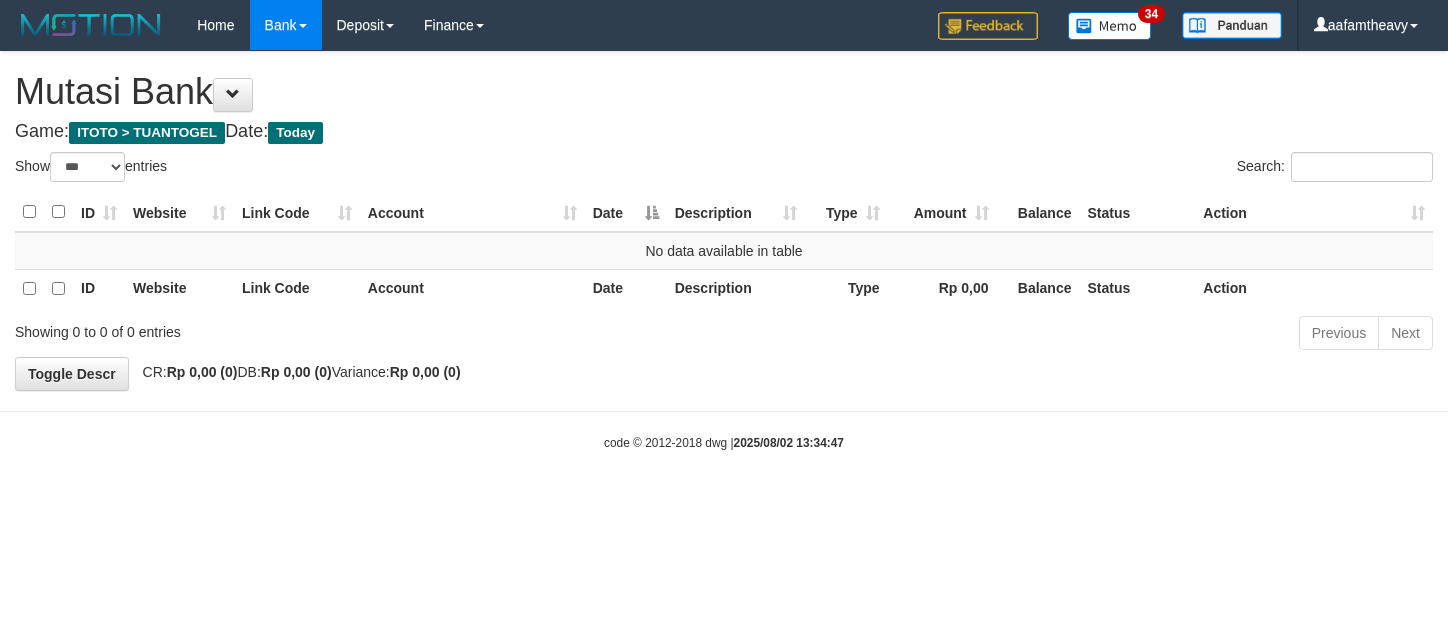 select on "***" 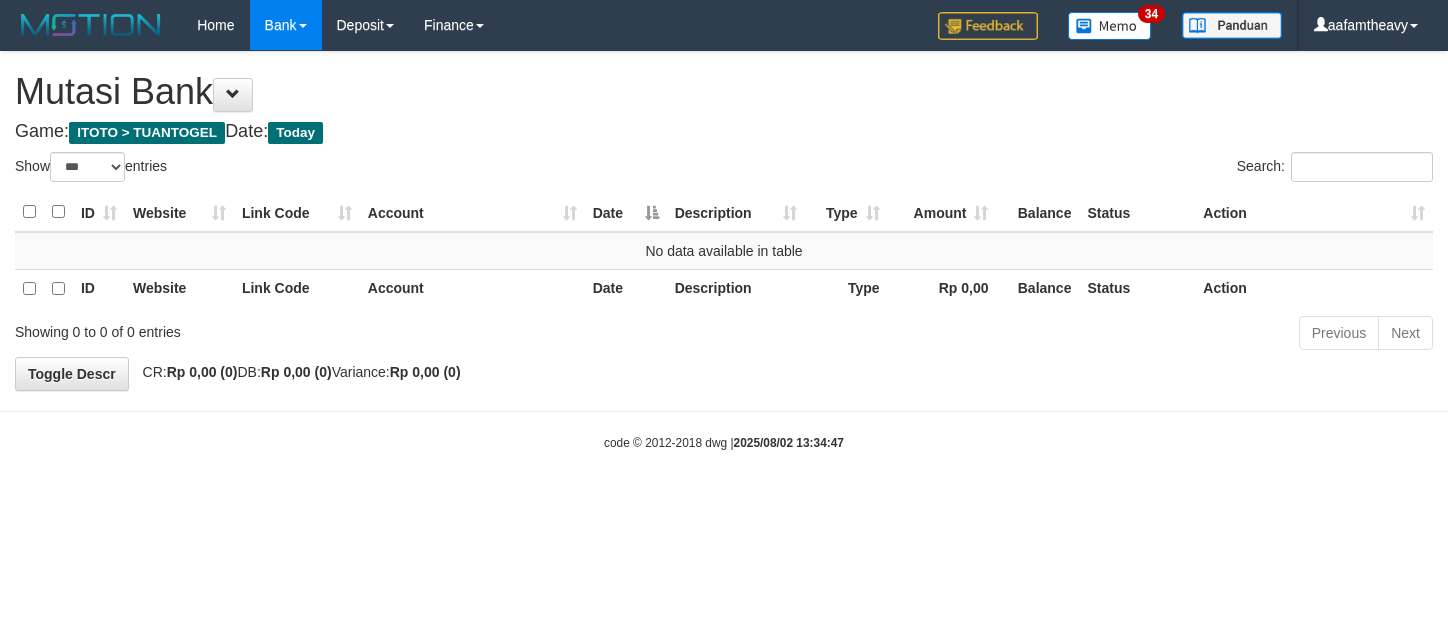 scroll, scrollTop: 0, scrollLeft: 0, axis: both 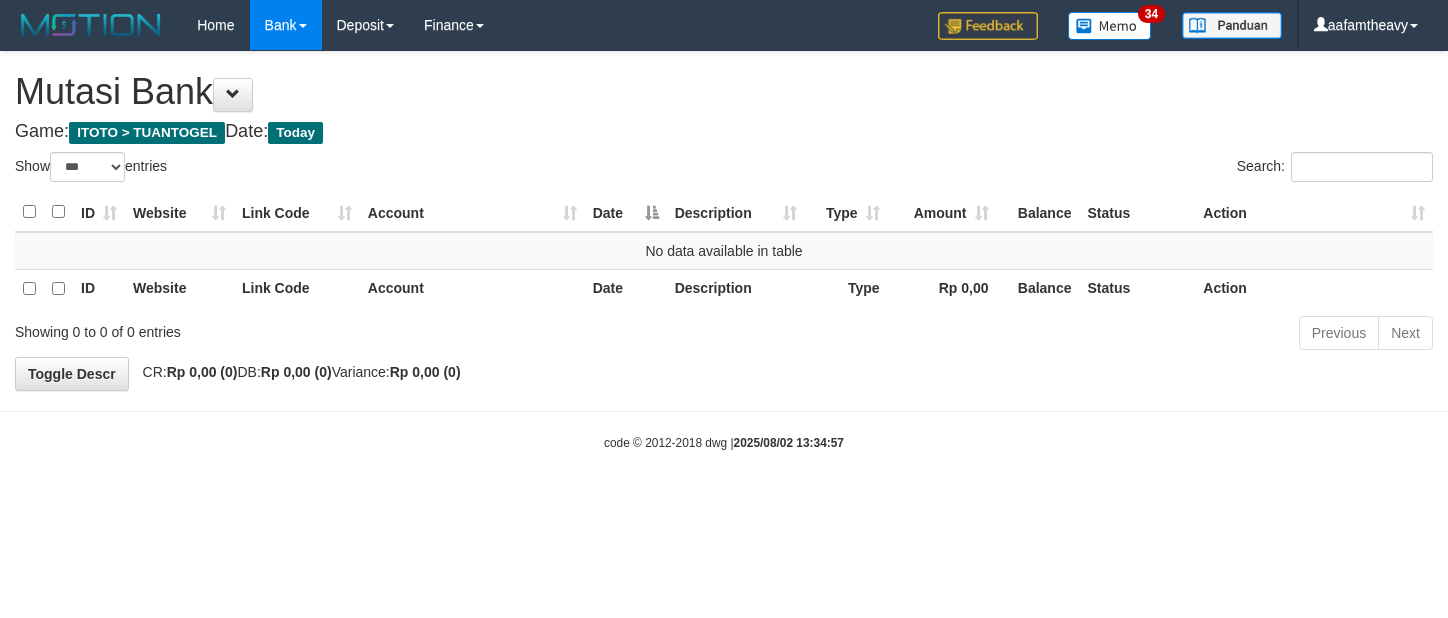 select on "***" 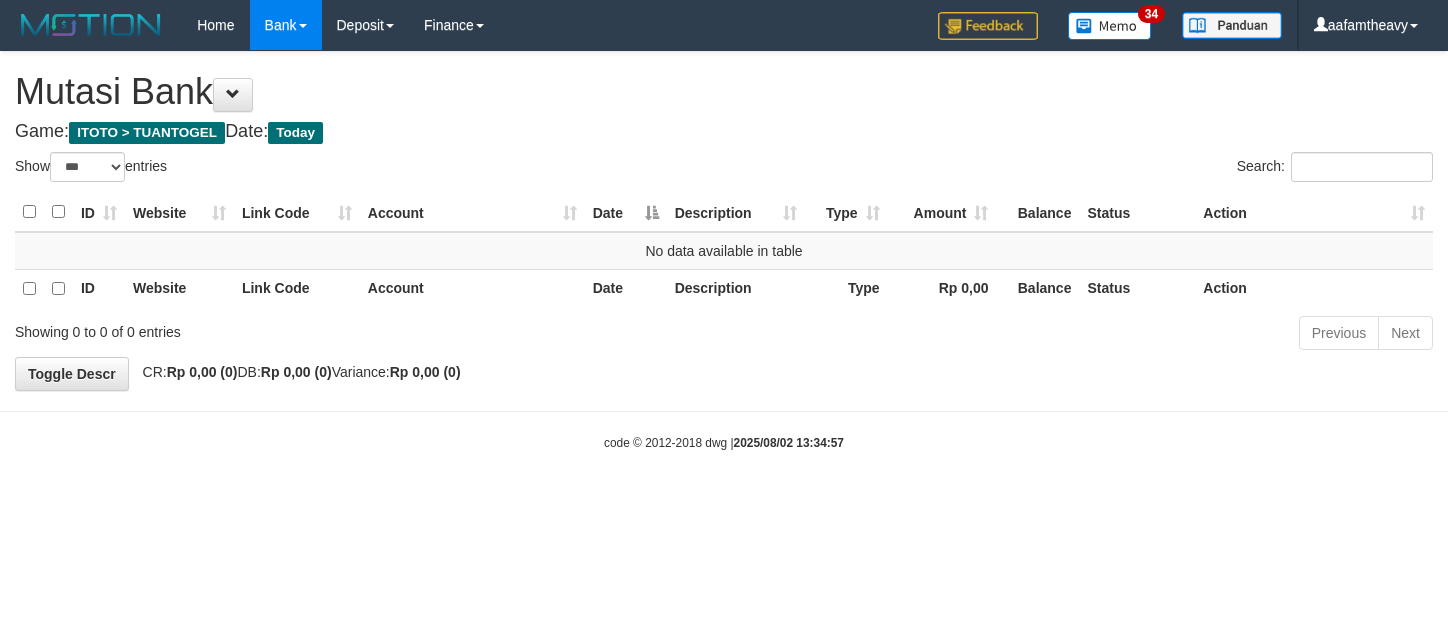 scroll, scrollTop: 0, scrollLeft: 0, axis: both 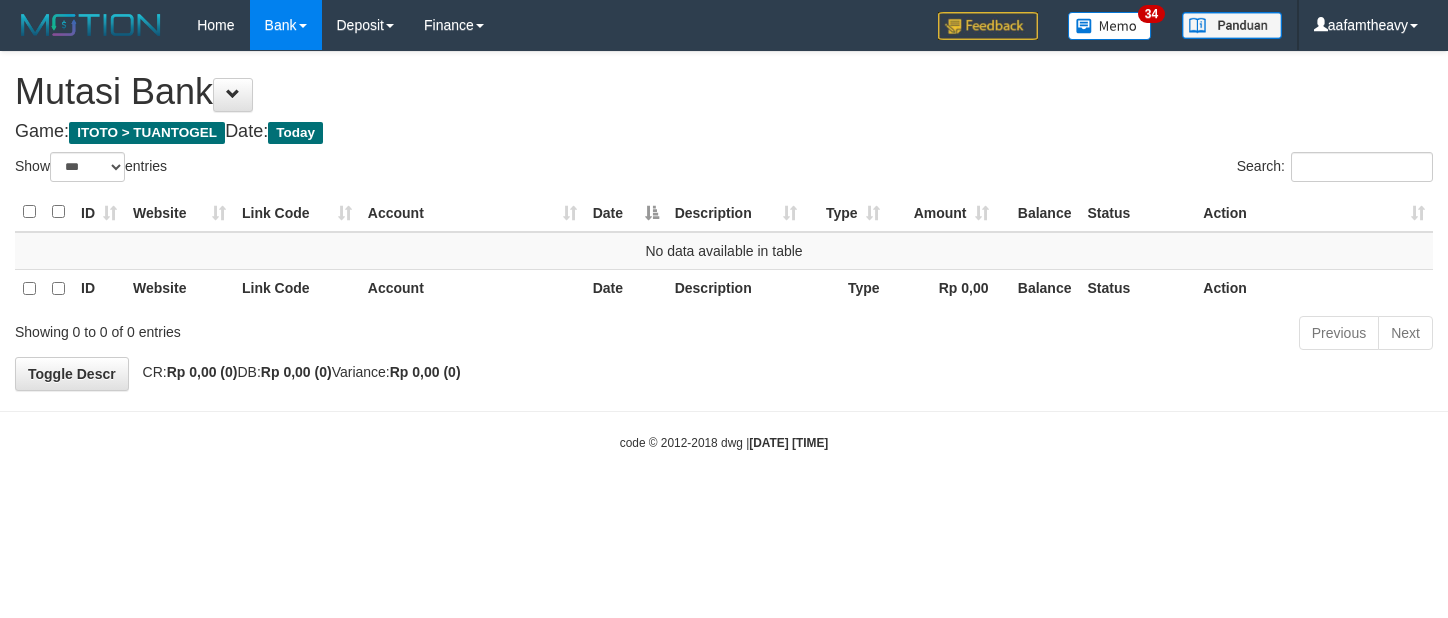 select on "***" 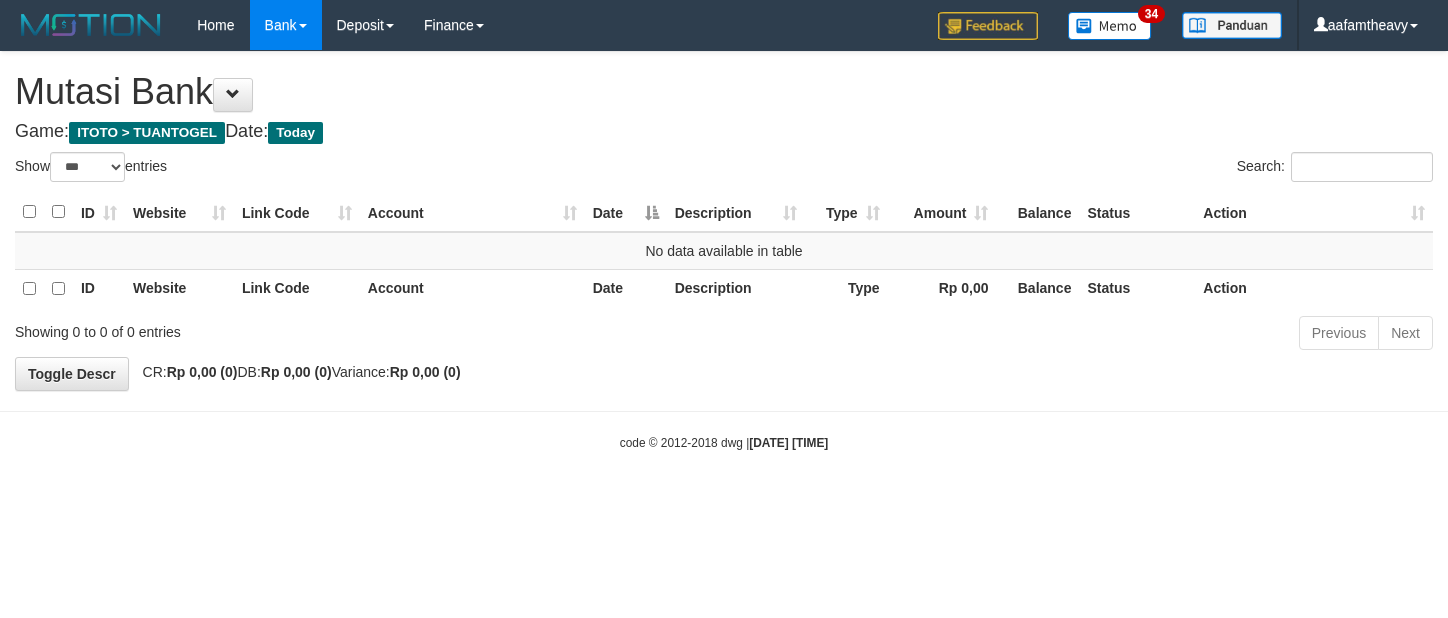 scroll, scrollTop: 0, scrollLeft: 0, axis: both 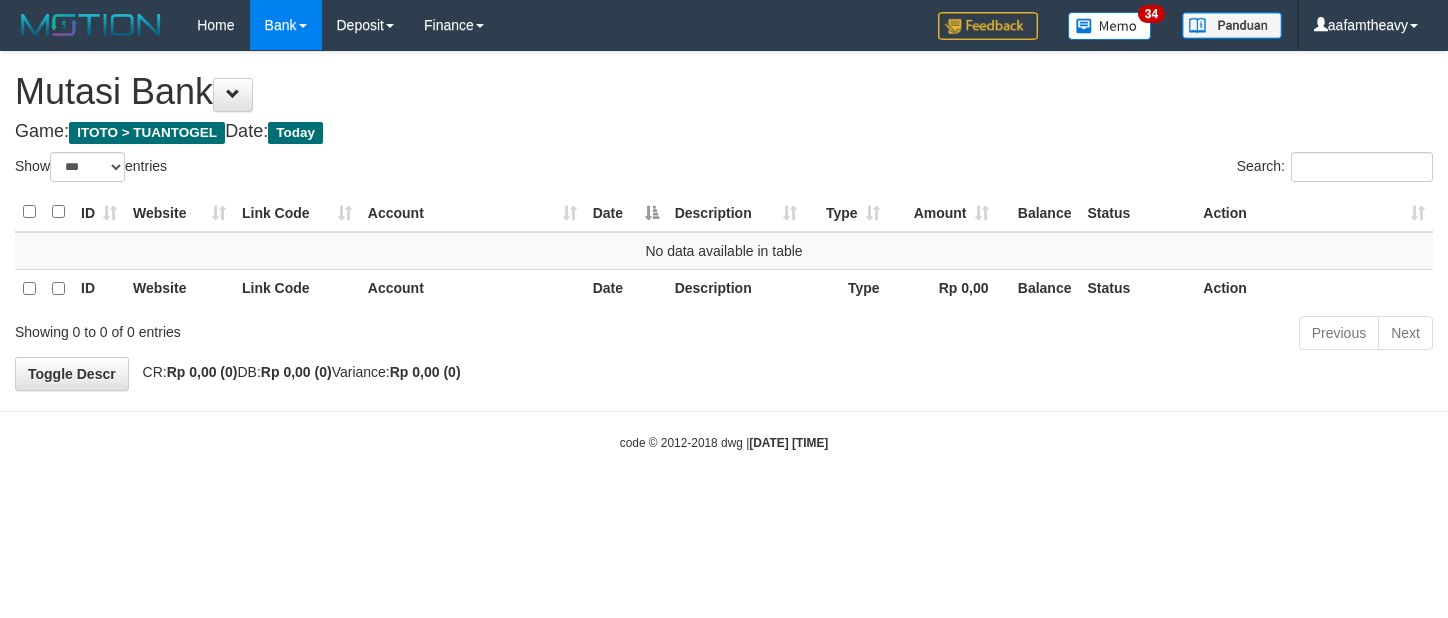 select on "***" 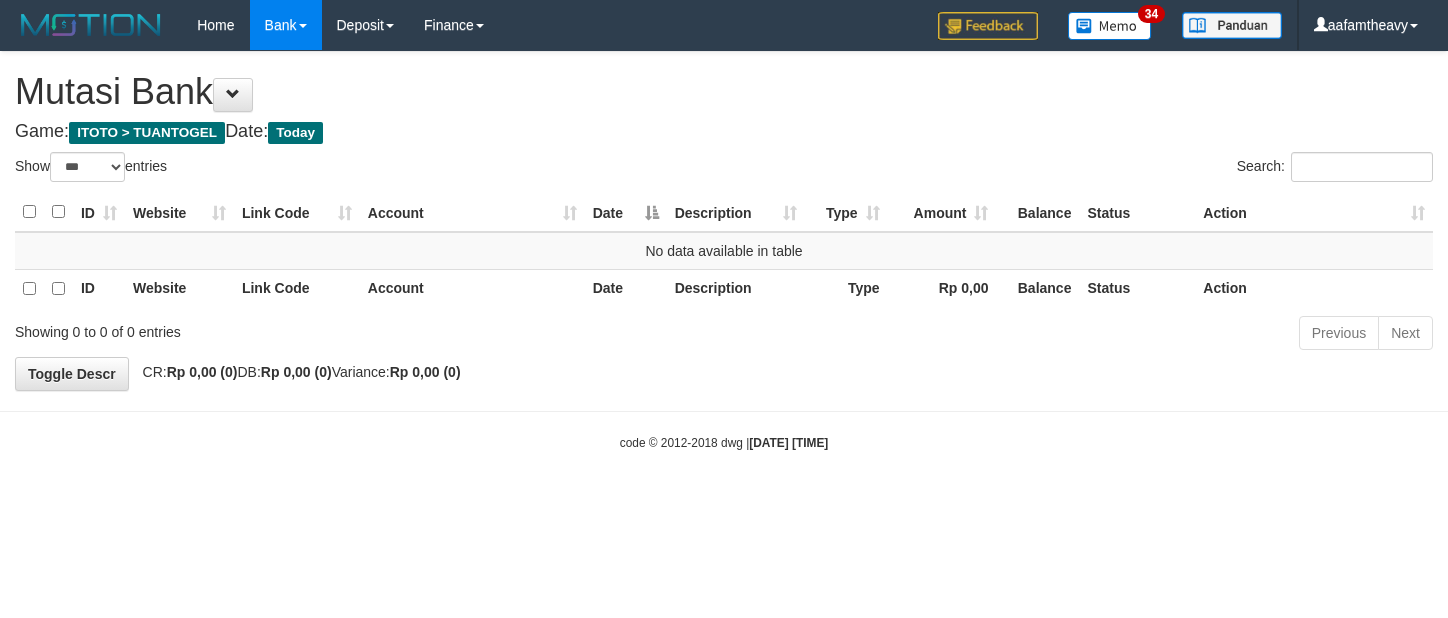 scroll, scrollTop: 0, scrollLeft: 0, axis: both 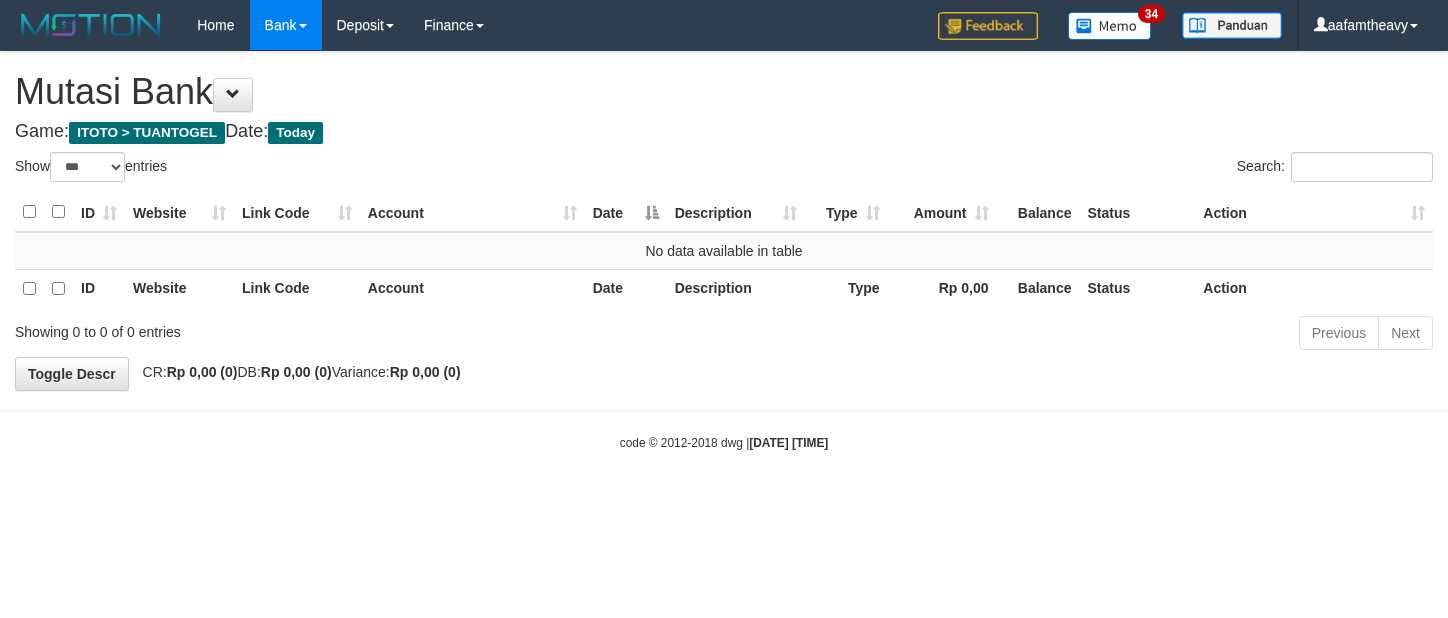 select on "***" 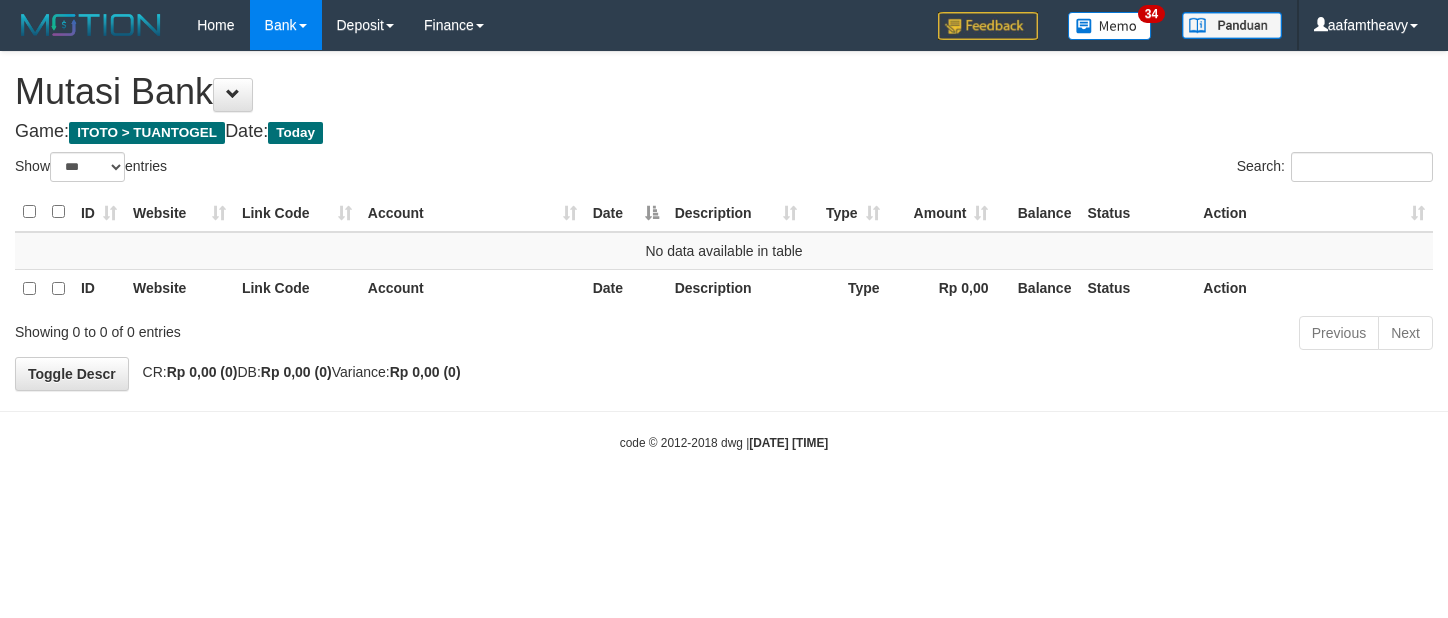 scroll, scrollTop: 0, scrollLeft: 0, axis: both 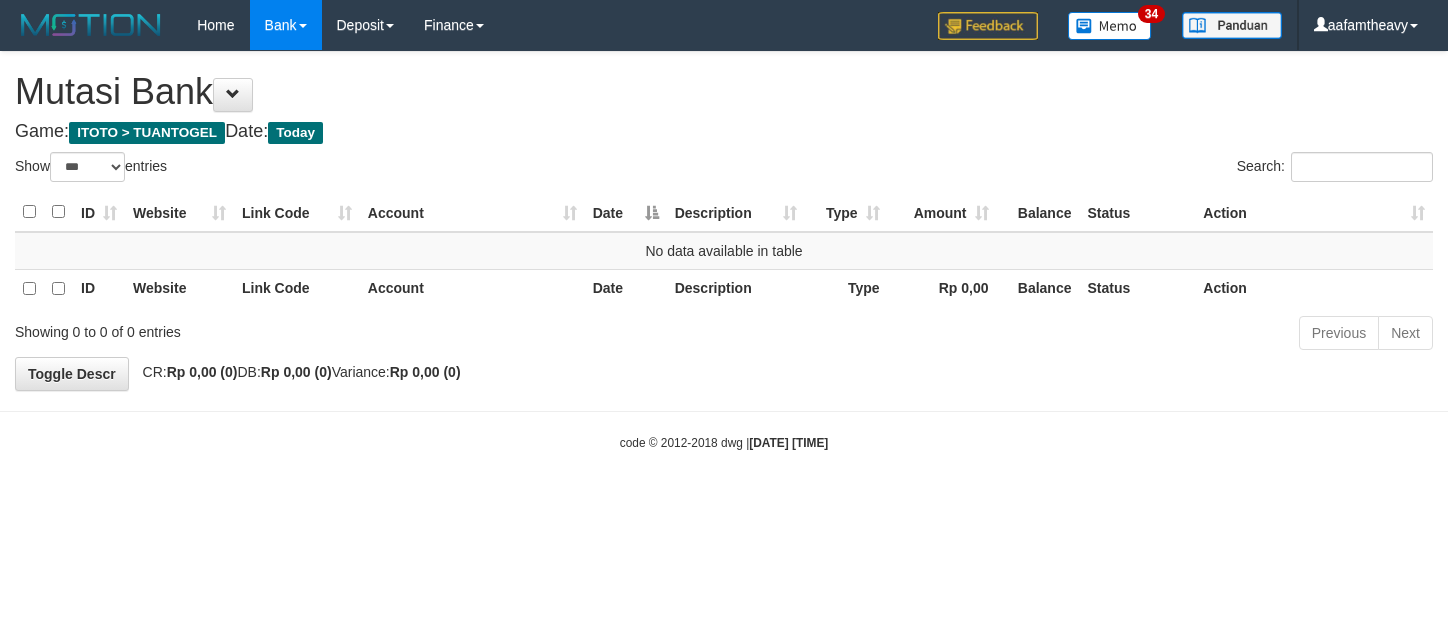 select on "***" 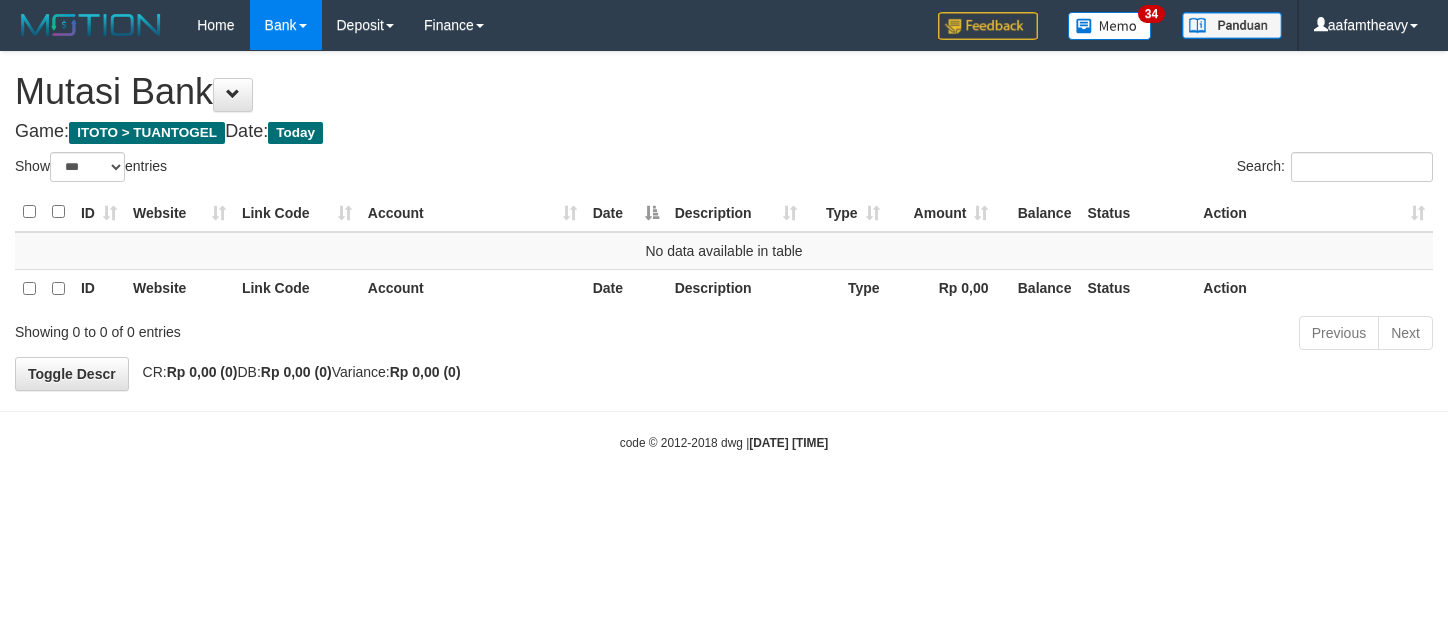 scroll, scrollTop: 0, scrollLeft: 0, axis: both 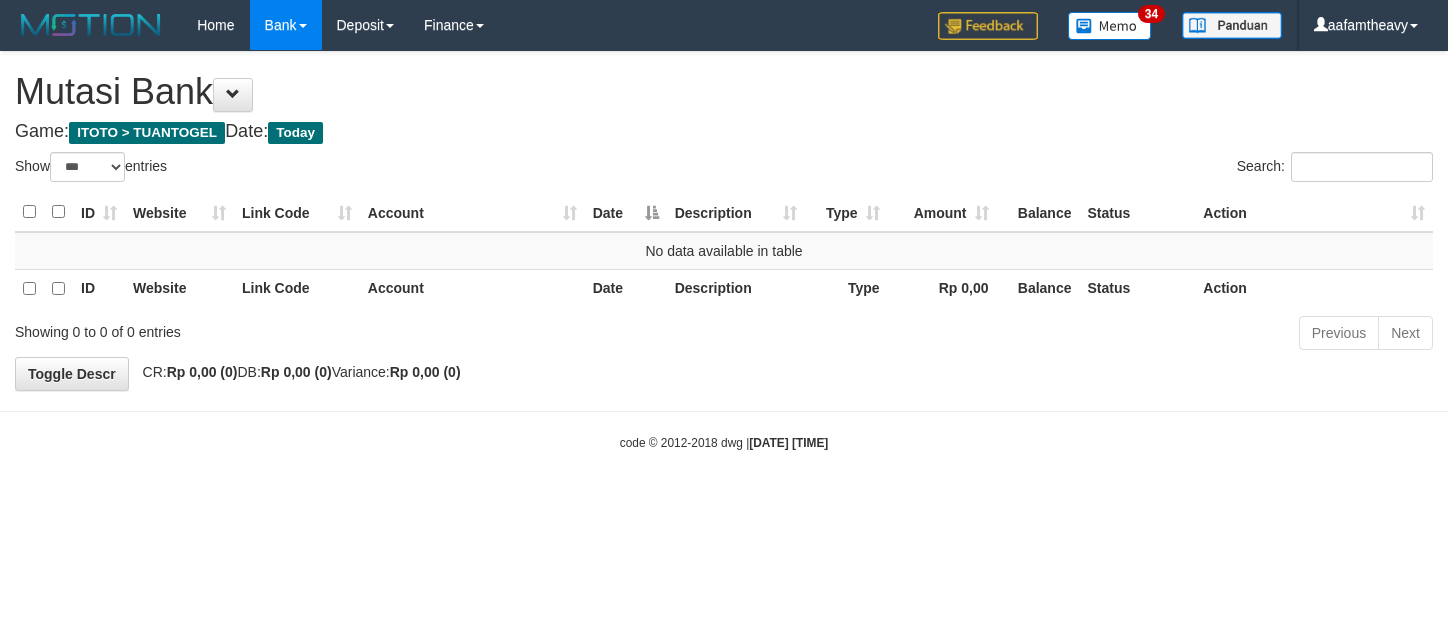 select on "***" 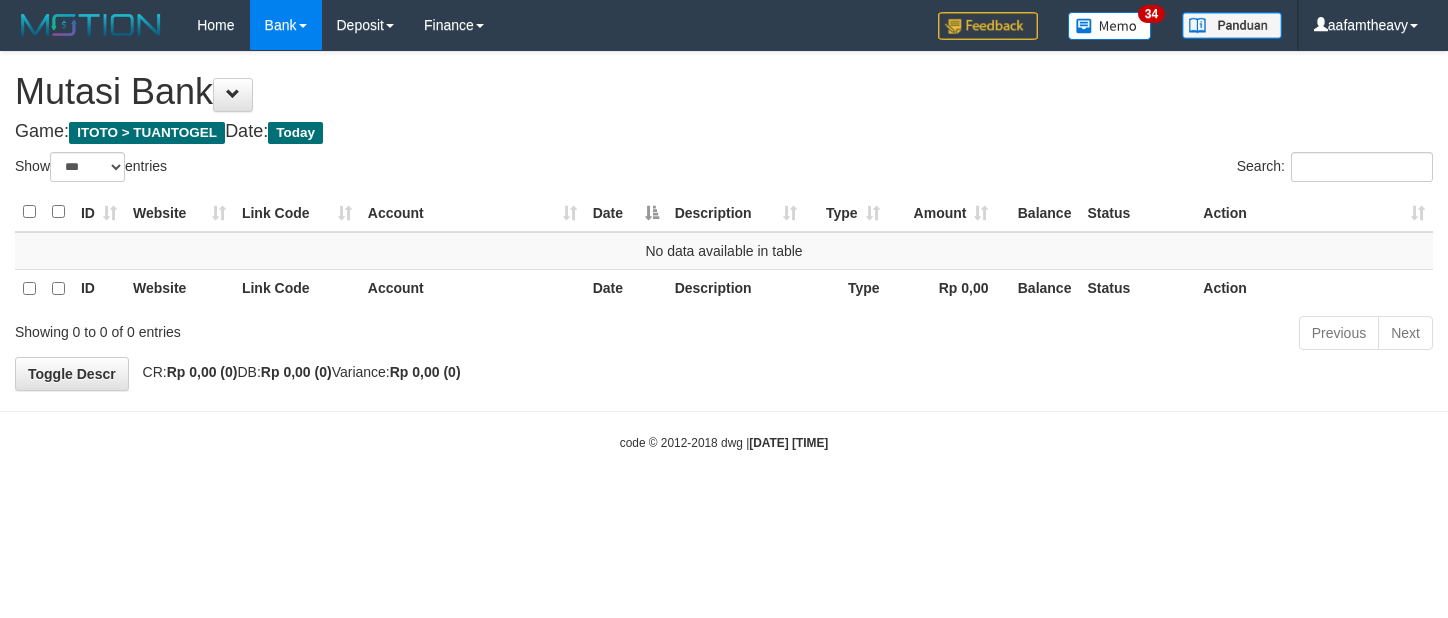 scroll, scrollTop: 0, scrollLeft: 0, axis: both 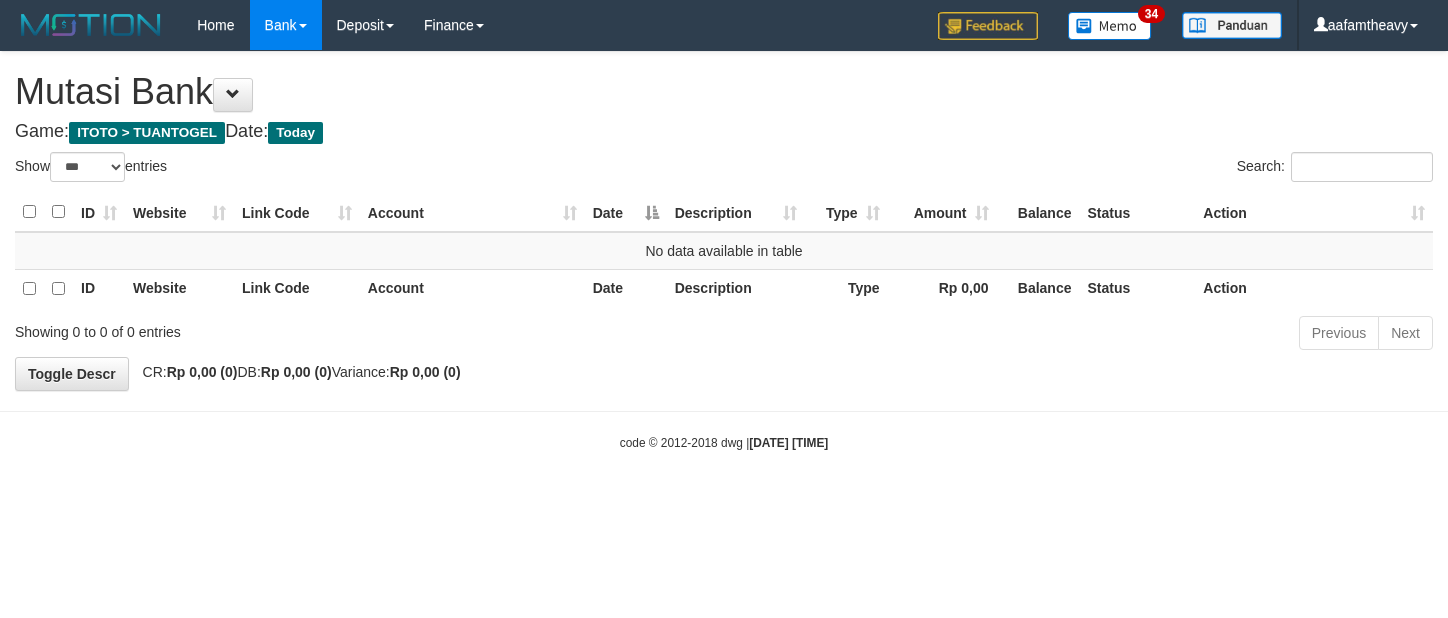 select on "***" 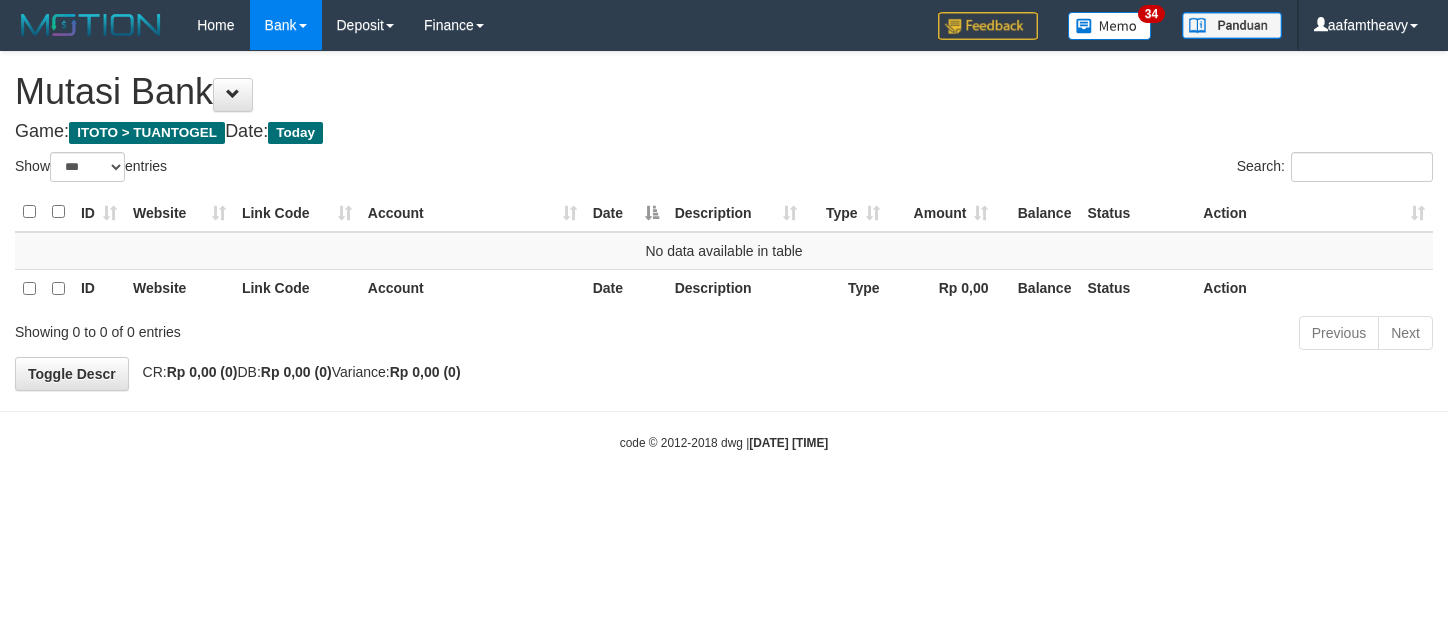 scroll, scrollTop: 0, scrollLeft: 0, axis: both 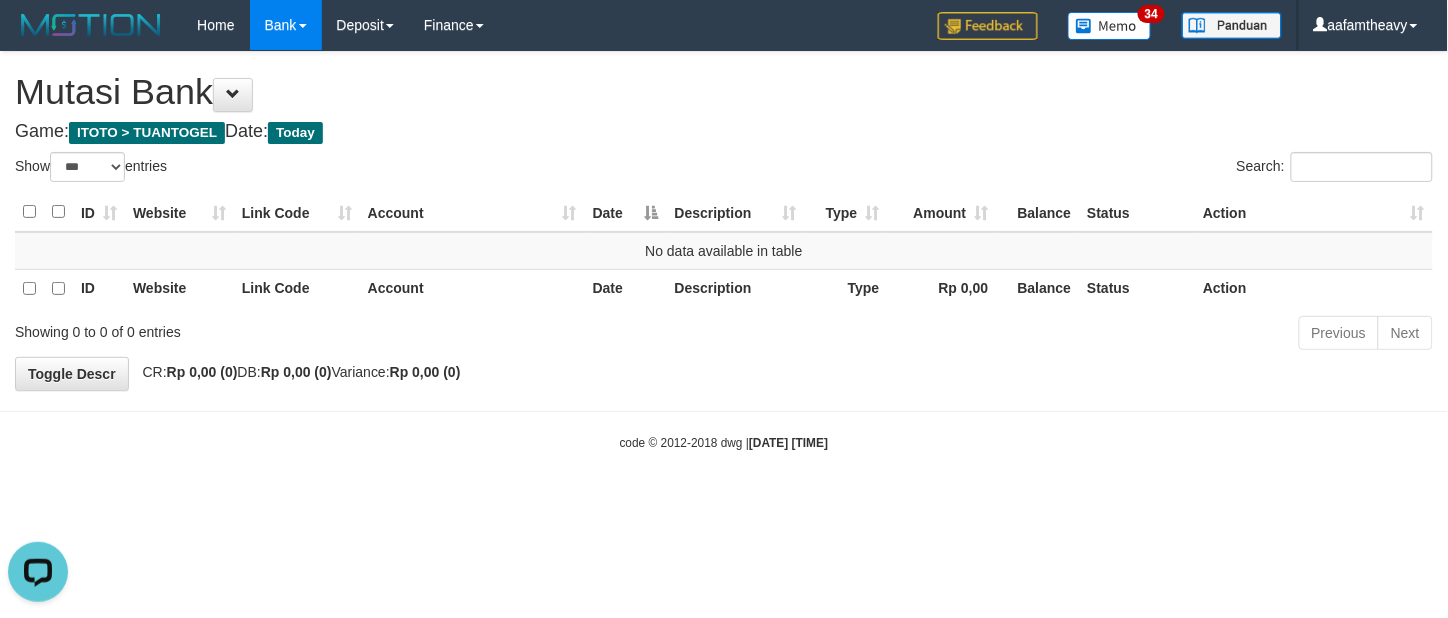 click on "Toggle navigation
Home
Bank
Account List
Load
By Website
Group
[ITOTO]													TUANTOGEL
By Load Group (DPS)
Group aaf-DPBCA02TUANTOGEL" at bounding box center (724, 251) 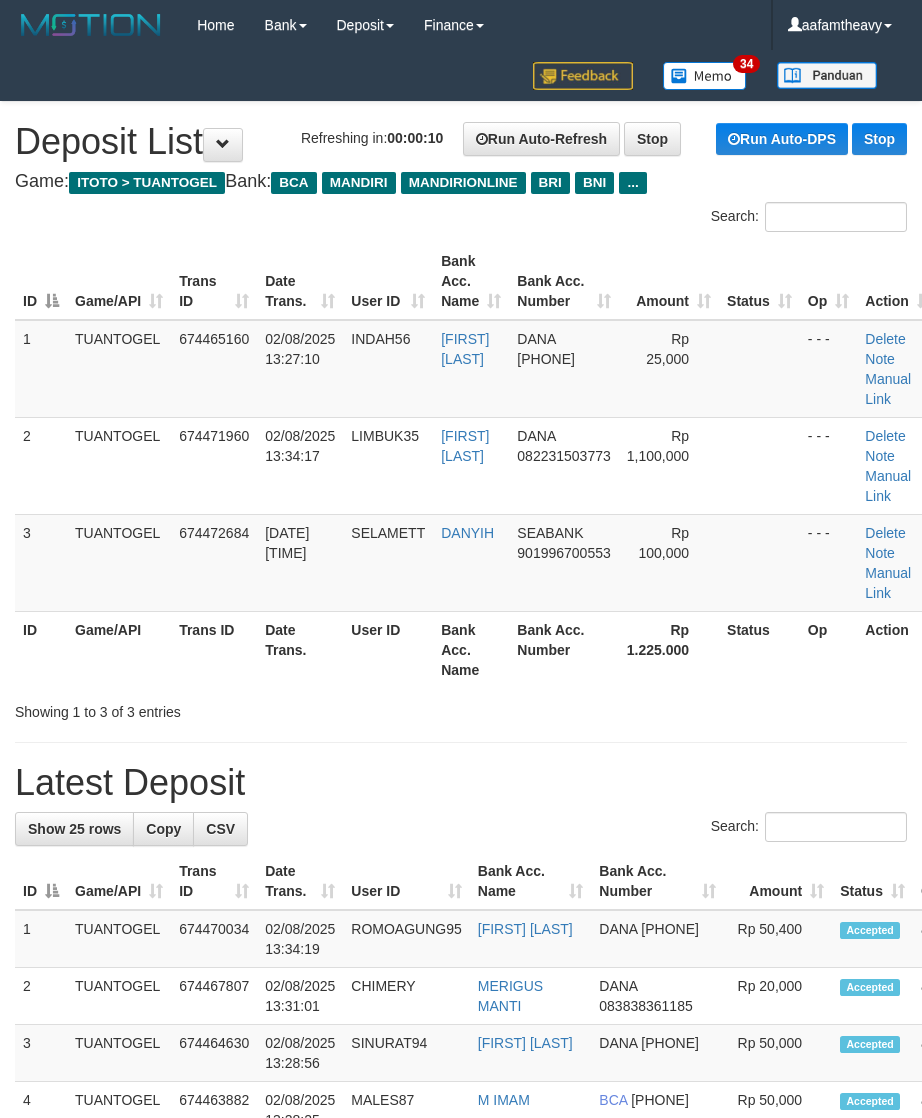 scroll, scrollTop: 0, scrollLeft: 0, axis: both 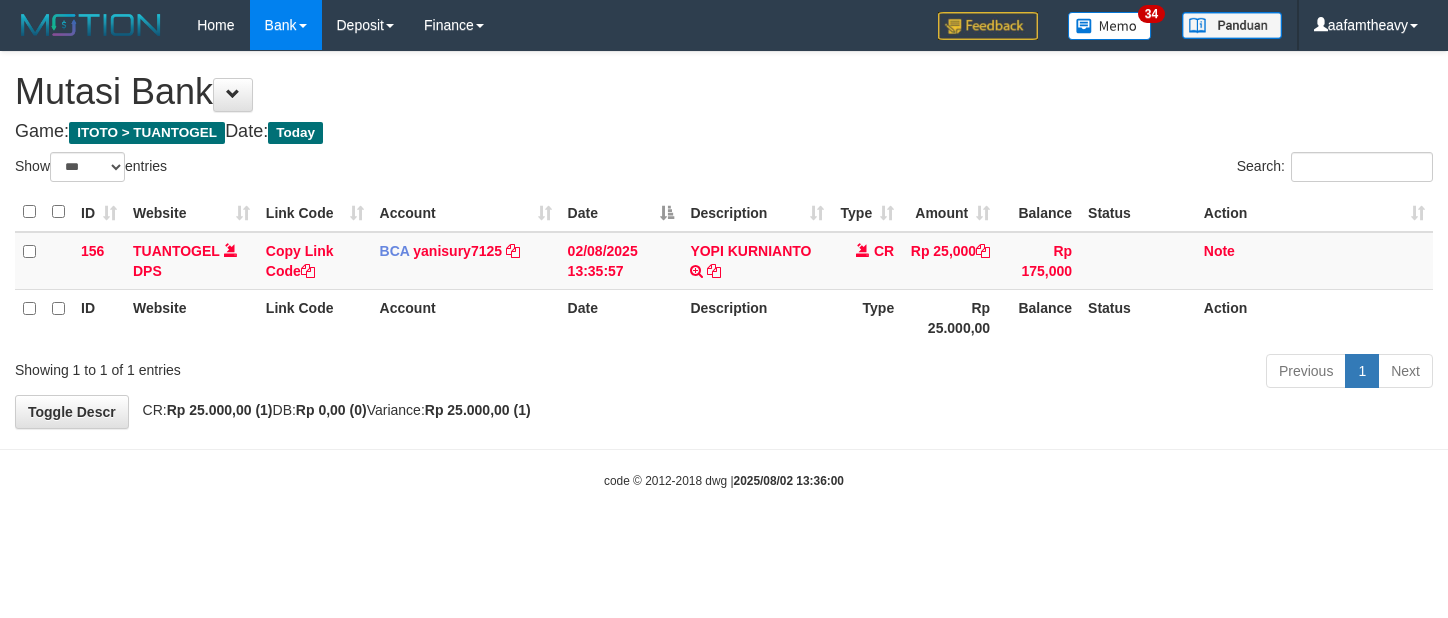 select on "***" 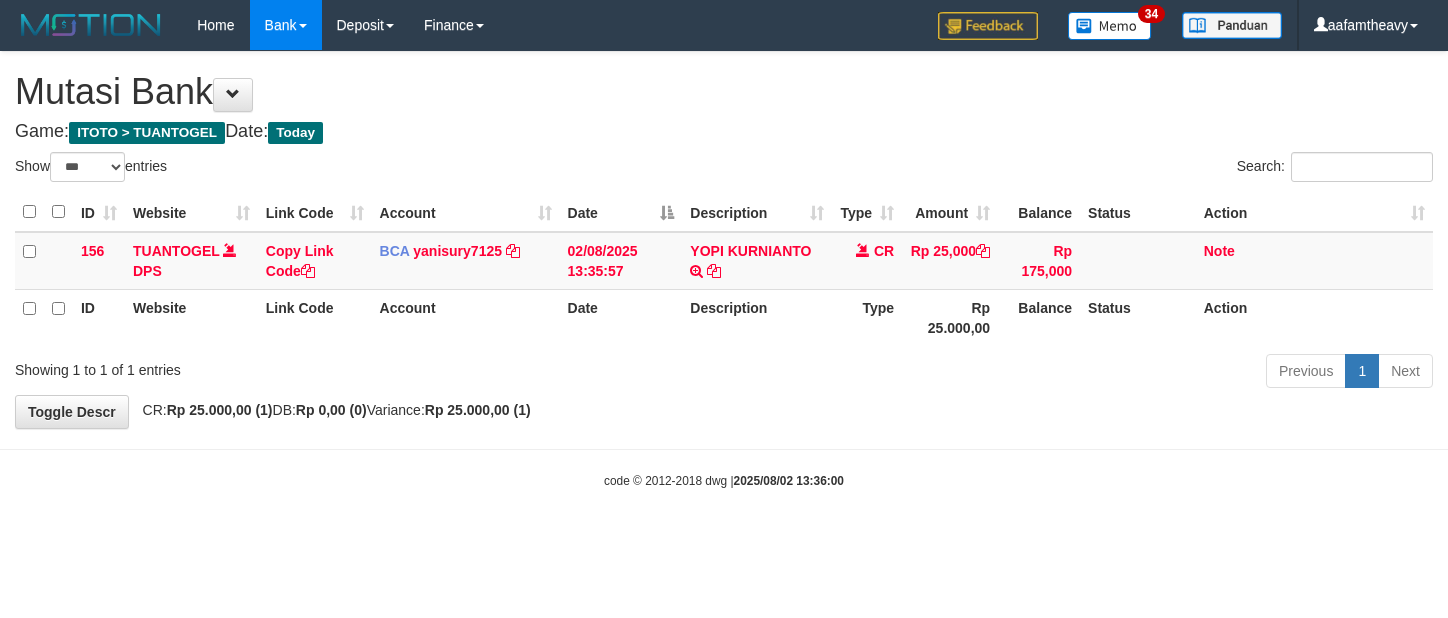 scroll, scrollTop: 0, scrollLeft: 0, axis: both 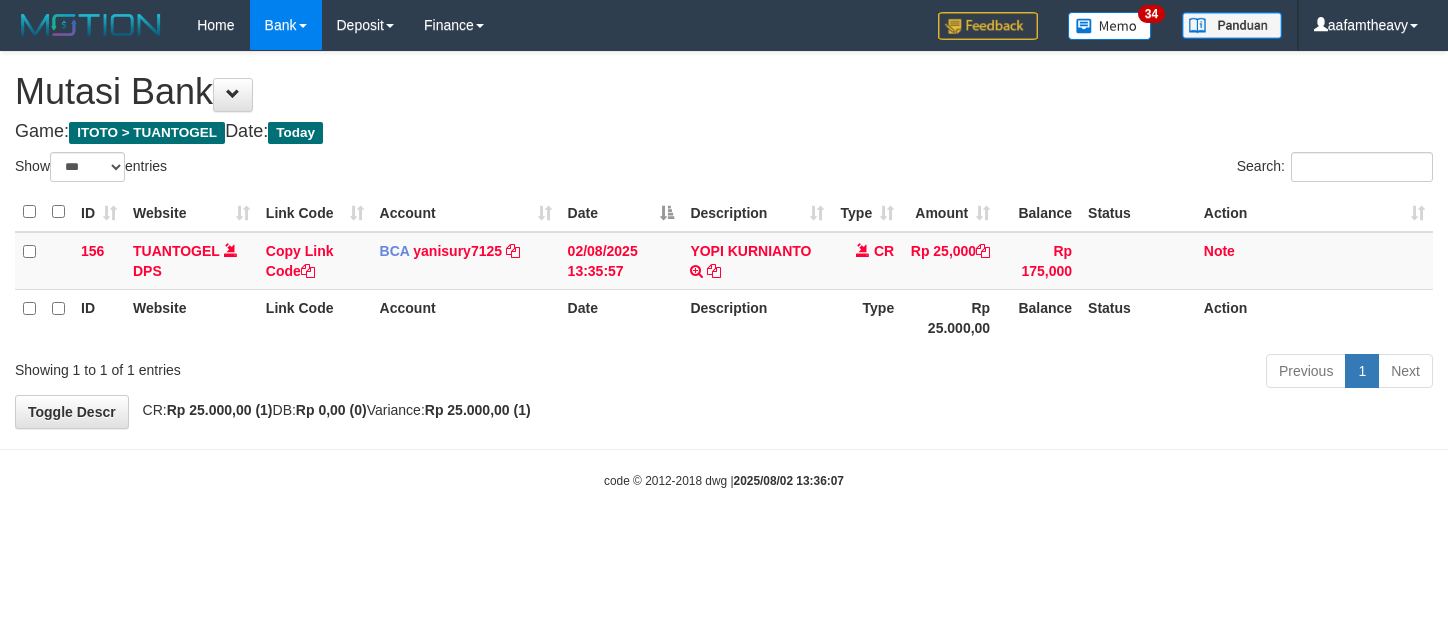 select on "***" 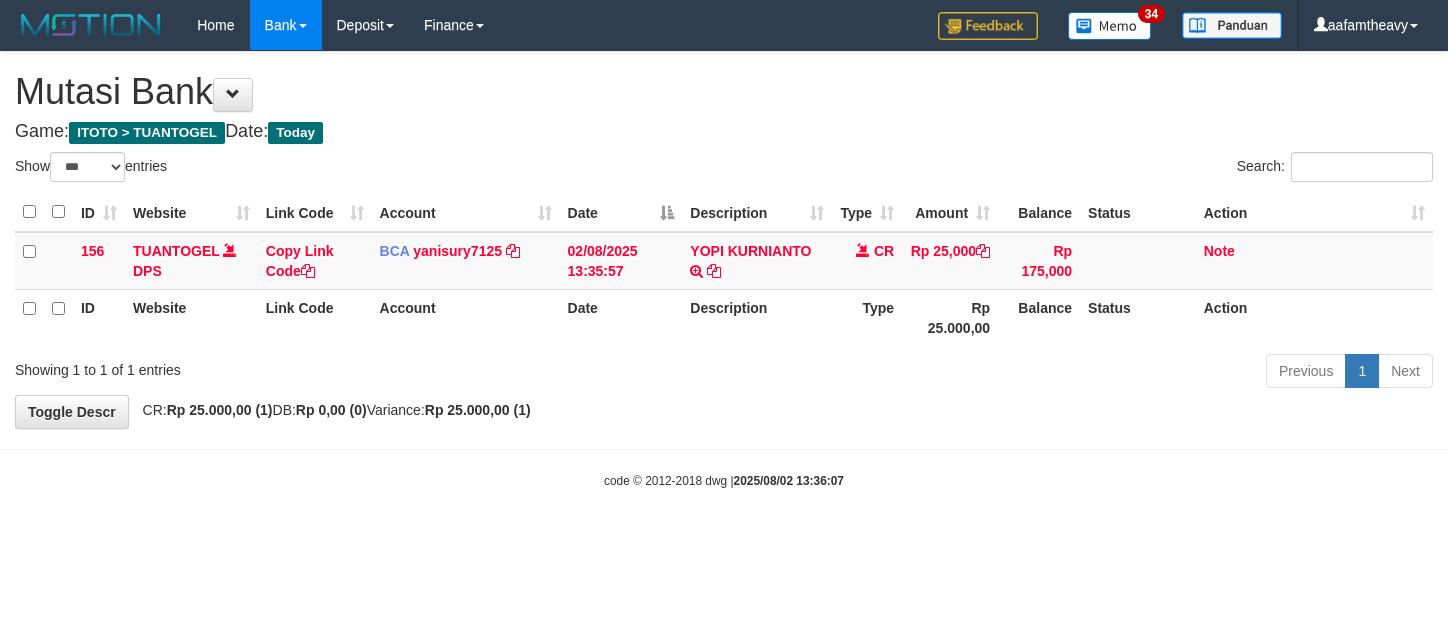 scroll, scrollTop: 0, scrollLeft: 0, axis: both 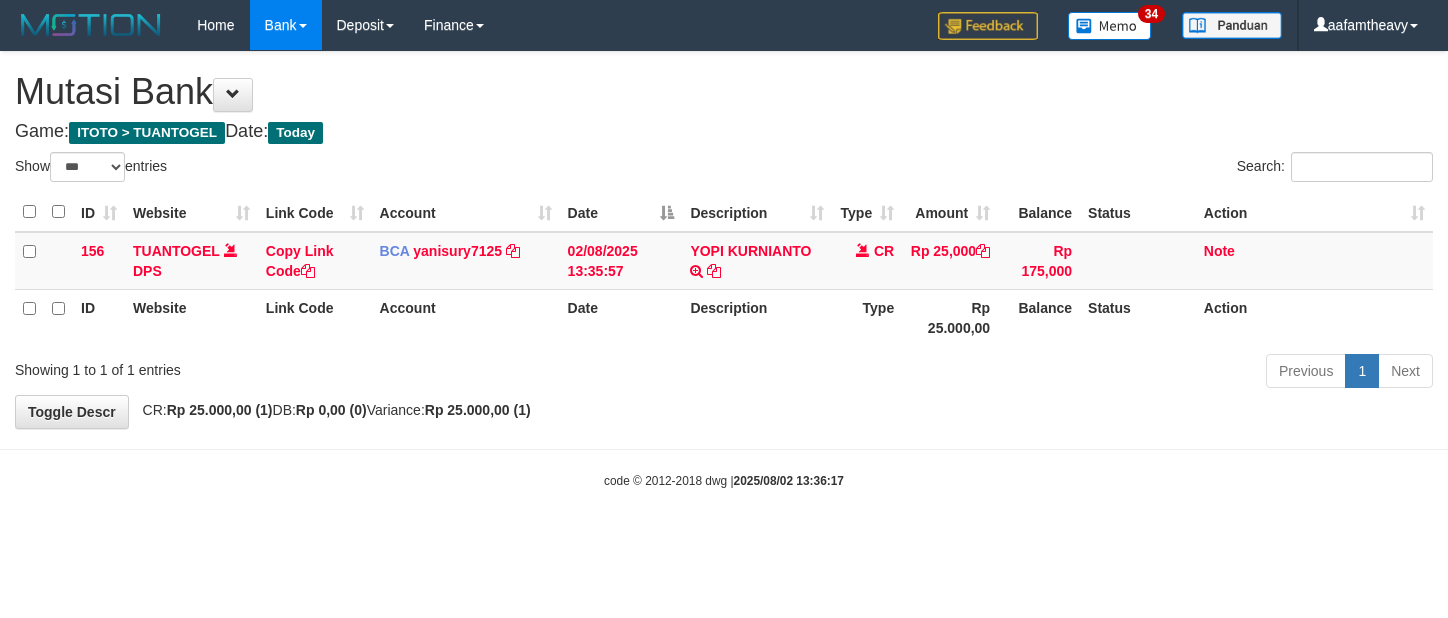 select on "***" 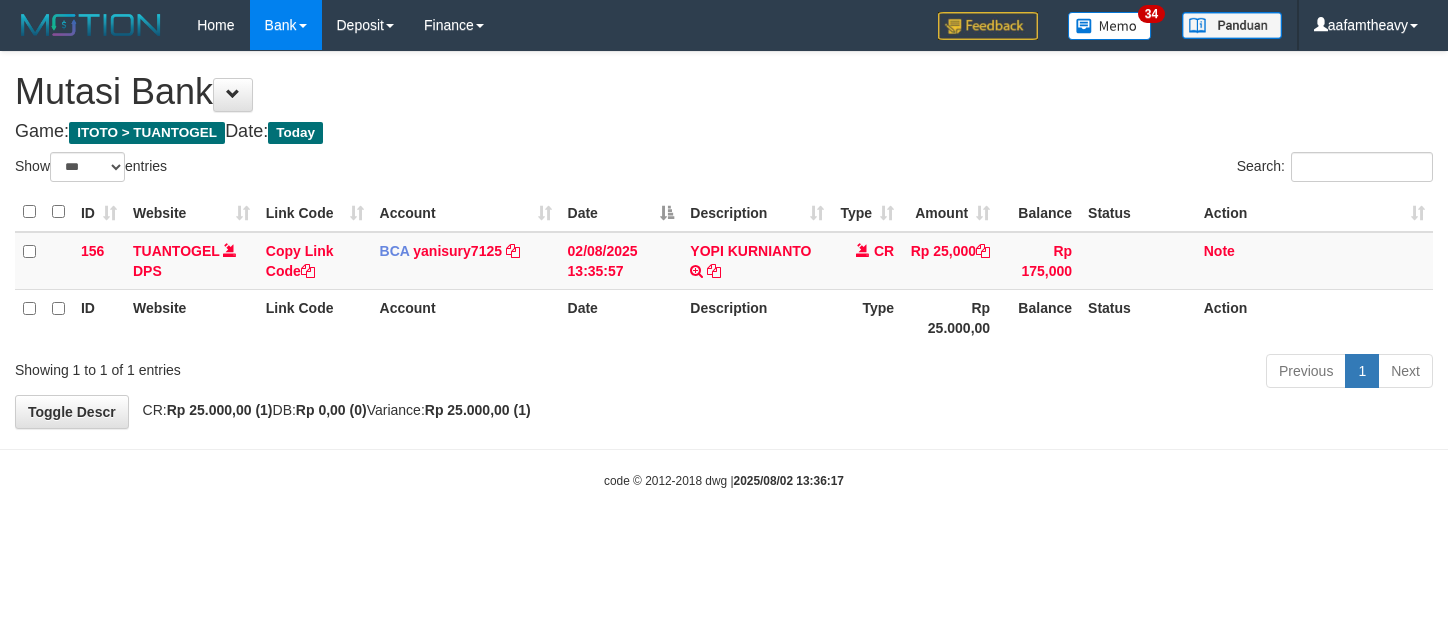 scroll, scrollTop: 0, scrollLeft: 0, axis: both 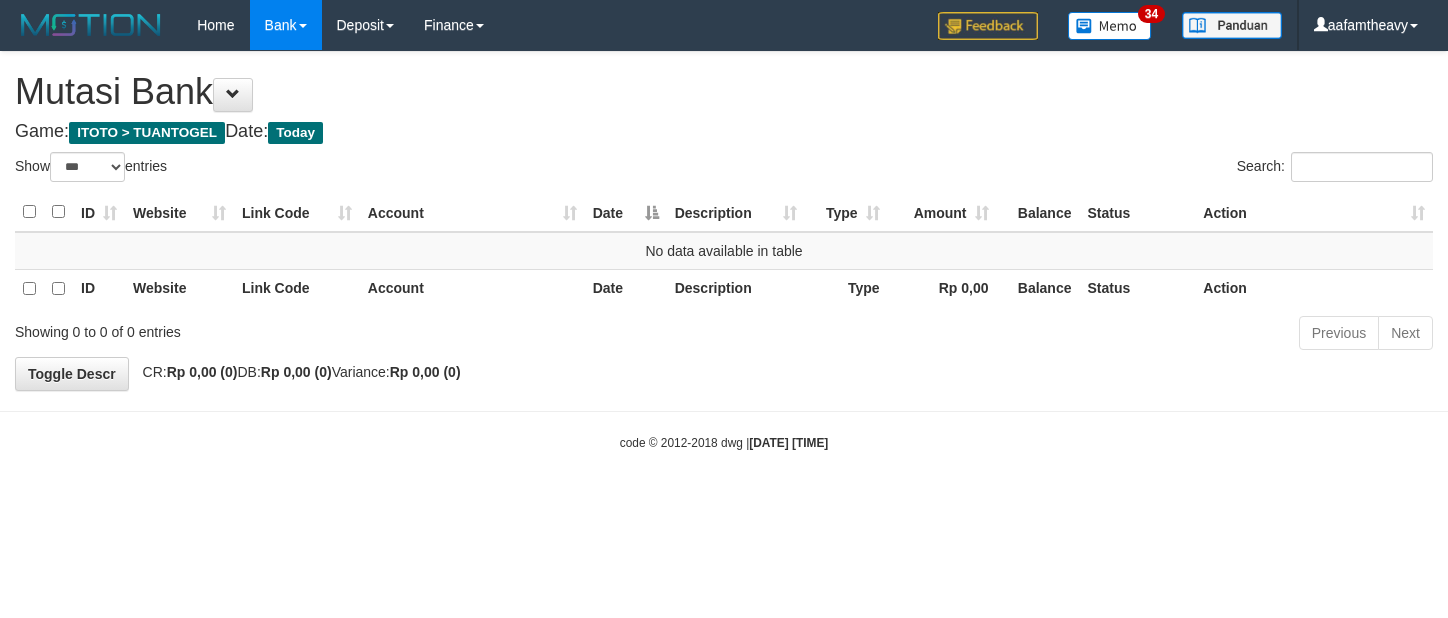 select on "***" 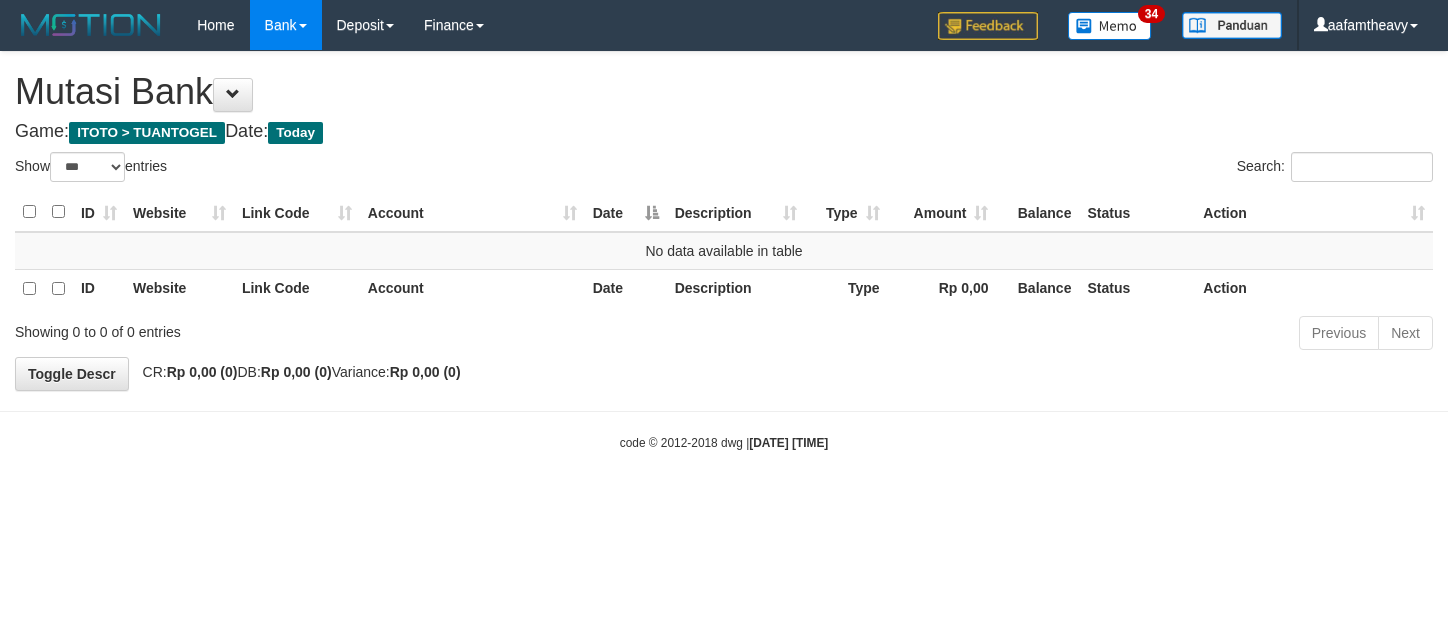 scroll, scrollTop: 0, scrollLeft: 0, axis: both 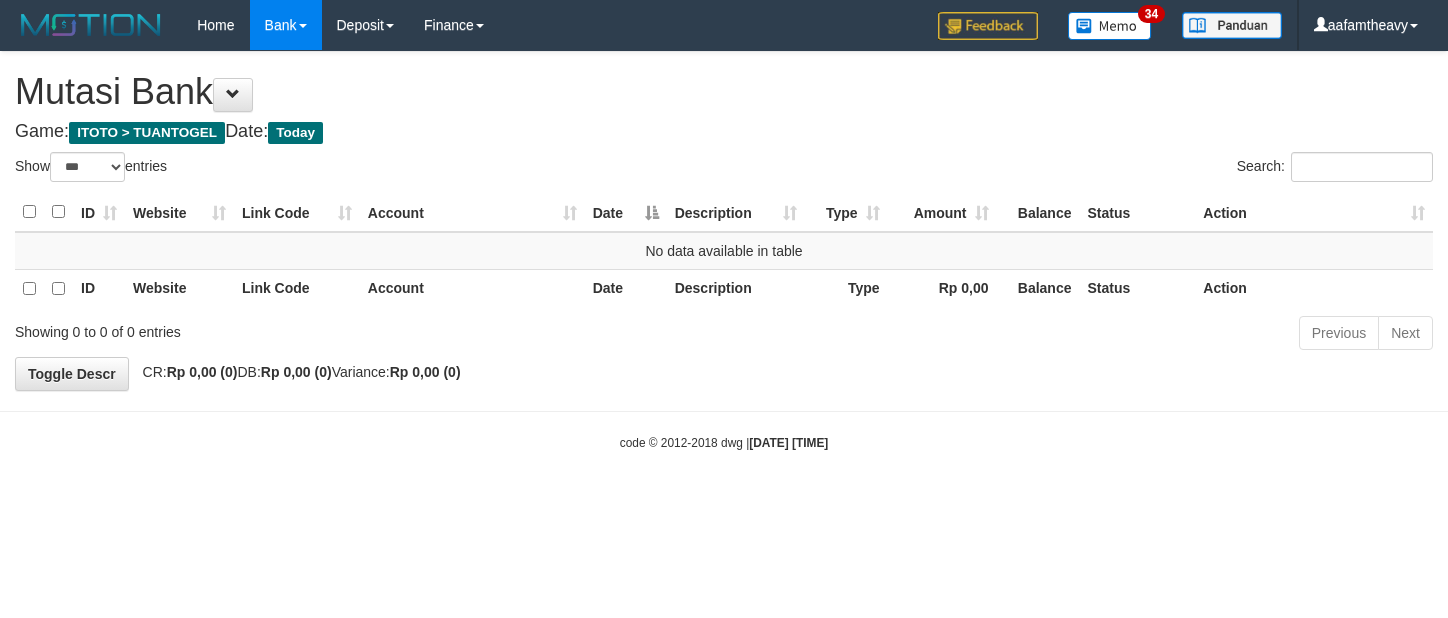 select on "***" 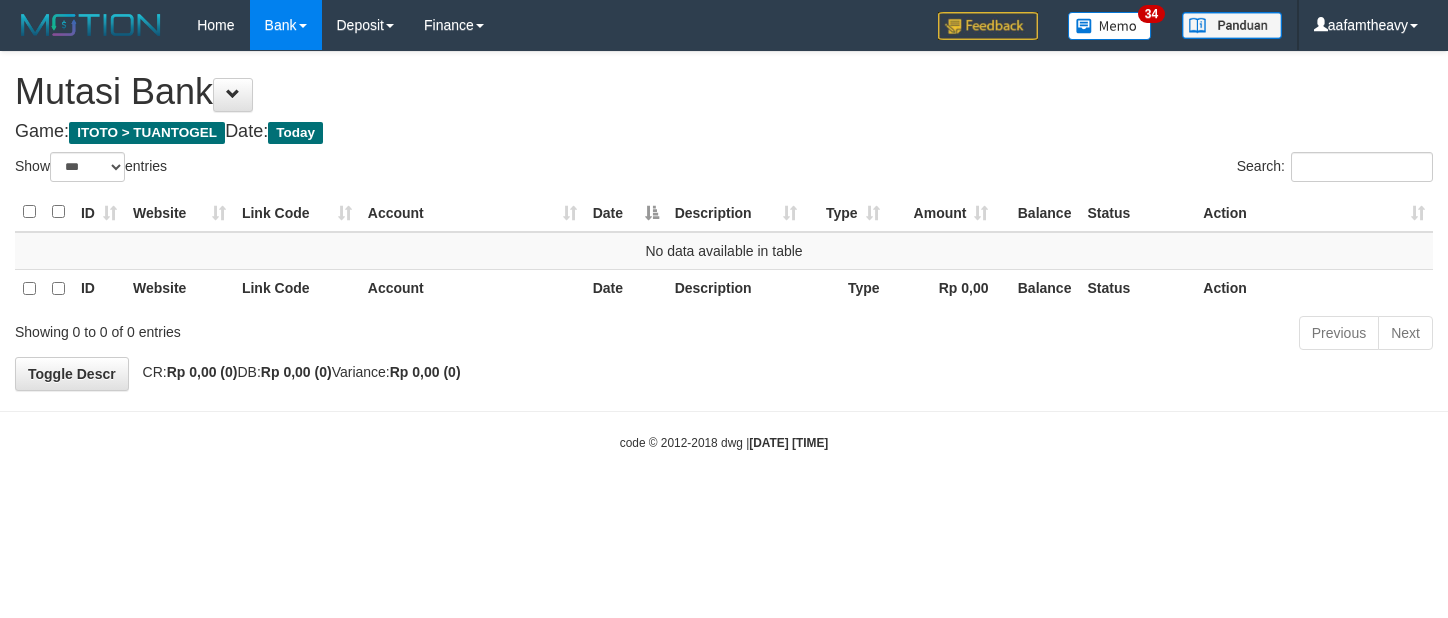 scroll, scrollTop: 0, scrollLeft: 0, axis: both 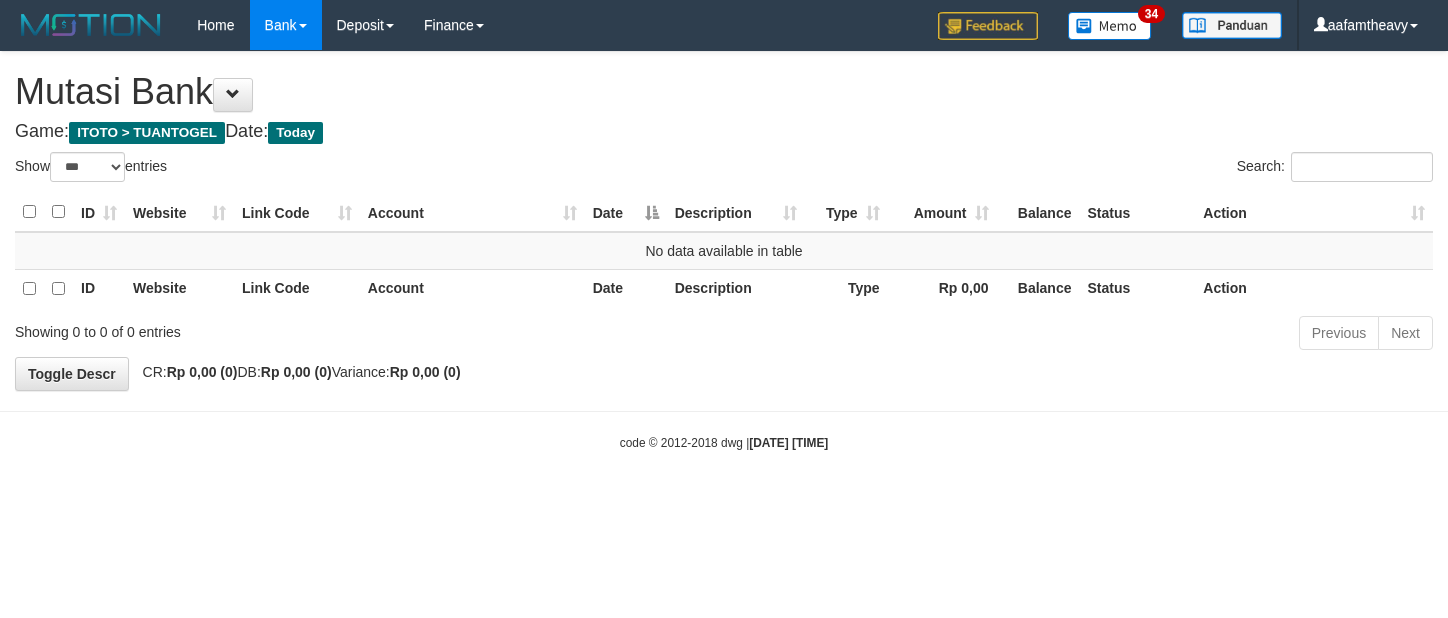 select on "***" 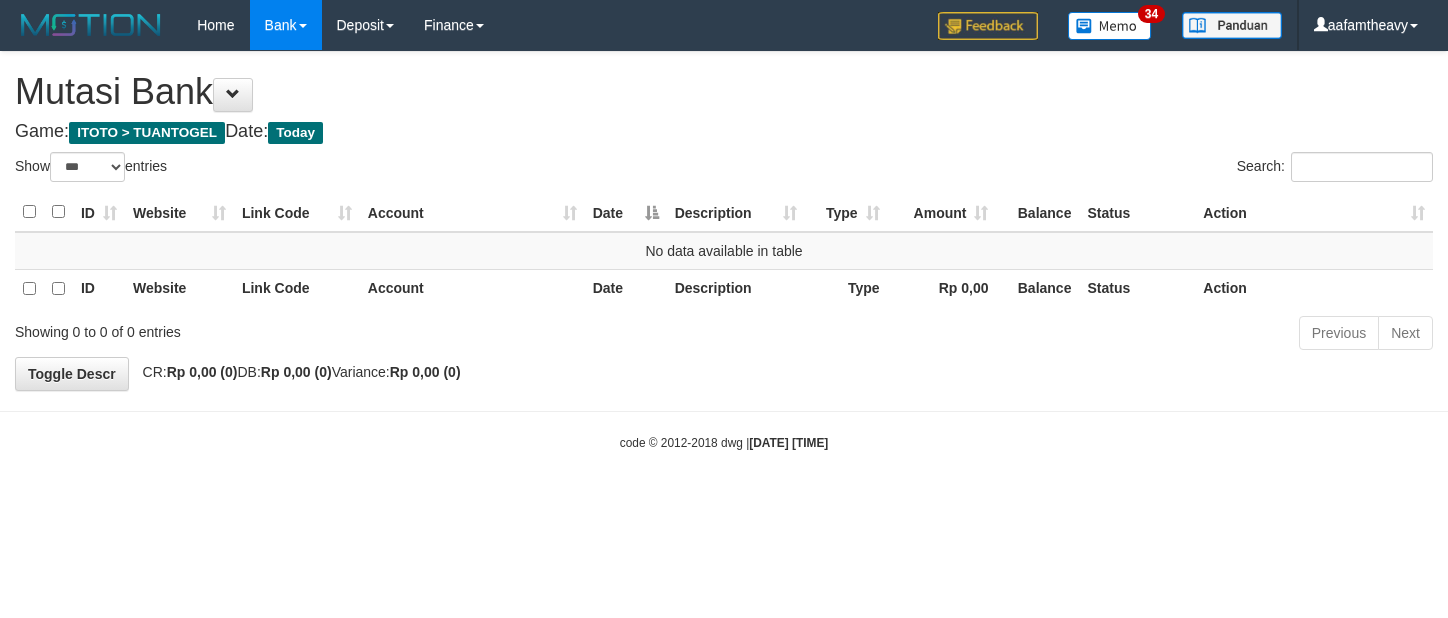 scroll, scrollTop: 0, scrollLeft: 0, axis: both 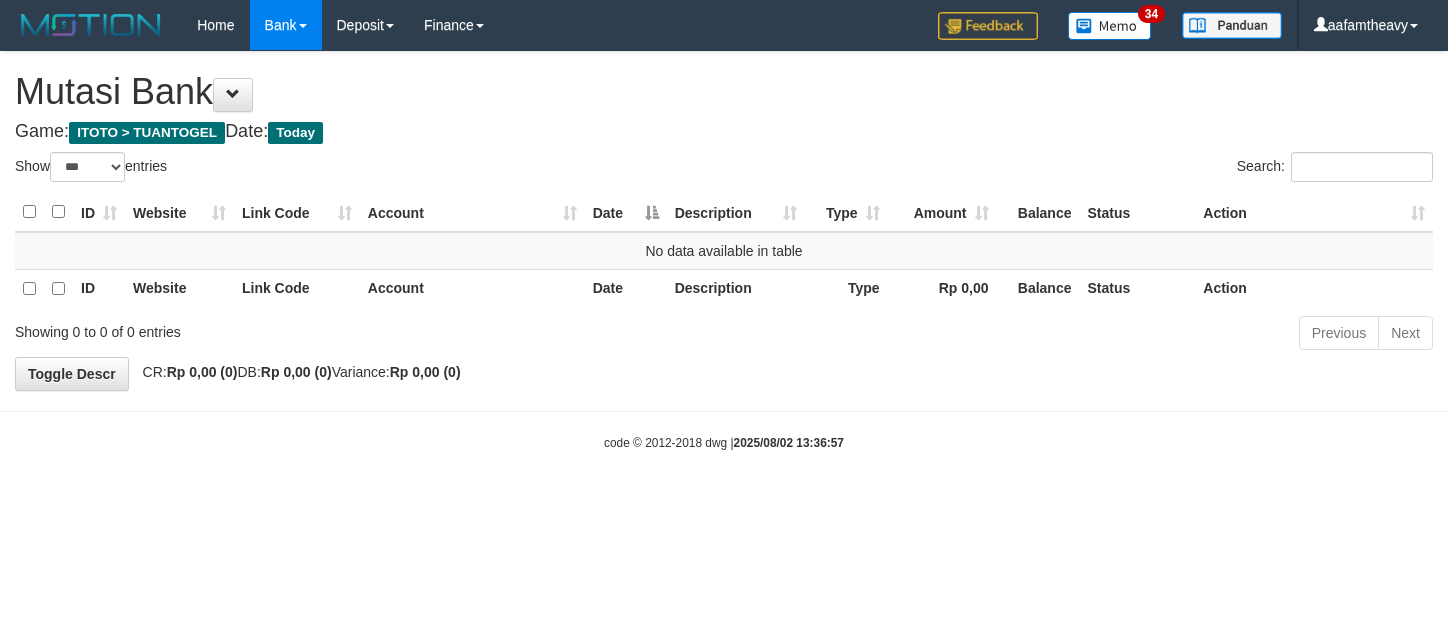 select on "***" 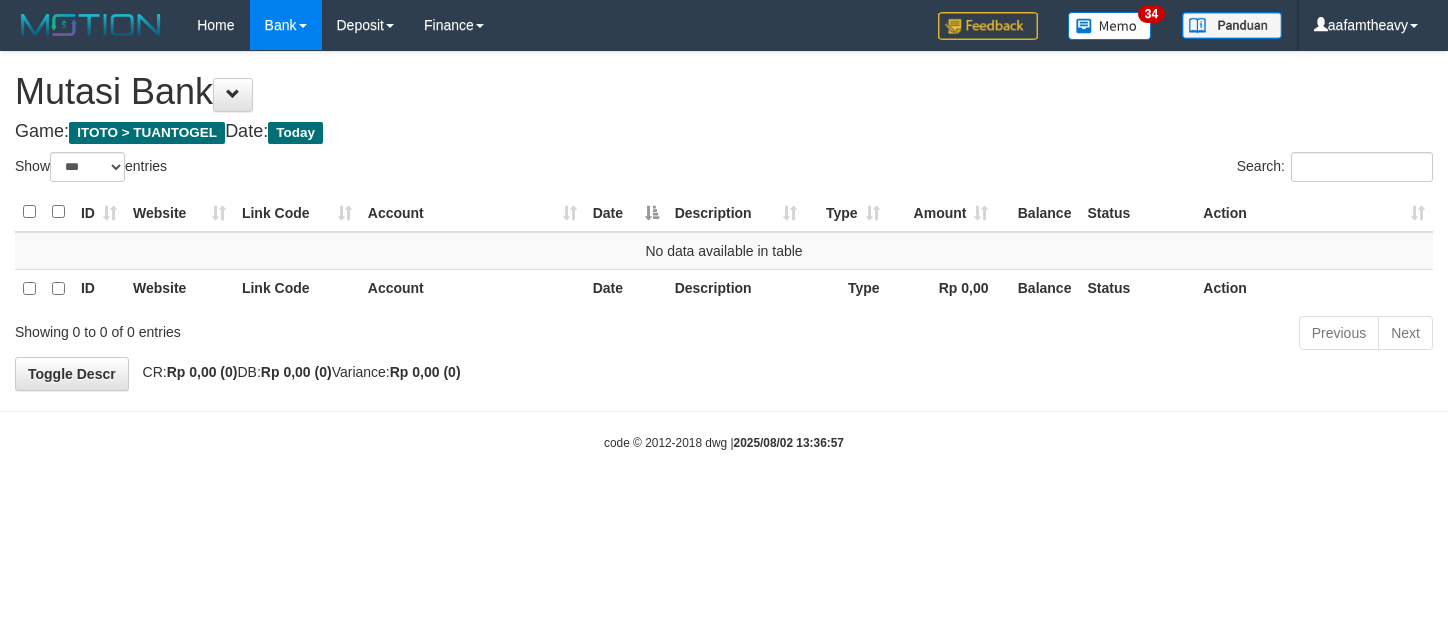 scroll, scrollTop: 0, scrollLeft: 0, axis: both 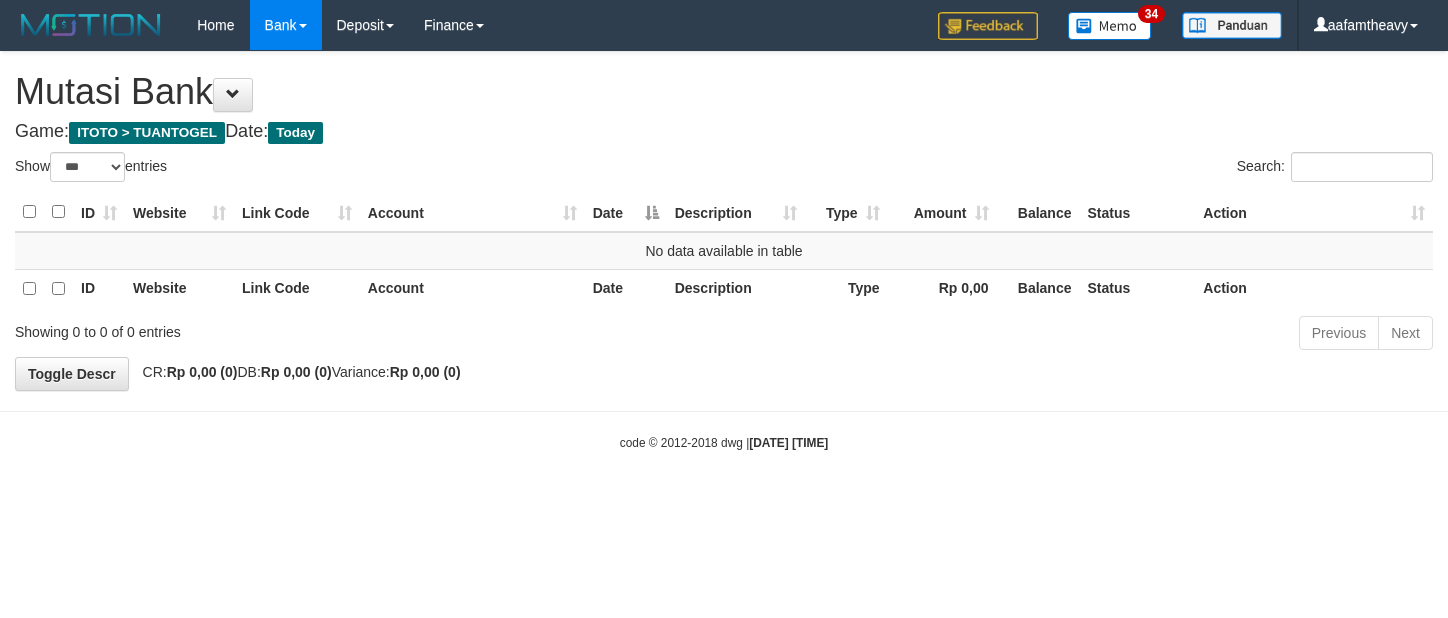 select on "***" 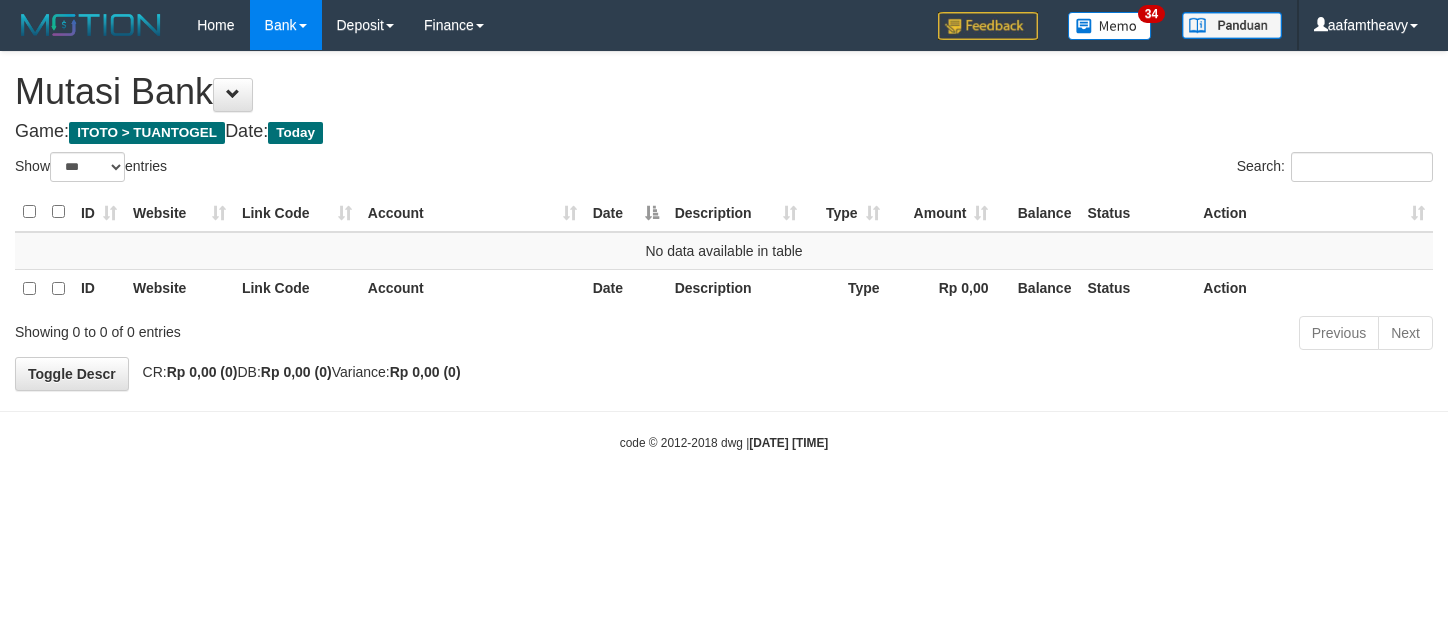 scroll, scrollTop: 0, scrollLeft: 0, axis: both 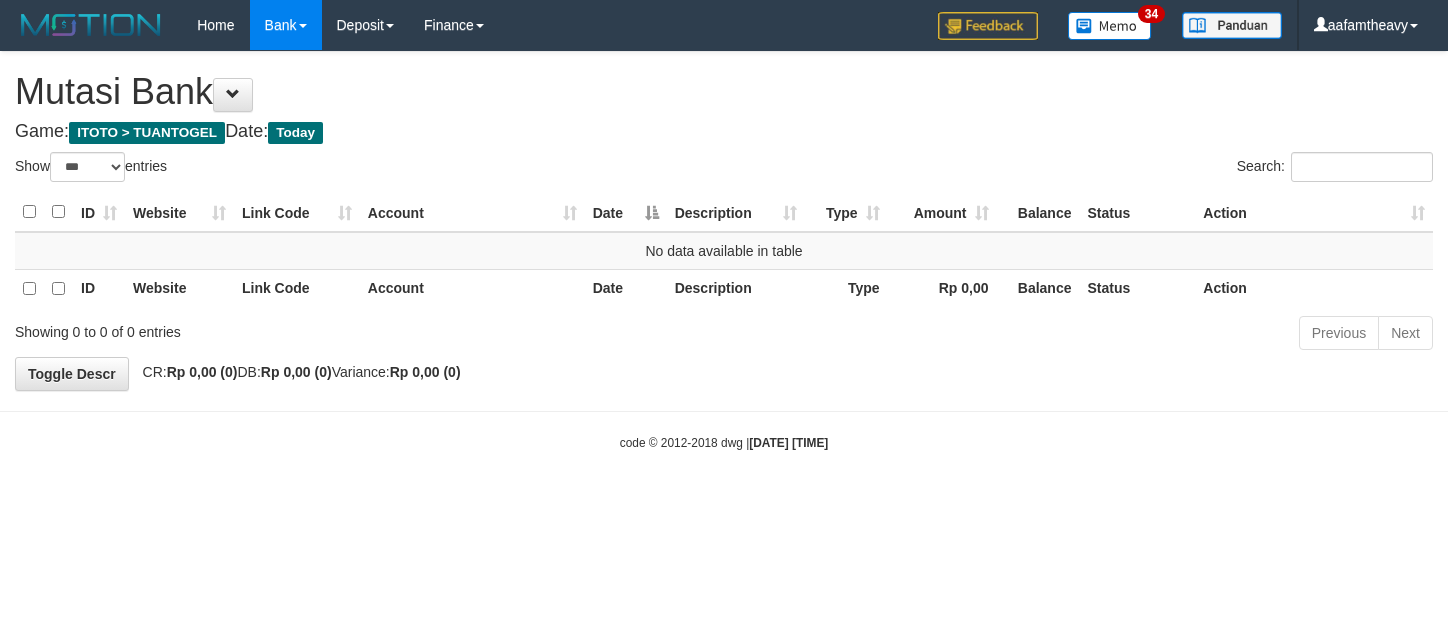 select on "***" 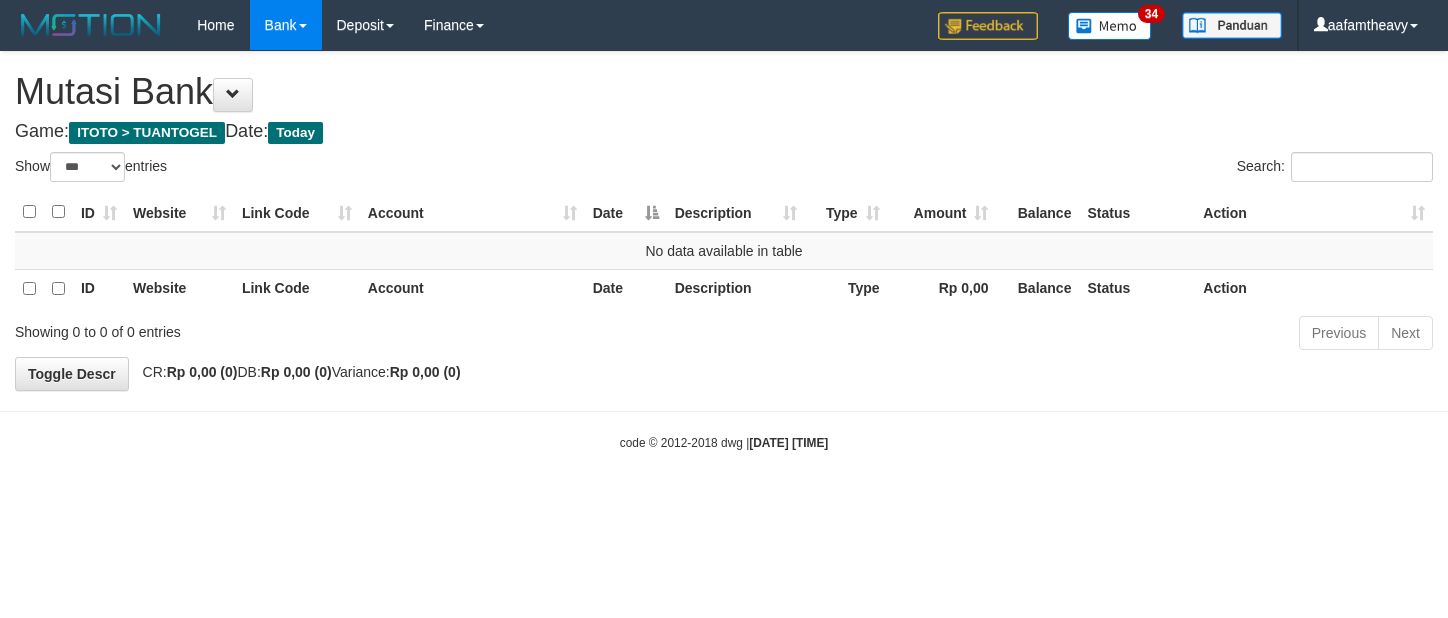 scroll, scrollTop: 0, scrollLeft: 0, axis: both 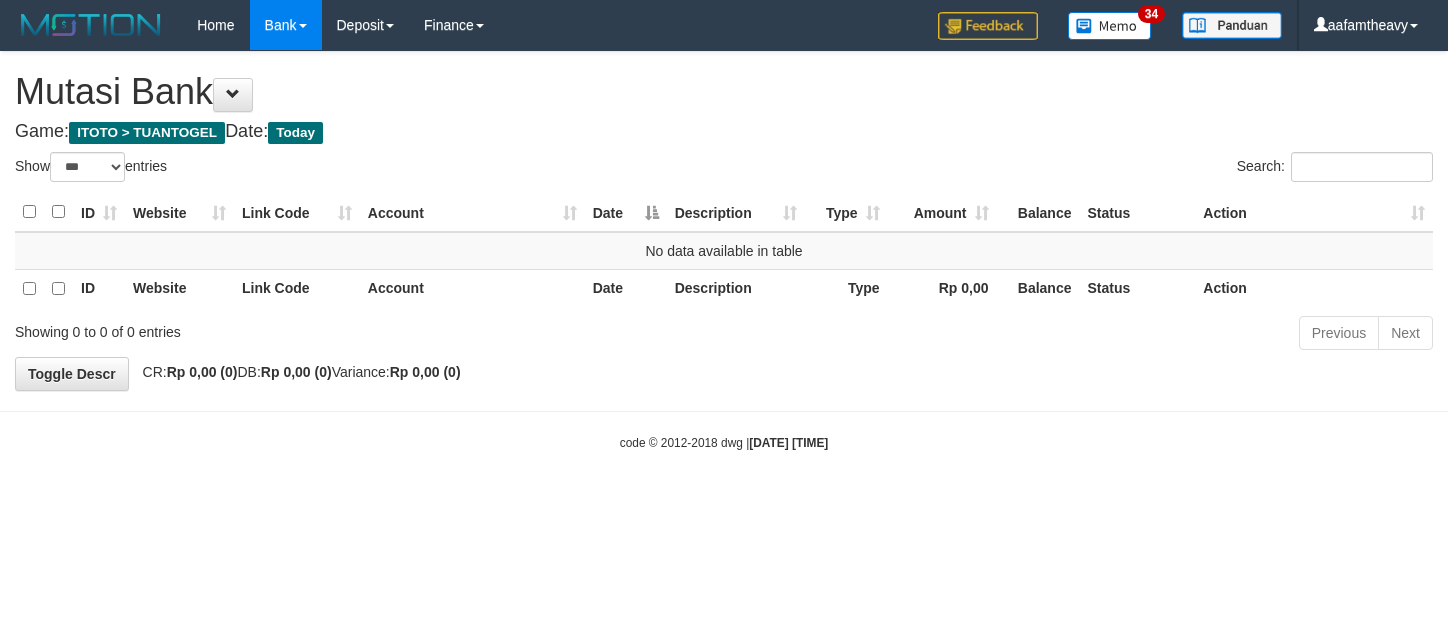 select on "***" 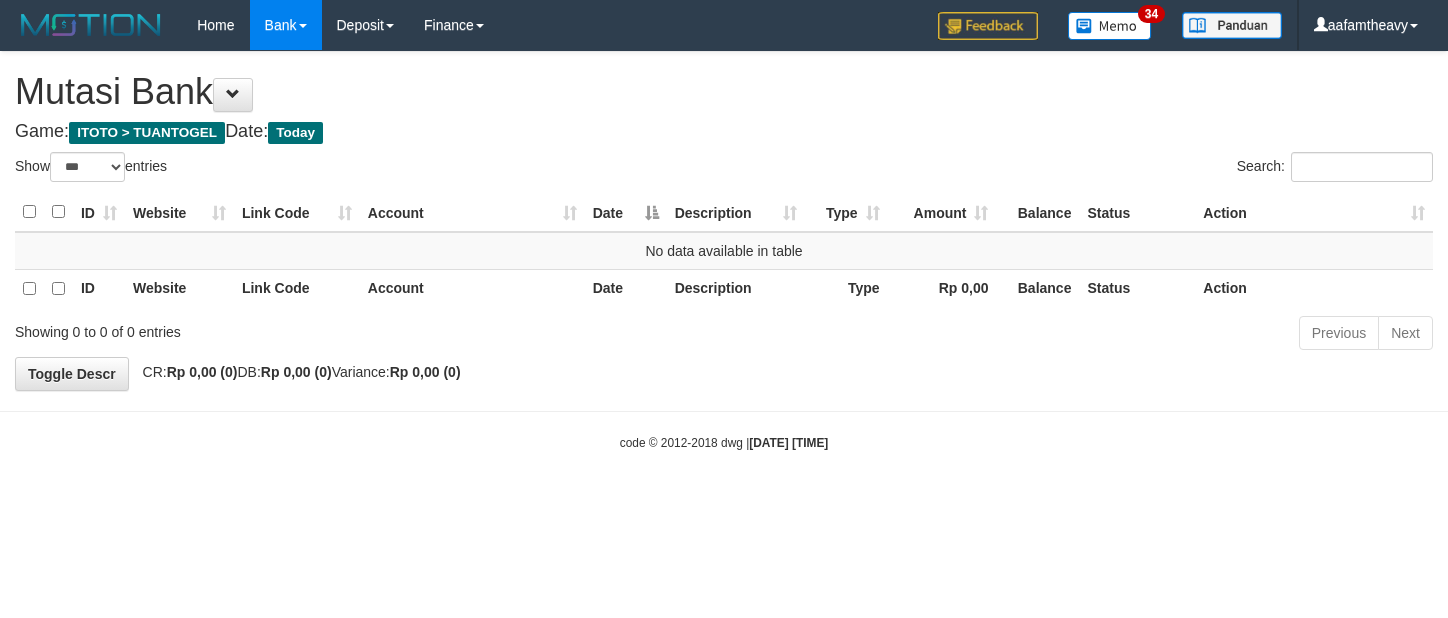 scroll, scrollTop: 0, scrollLeft: 0, axis: both 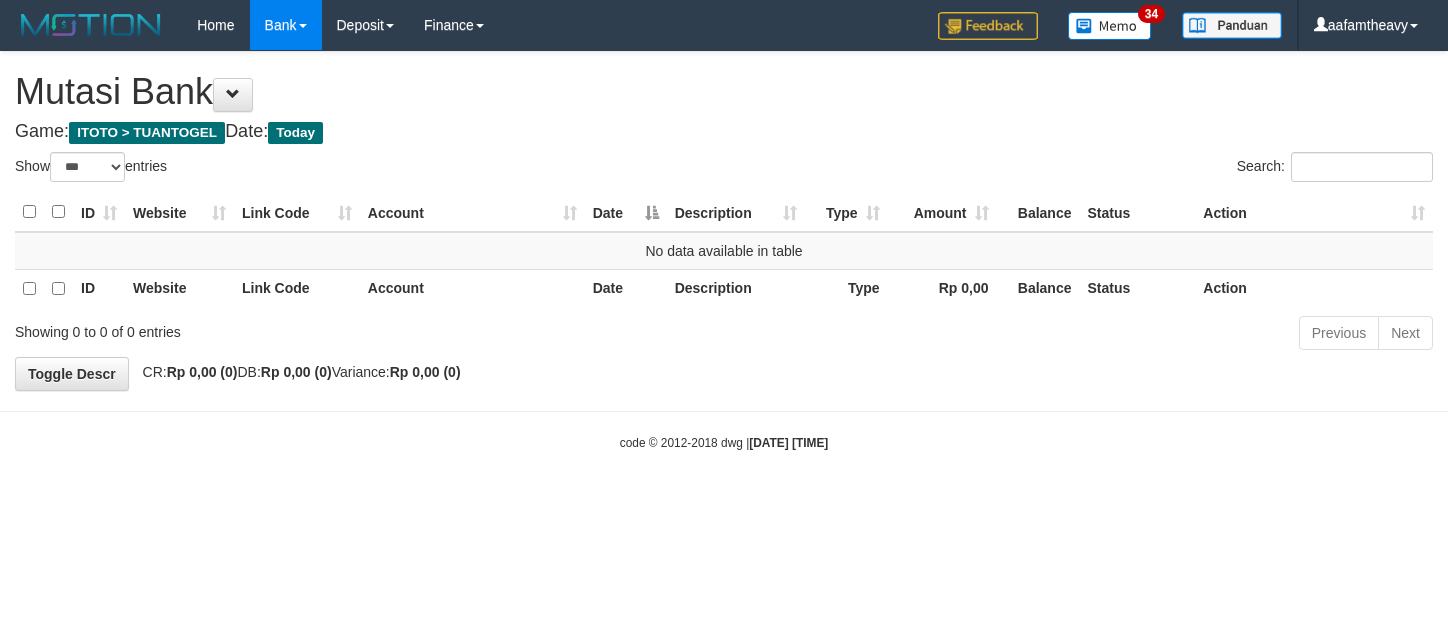 select on "***" 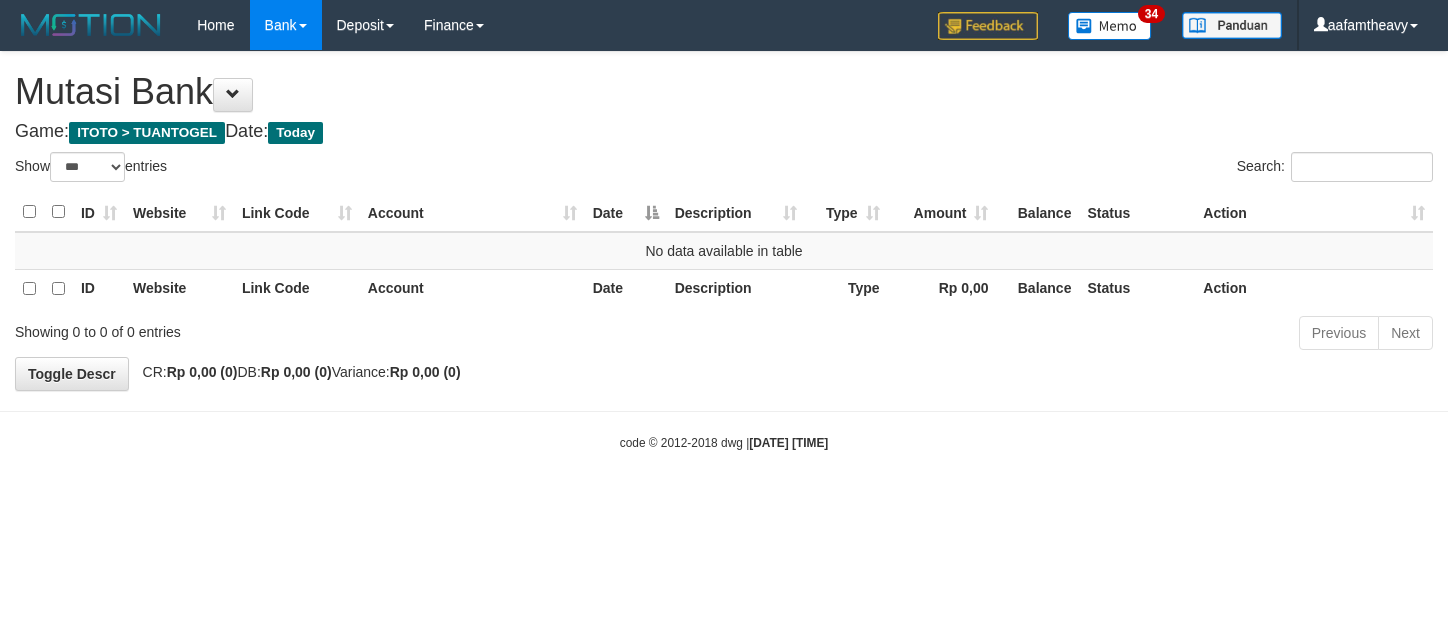 scroll, scrollTop: 0, scrollLeft: 0, axis: both 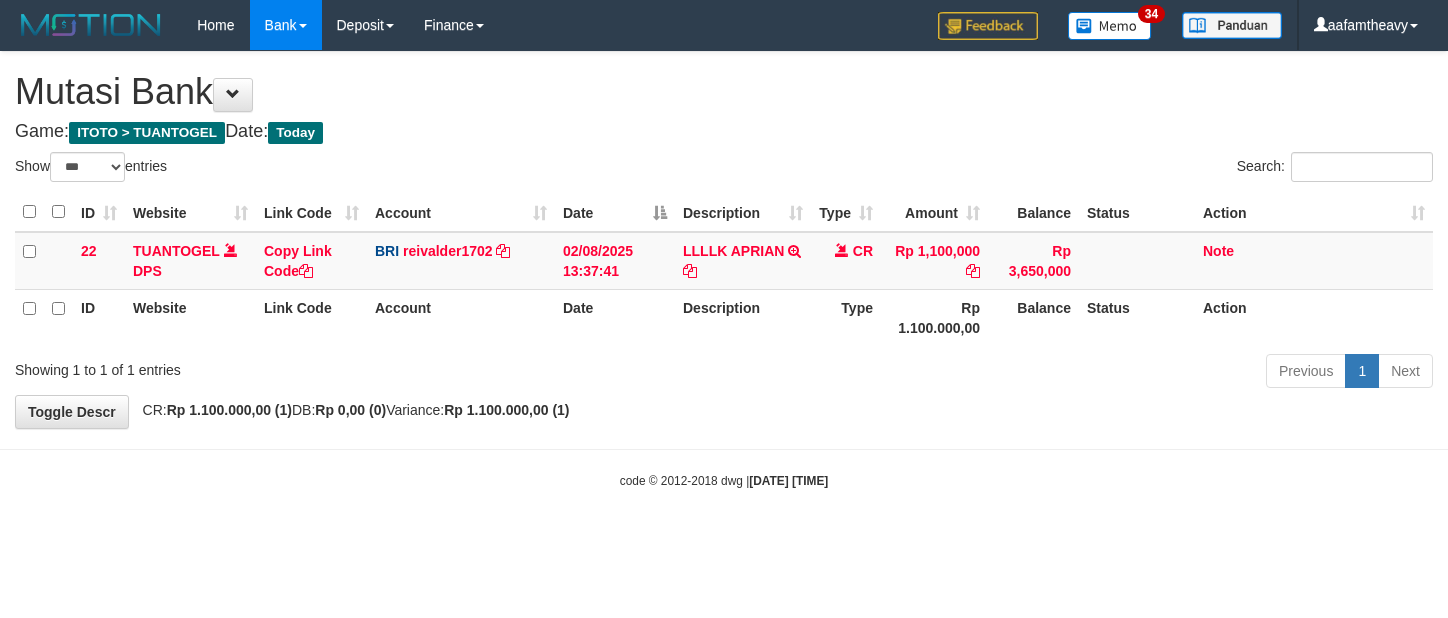 select on "***" 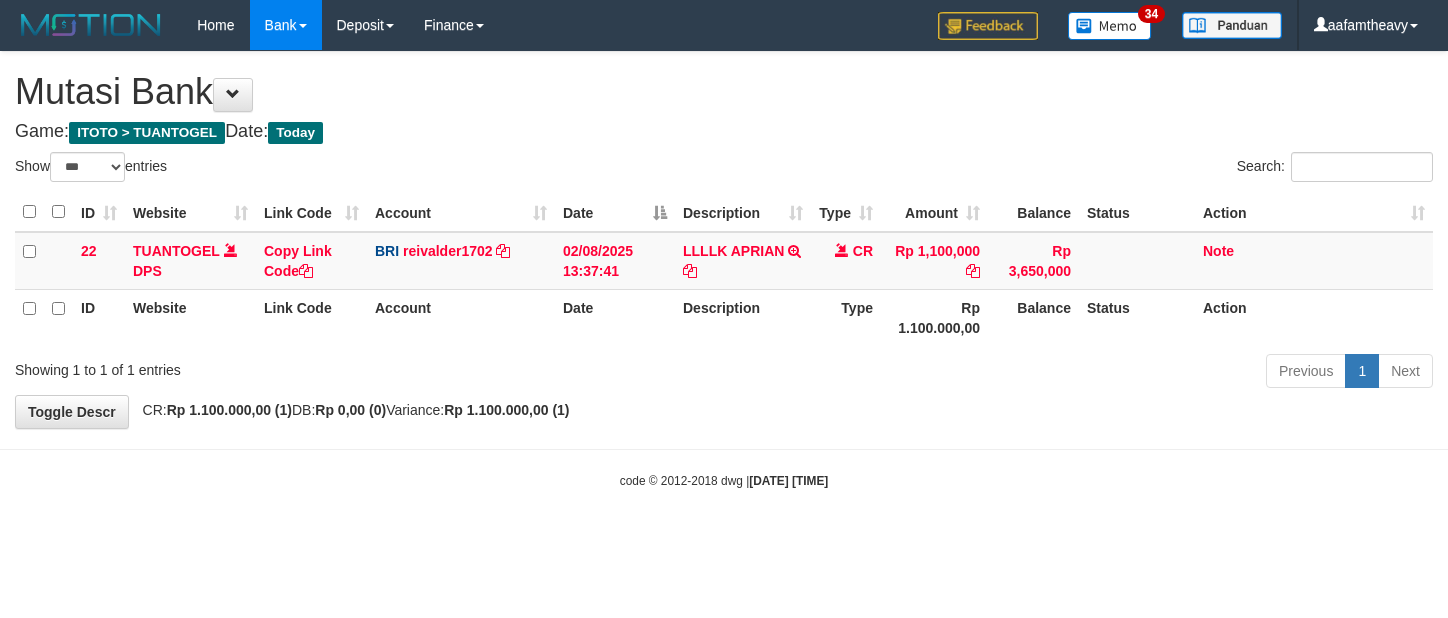 scroll, scrollTop: 0, scrollLeft: 0, axis: both 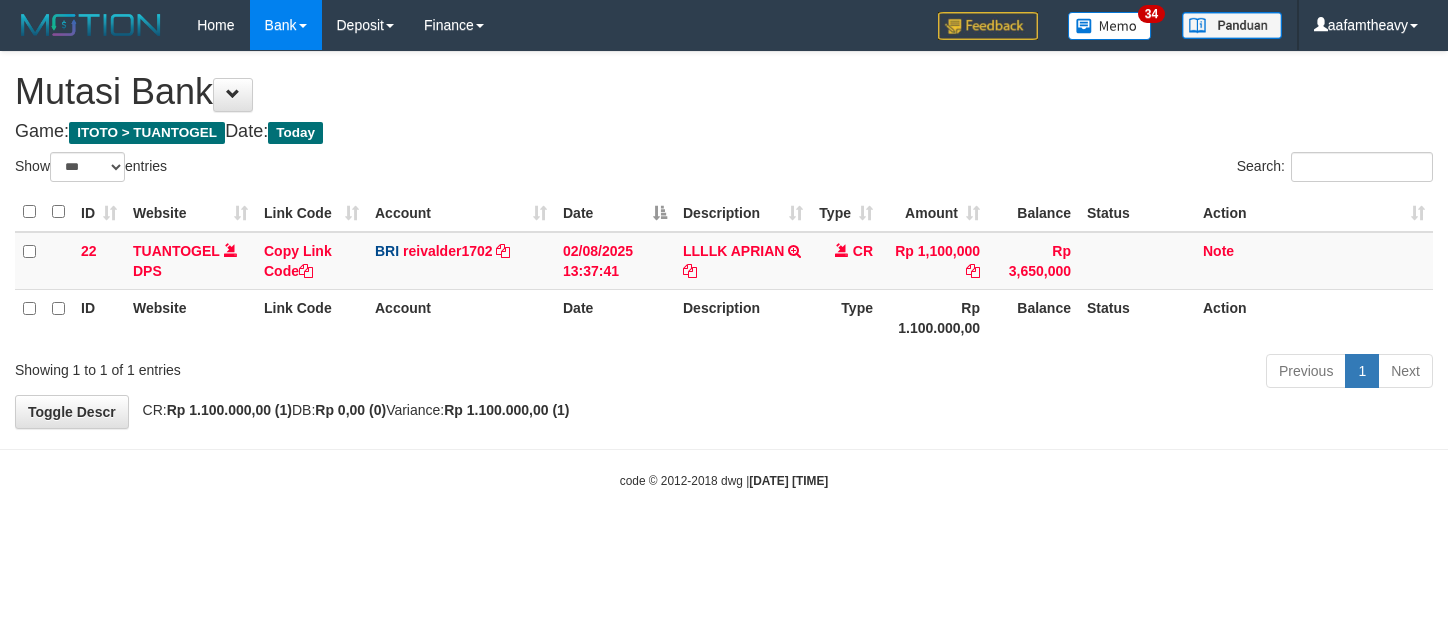 select on "***" 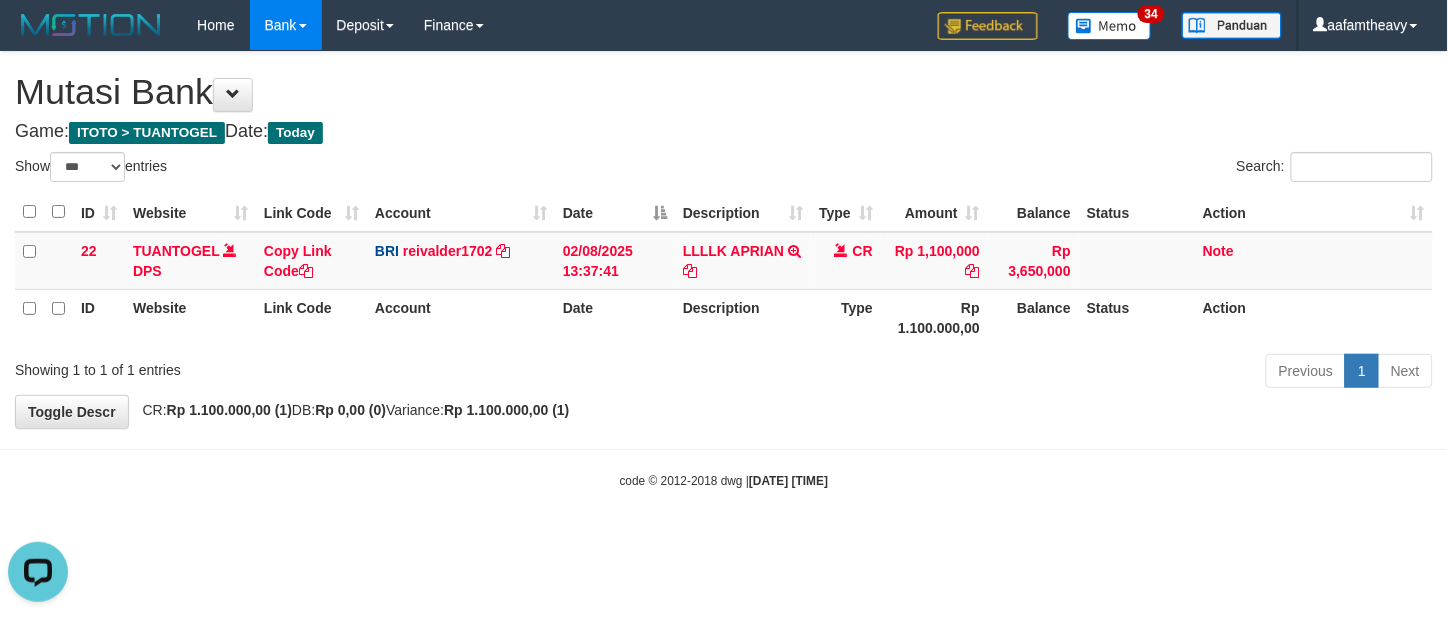 scroll, scrollTop: 0, scrollLeft: 0, axis: both 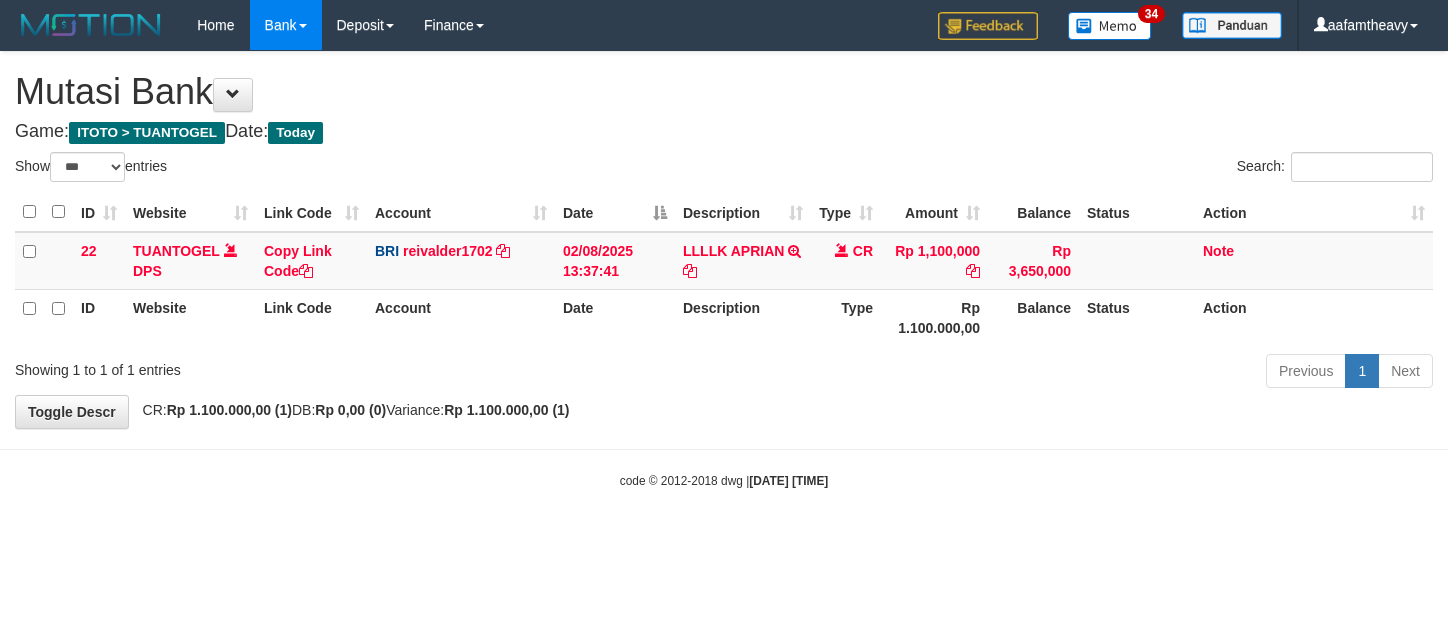 select on "***" 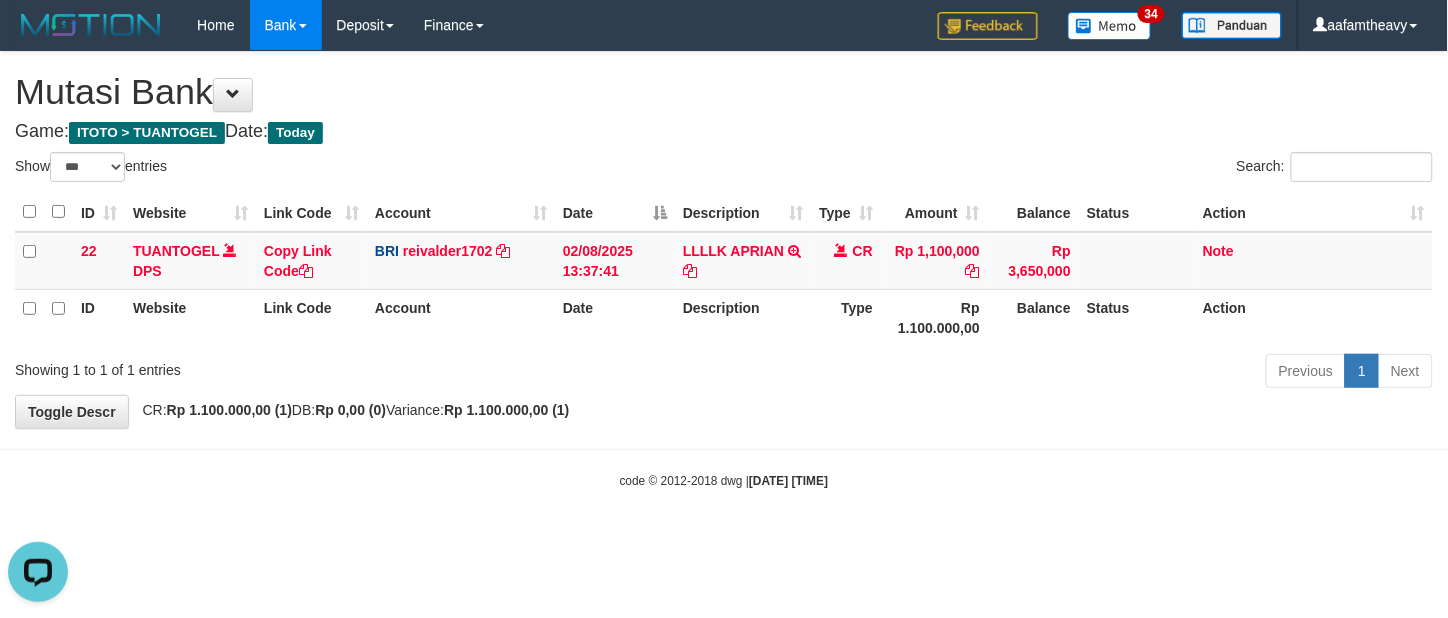 scroll, scrollTop: 0, scrollLeft: 0, axis: both 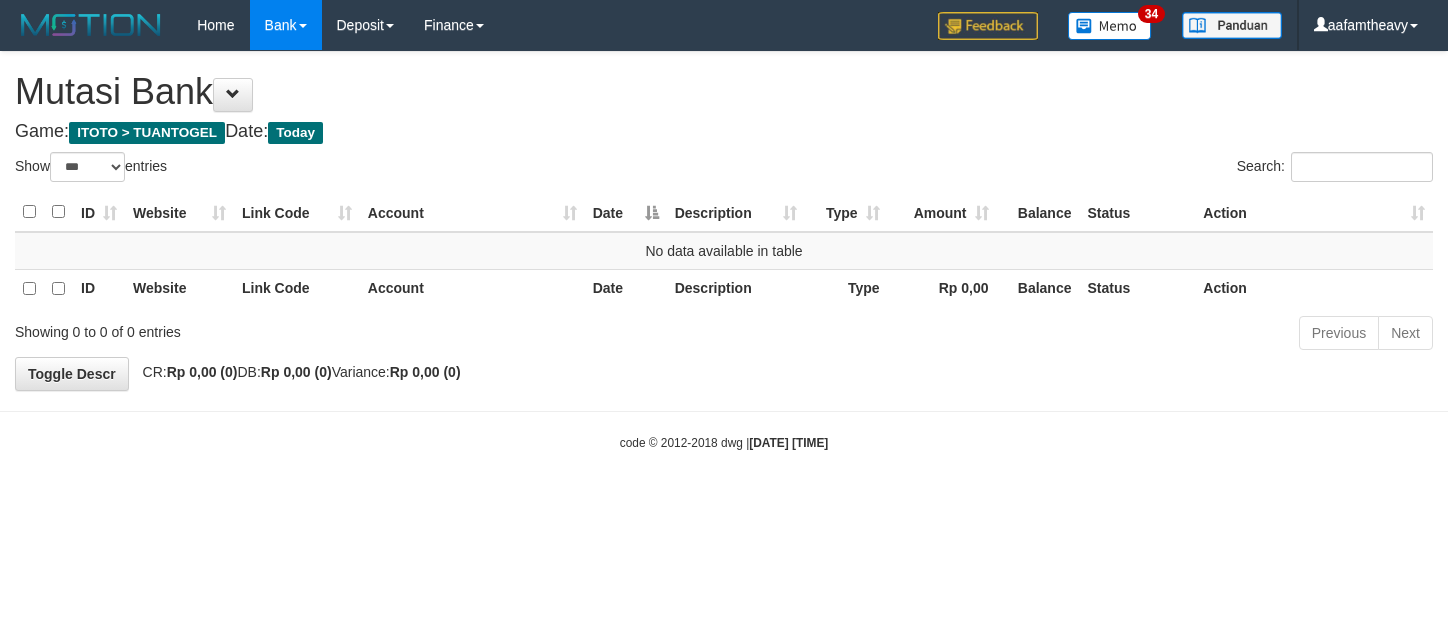 select on "***" 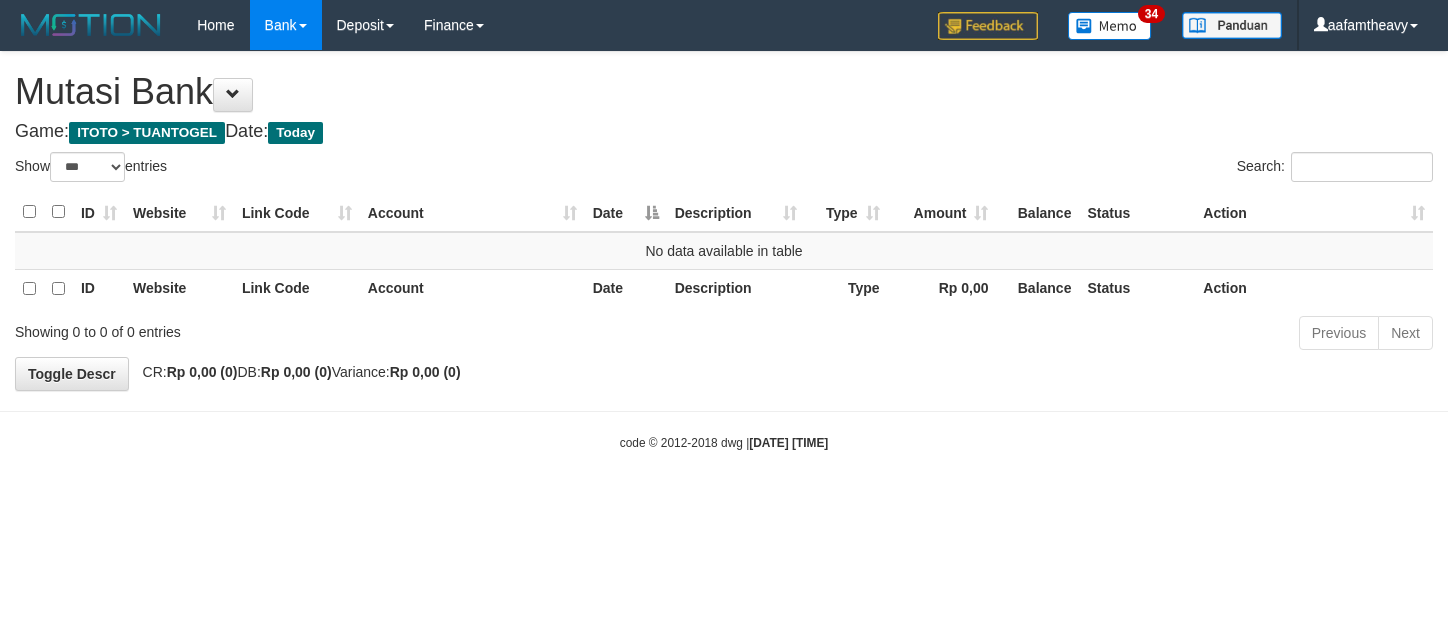 scroll, scrollTop: 0, scrollLeft: 0, axis: both 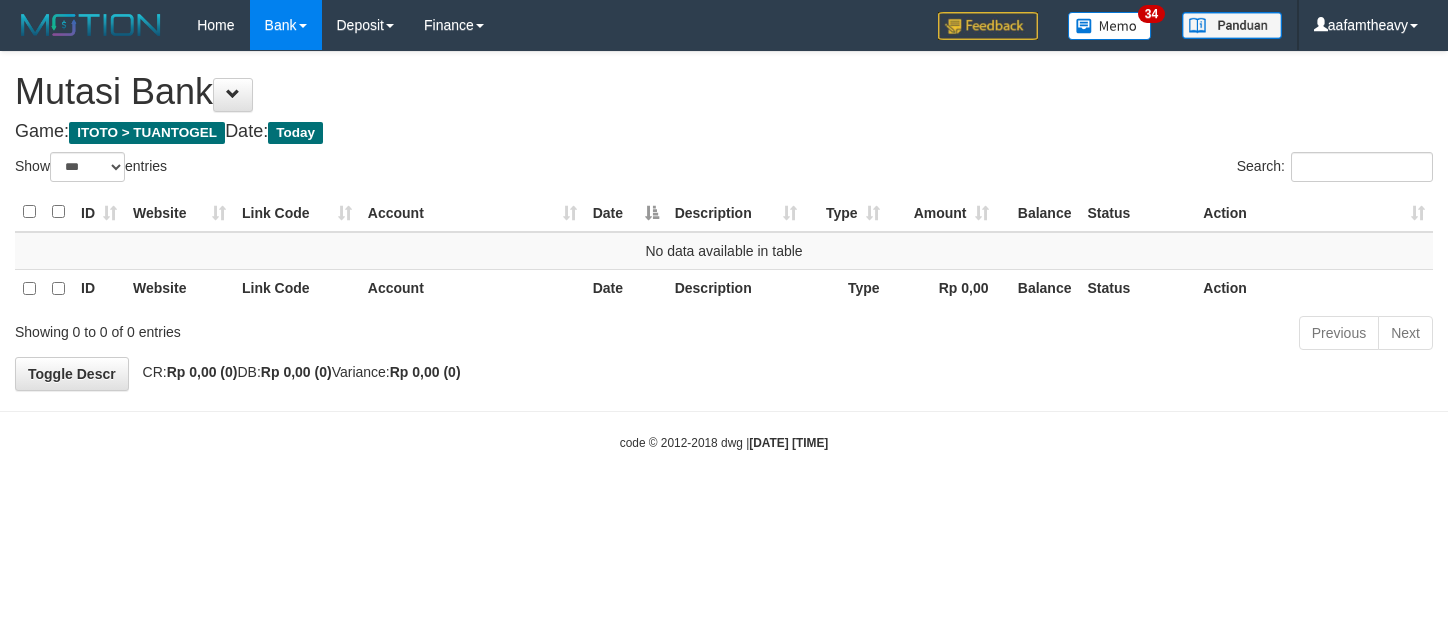 select on "***" 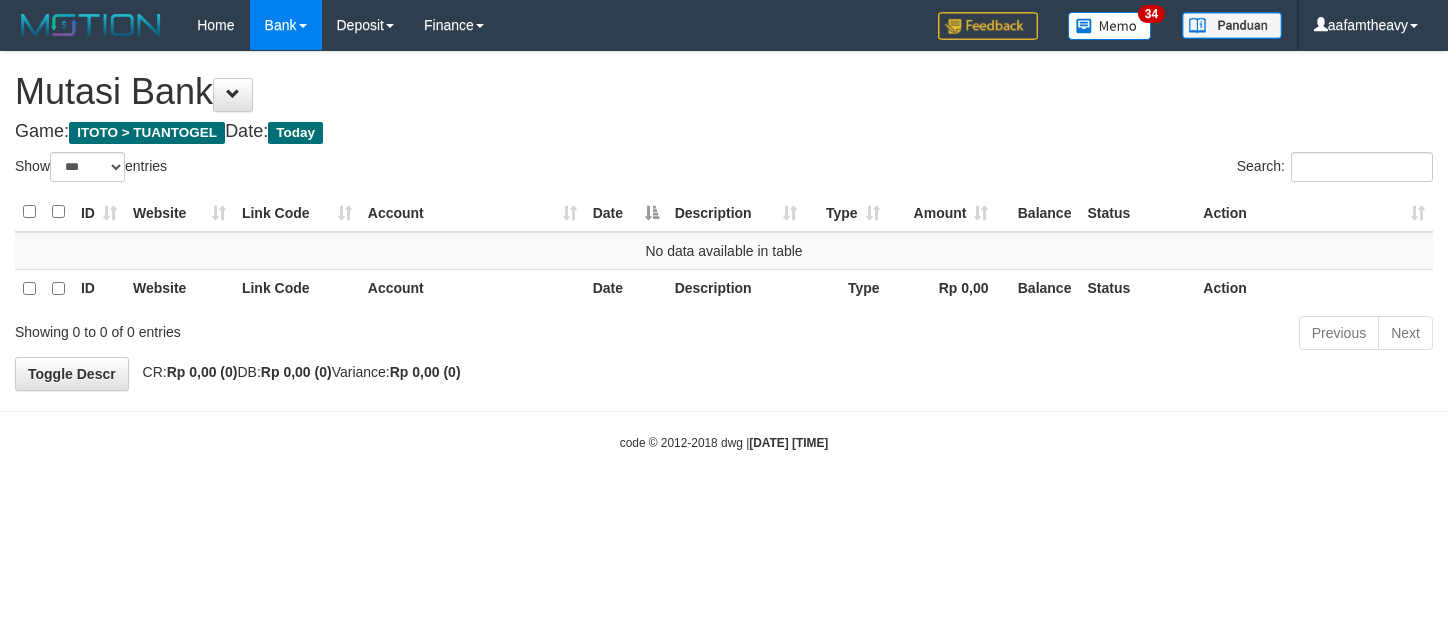 scroll, scrollTop: 0, scrollLeft: 0, axis: both 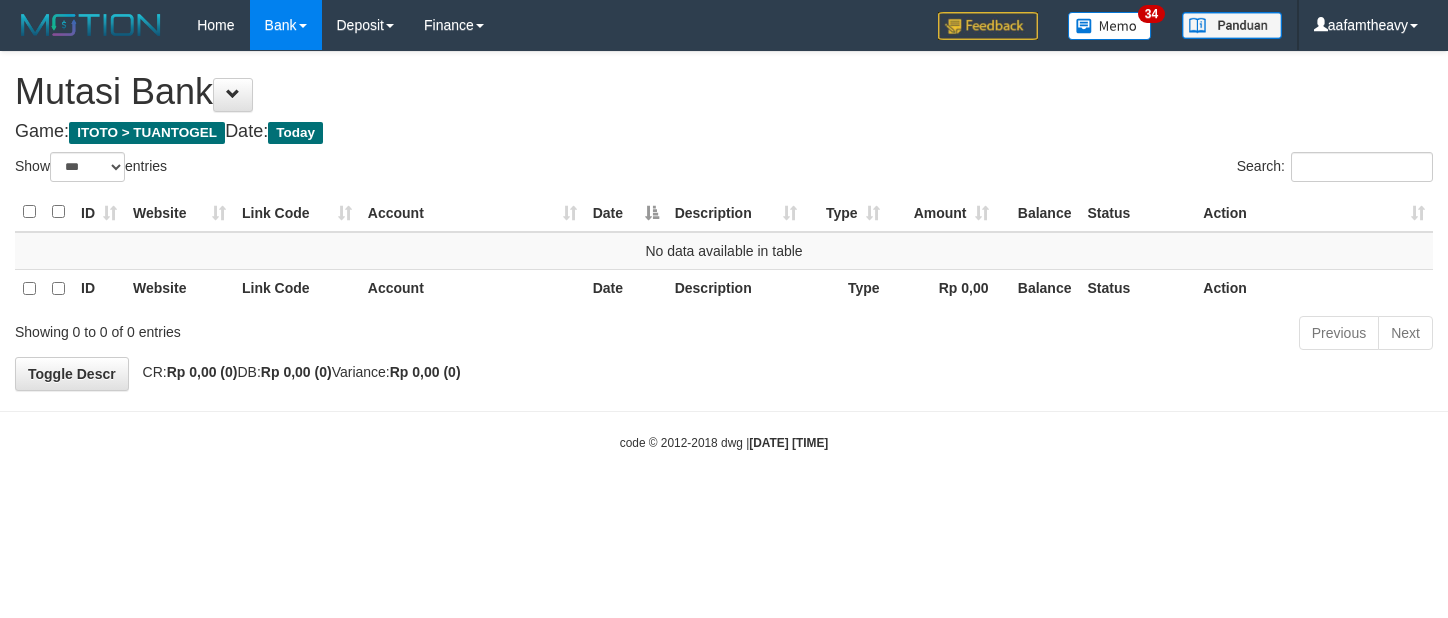 select on "***" 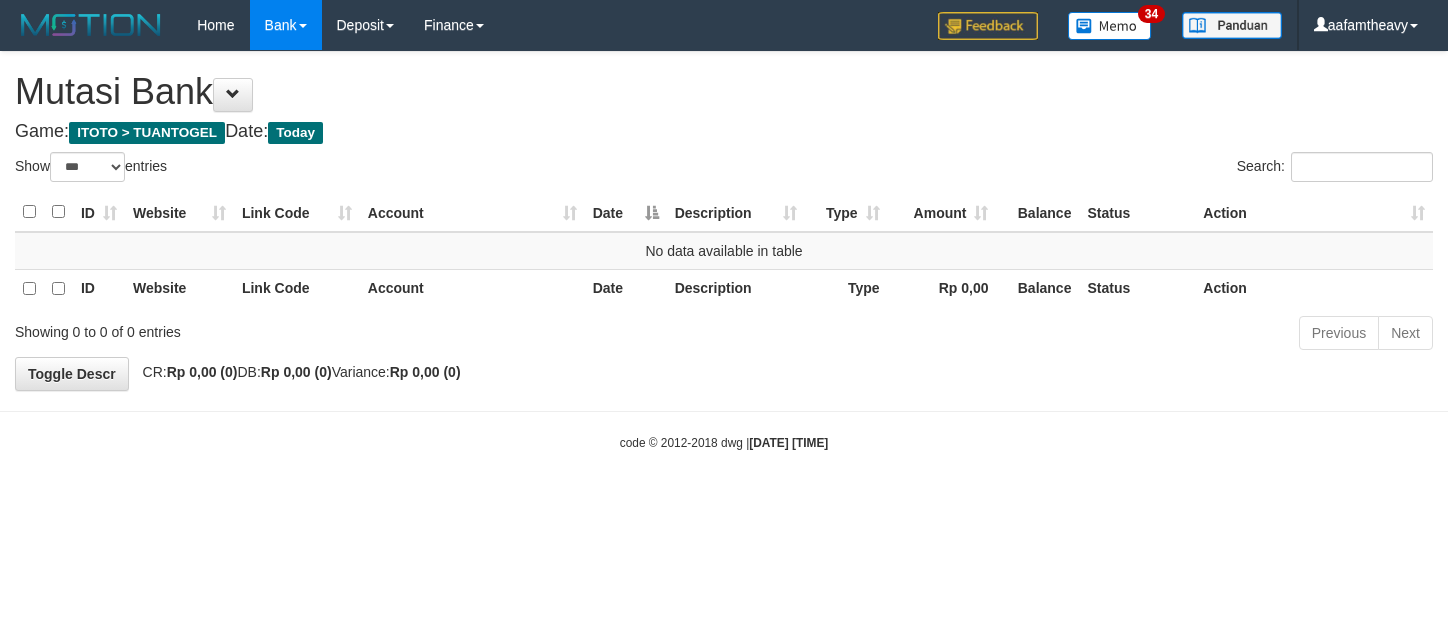 scroll, scrollTop: 0, scrollLeft: 0, axis: both 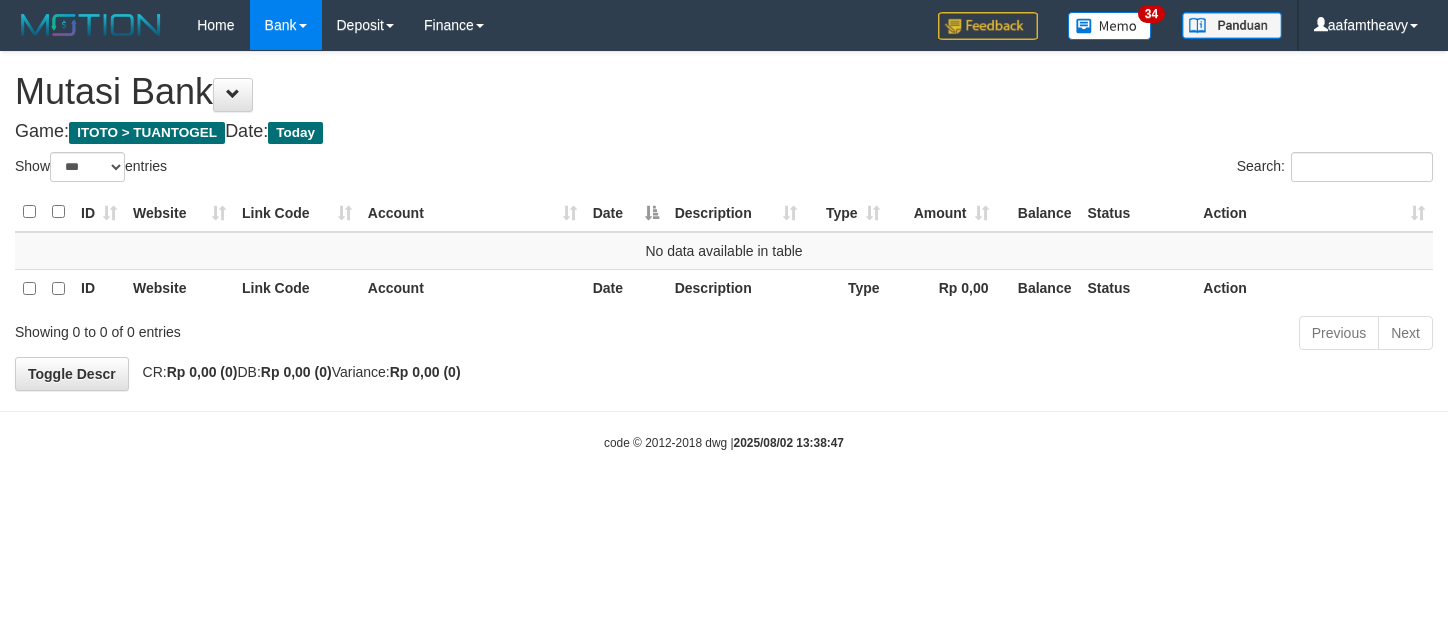 select on "***" 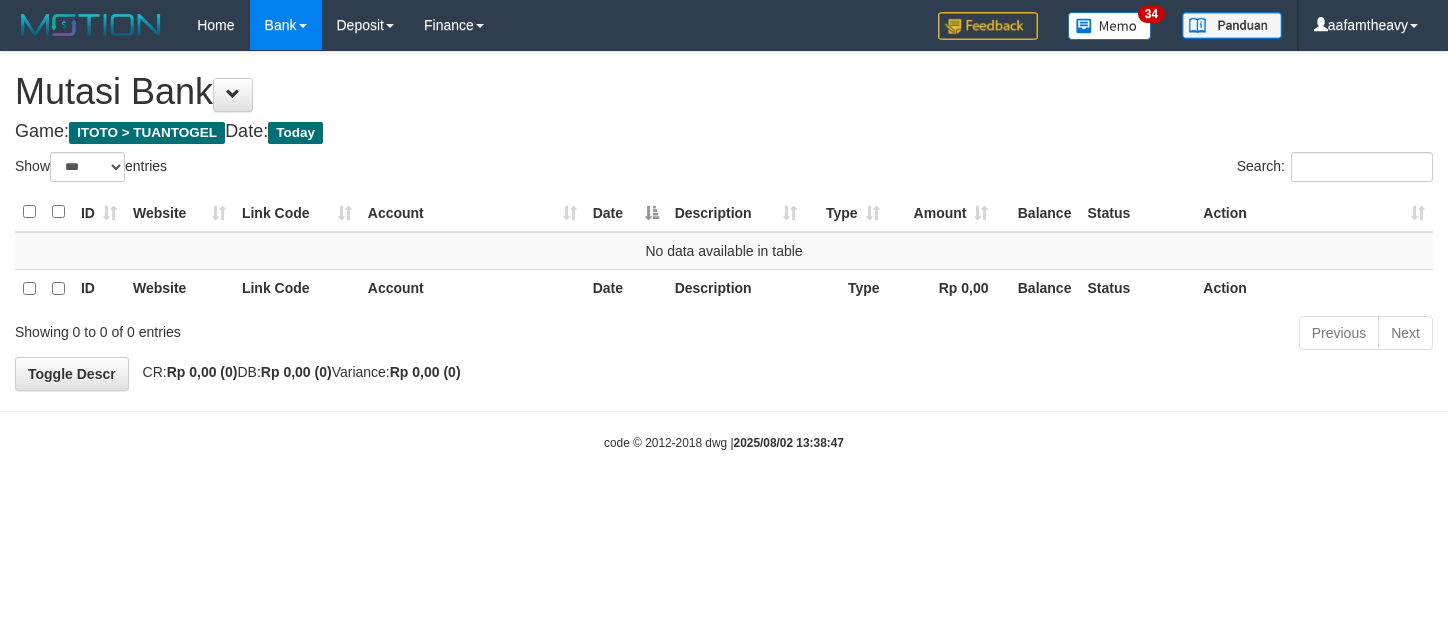 scroll, scrollTop: 0, scrollLeft: 0, axis: both 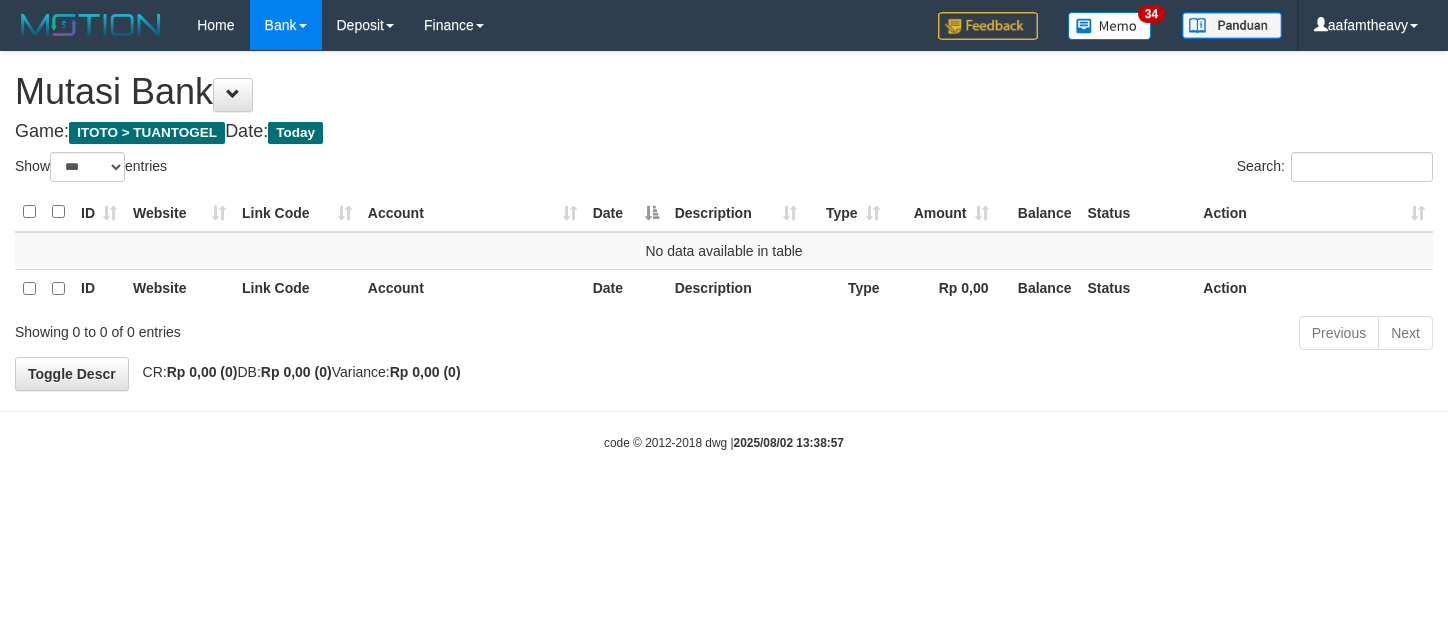 select on "***" 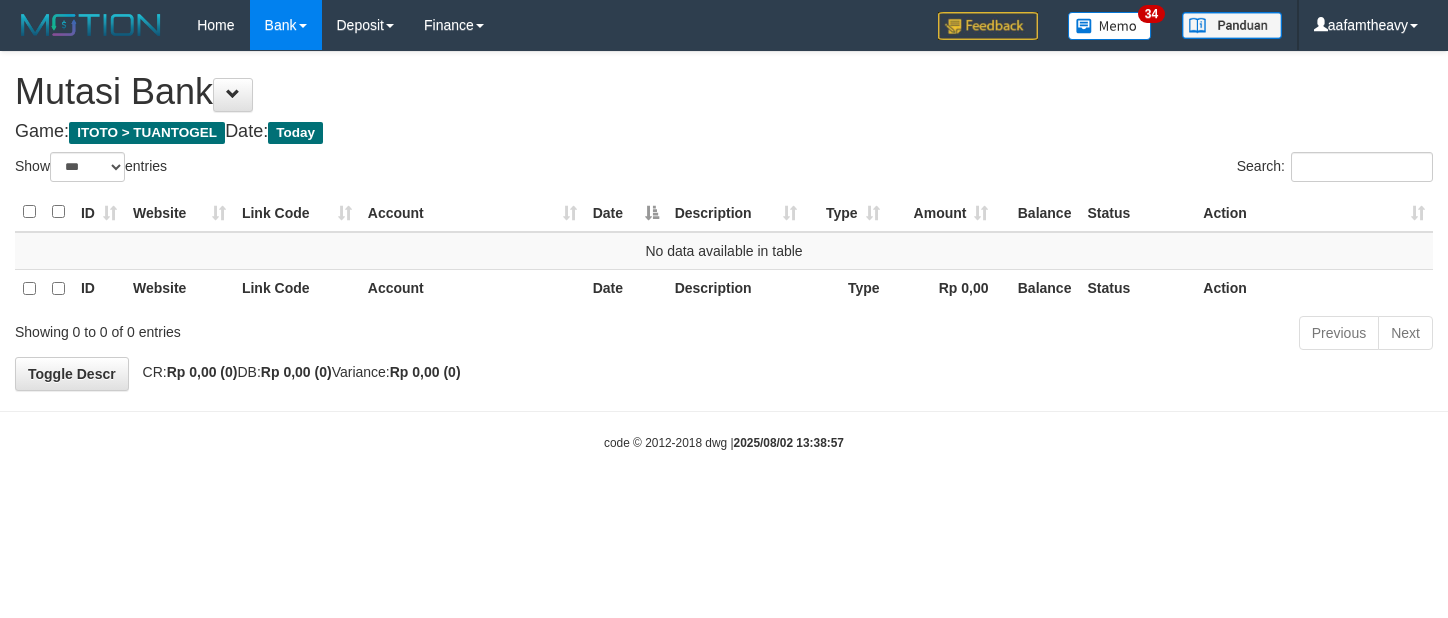scroll, scrollTop: 0, scrollLeft: 0, axis: both 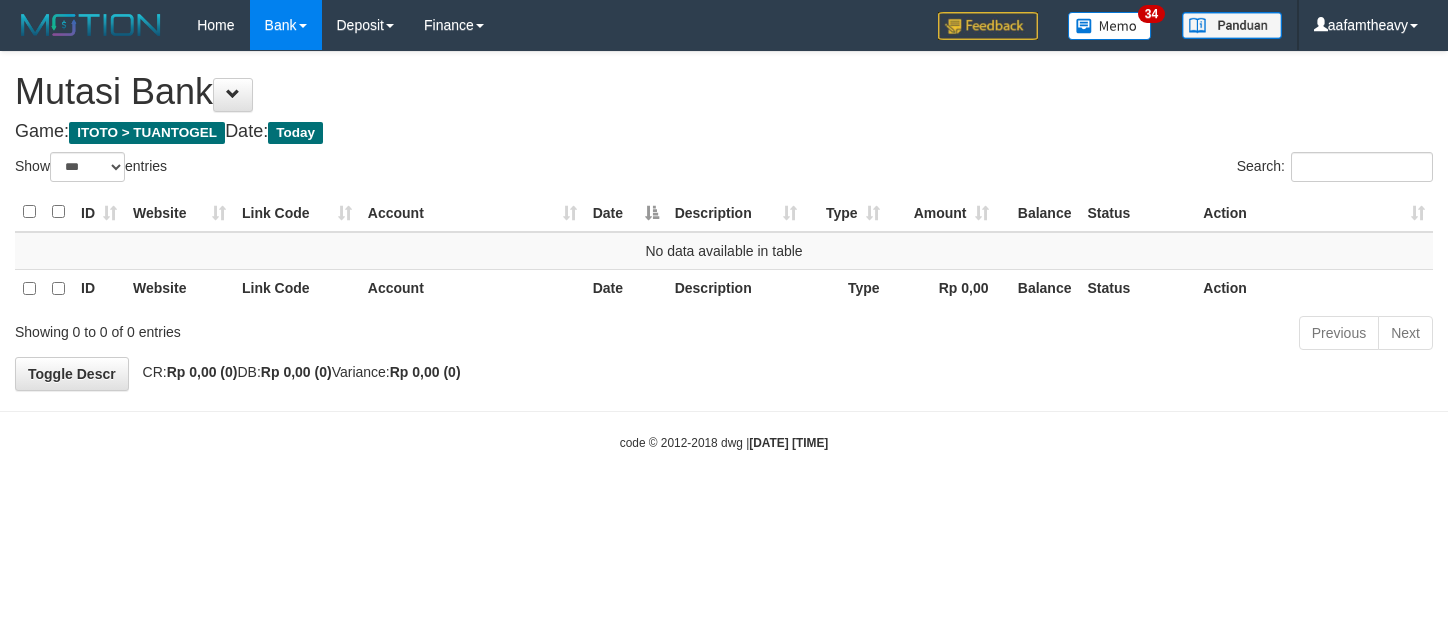 select on "***" 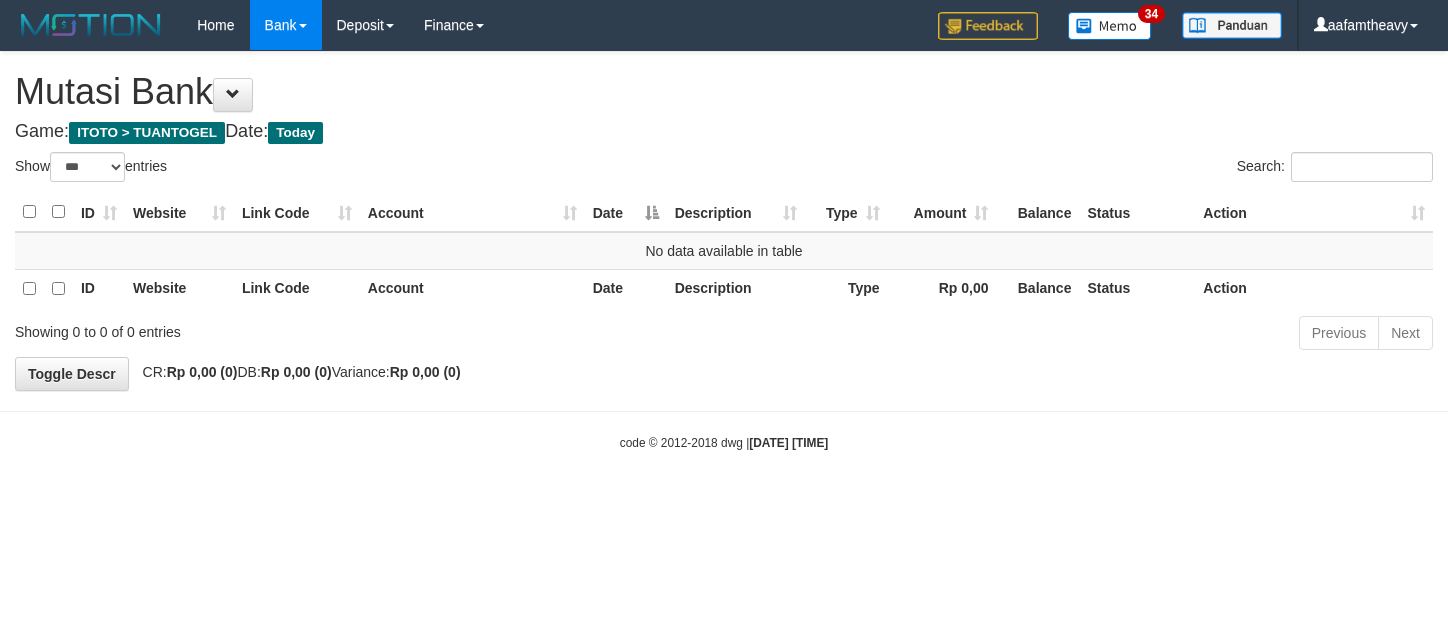 scroll, scrollTop: 0, scrollLeft: 0, axis: both 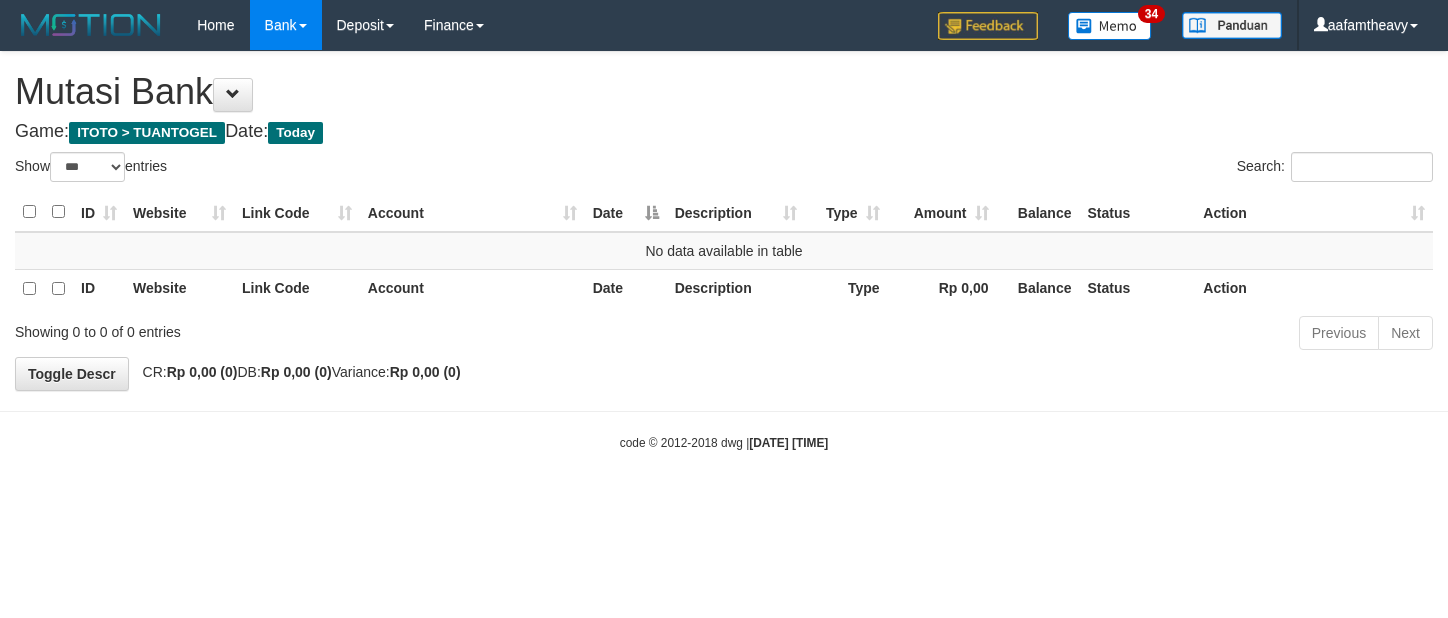 select on "***" 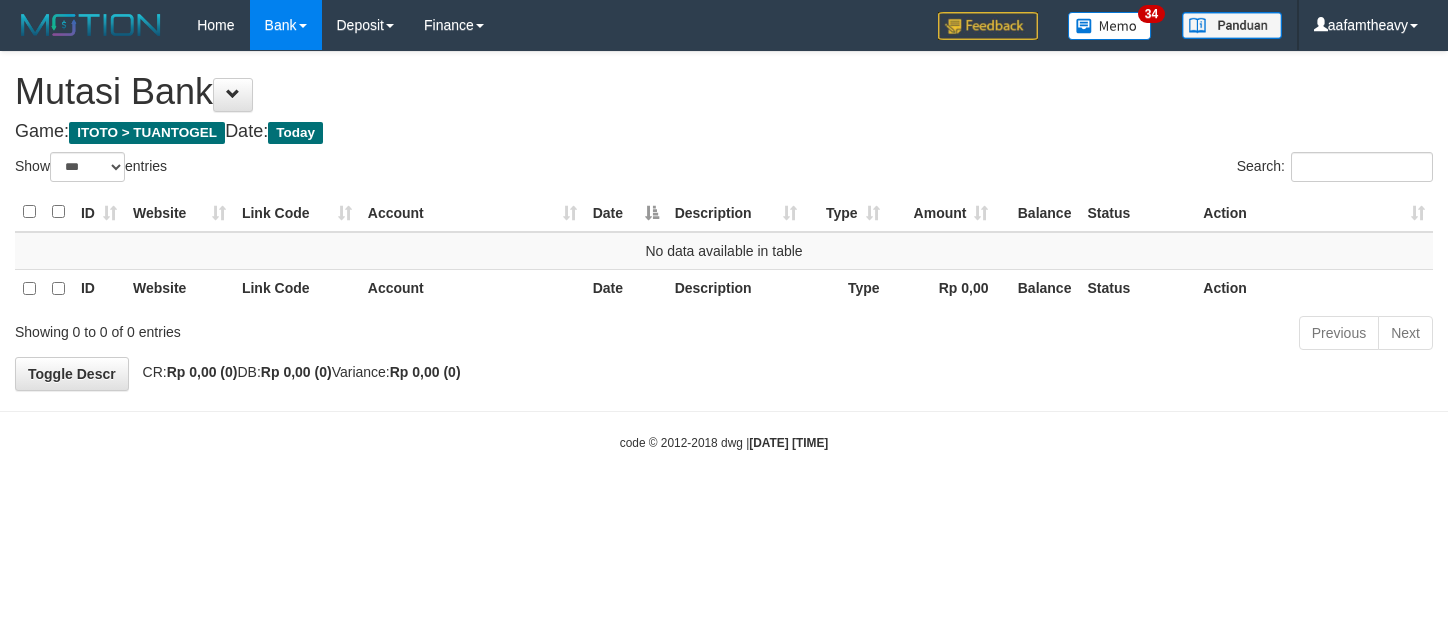 scroll, scrollTop: 0, scrollLeft: 0, axis: both 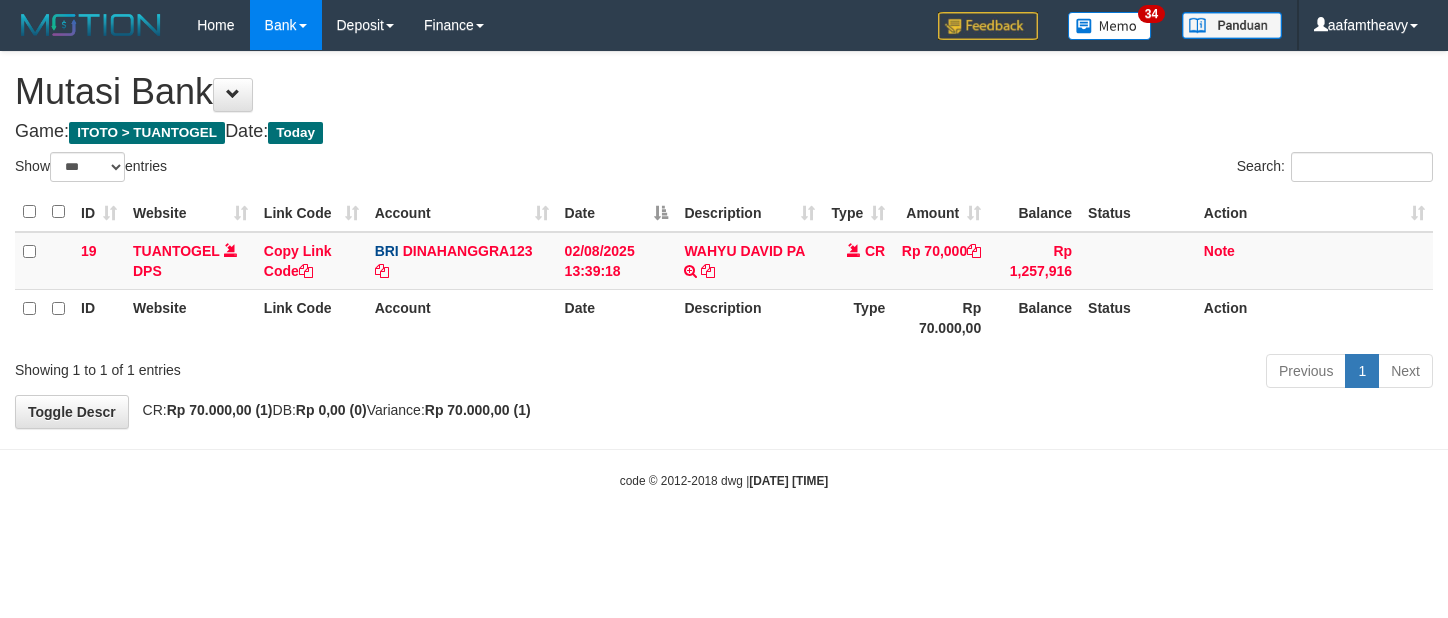 select on "***" 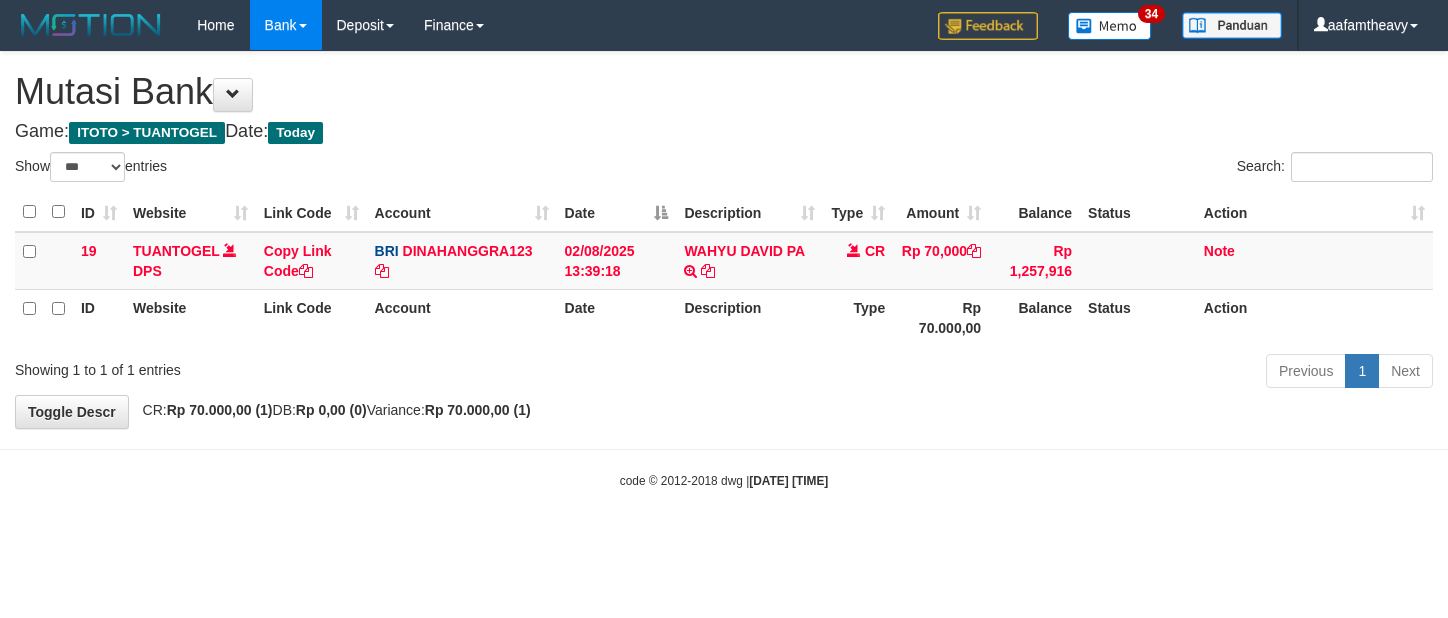 scroll, scrollTop: 0, scrollLeft: 0, axis: both 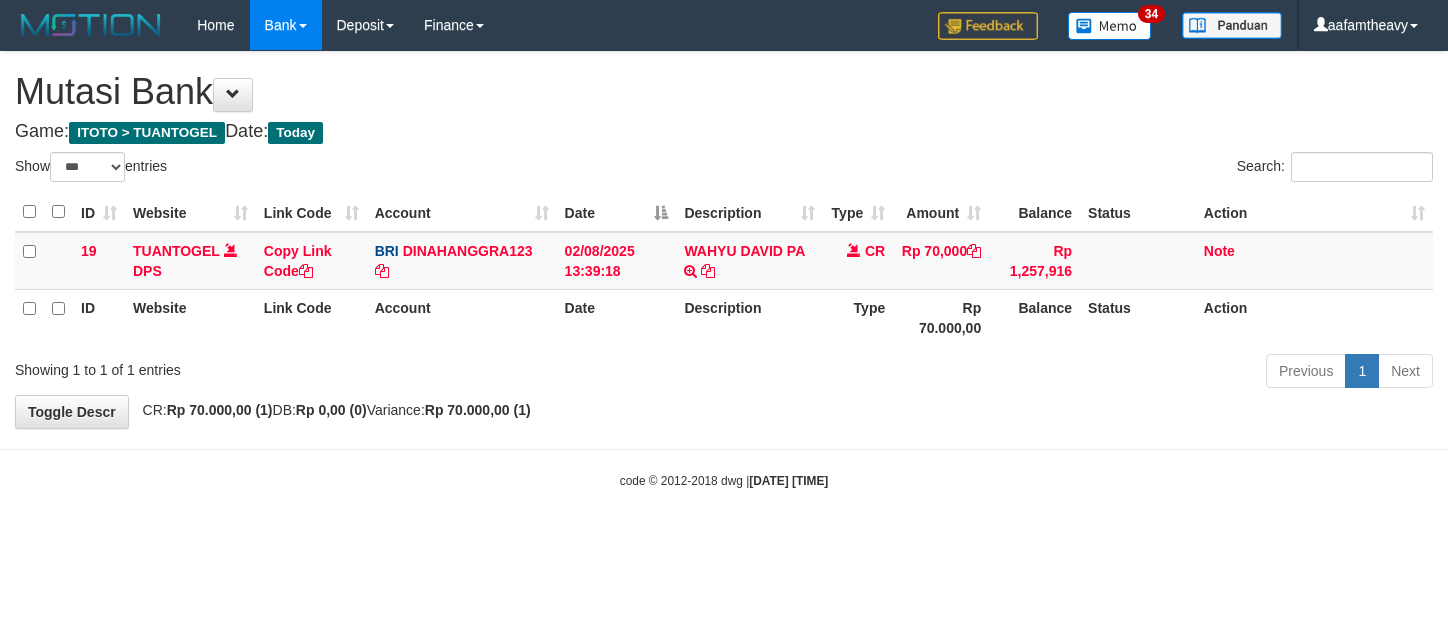 select on "***" 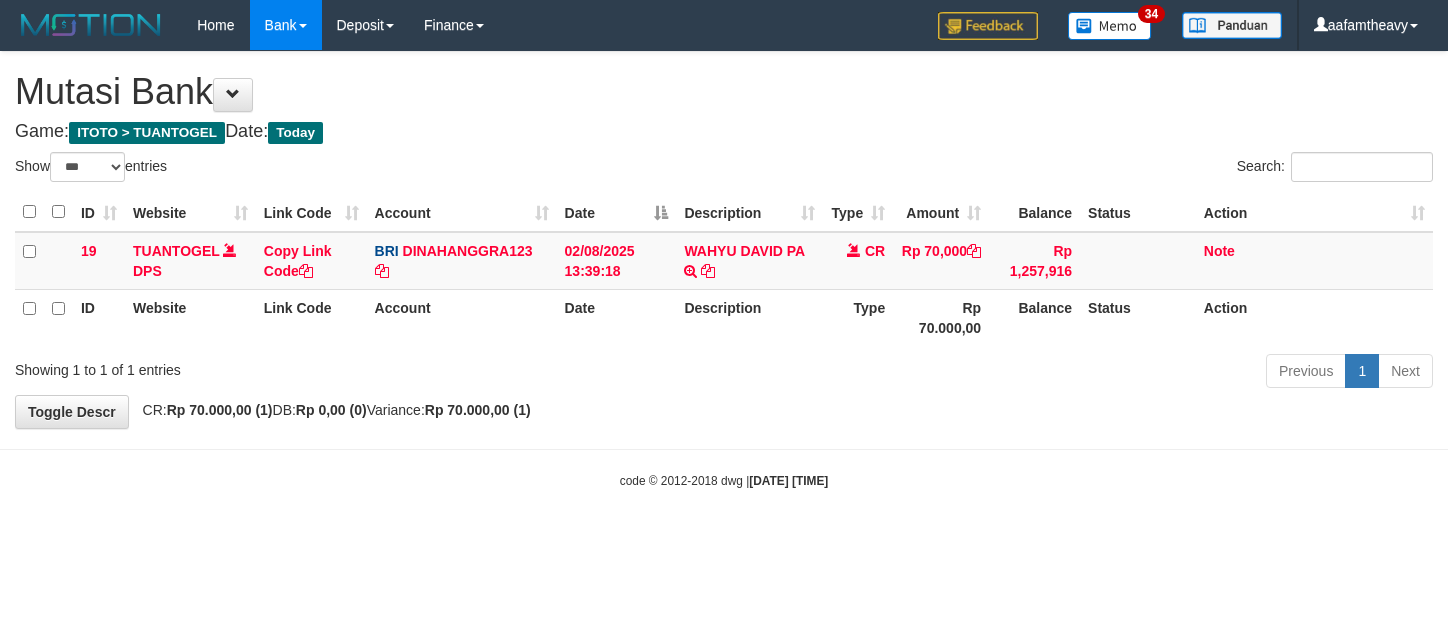 scroll, scrollTop: 0, scrollLeft: 0, axis: both 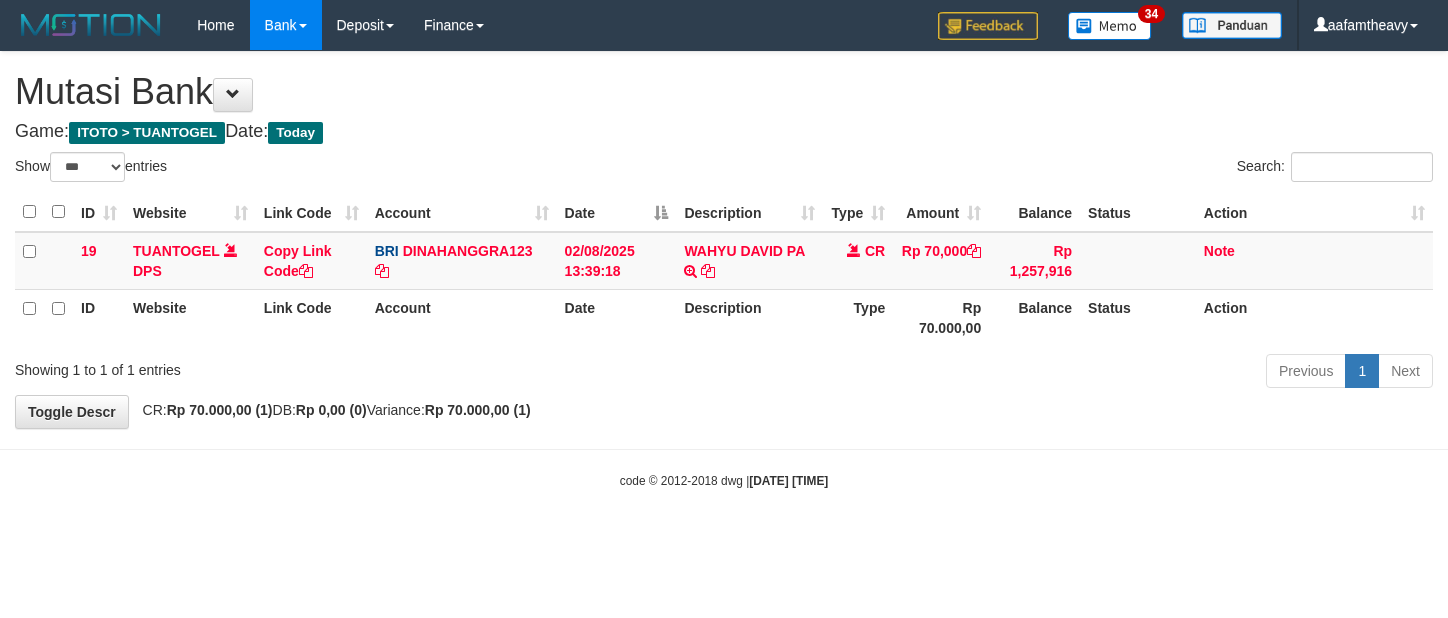 select on "***" 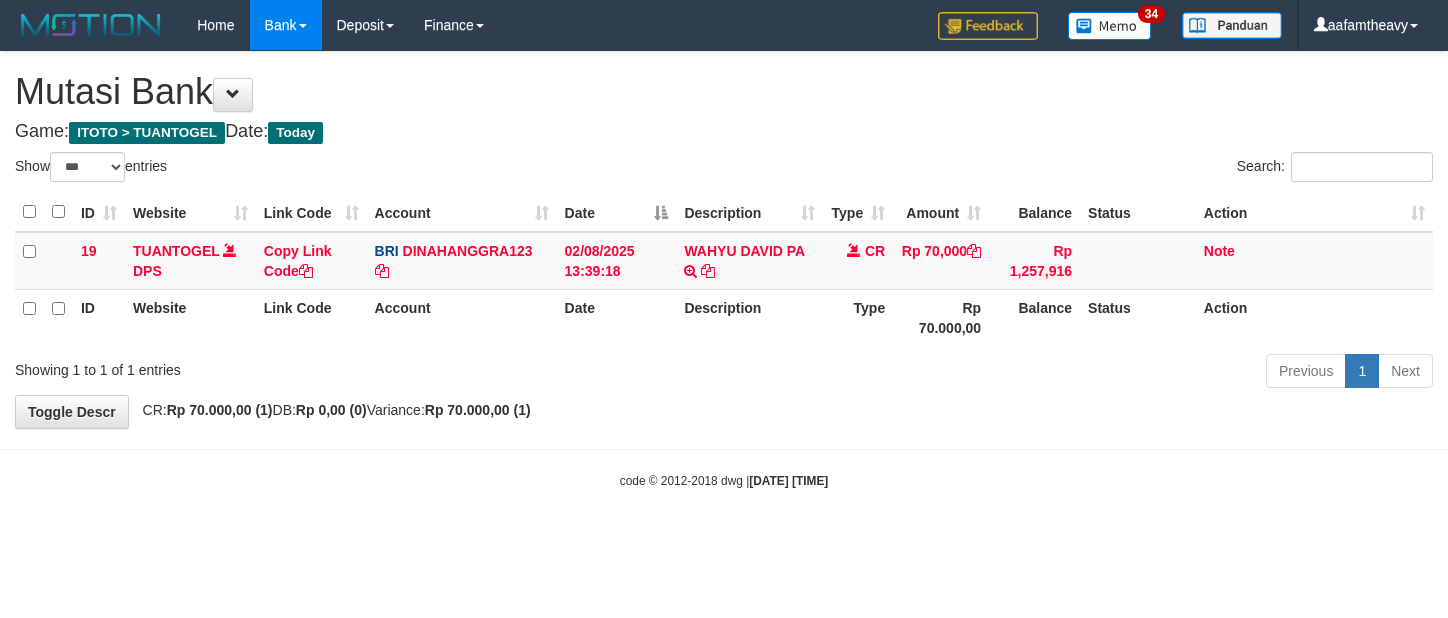 scroll, scrollTop: 0, scrollLeft: 0, axis: both 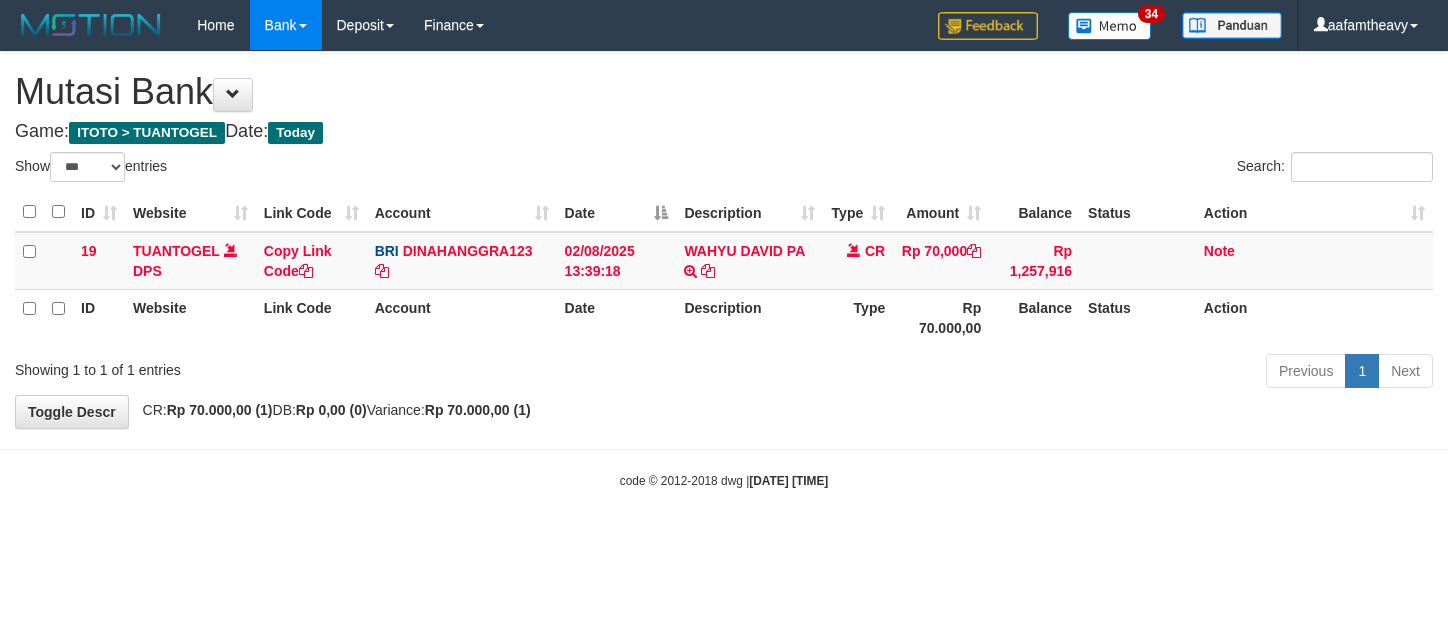 select on "***" 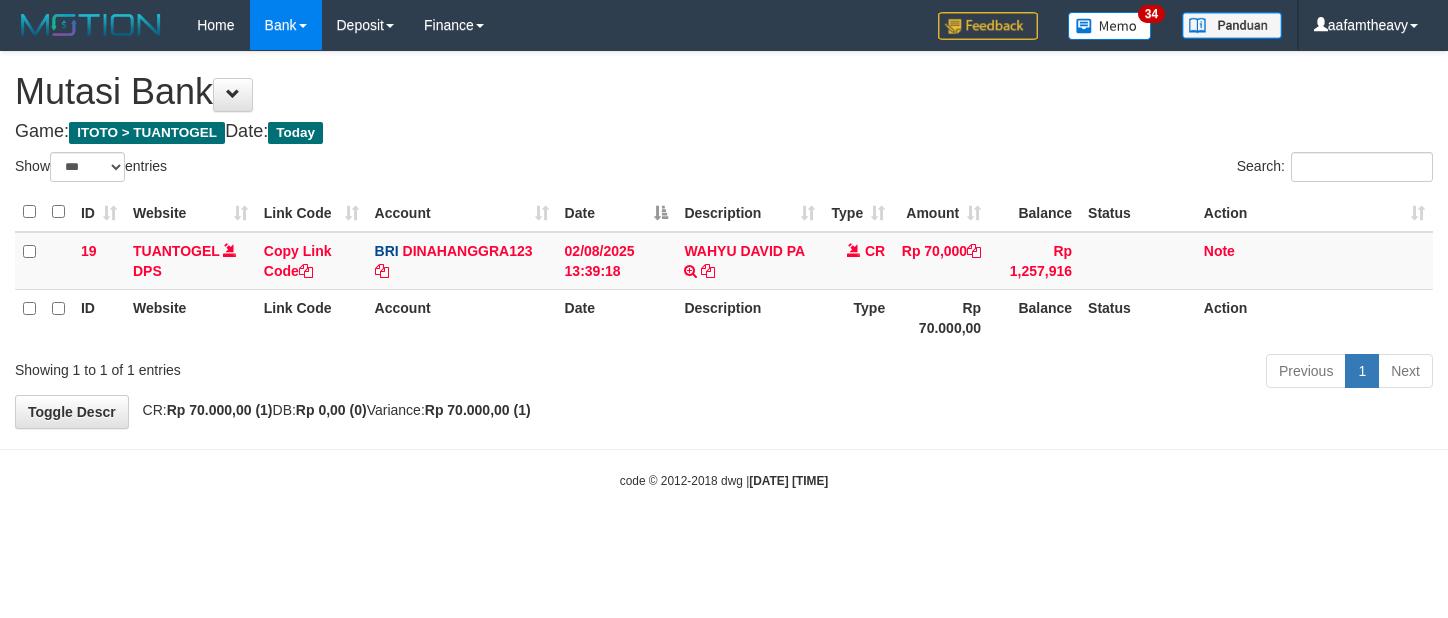 scroll, scrollTop: 0, scrollLeft: 0, axis: both 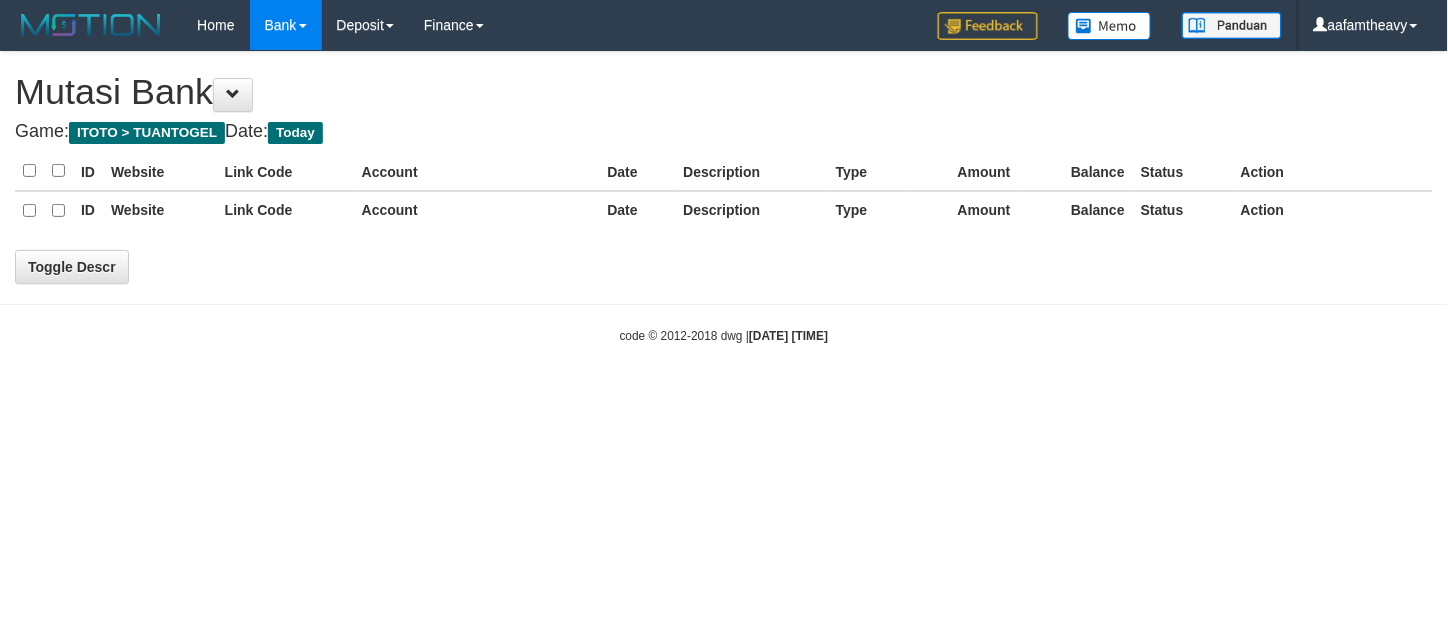 select on "***" 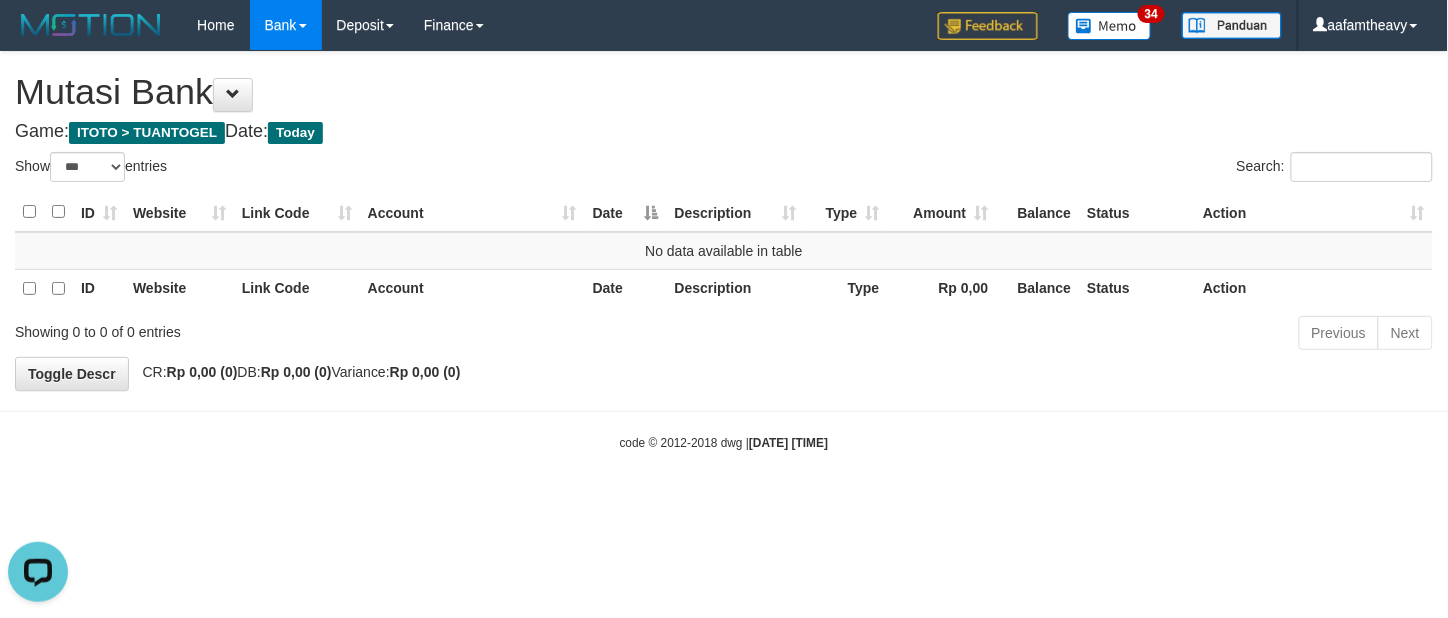 scroll, scrollTop: 0, scrollLeft: 0, axis: both 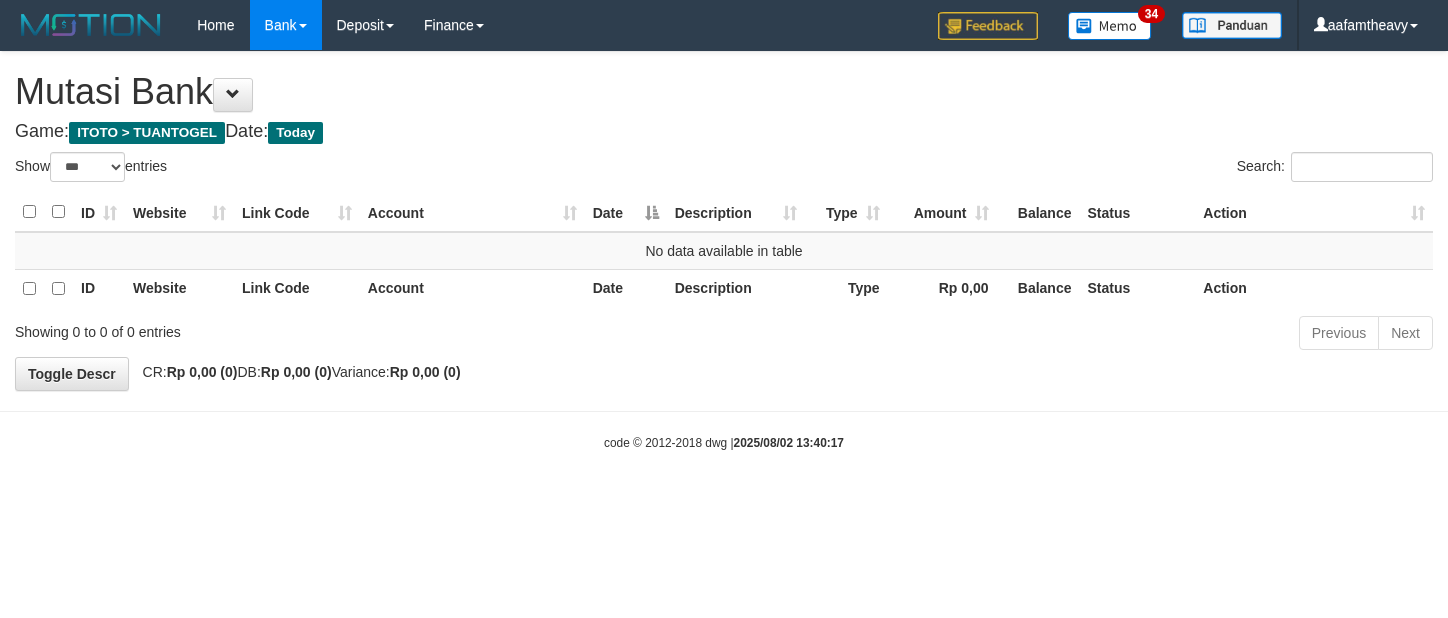 select on "***" 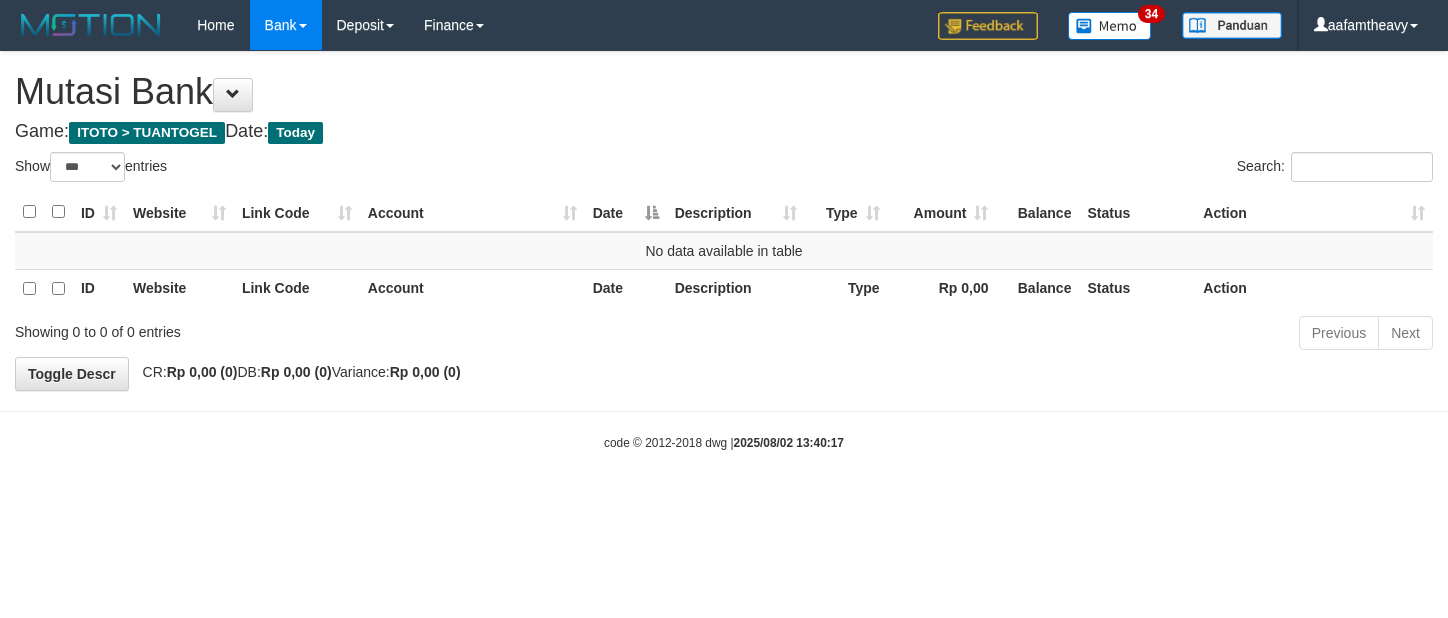 scroll, scrollTop: 0, scrollLeft: 0, axis: both 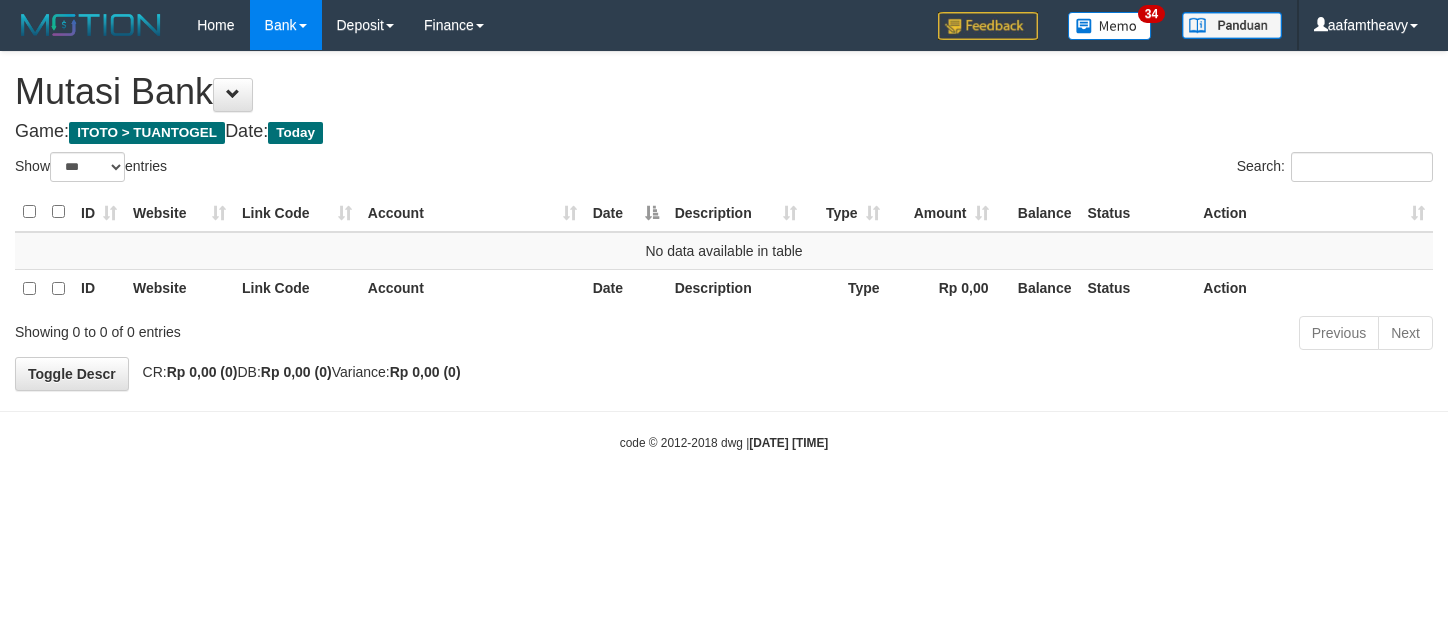 select on "***" 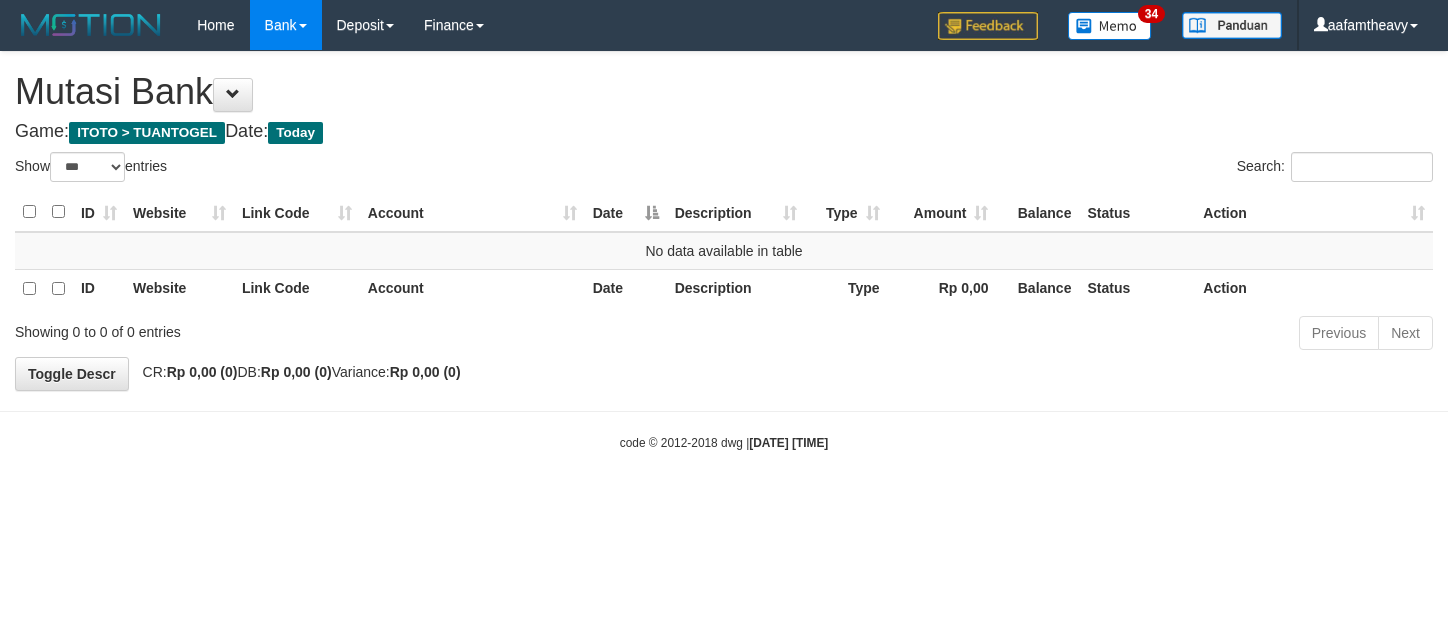 scroll, scrollTop: 0, scrollLeft: 0, axis: both 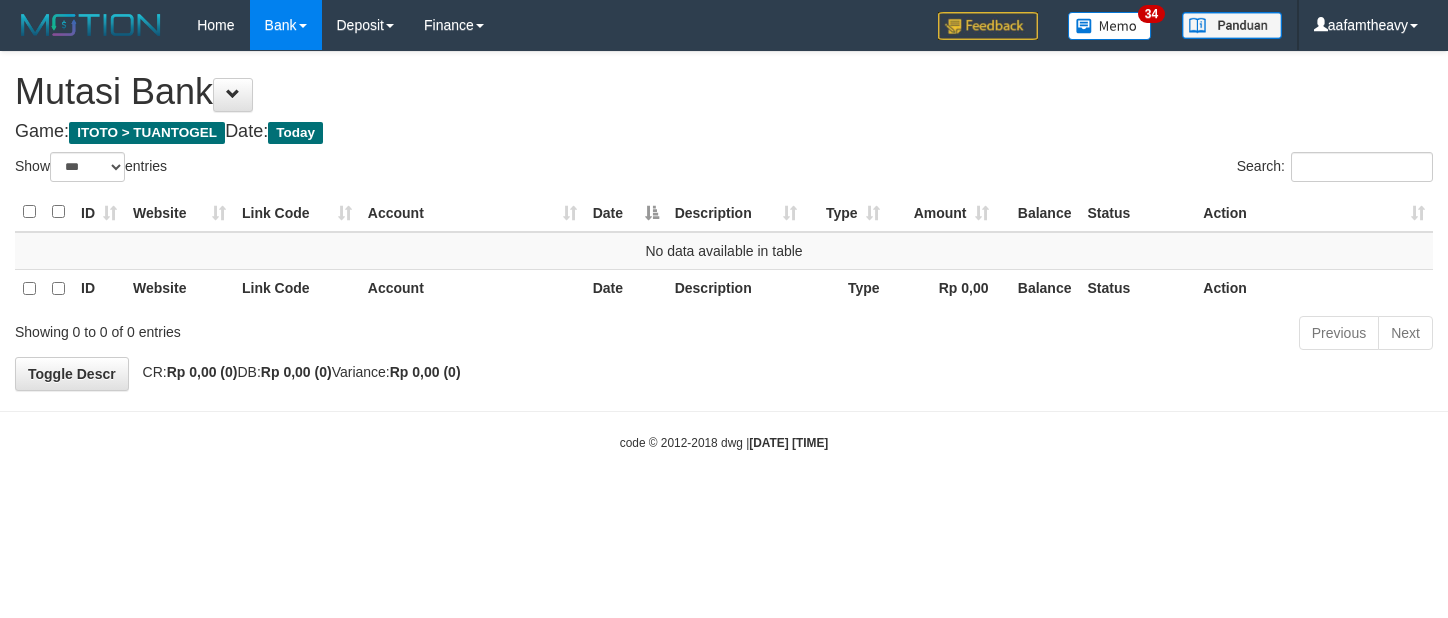 select on "***" 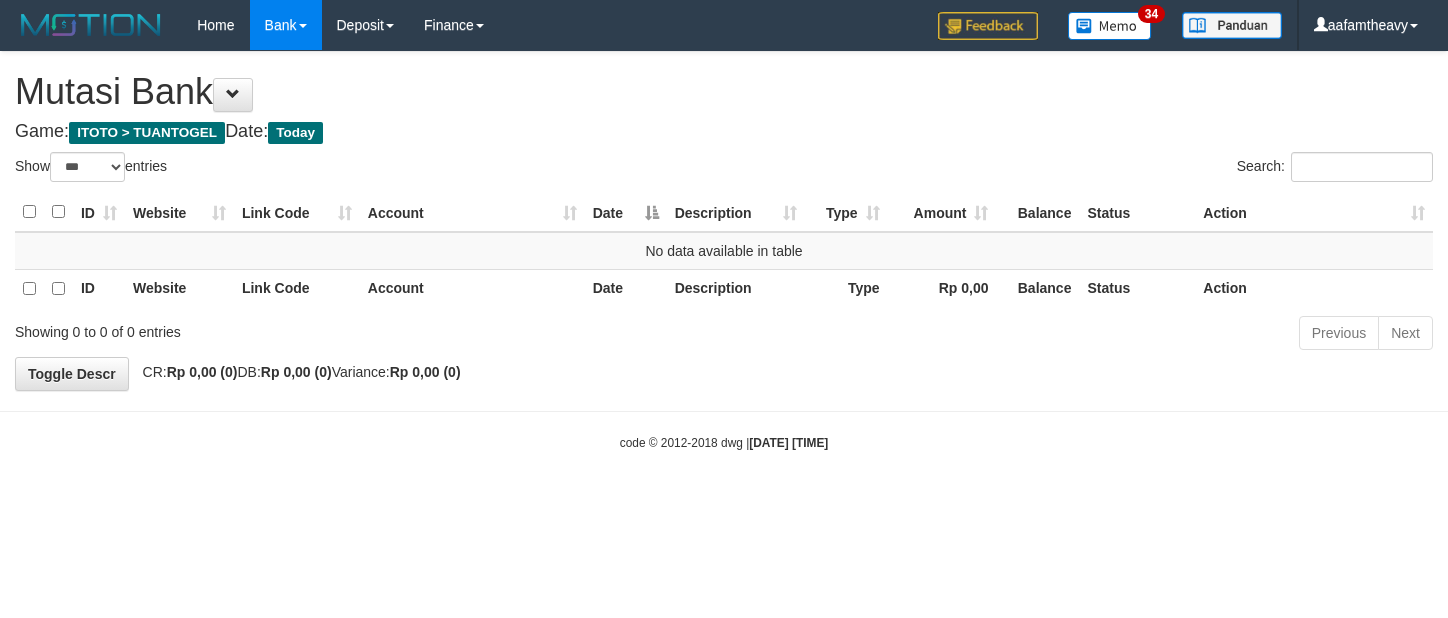 scroll, scrollTop: 0, scrollLeft: 0, axis: both 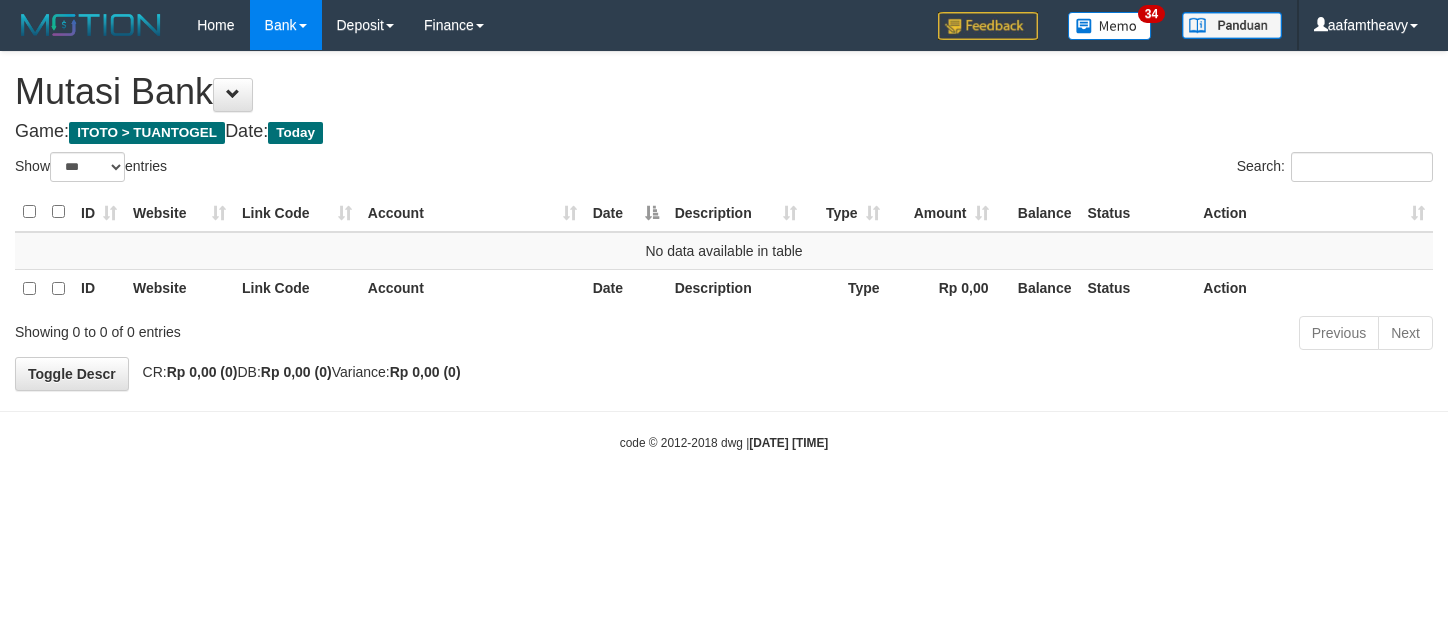 select on "***" 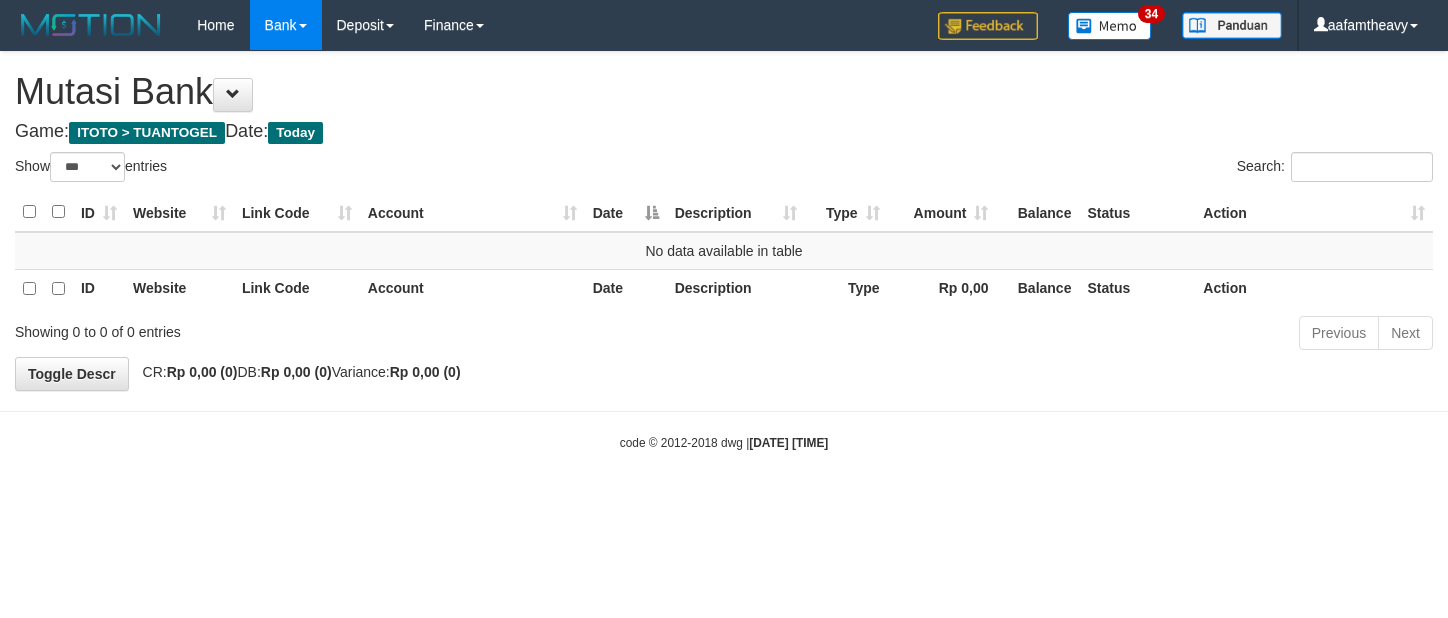 scroll, scrollTop: 0, scrollLeft: 0, axis: both 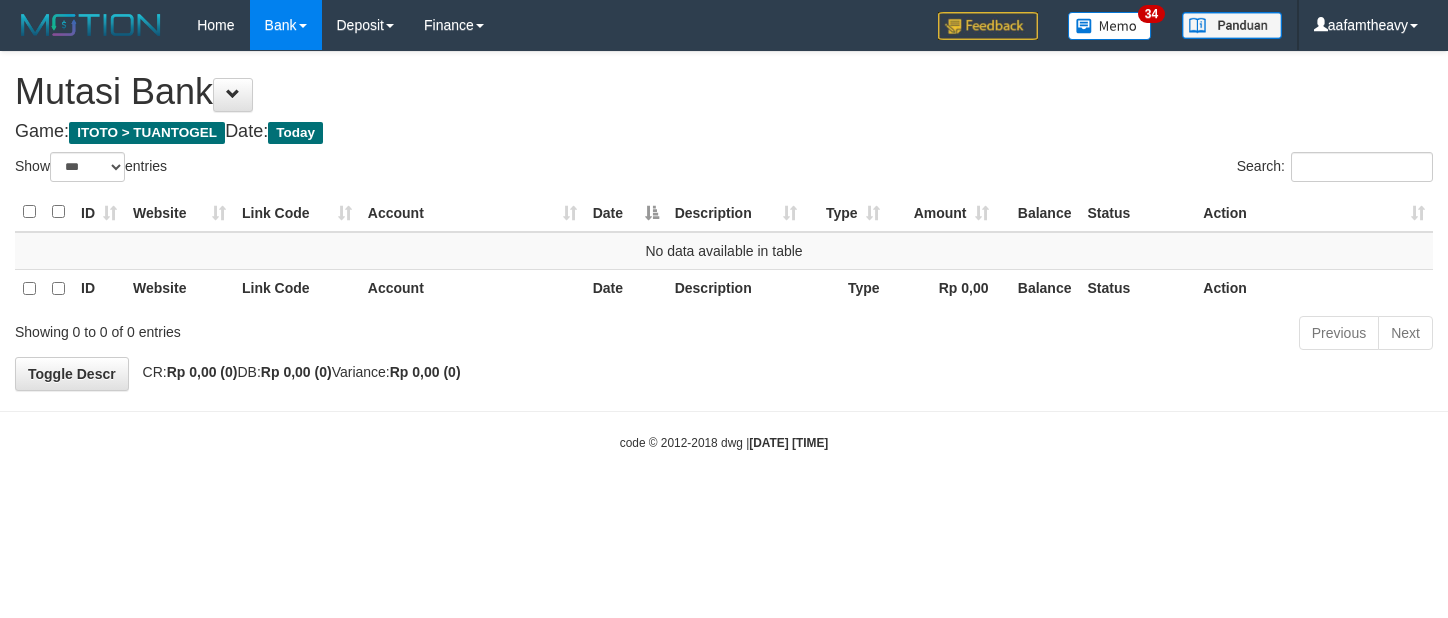 select on "***" 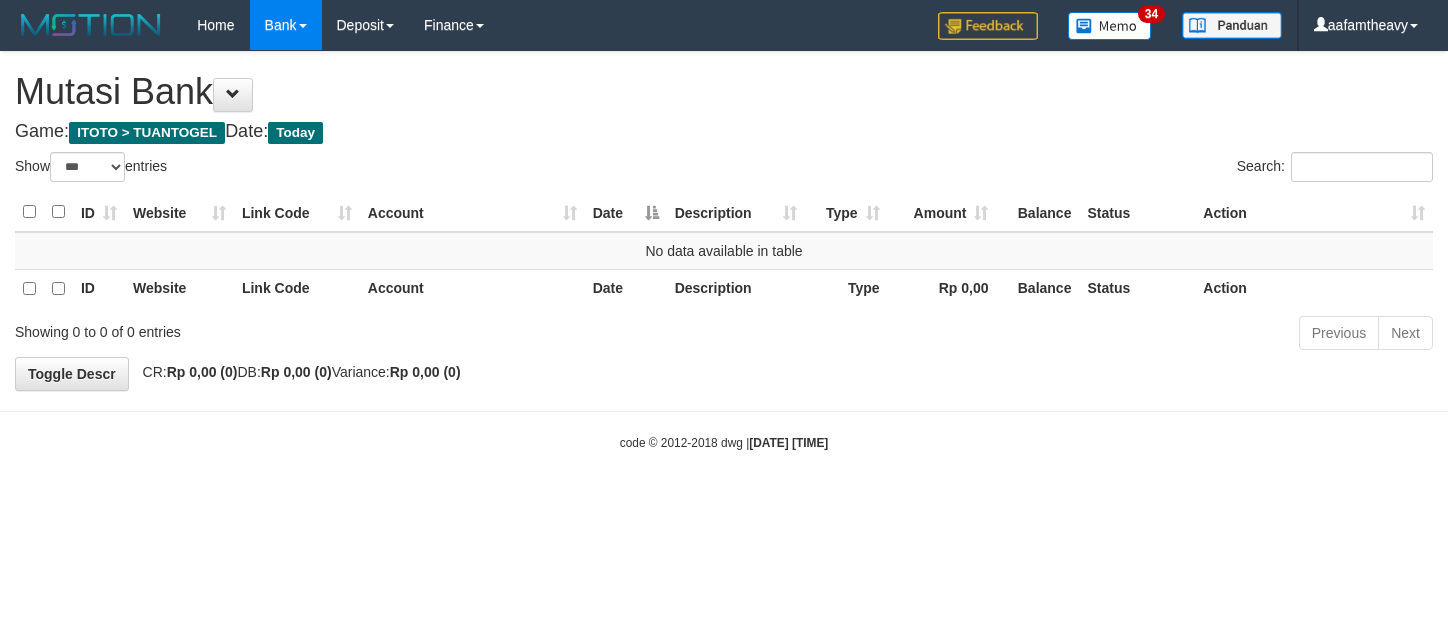scroll, scrollTop: 0, scrollLeft: 0, axis: both 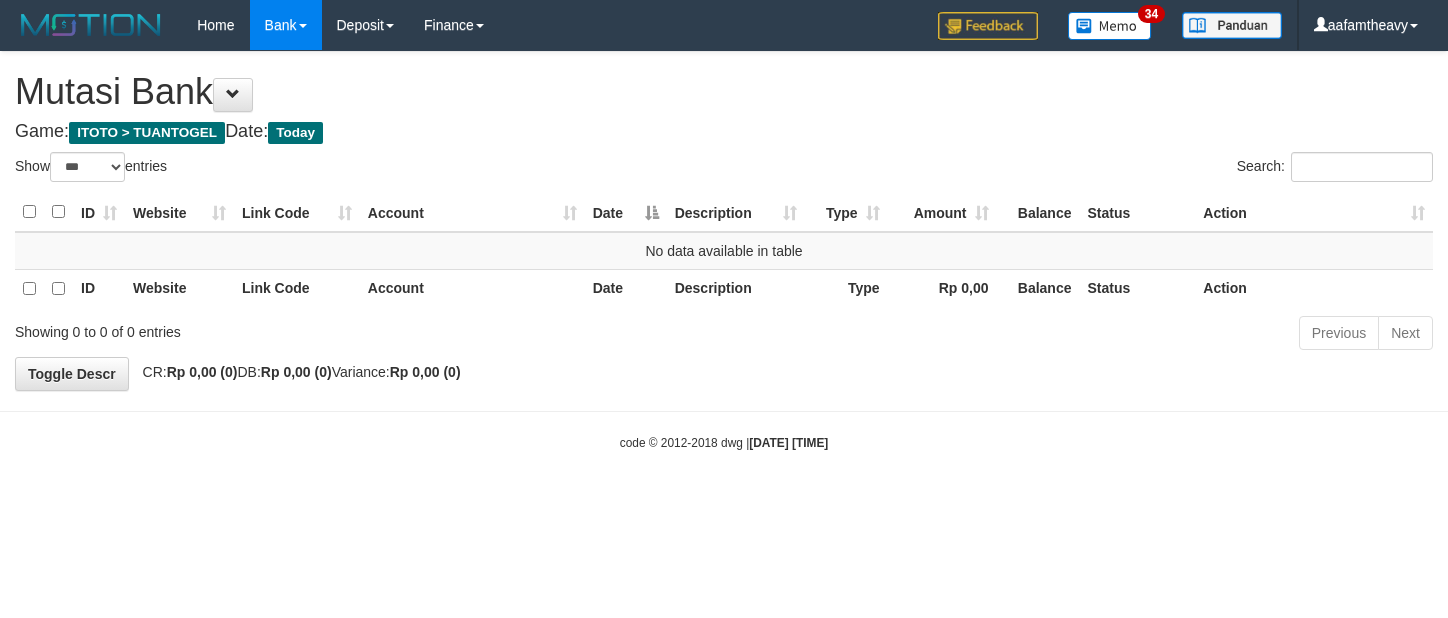 select on "***" 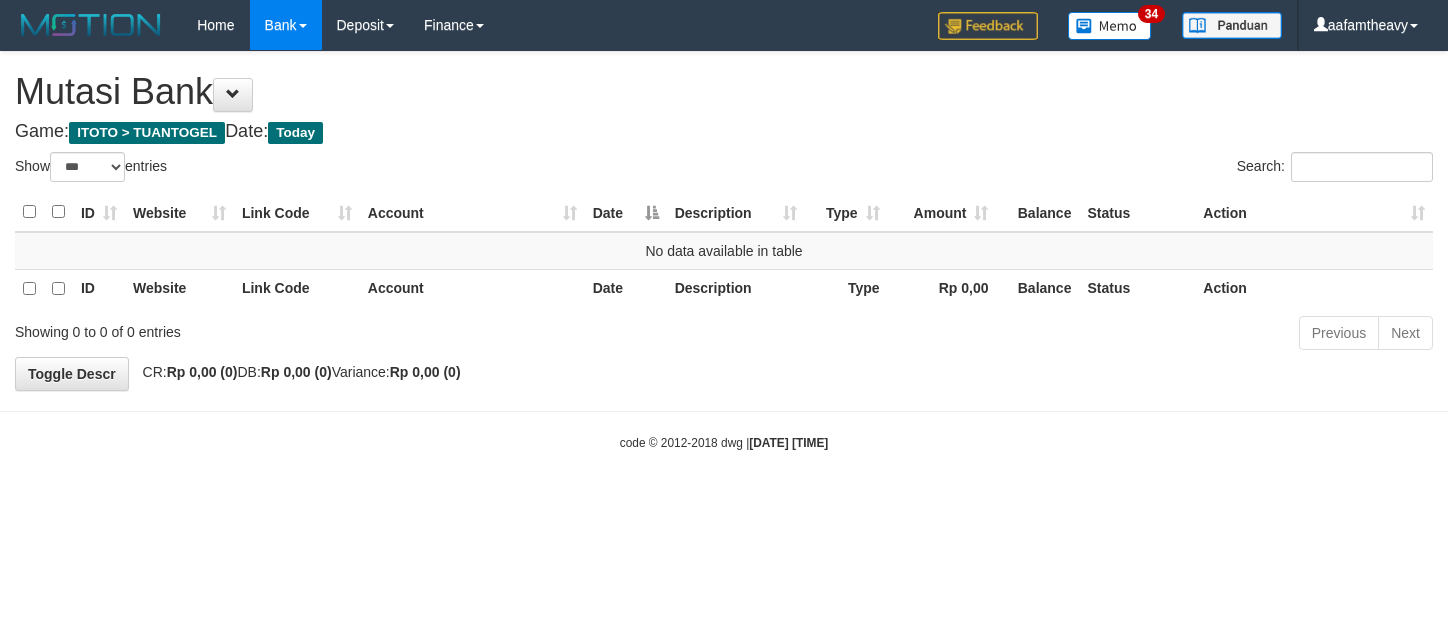 scroll, scrollTop: 0, scrollLeft: 0, axis: both 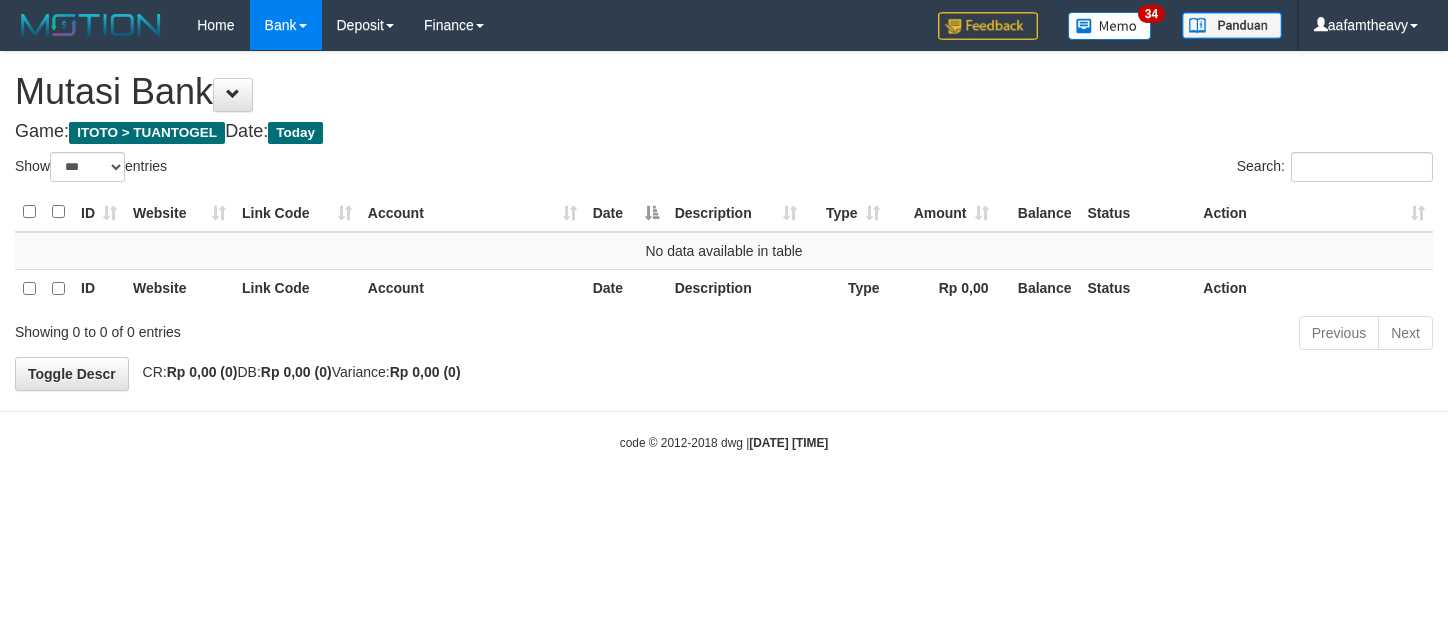 select on "***" 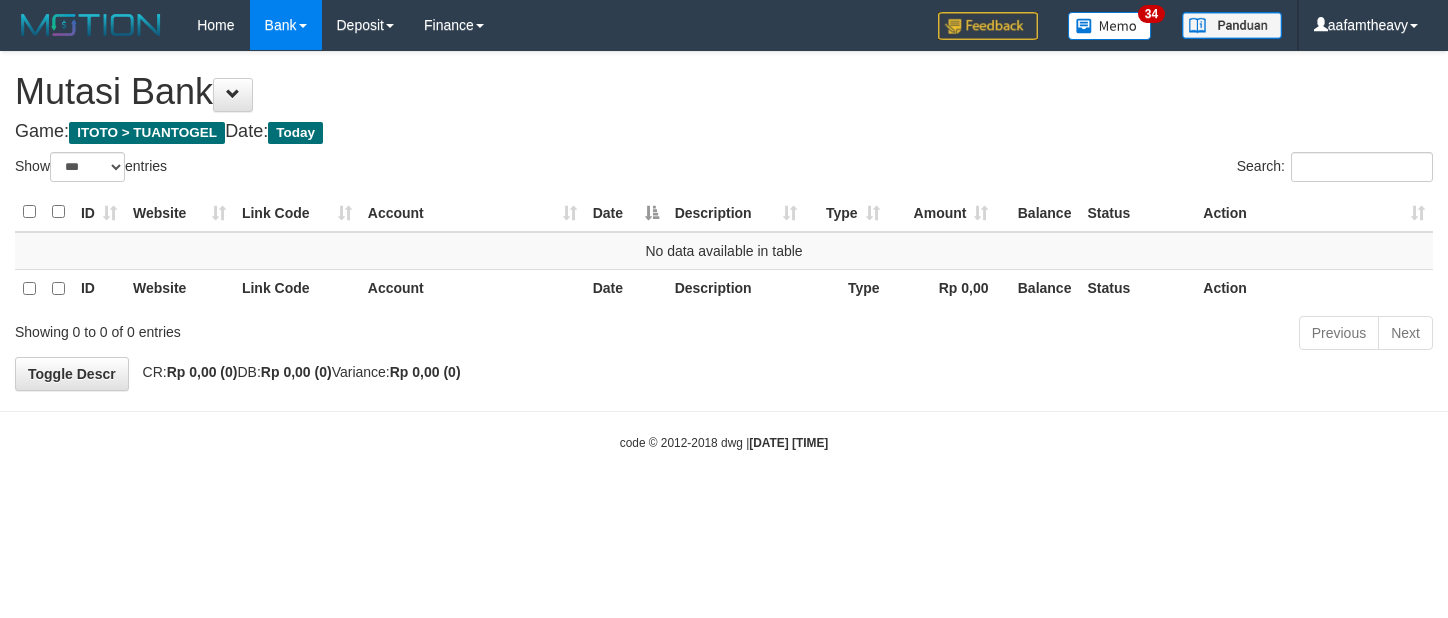scroll, scrollTop: 0, scrollLeft: 0, axis: both 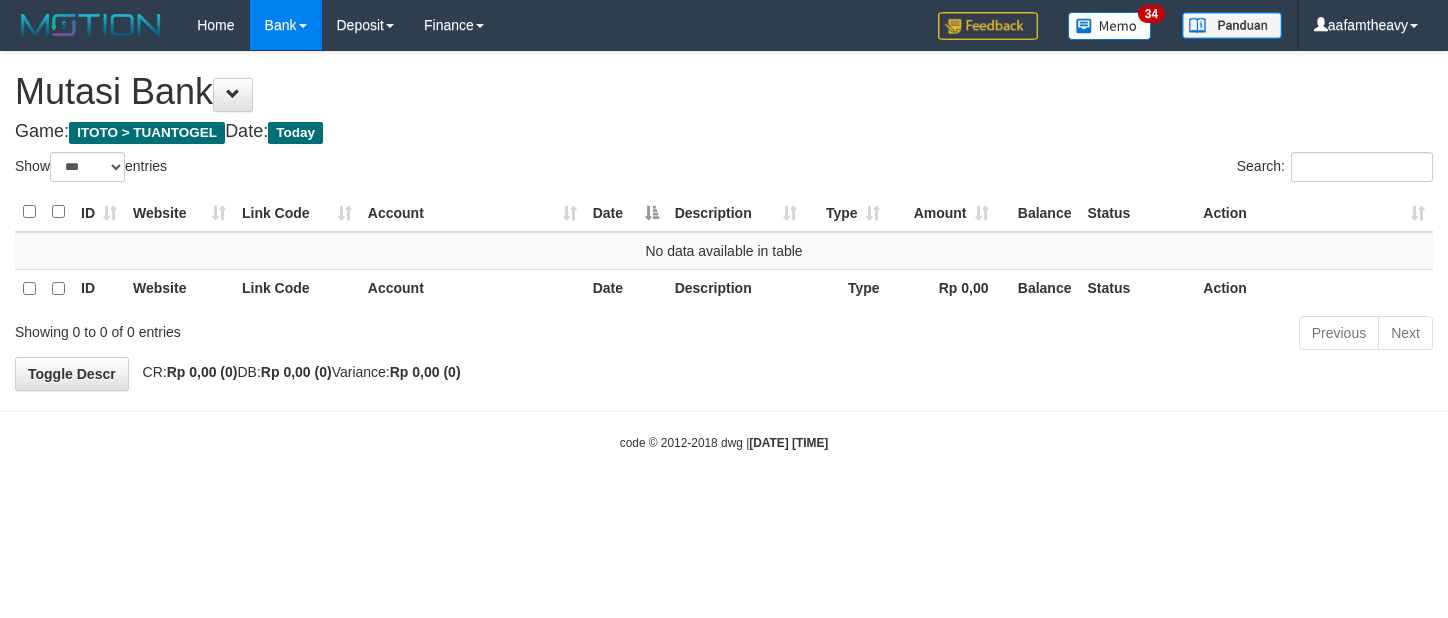select on "***" 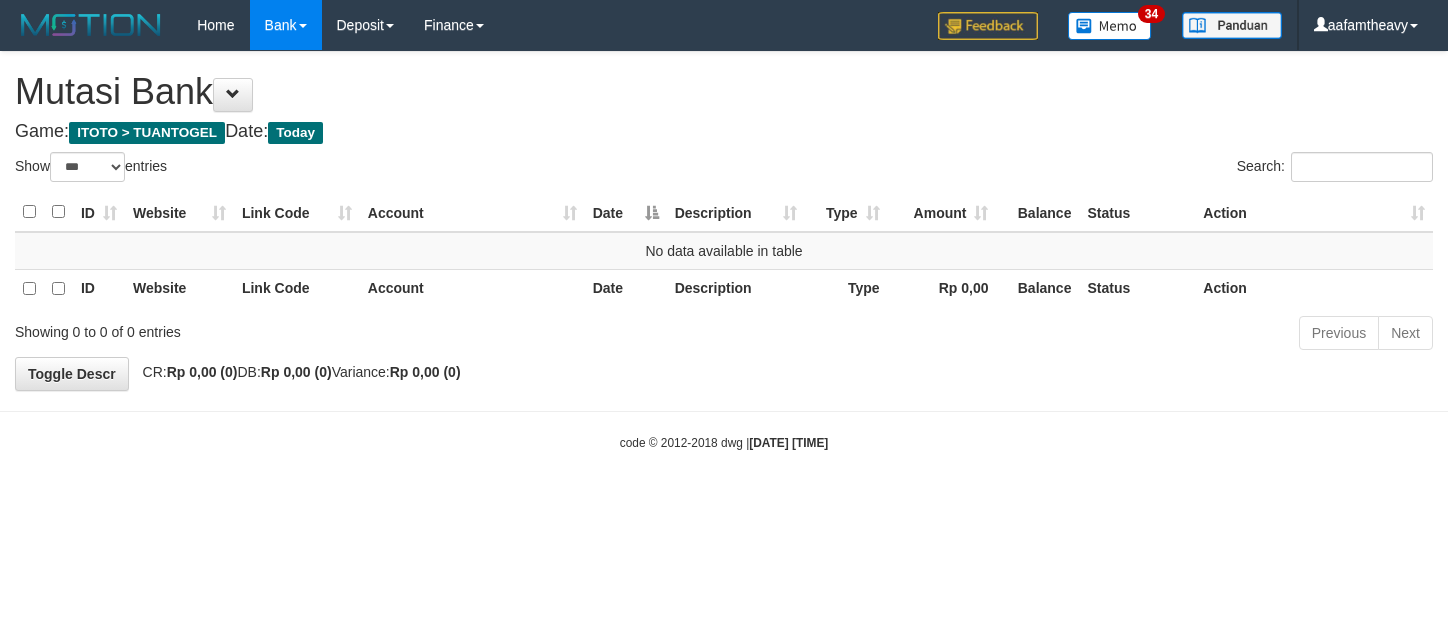 scroll, scrollTop: 0, scrollLeft: 0, axis: both 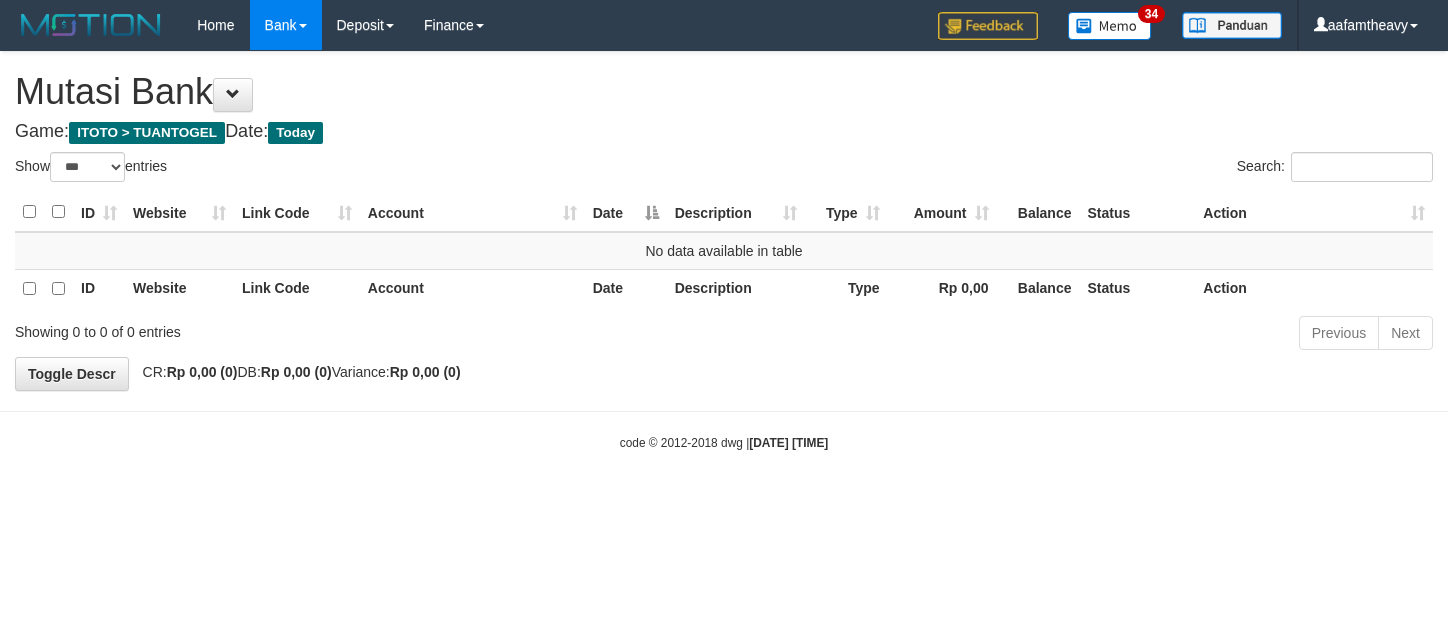 select on "***" 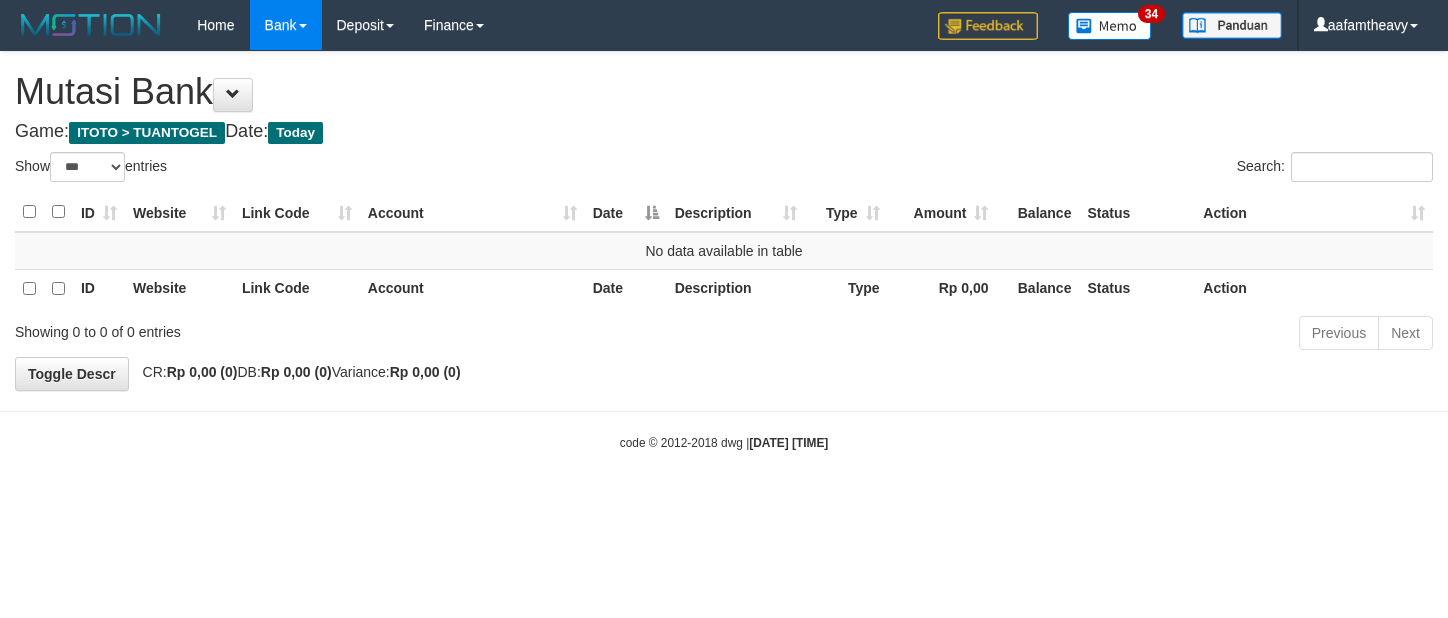 scroll, scrollTop: 0, scrollLeft: 0, axis: both 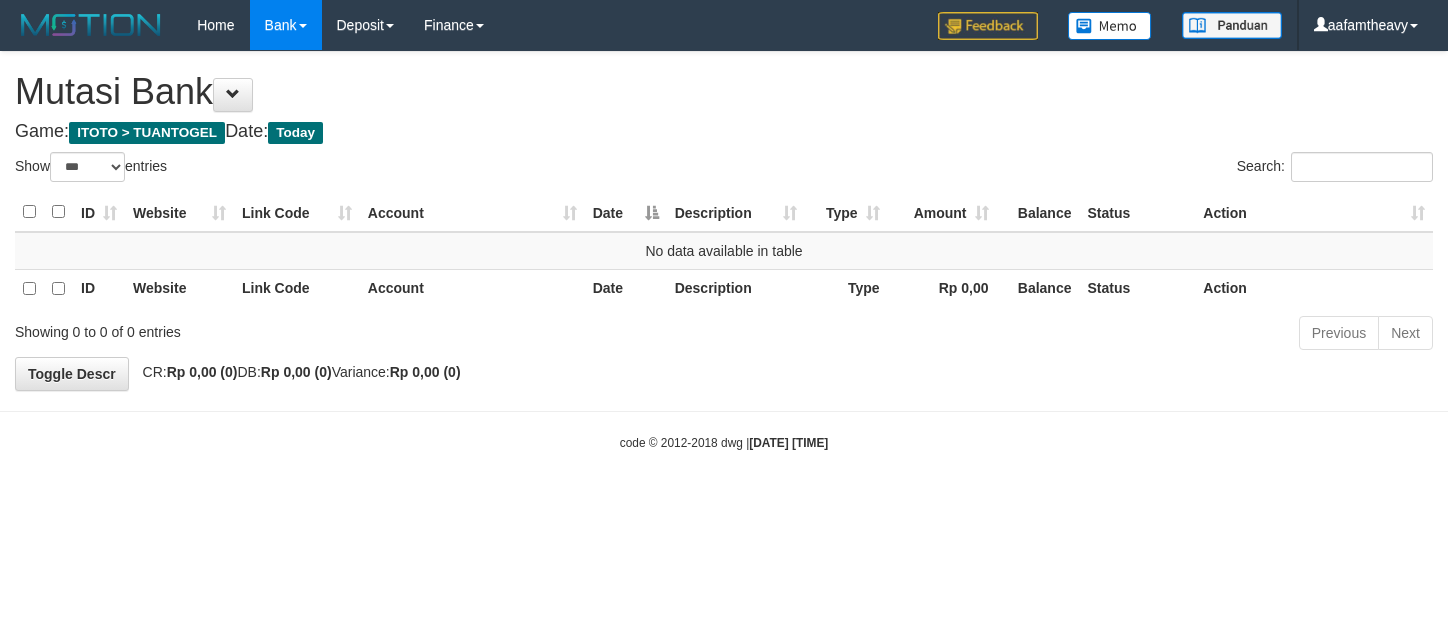 select on "***" 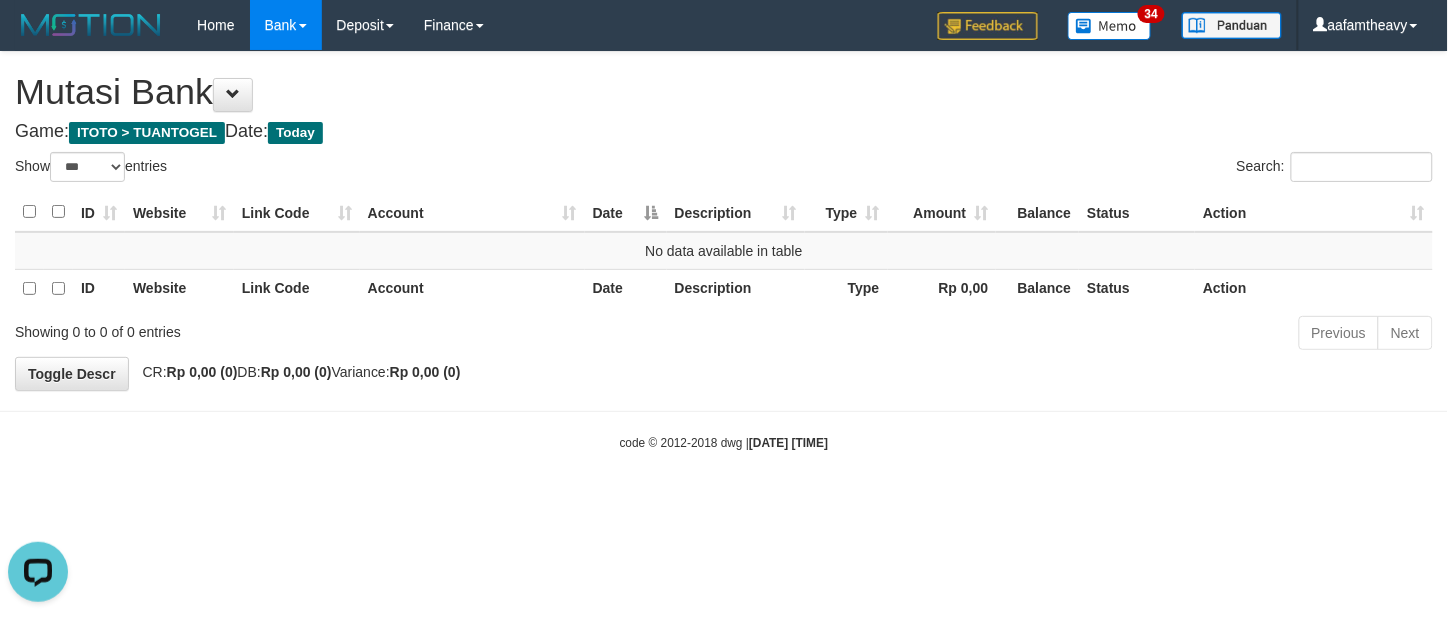 scroll, scrollTop: 0, scrollLeft: 0, axis: both 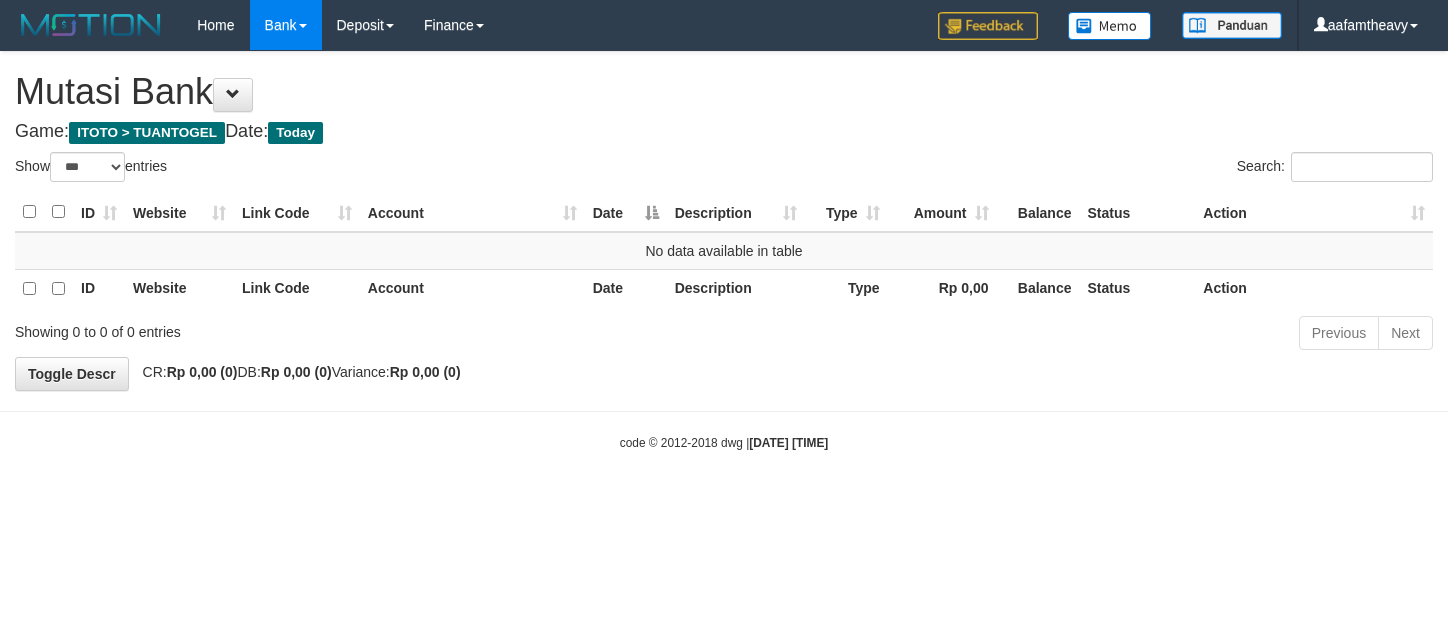select on "***" 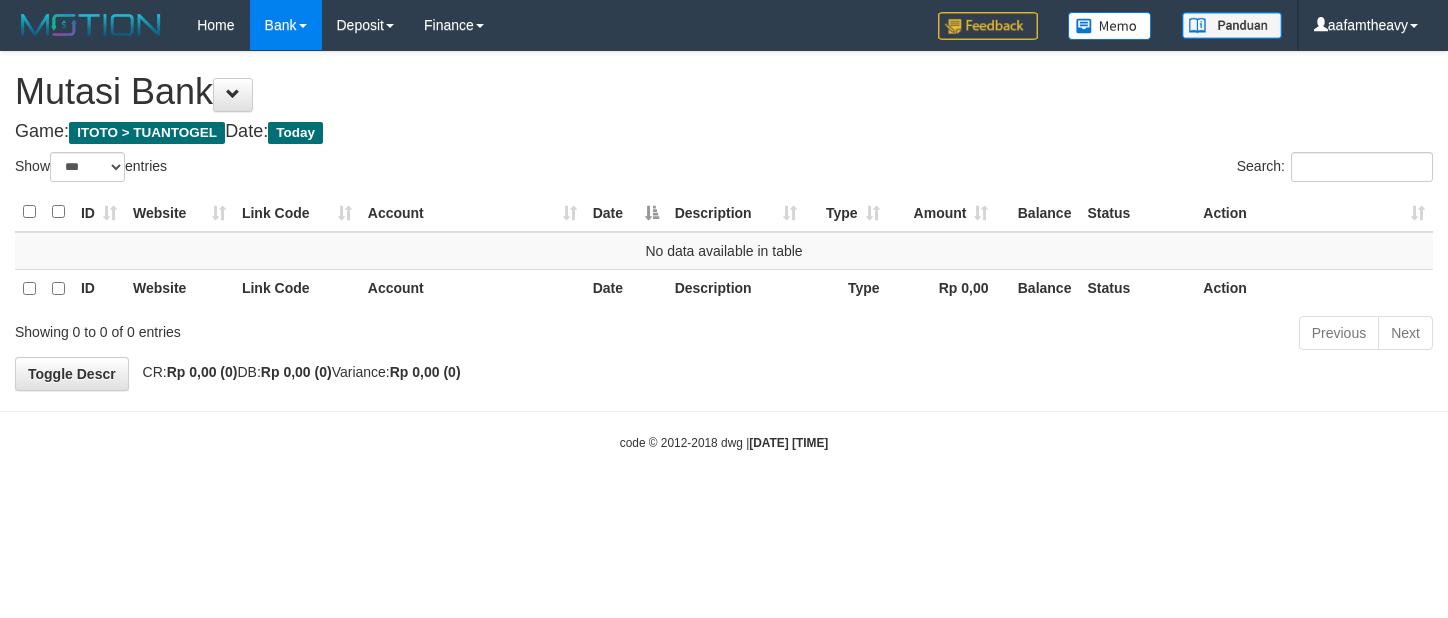 scroll, scrollTop: 0, scrollLeft: 0, axis: both 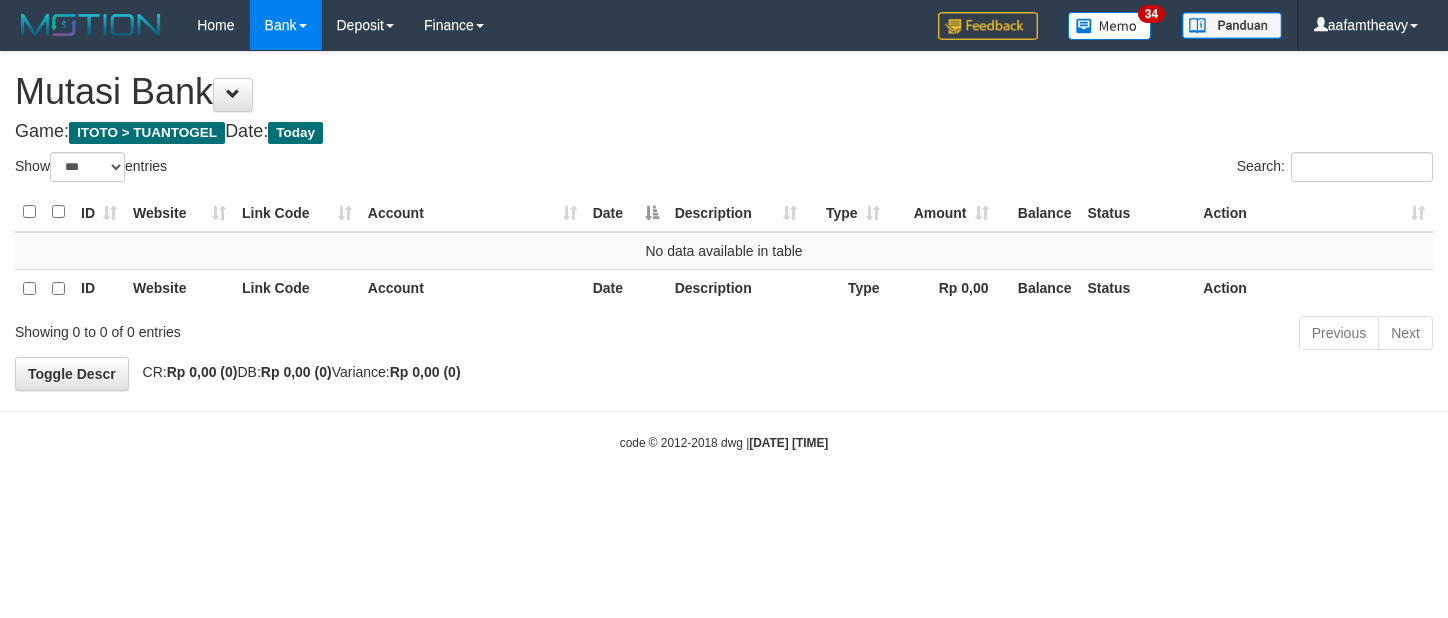 select on "***" 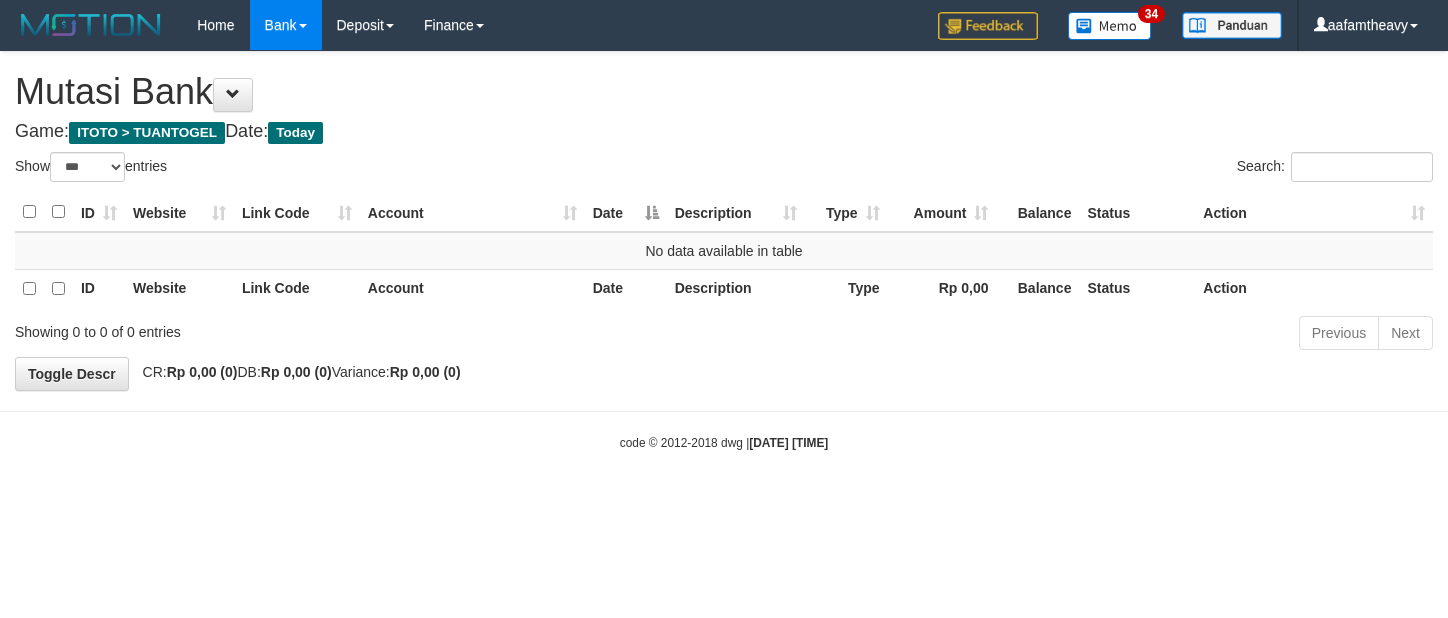 scroll, scrollTop: 0, scrollLeft: 0, axis: both 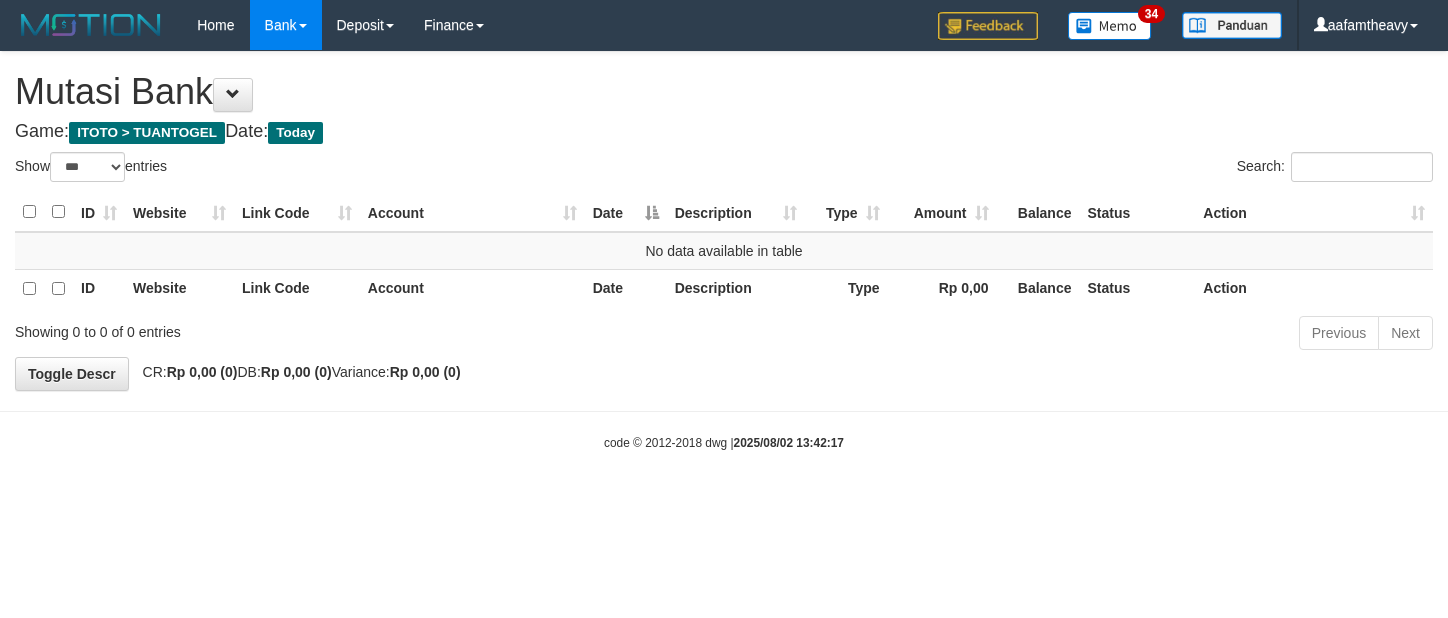 select on "***" 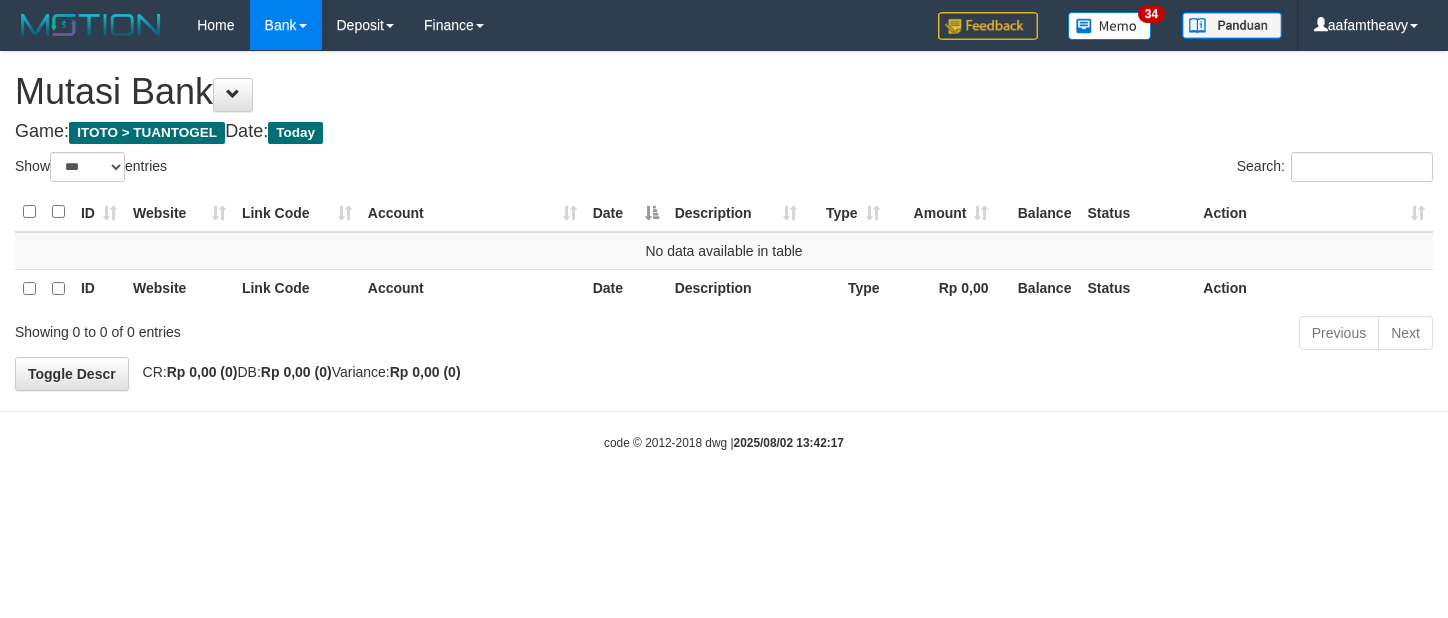 scroll, scrollTop: 0, scrollLeft: 0, axis: both 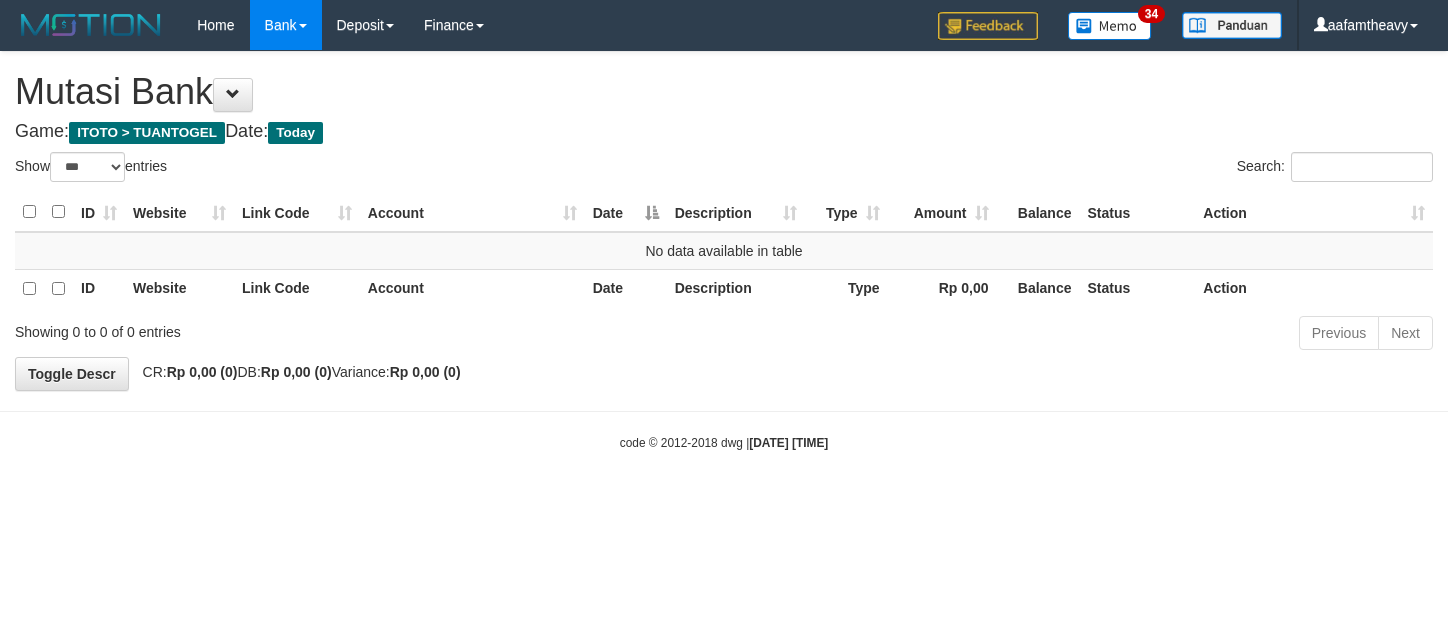 select on "***" 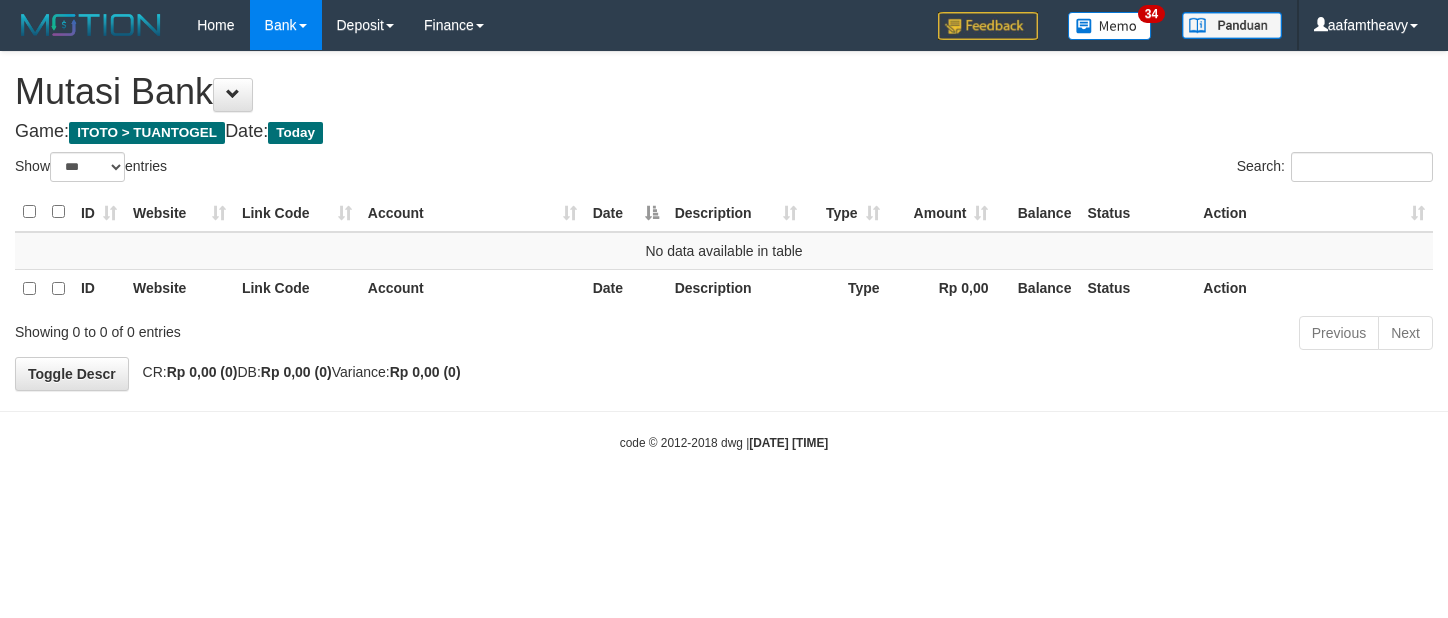 scroll, scrollTop: 0, scrollLeft: 0, axis: both 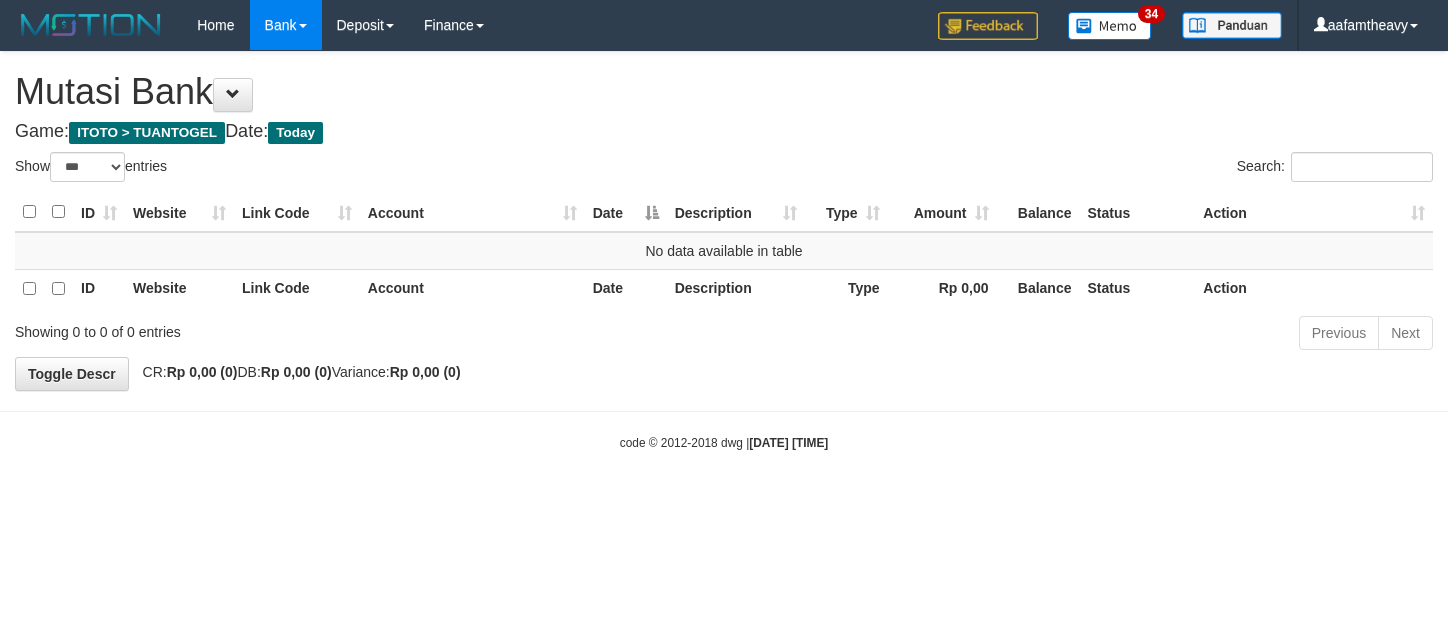select on "***" 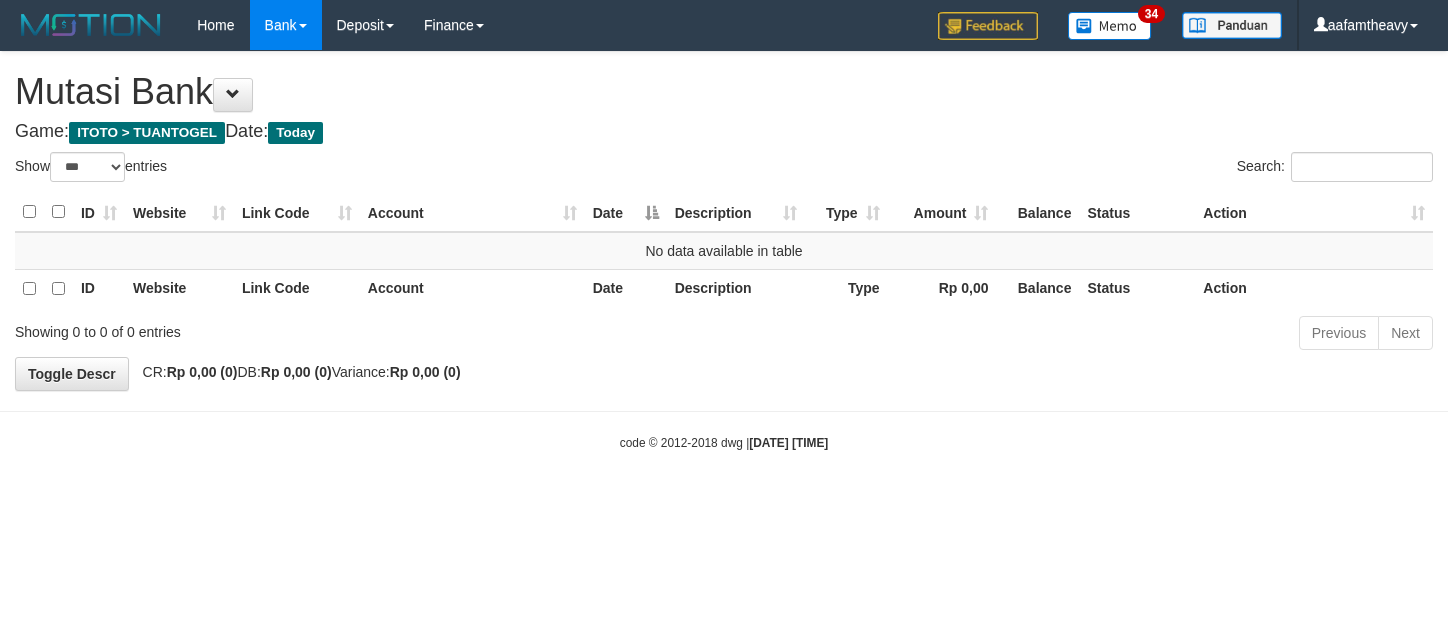 scroll, scrollTop: 0, scrollLeft: 0, axis: both 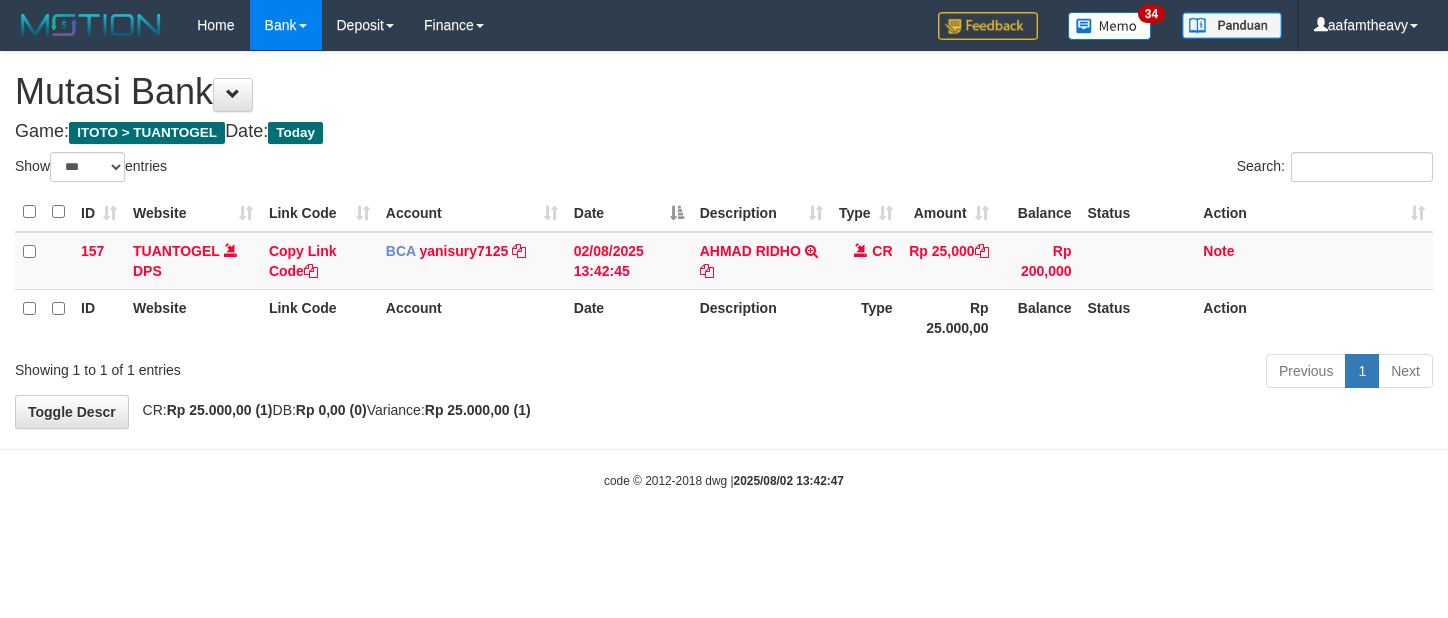 select on "***" 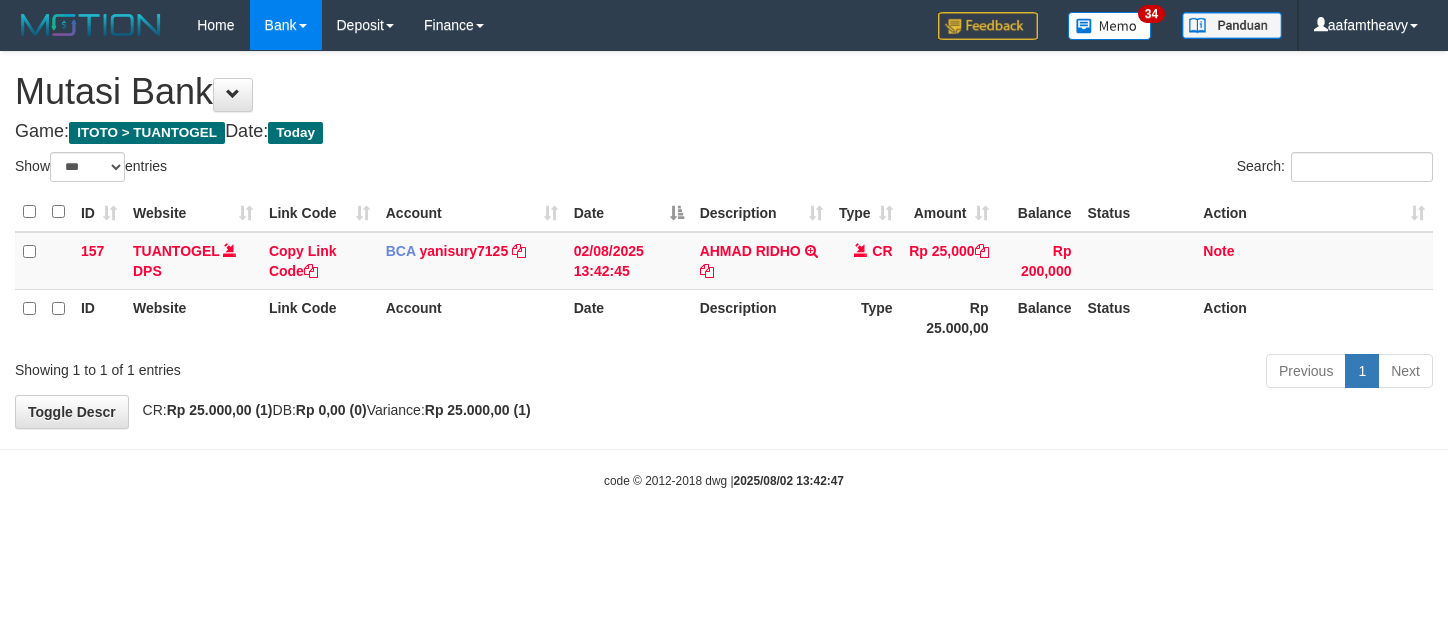 scroll, scrollTop: 0, scrollLeft: 0, axis: both 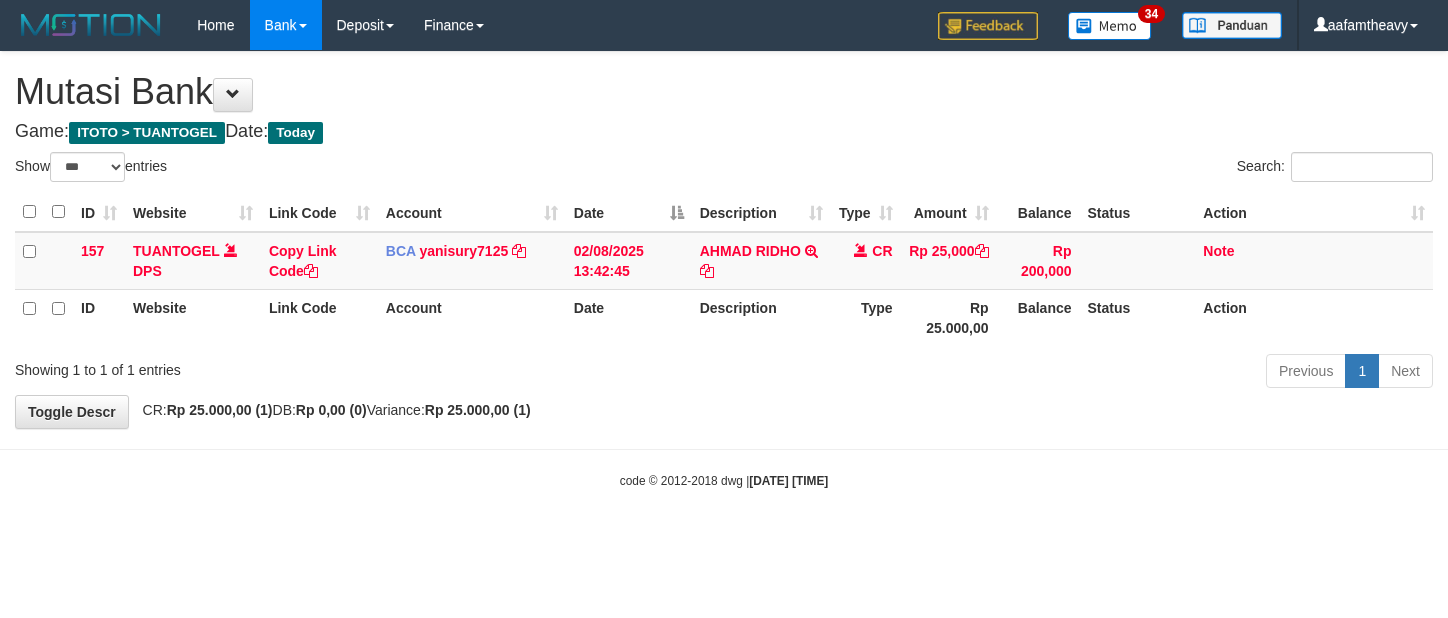 select on "***" 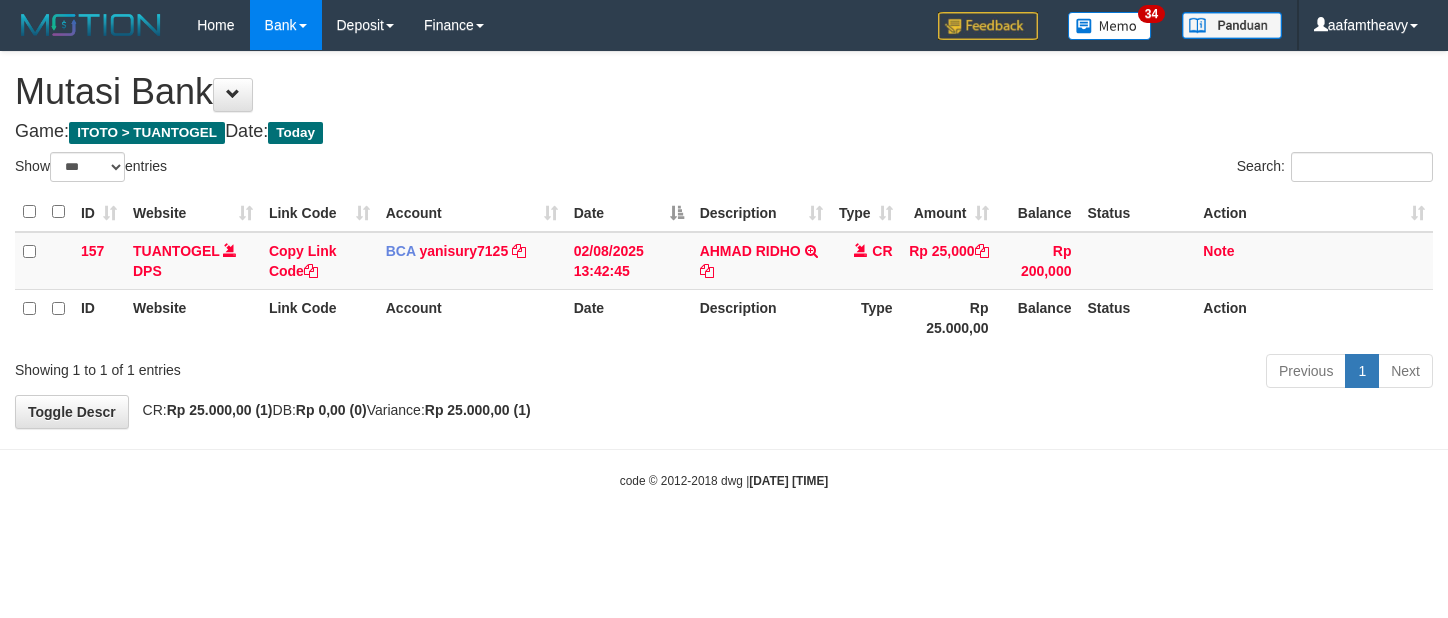 scroll, scrollTop: 0, scrollLeft: 0, axis: both 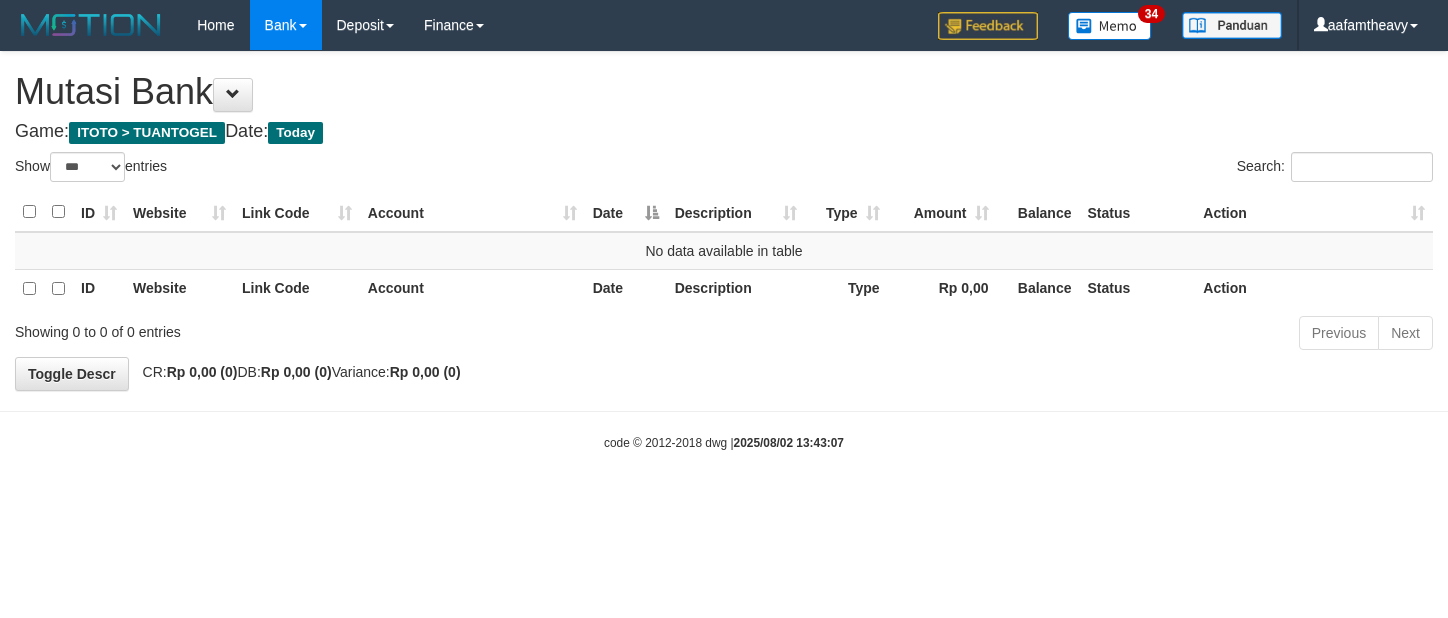 select on "***" 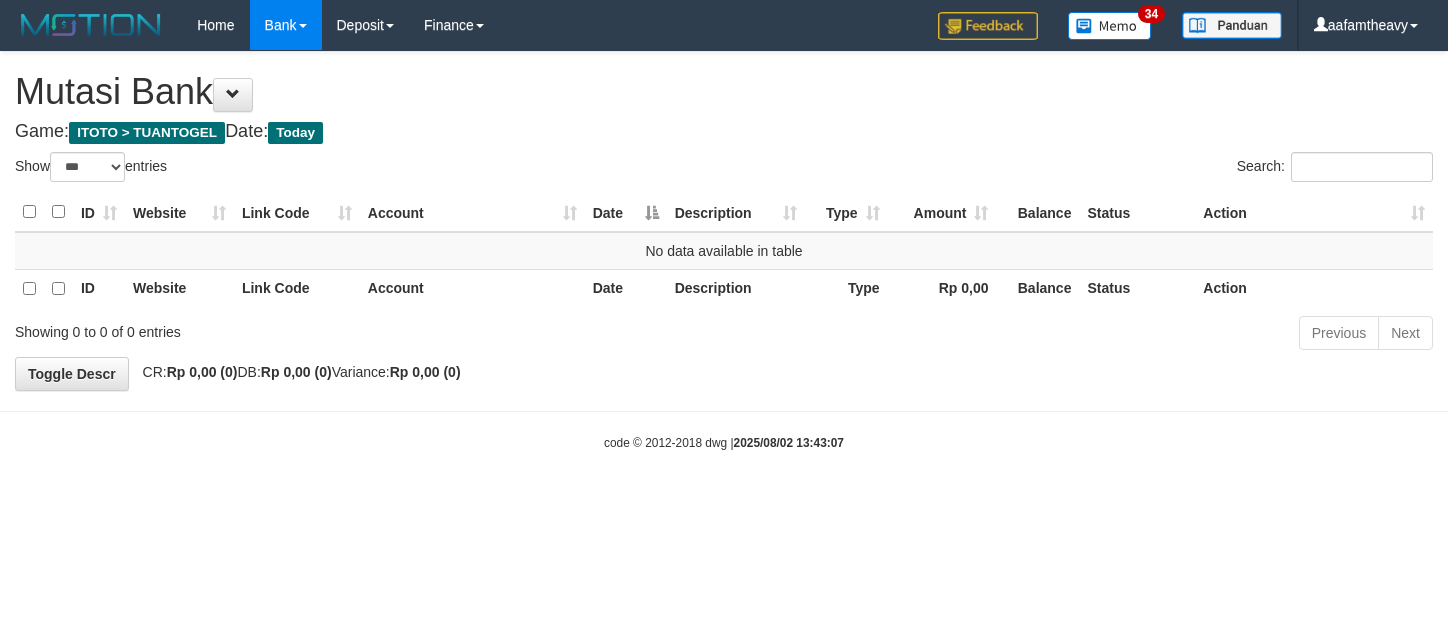 scroll, scrollTop: 0, scrollLeft: 0, axis: both 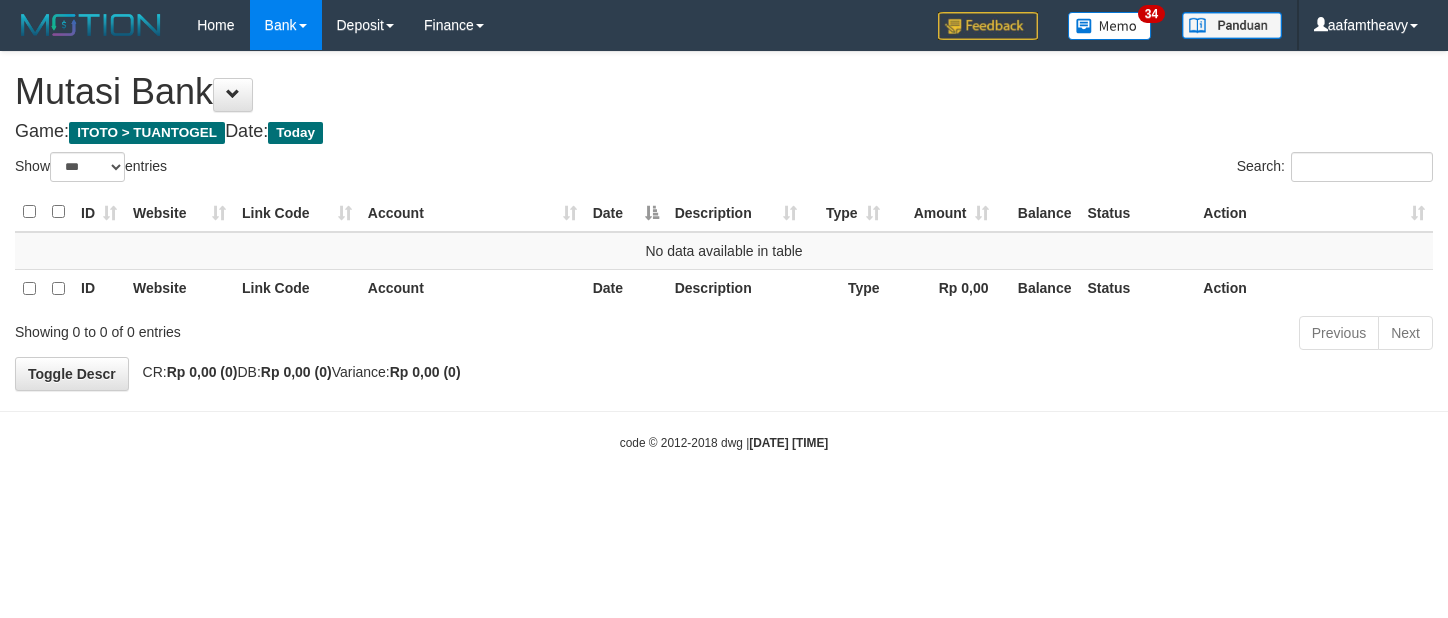 select on "***" 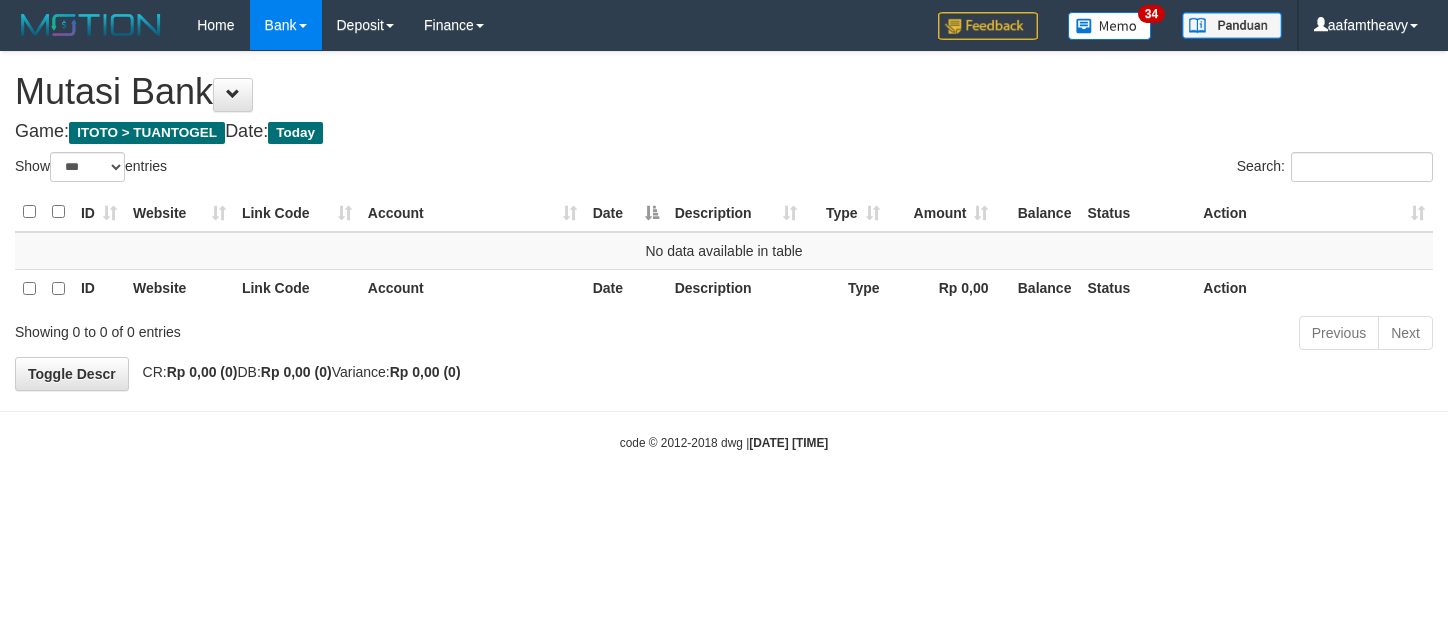 scroll, scrollTop: 0, scrollLeft: 0, axis: both 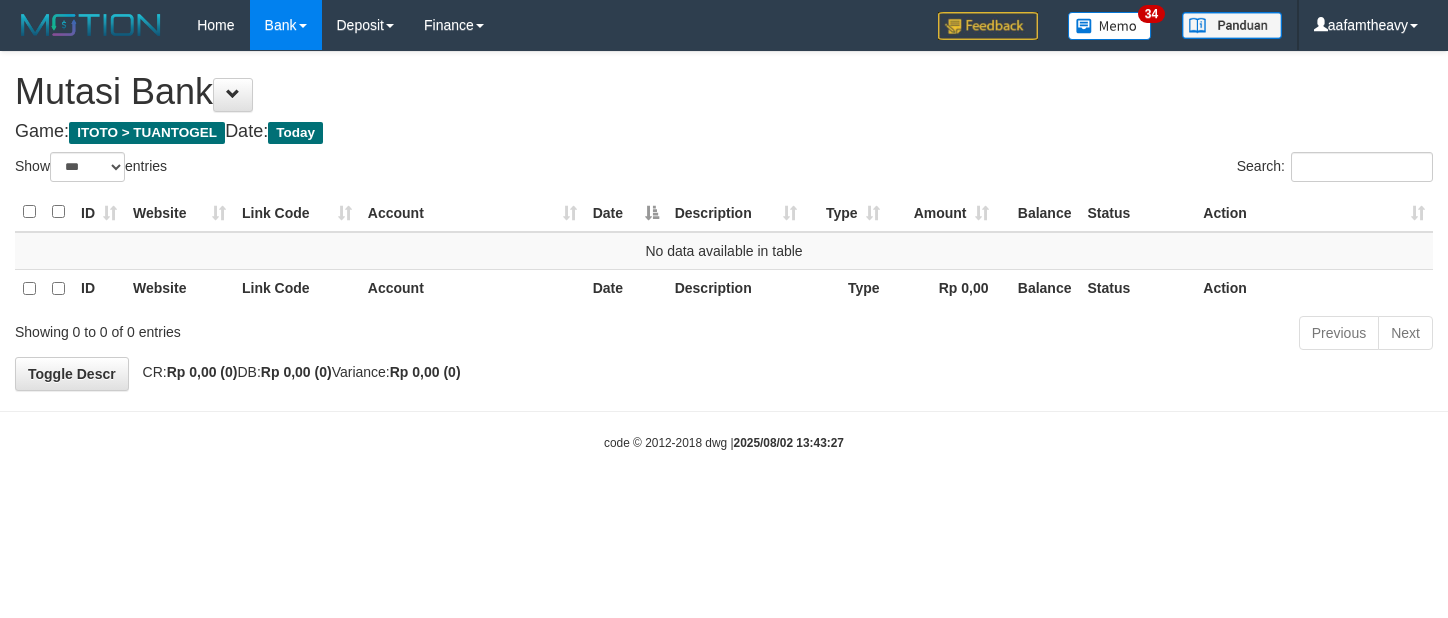 select on "***" 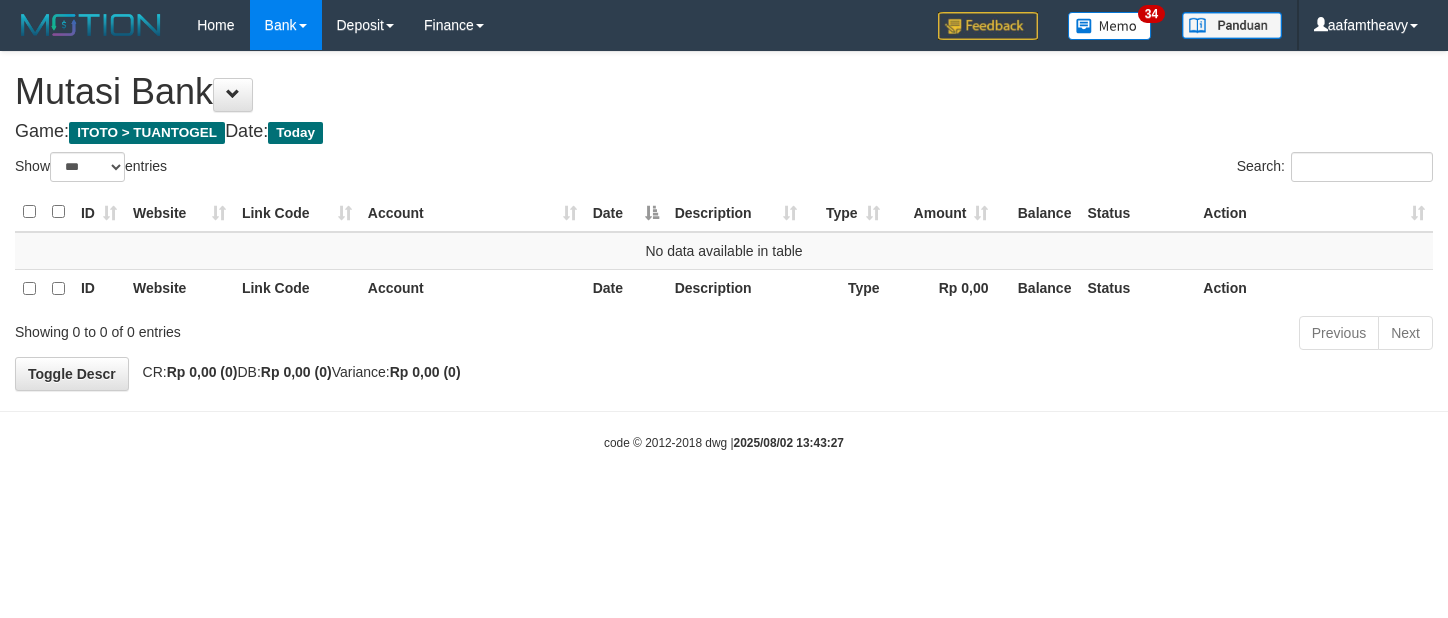 scroll, scrollTop: 0, scrollLeft: 0, axis: both 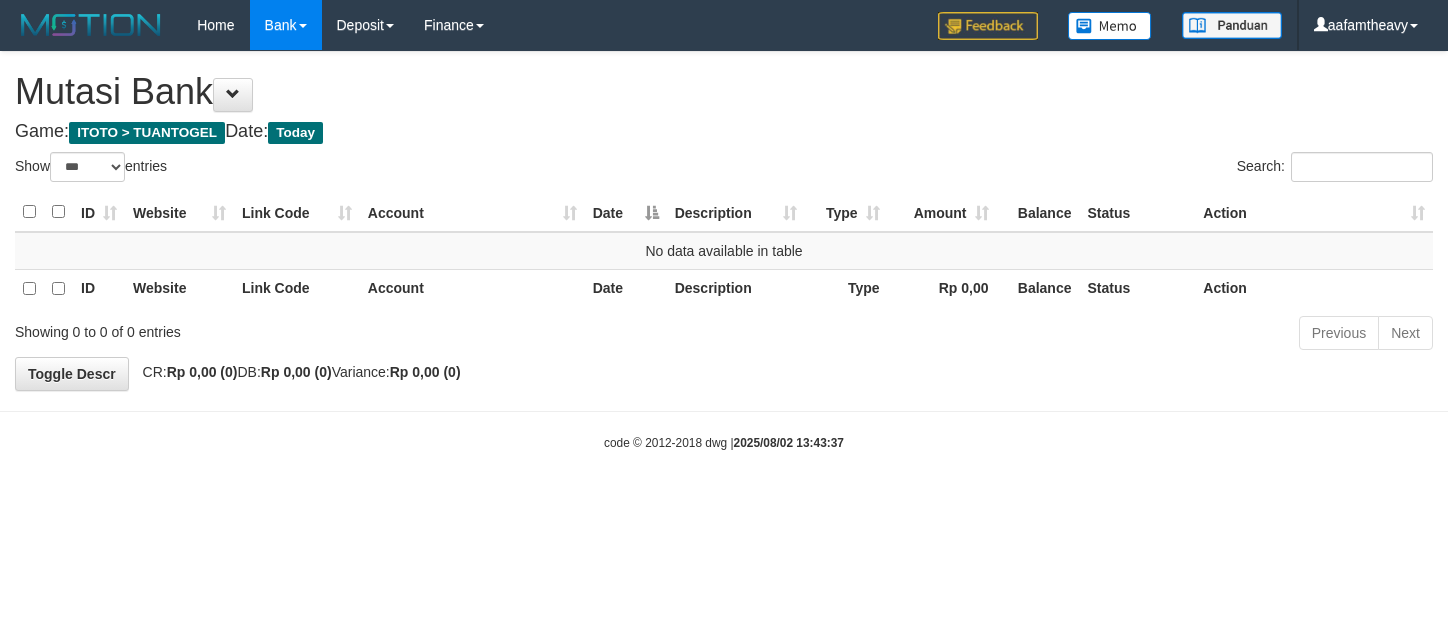 select on "***" 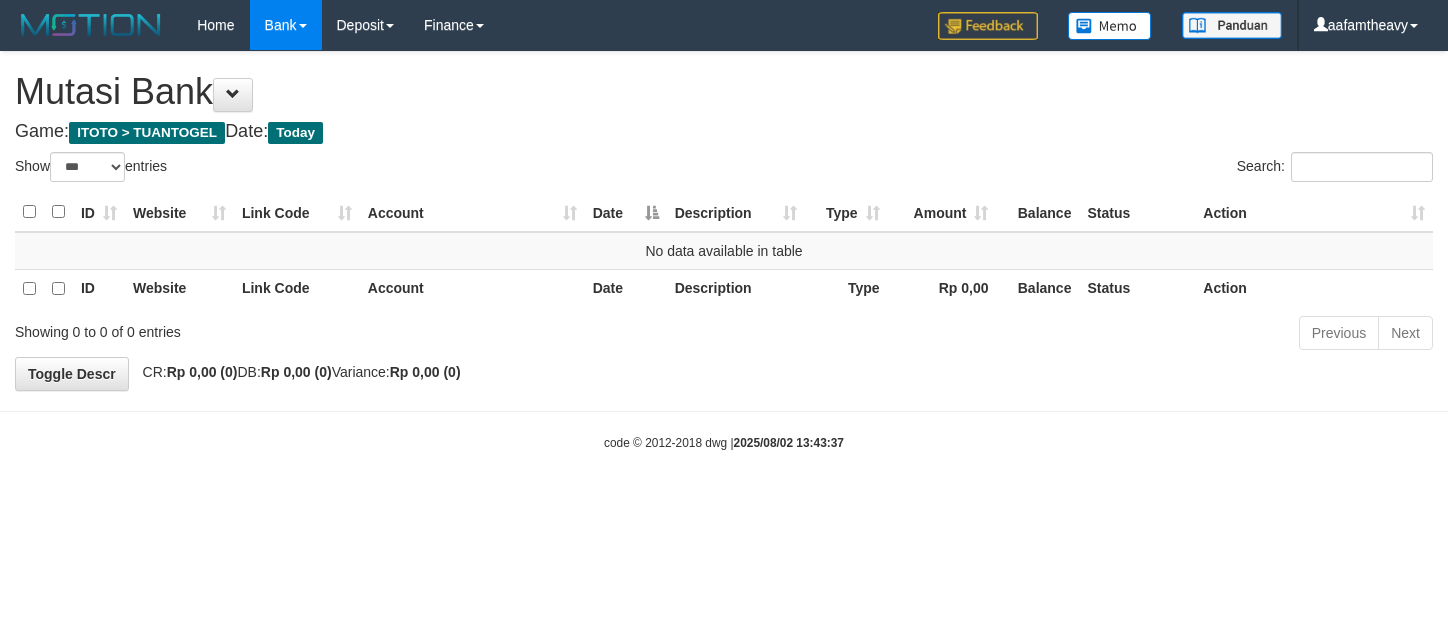 scroll, scrollTop: 0, scrollLeft: 0, axis: both 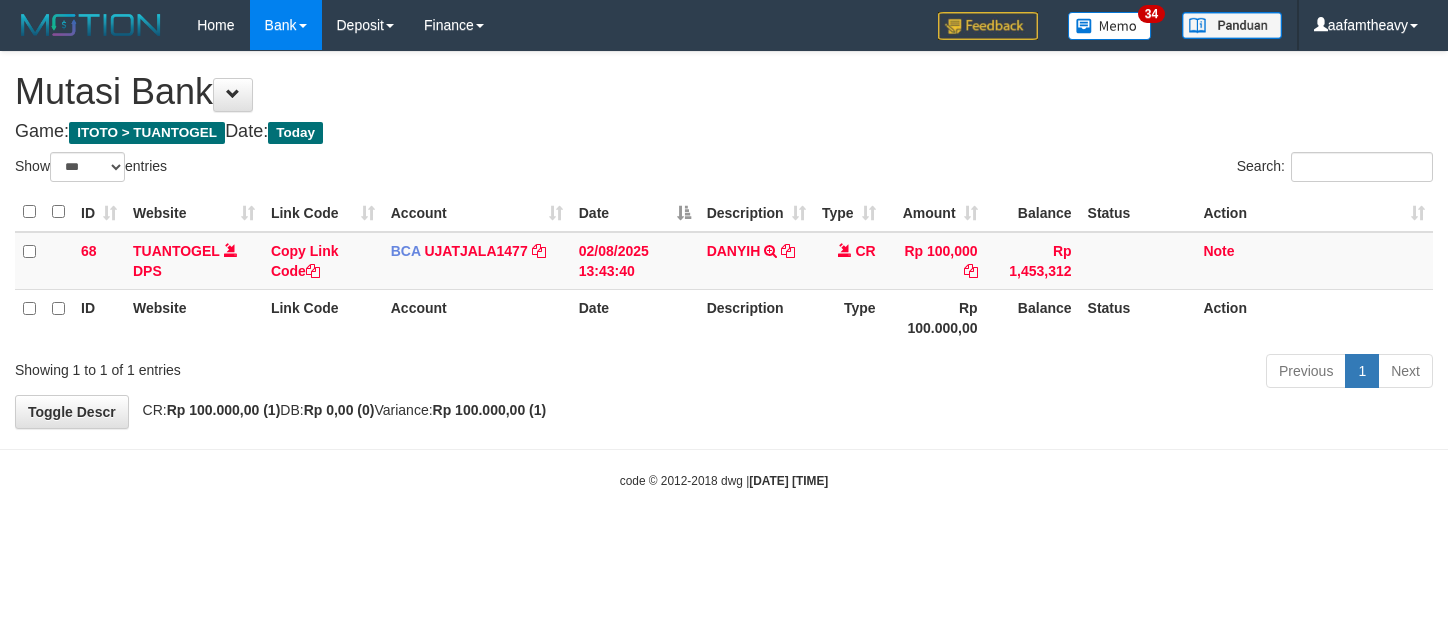 select on "***" 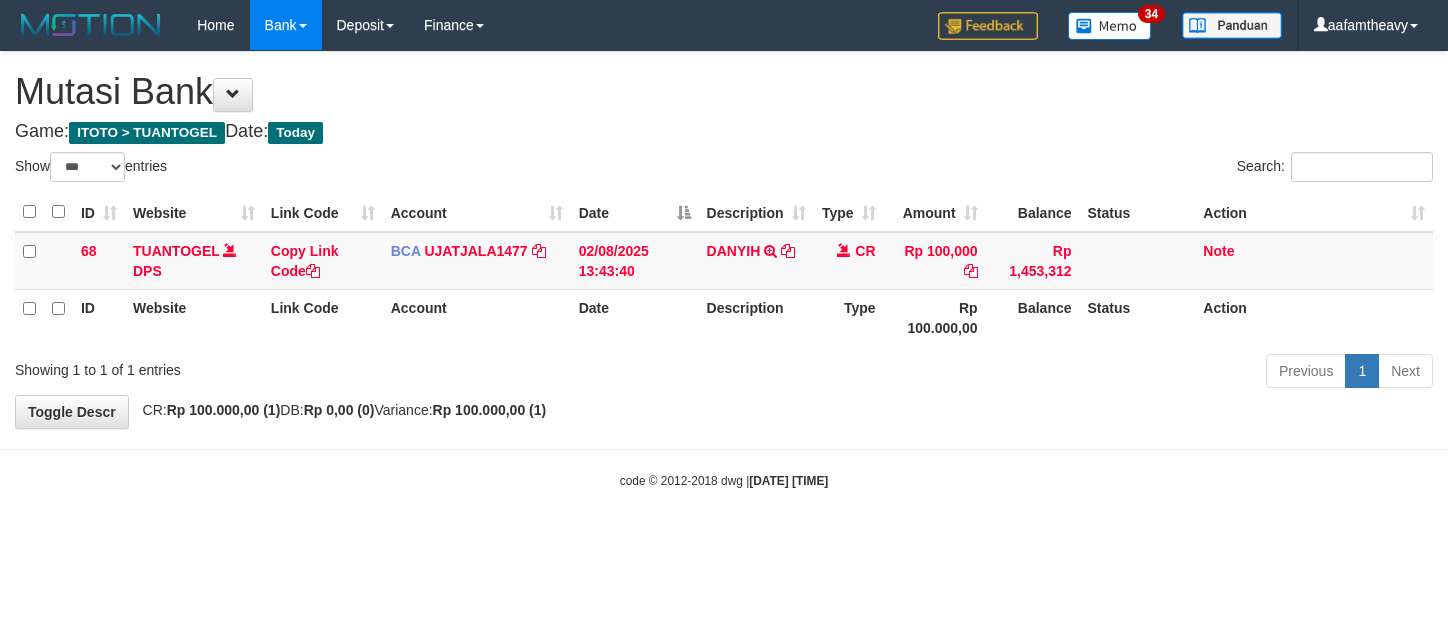 scroll, scrollTop: 0, scrollLeft: 0, axis: both 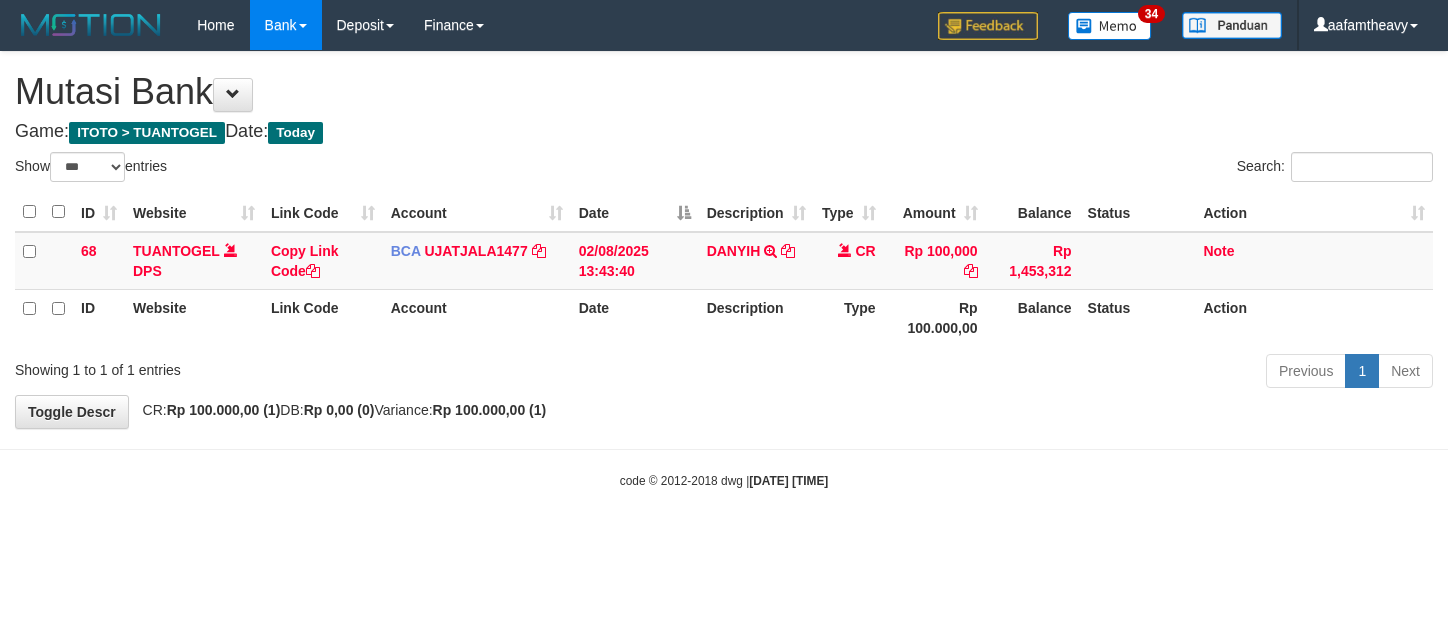 select on "***" 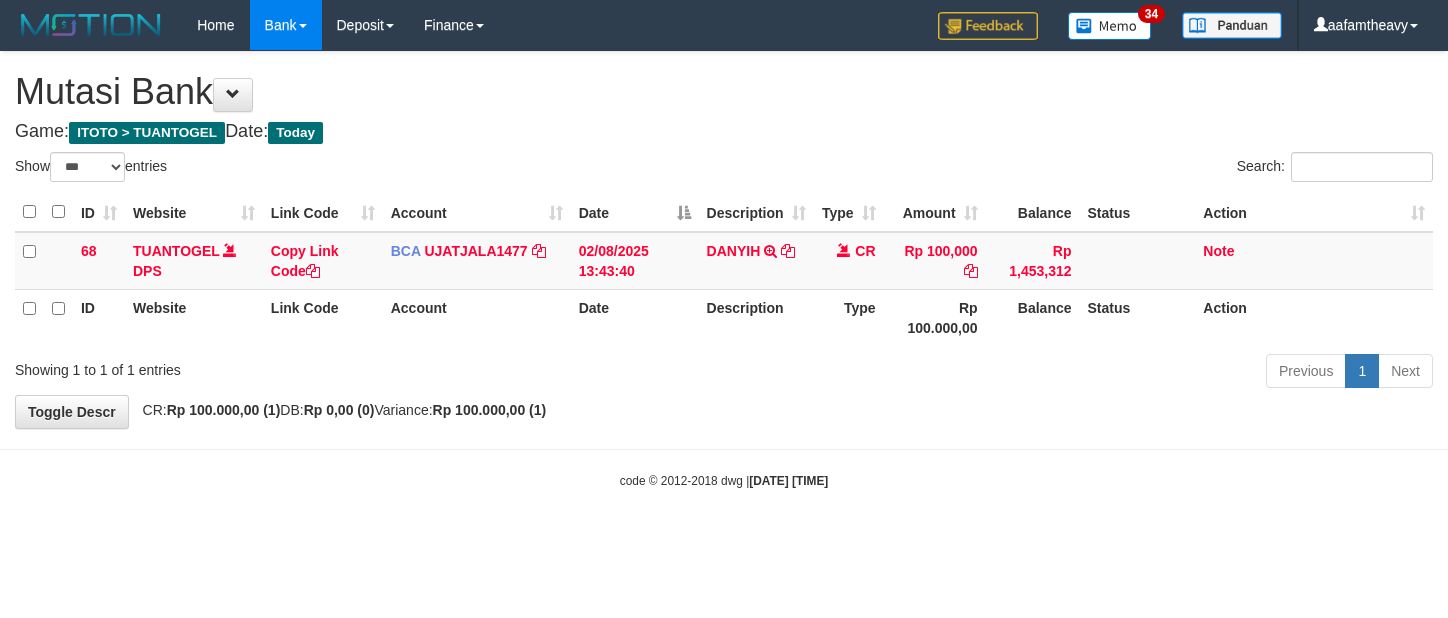 scroll, scrollTop: 0, scrollLeft: 0, axis: both 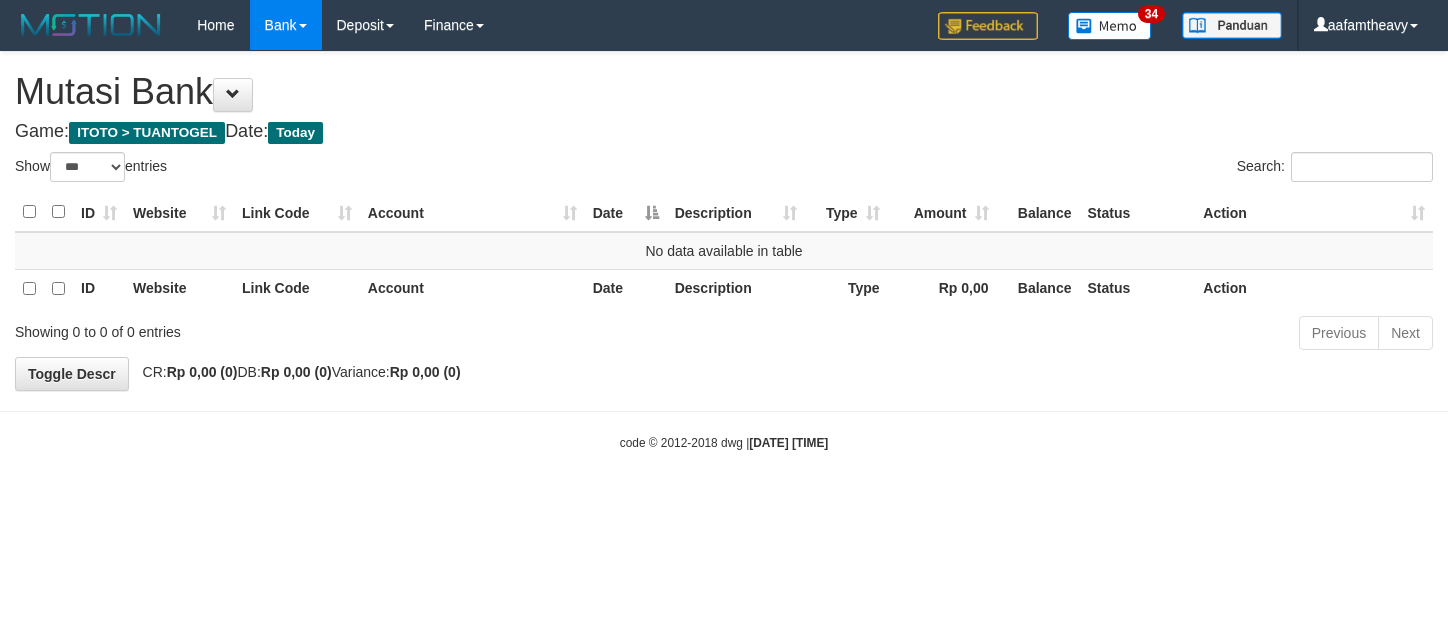 select on "***" 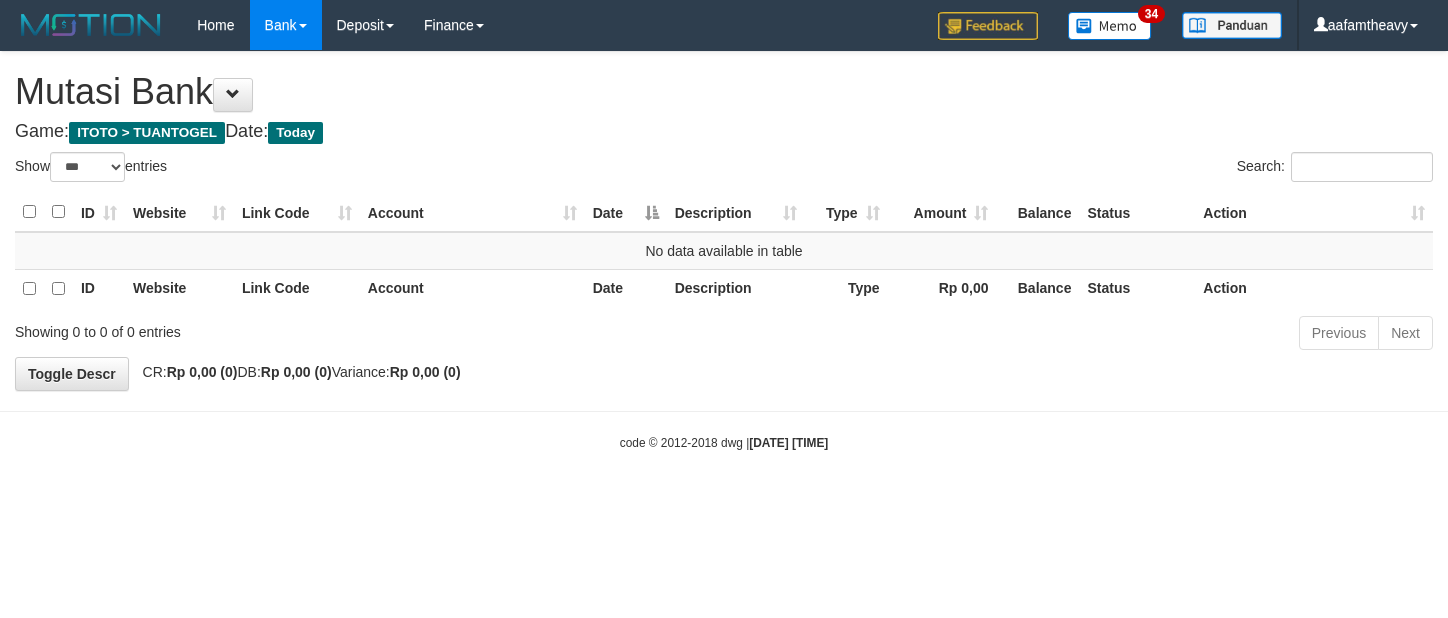 scroll, scrollTop: 0, scrollLeft: 0, axis: both 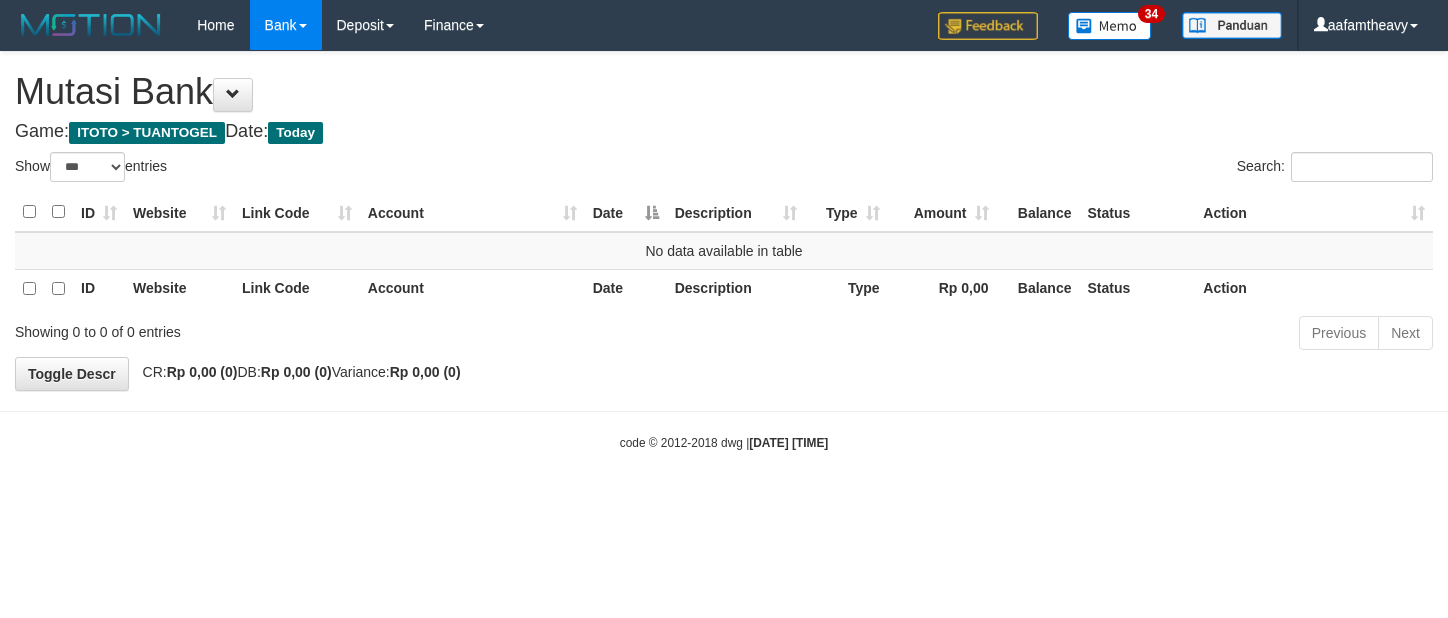 select on "***" 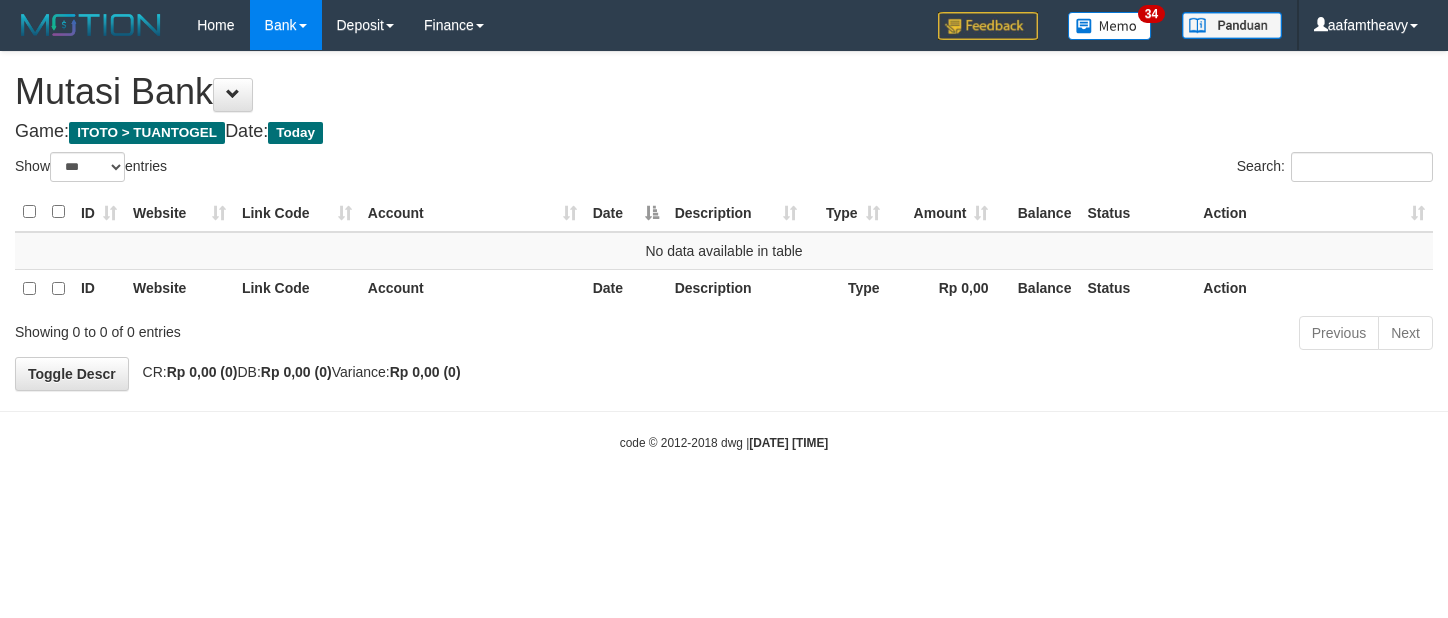 scroll, scrollTop: 0, scrollLeft: 0, axis: both 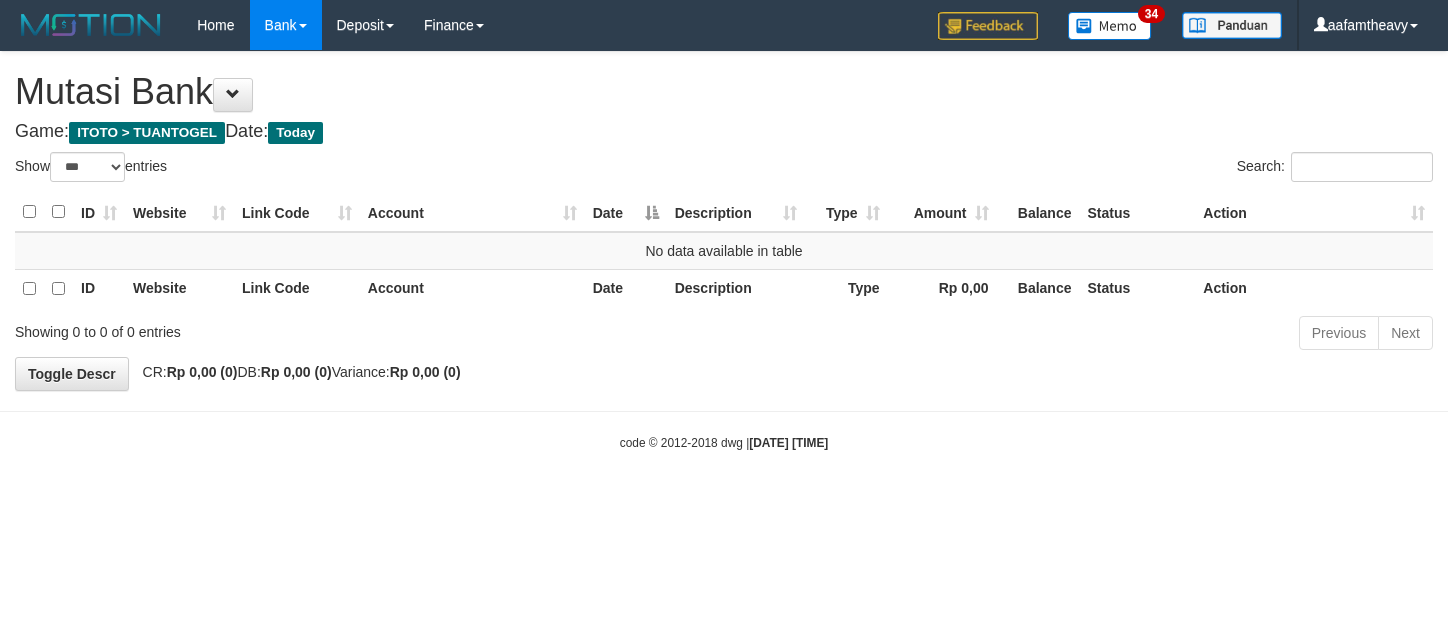 select on "***" 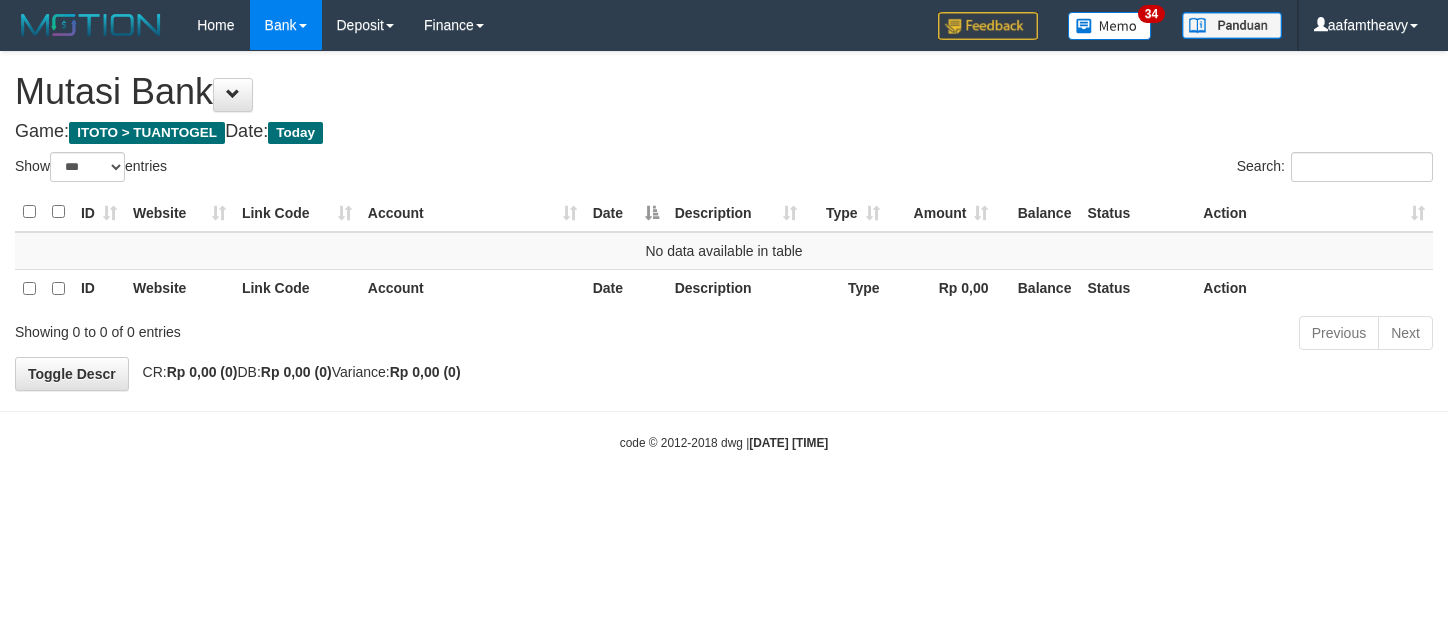 scroll, scrollTop: 0, scrollLeft: 0, axis: both 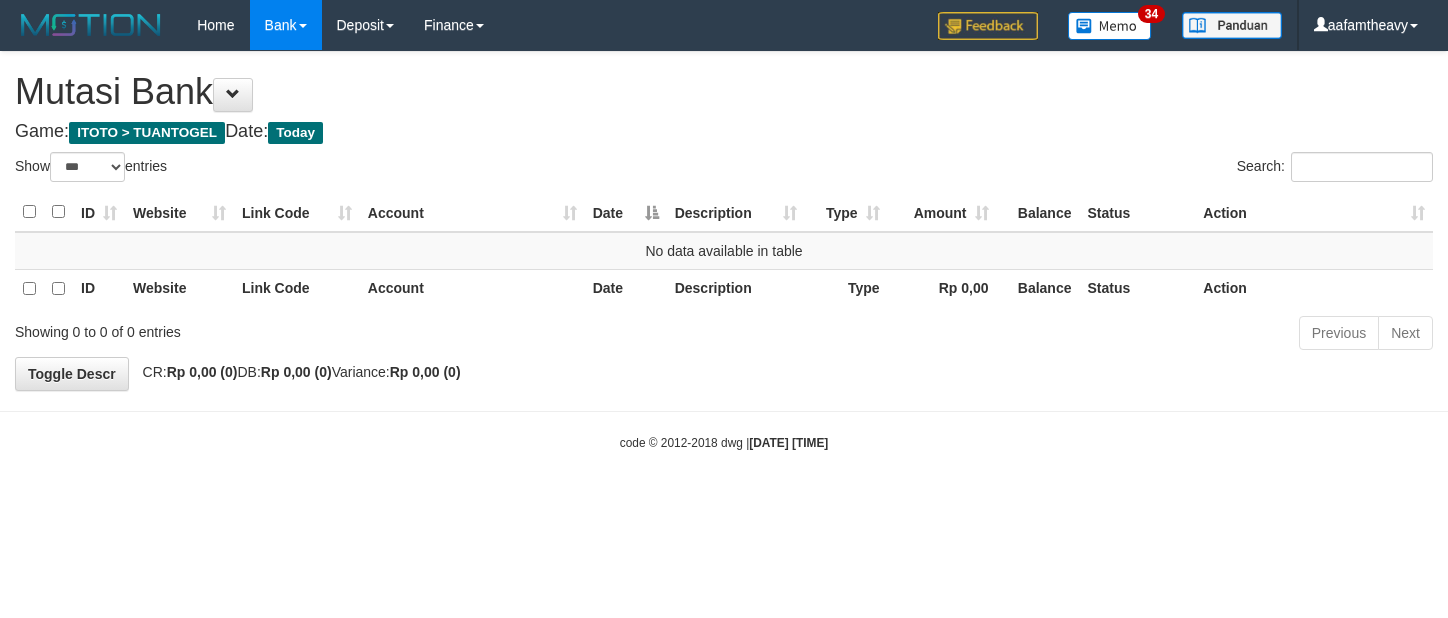 select on "***" 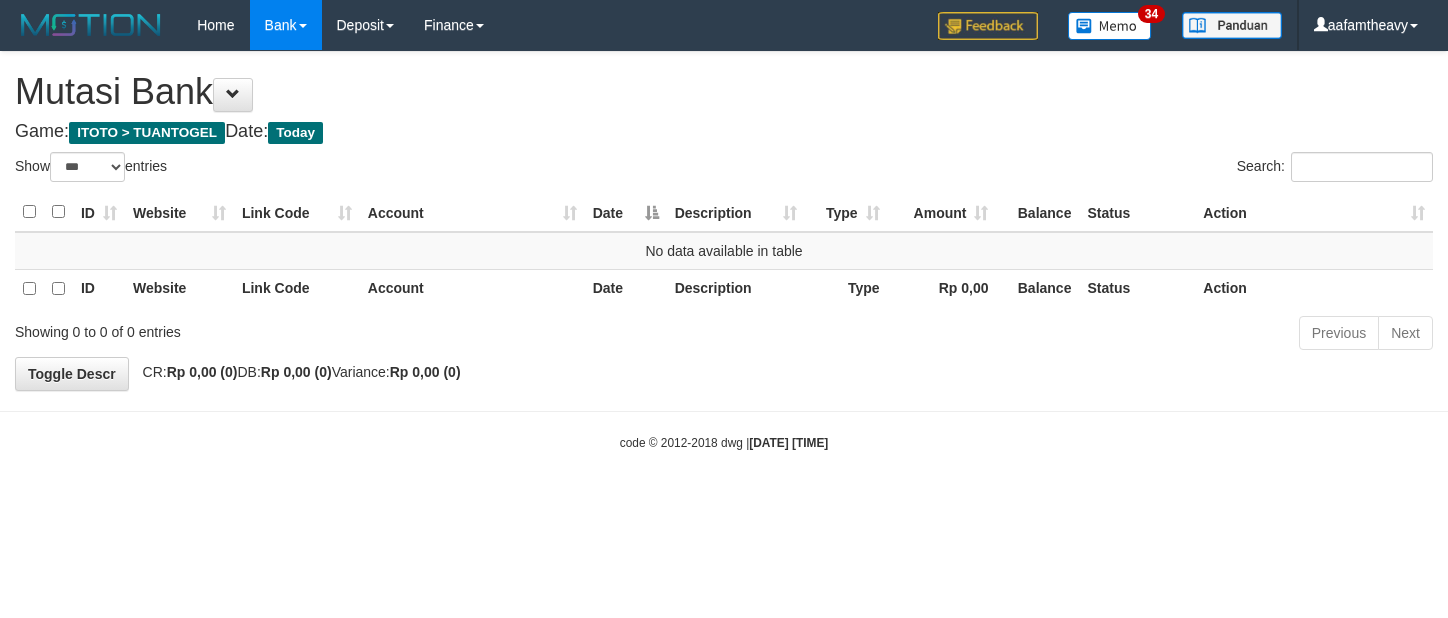 scroll, scrollTop: 0, scrollLeft: 0, axis: both 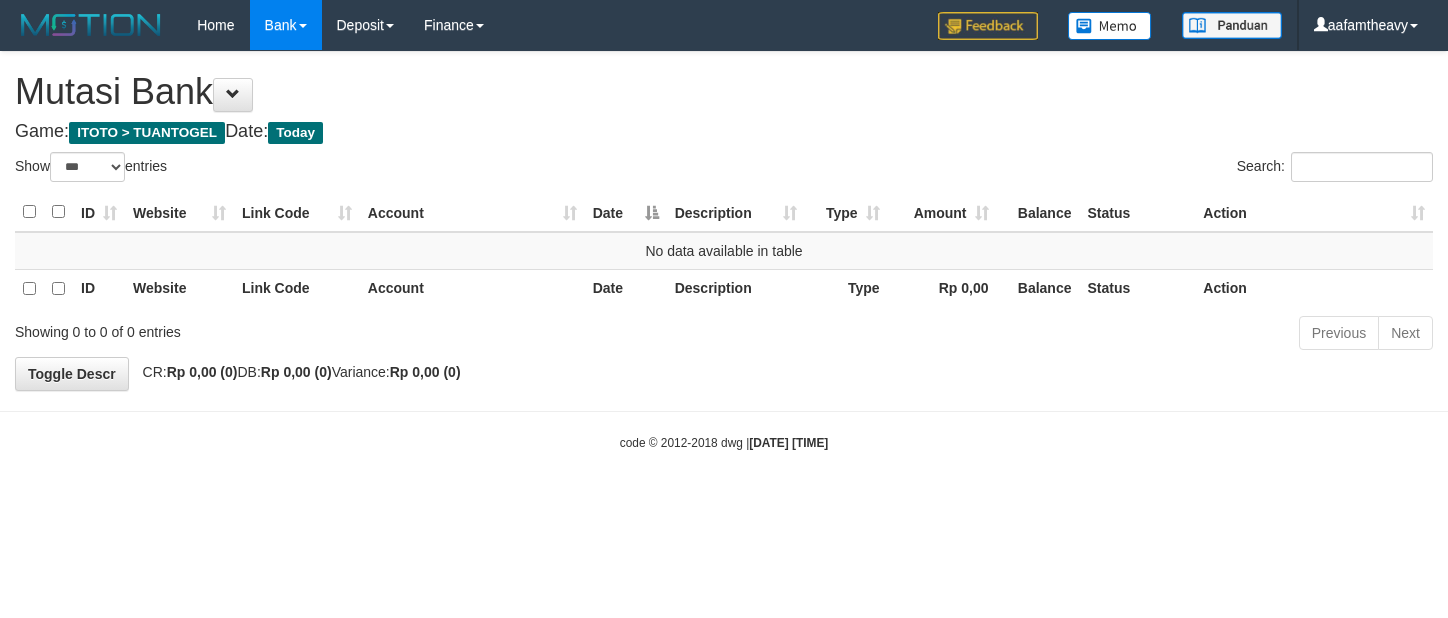 select on "***" 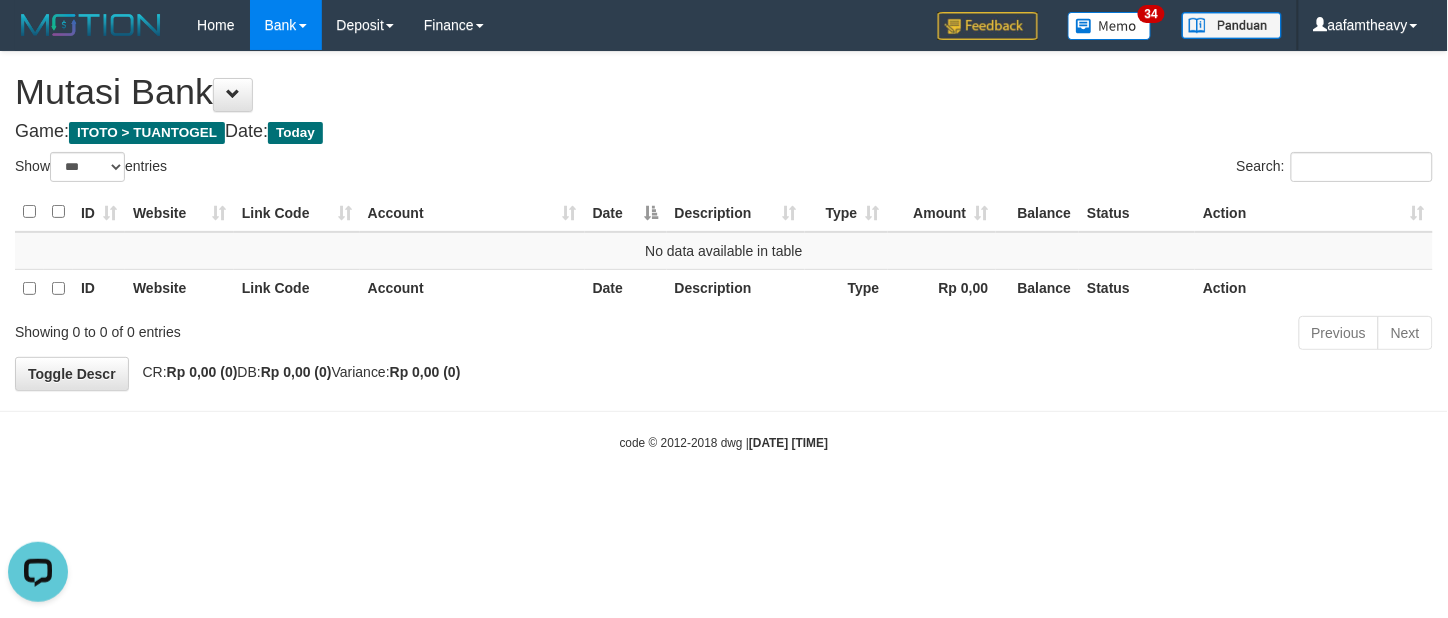 scroll, scrollTop: 0, scrollLeft: 0, axis: both 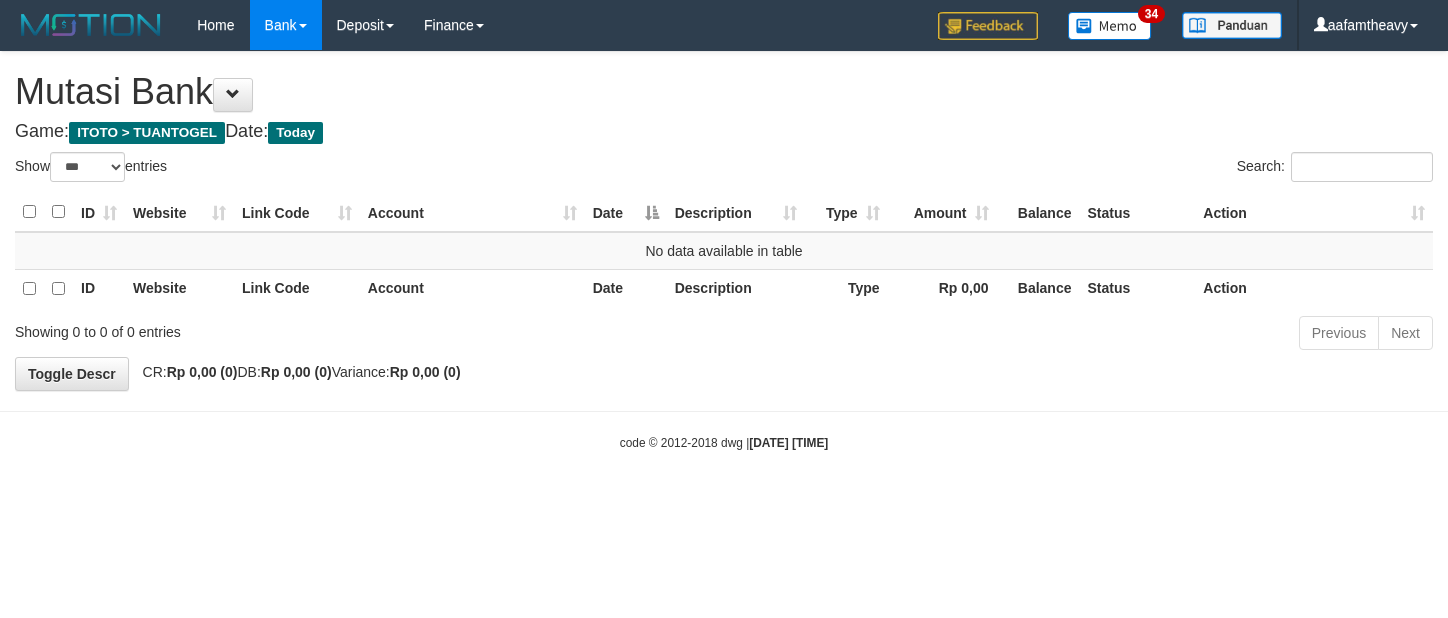 select on "***" 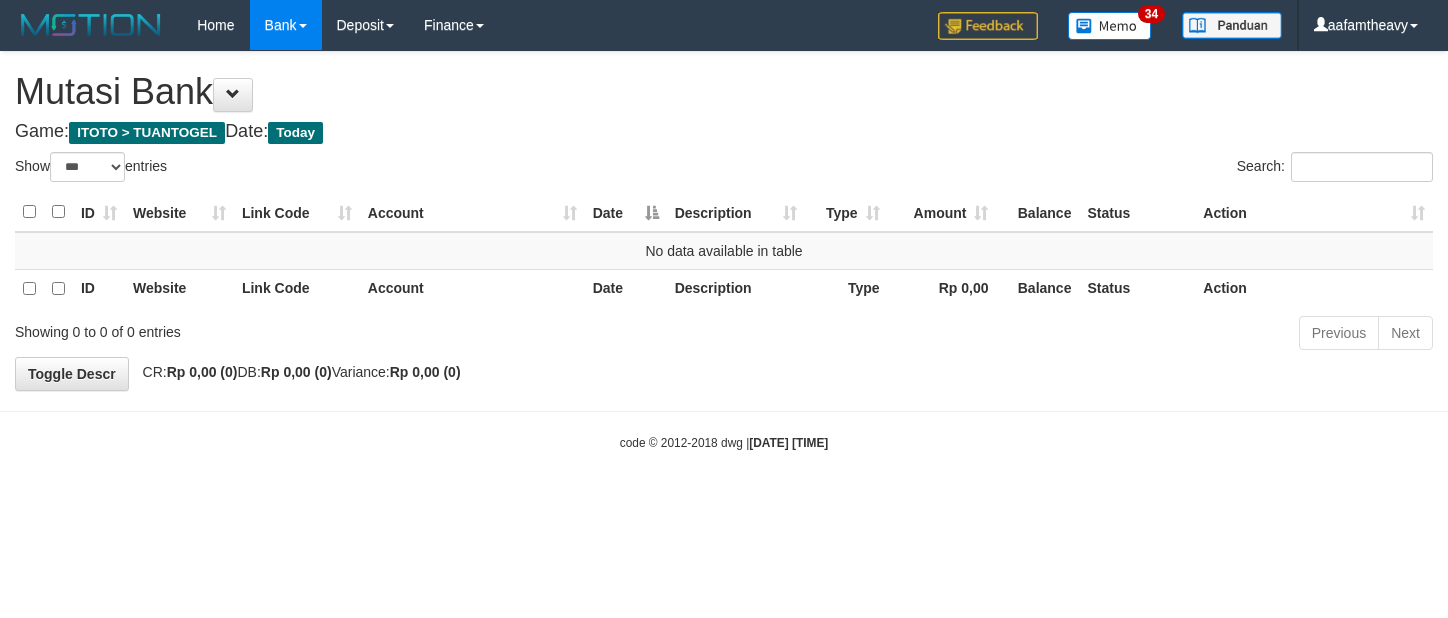 scroll, scrollTop: 0, scrollLeft: 0, axis: both 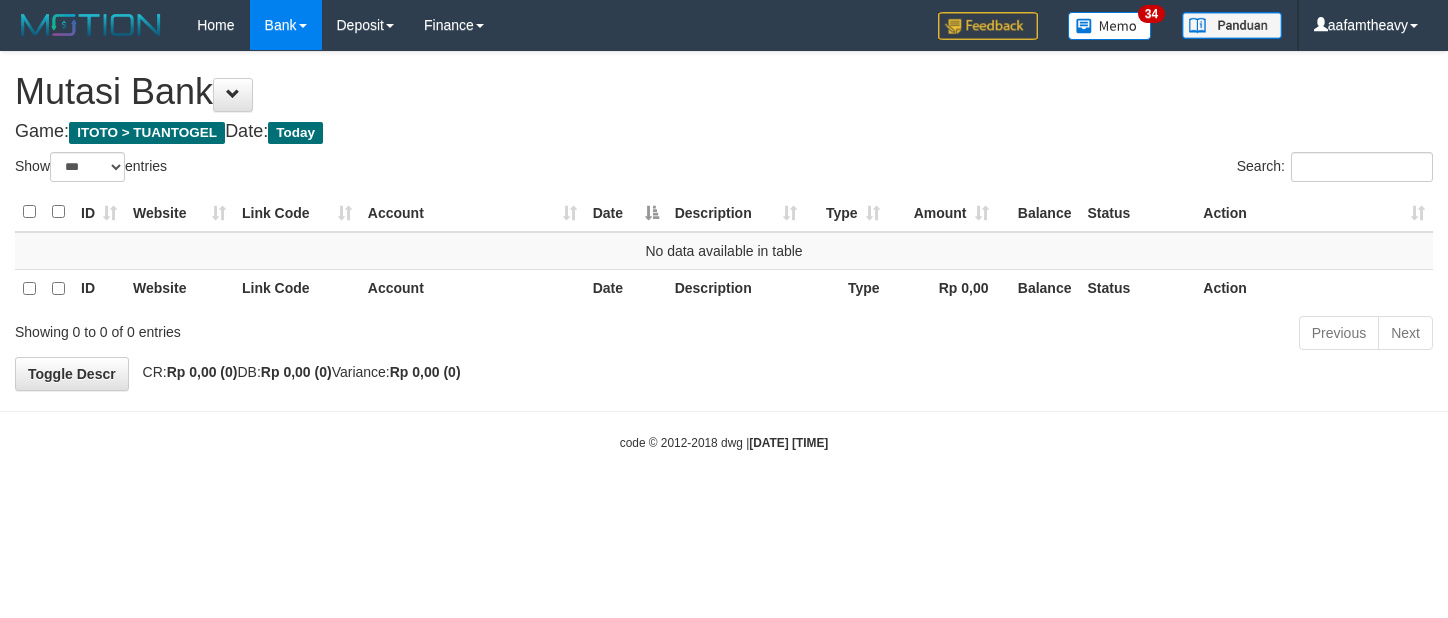 select on "***" 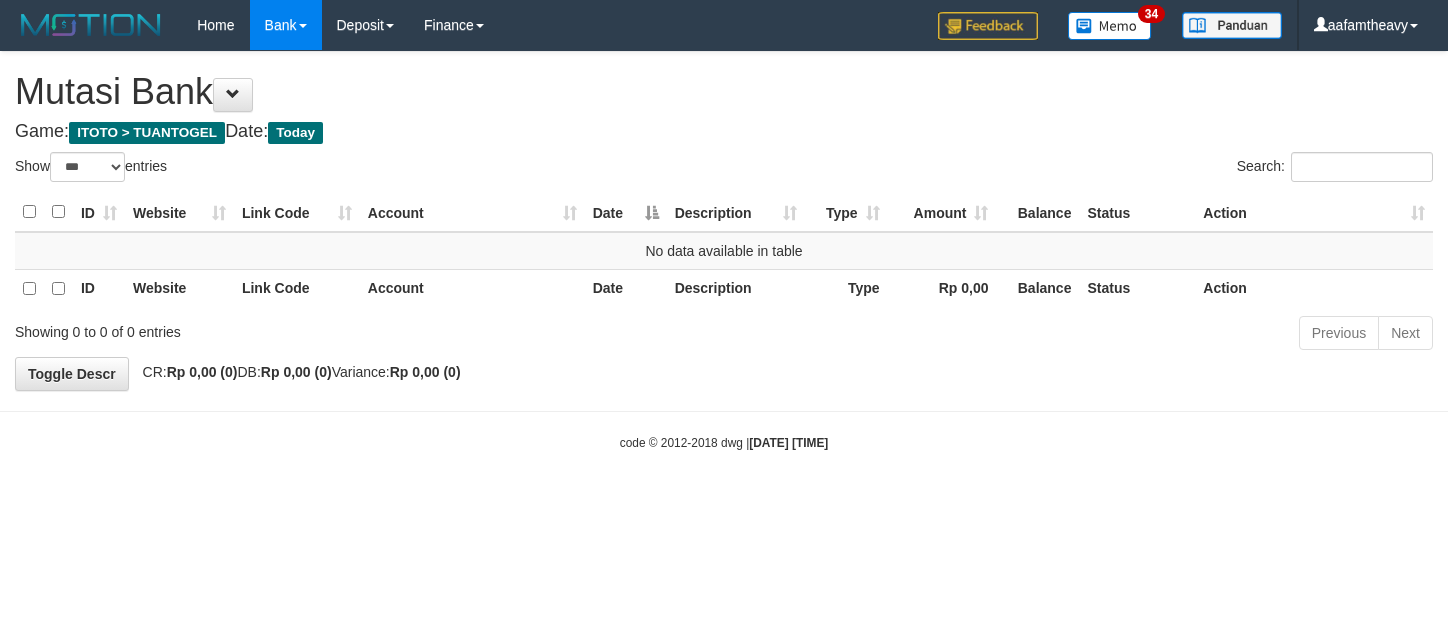 scroll, scrollTop: 0, scrollLeft: 0, axis: both 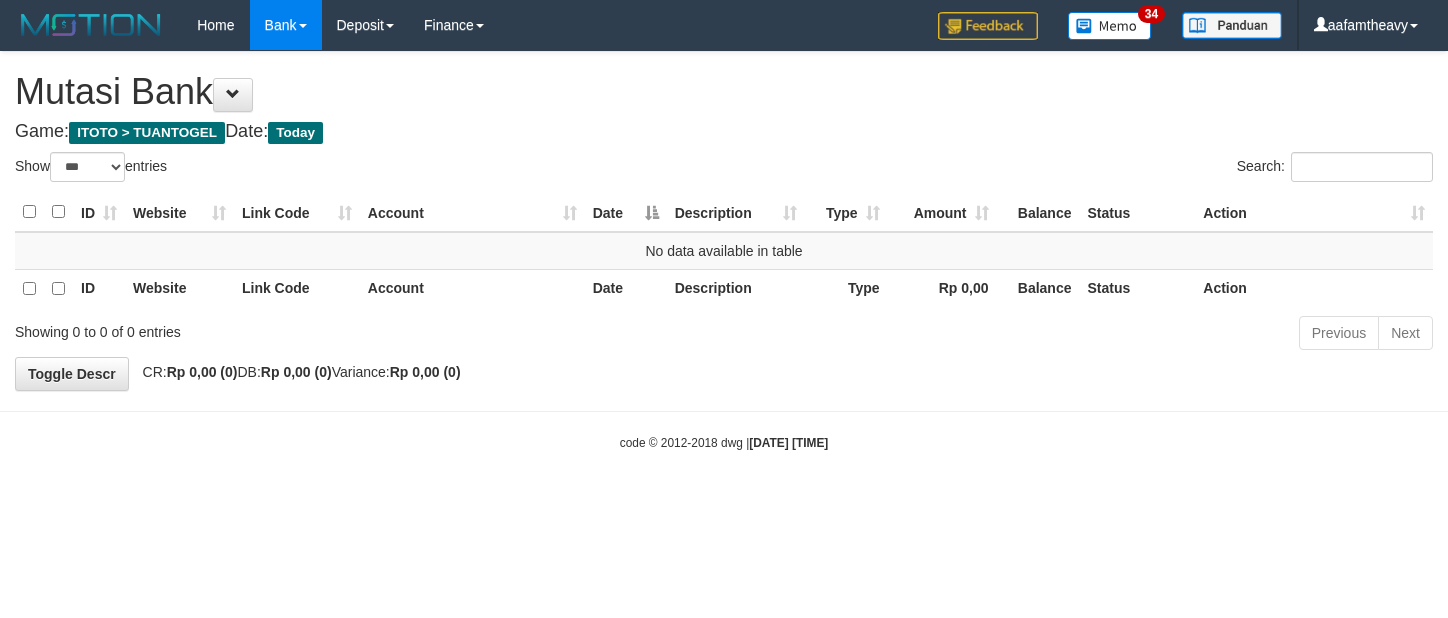 select on "***" 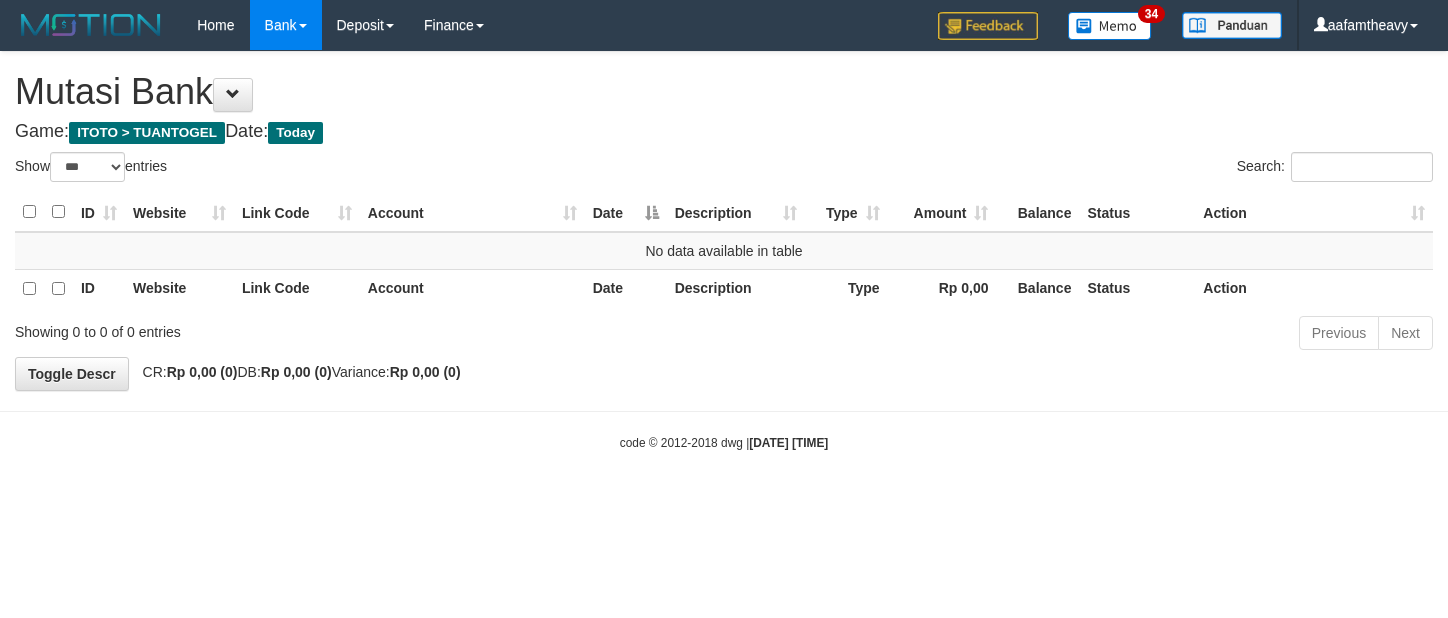 scroll, scrollTop: 0, scrollLeft: 0, axis: both 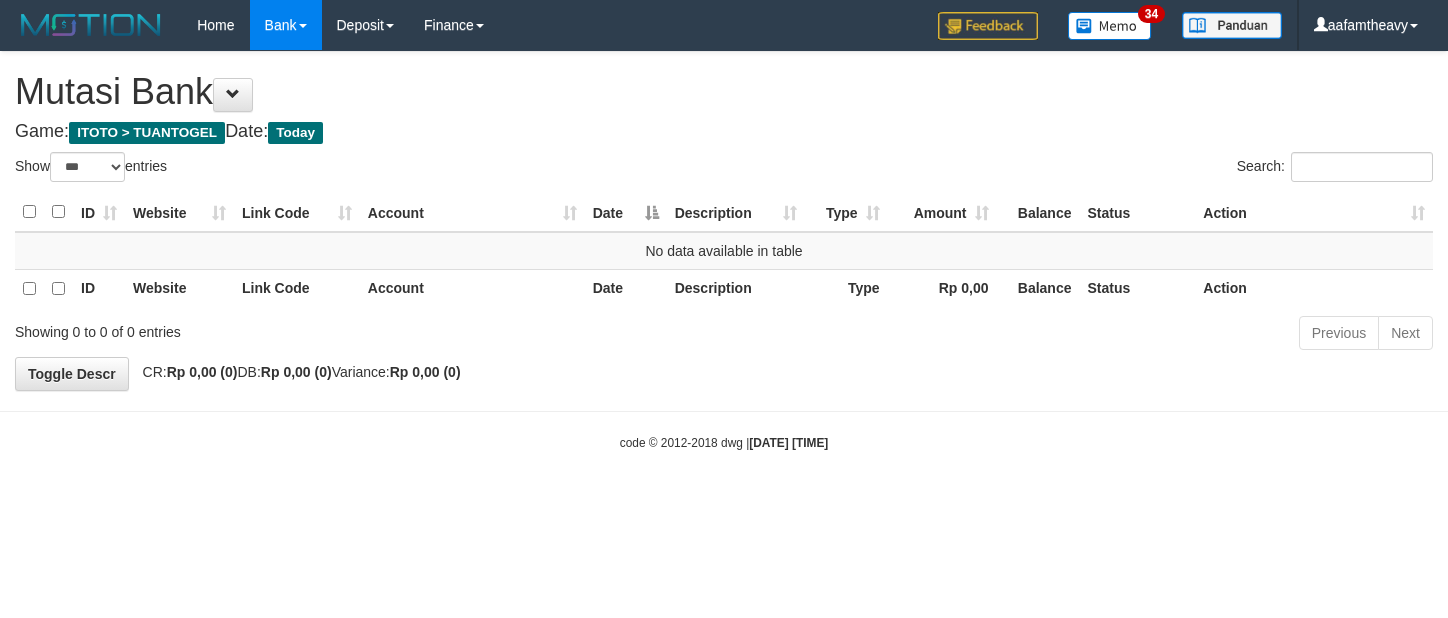 select on "***" 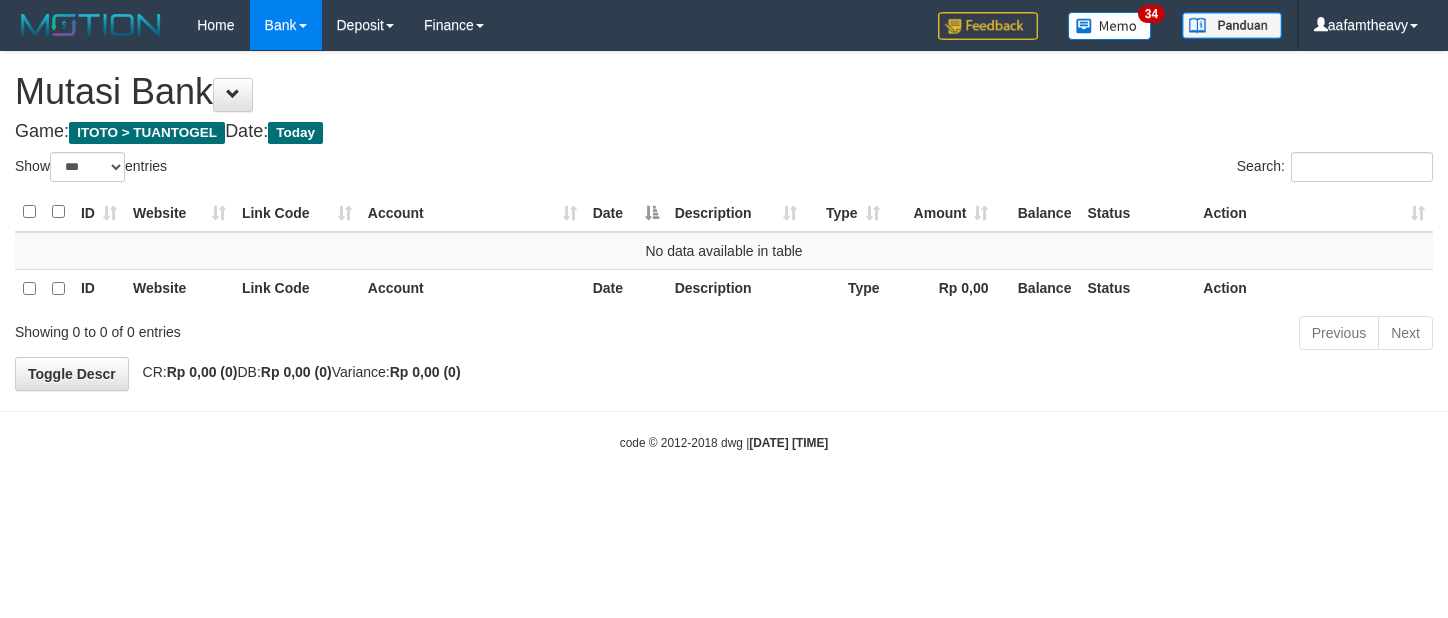 scroll, scrollTop: 0, scrollLeft: 0, axis: both 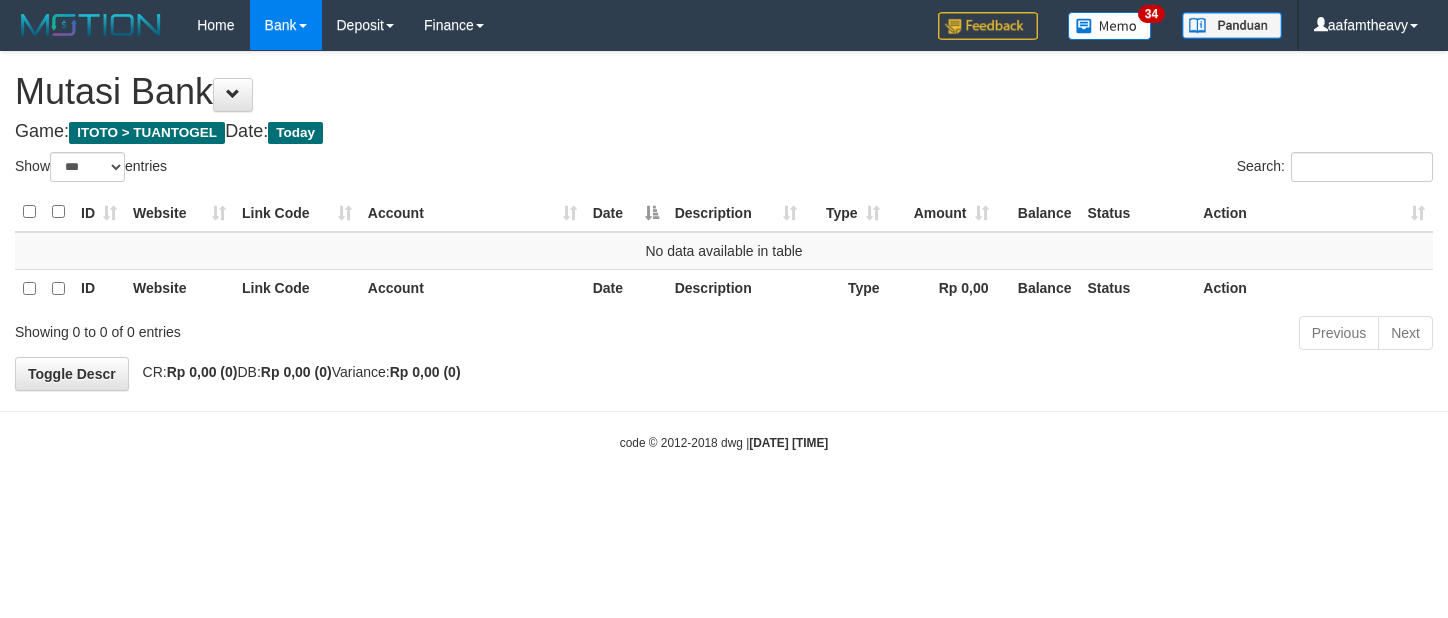 select on "***" 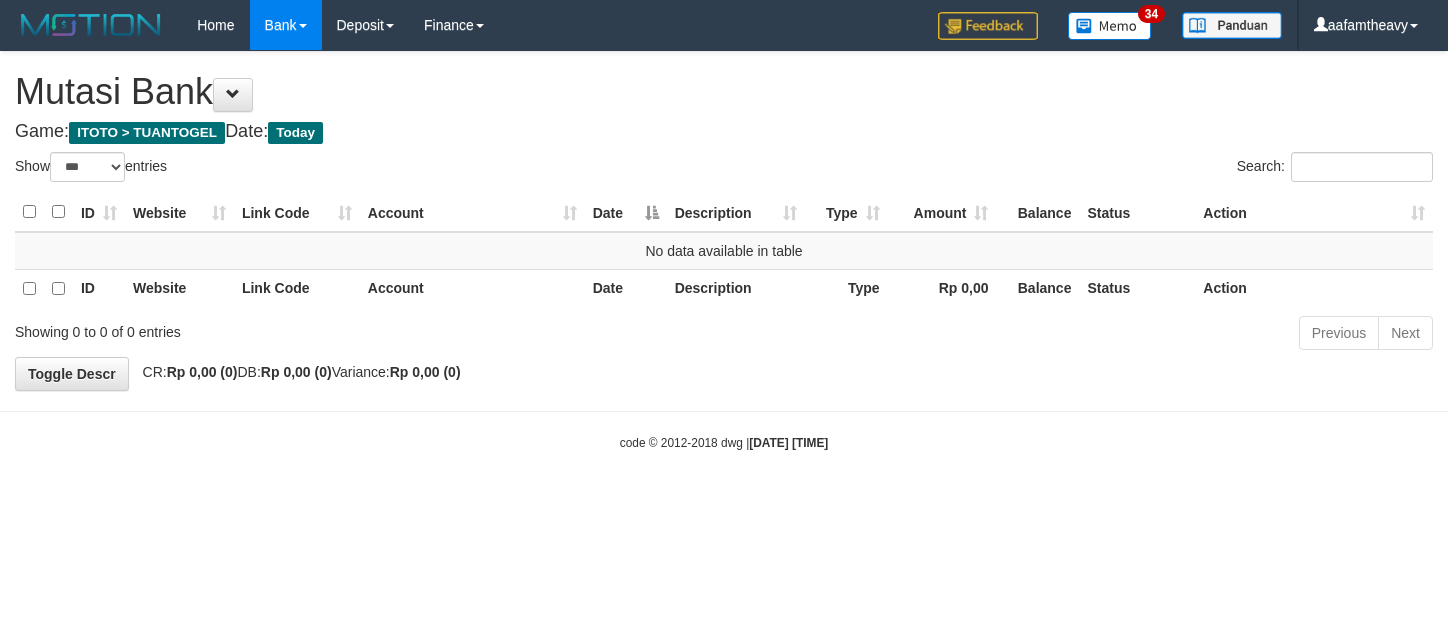 scroll, scrollTop: 0, scrollLeft: 0, axis: both 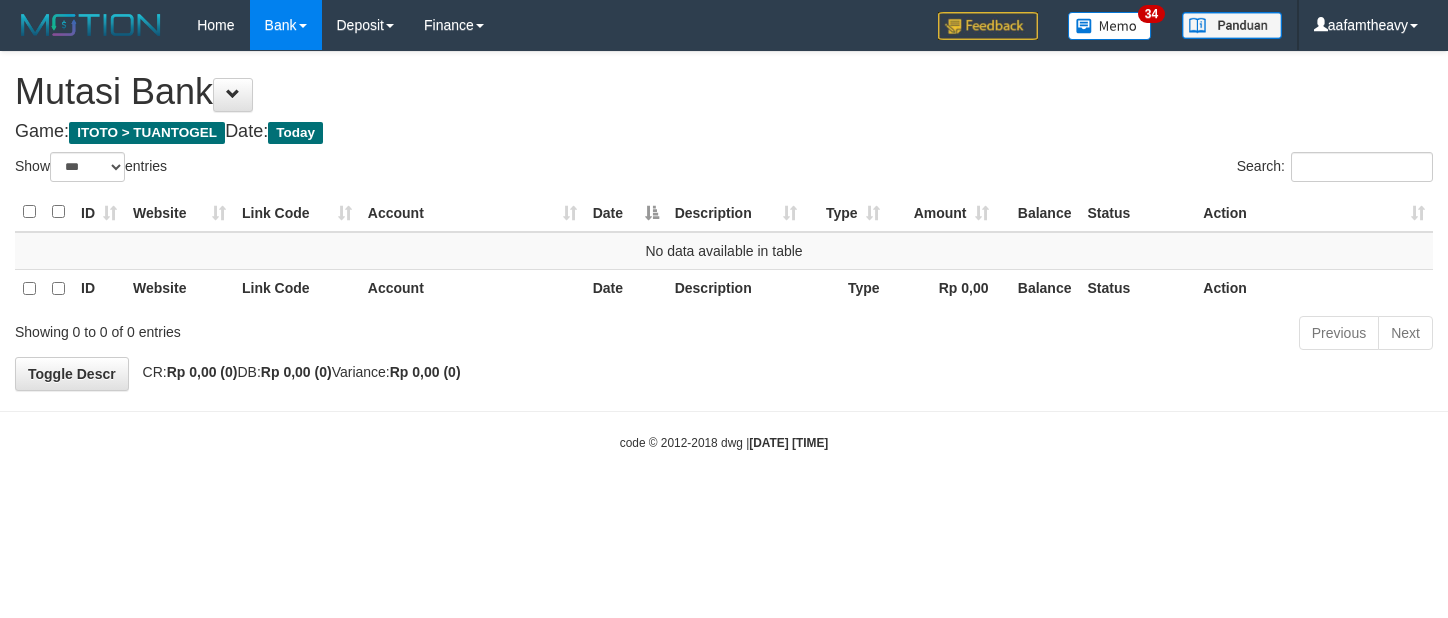 select on "***" 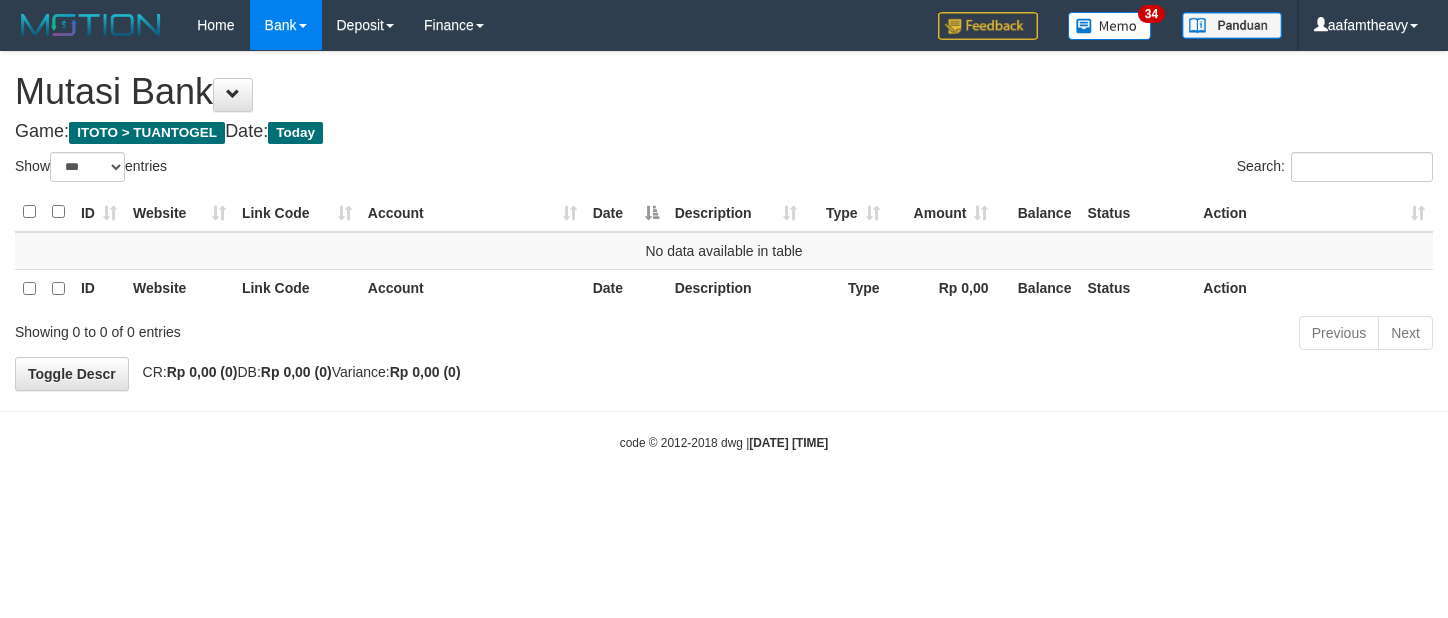 scroll, scrollTop: 0, scrollLeft: 0, axis: both 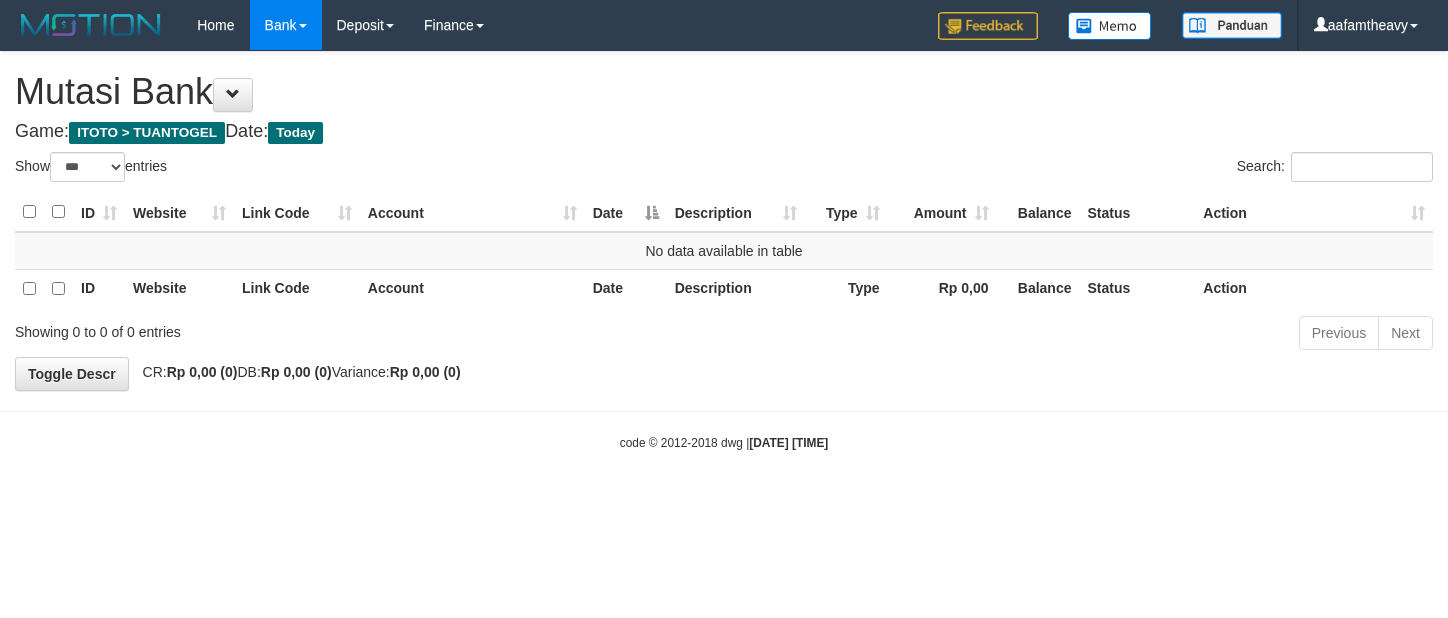 select on "***" 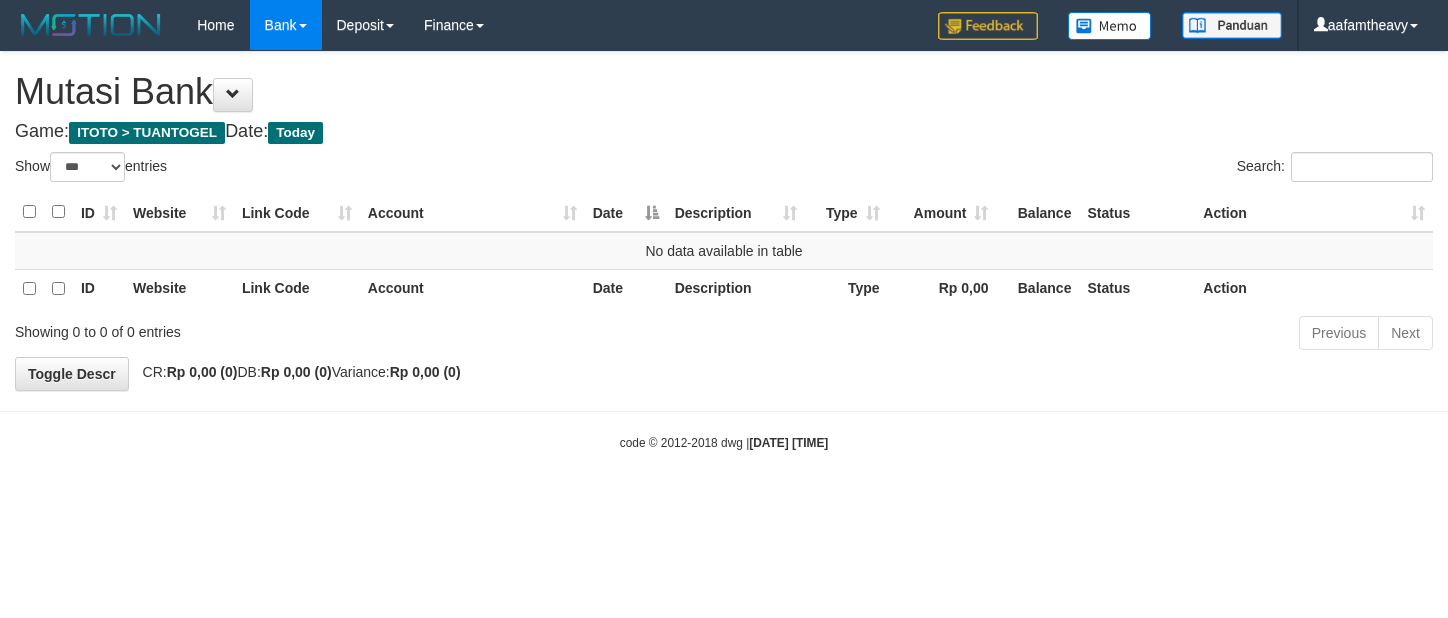 scroll, scrollTop: 0, scrollLeft: 0, axis: both 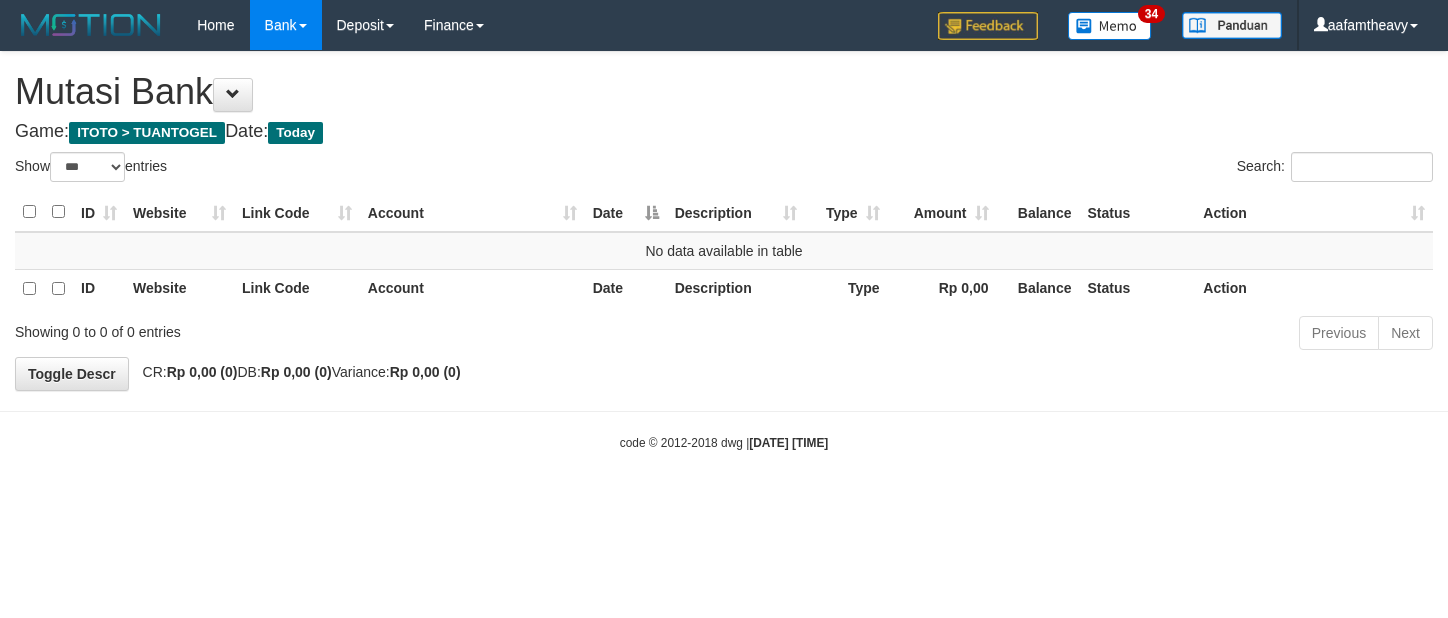 select on "***" 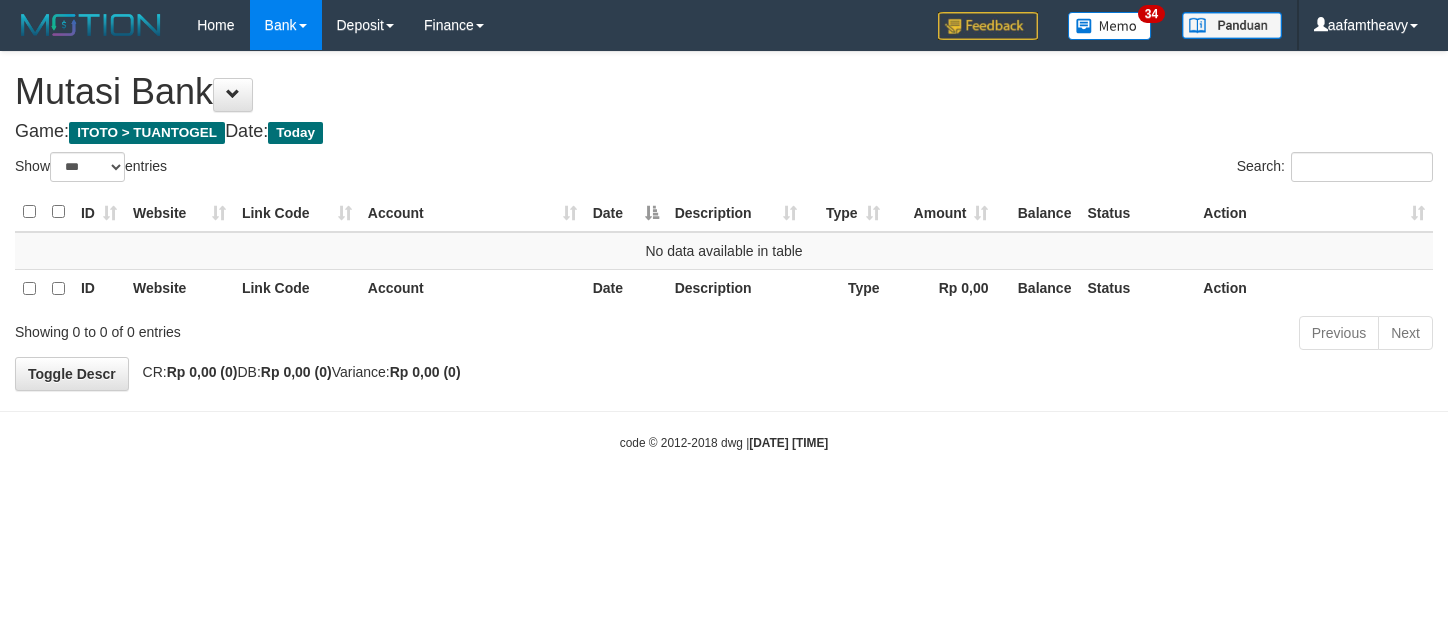 scroll, scrollTop: 0, scrollLeft: 0, axis: both 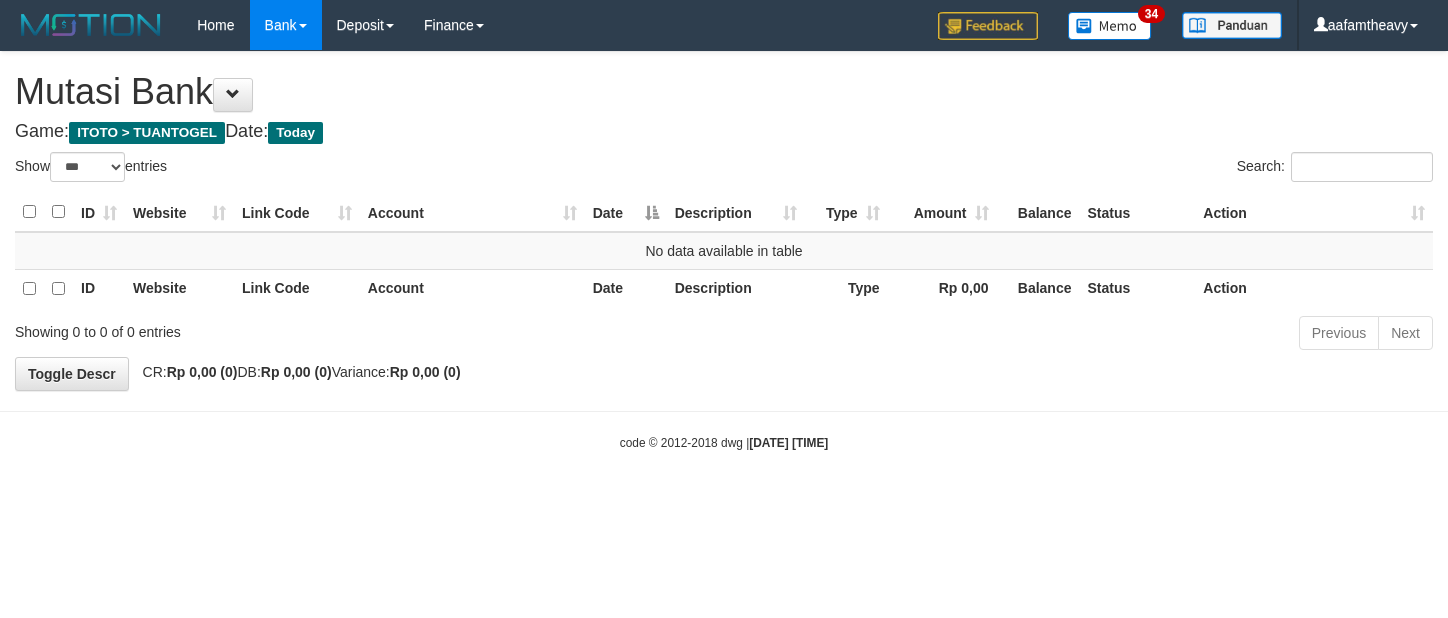 select on "***" 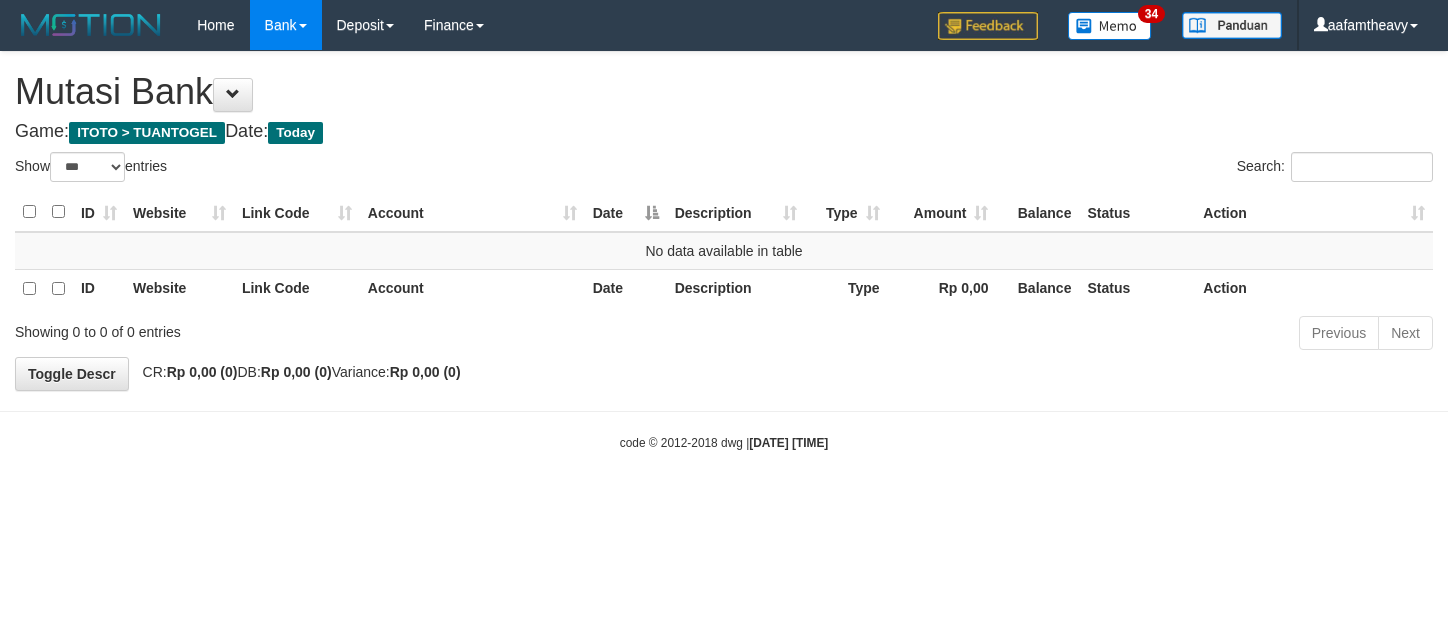 scroll, scrollTop: 0, scrollLeft: 0, axis: both 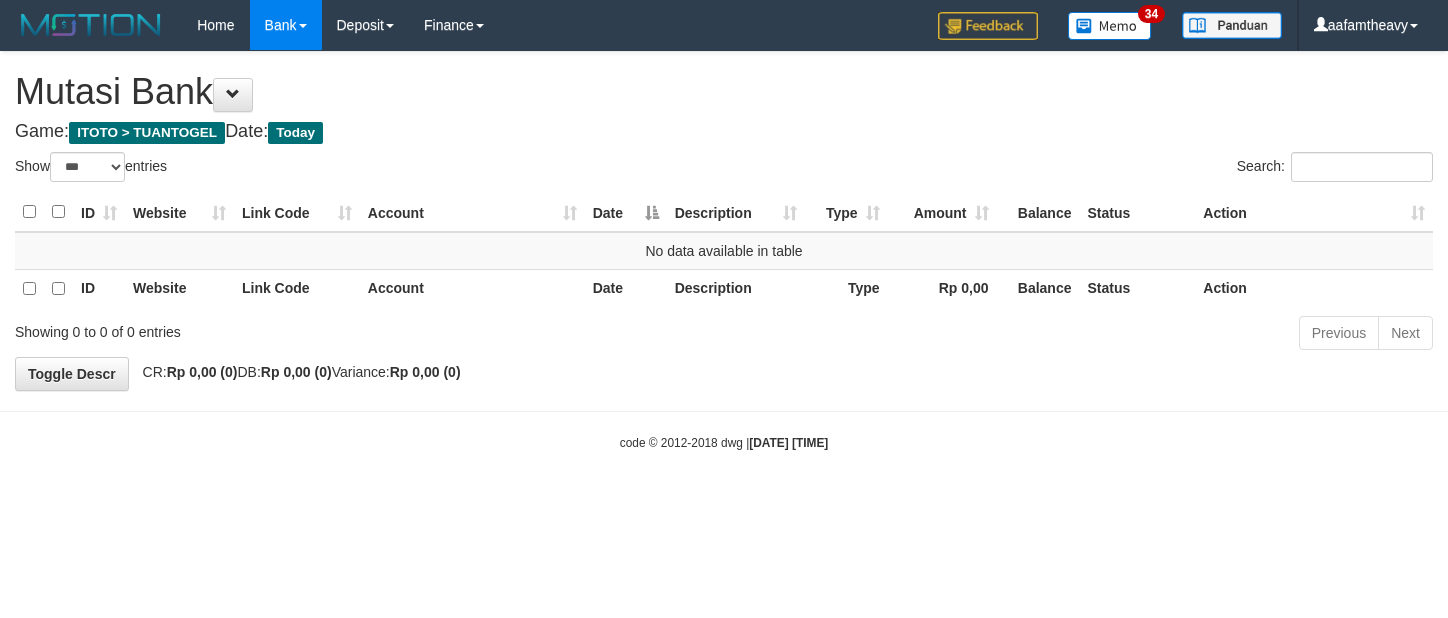 select on "***" 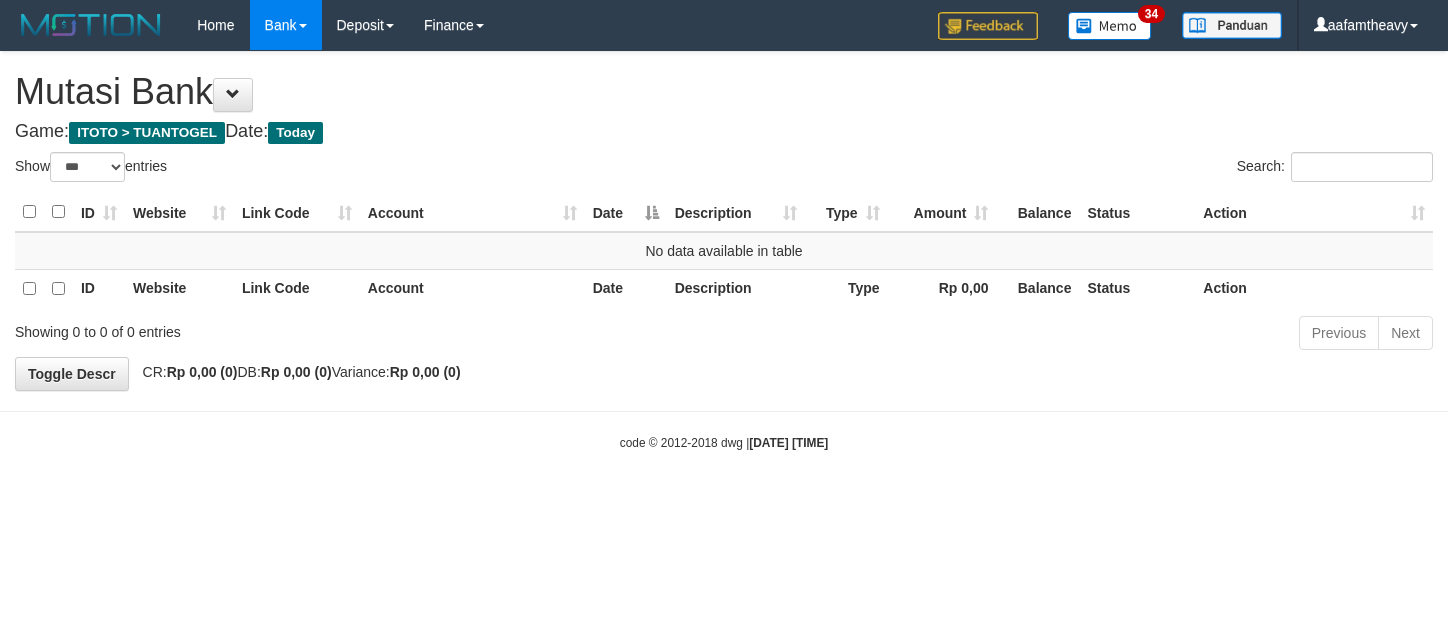scroll, scrollTop: 0, scrollLeft: 0, axis: both 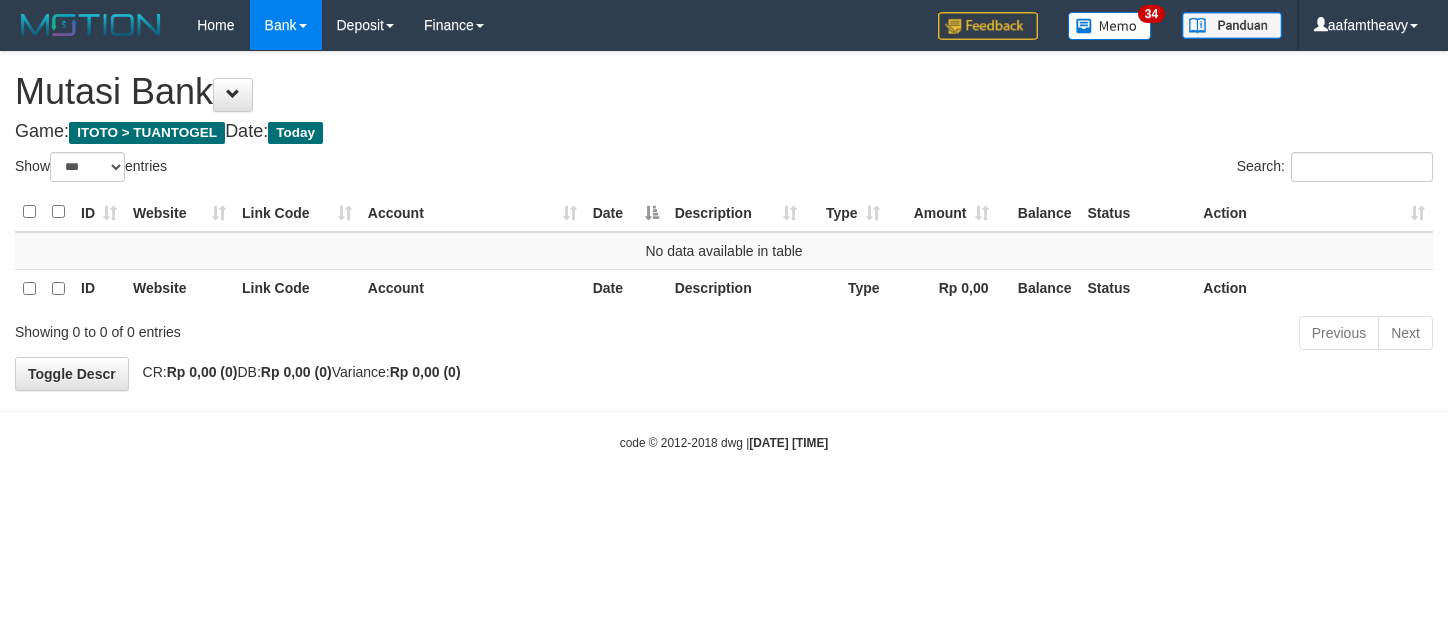 select on "***" 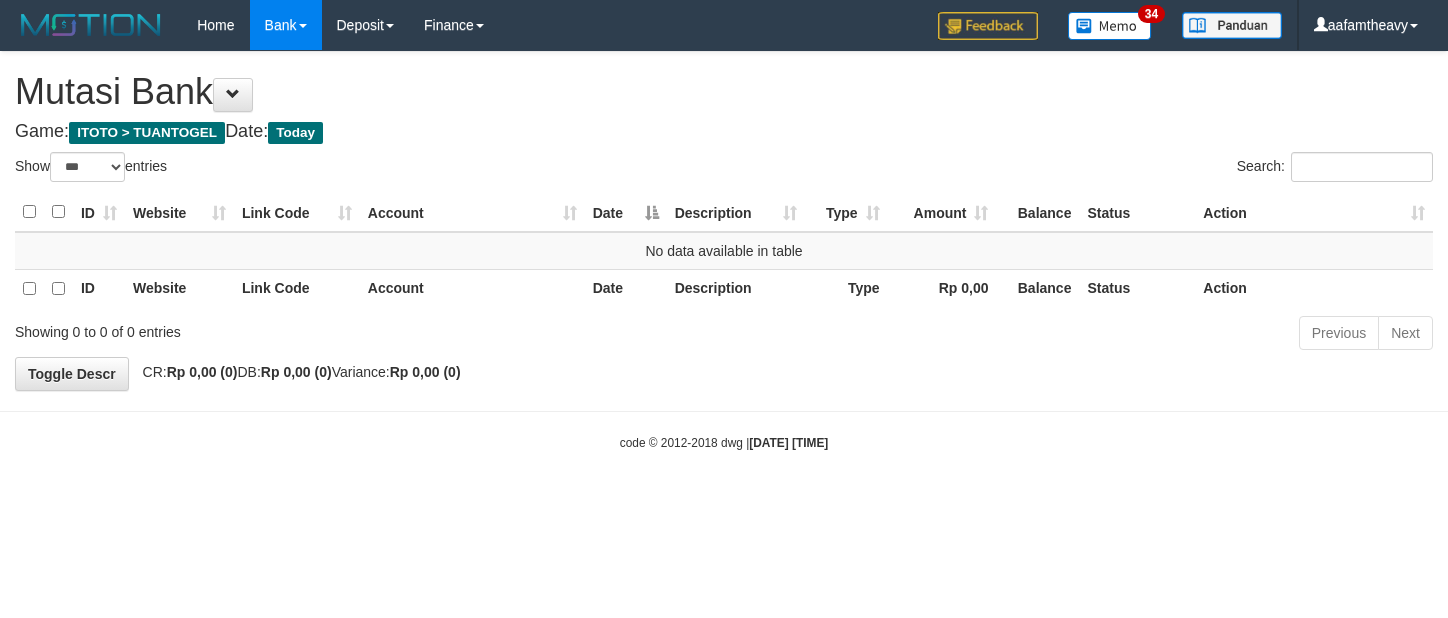 scroll, scrollTop: 0, scrollLeft: 0, axis: both 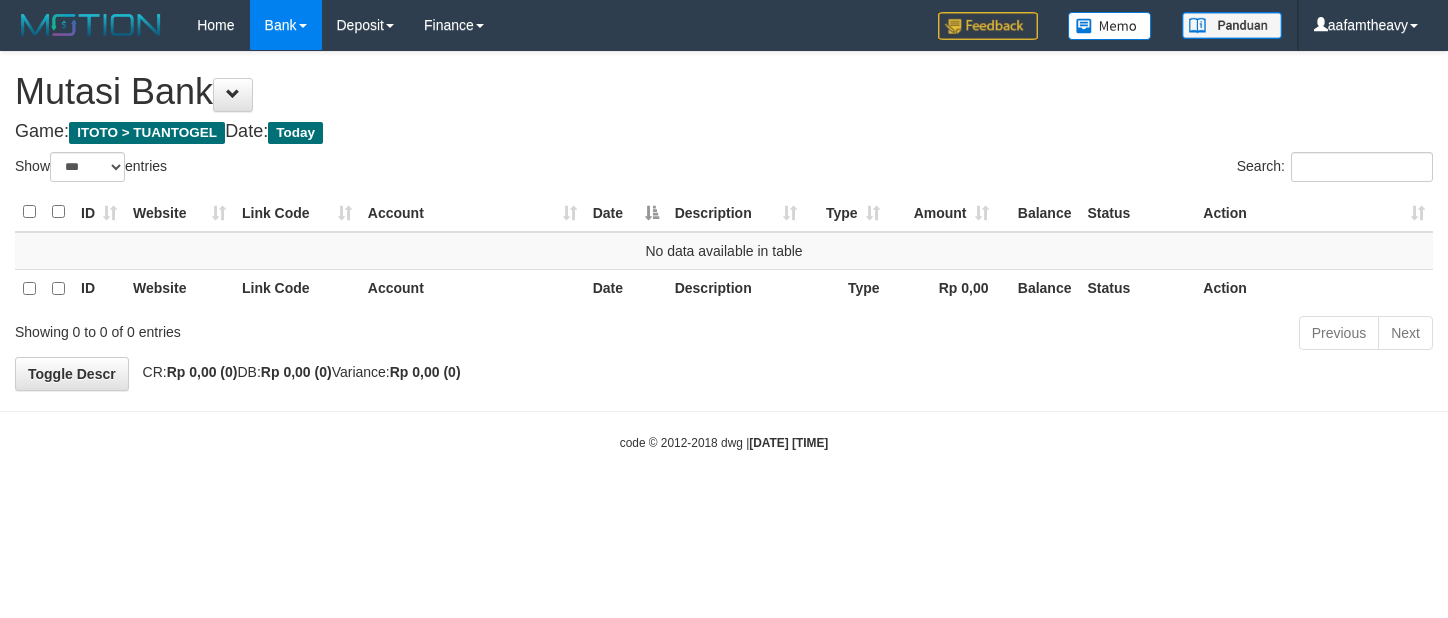 select on "***" 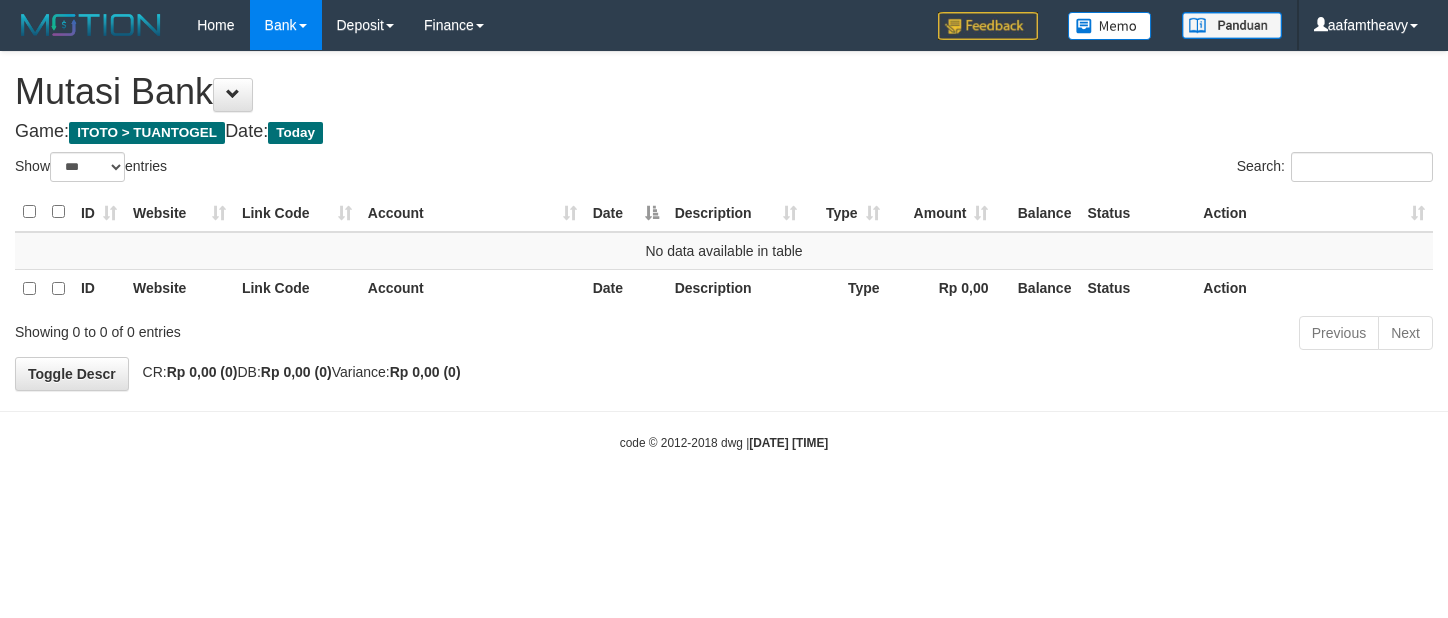 scroll, scrollTop: 0, scrollLeft: 0, axis: both 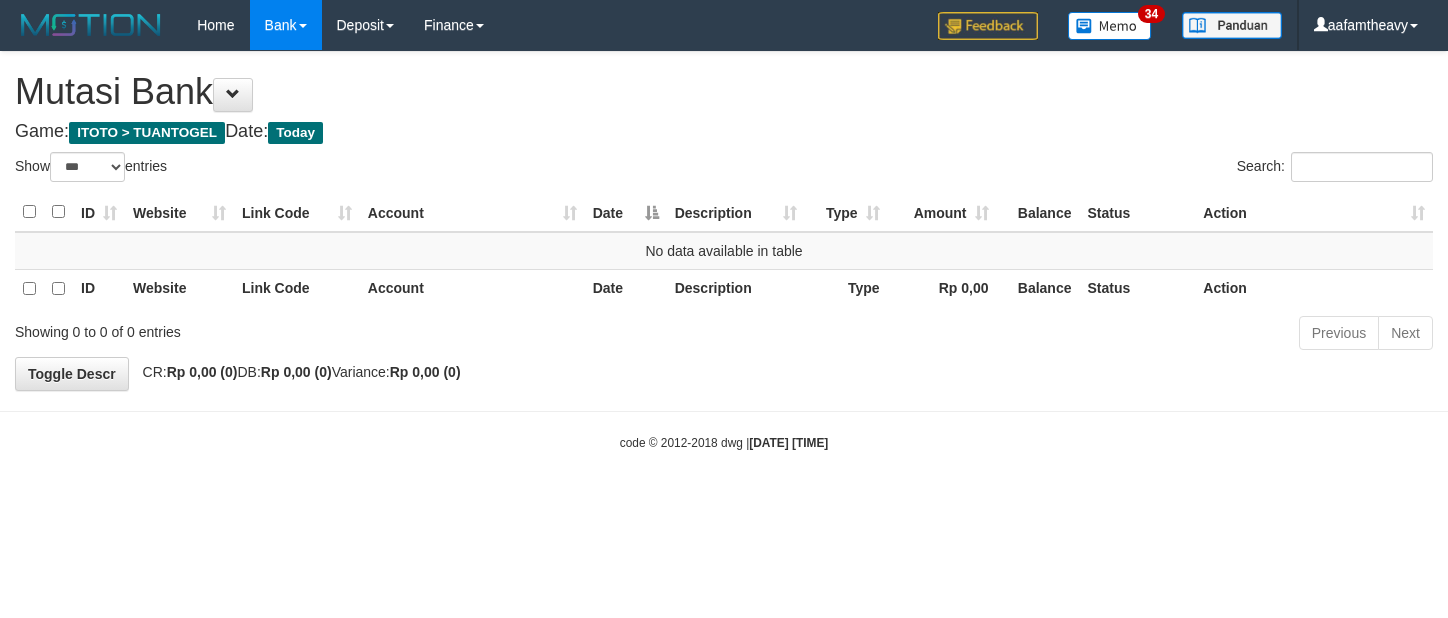 select on "***" 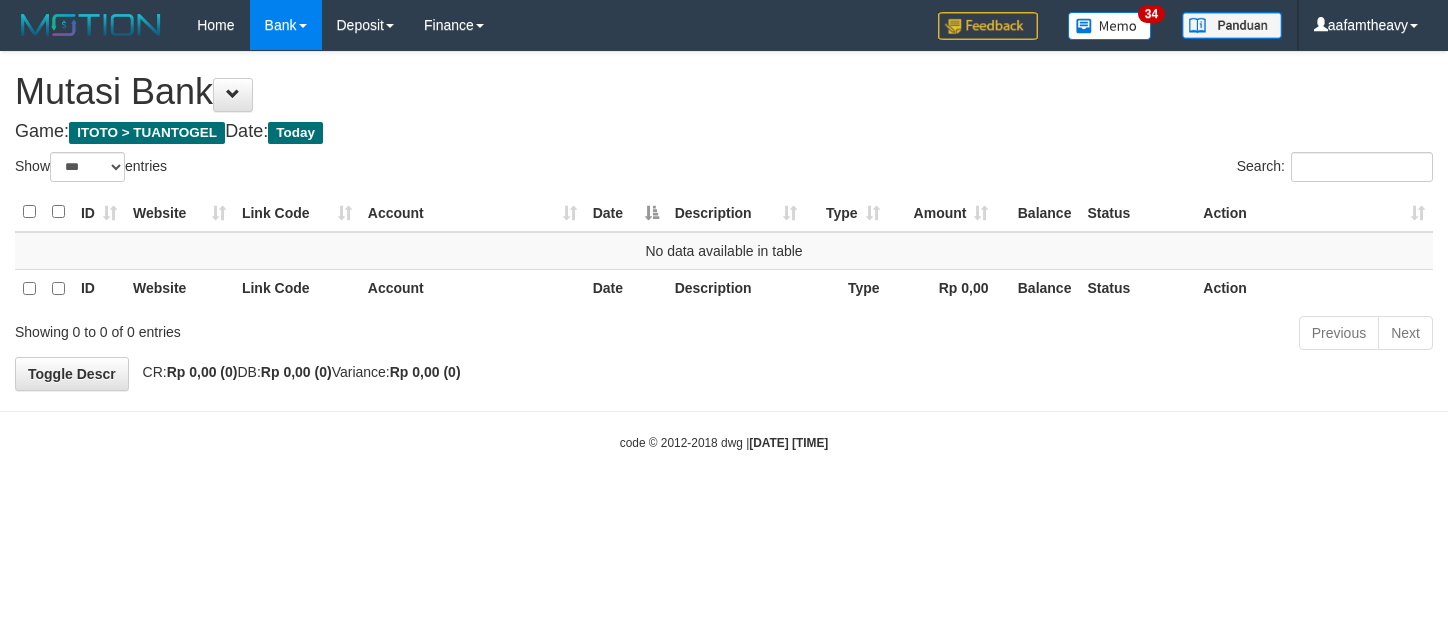 scroll, scrollTop: 0, scrollLeft: 0, axis: both 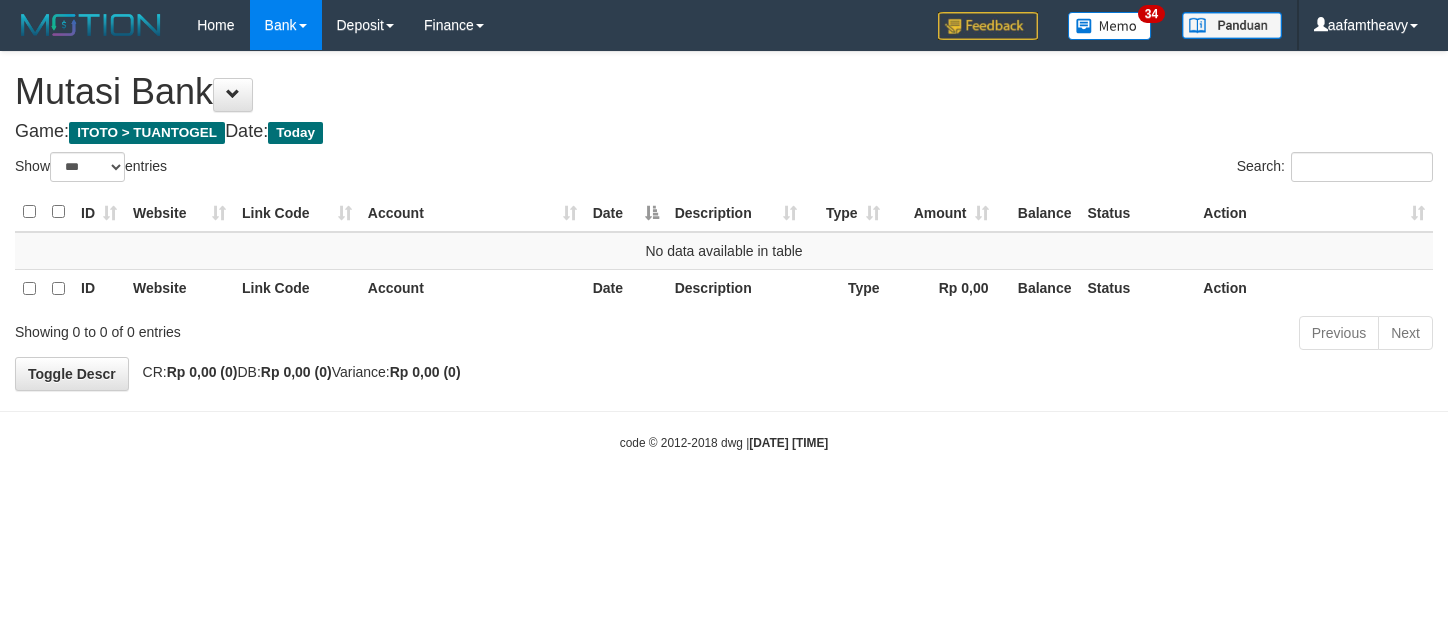 select on "***" 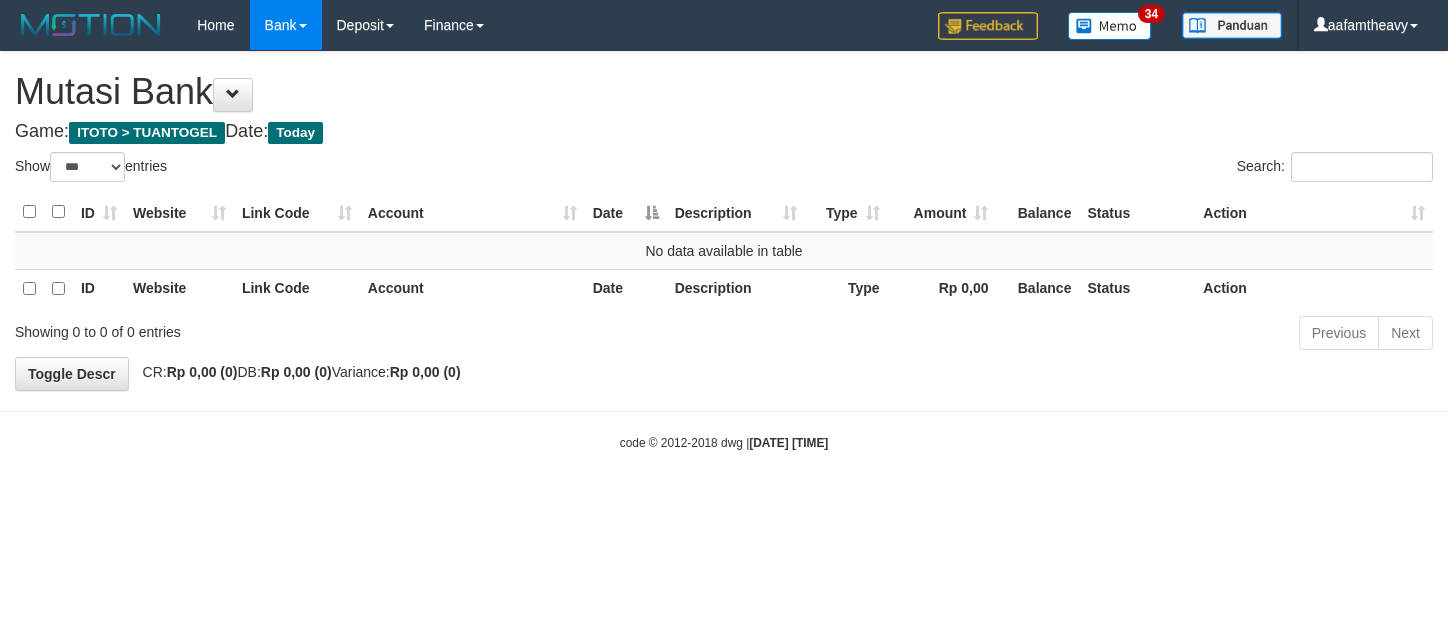 scroll, scrollTop: 0, scrollLeft: 0, axis: both 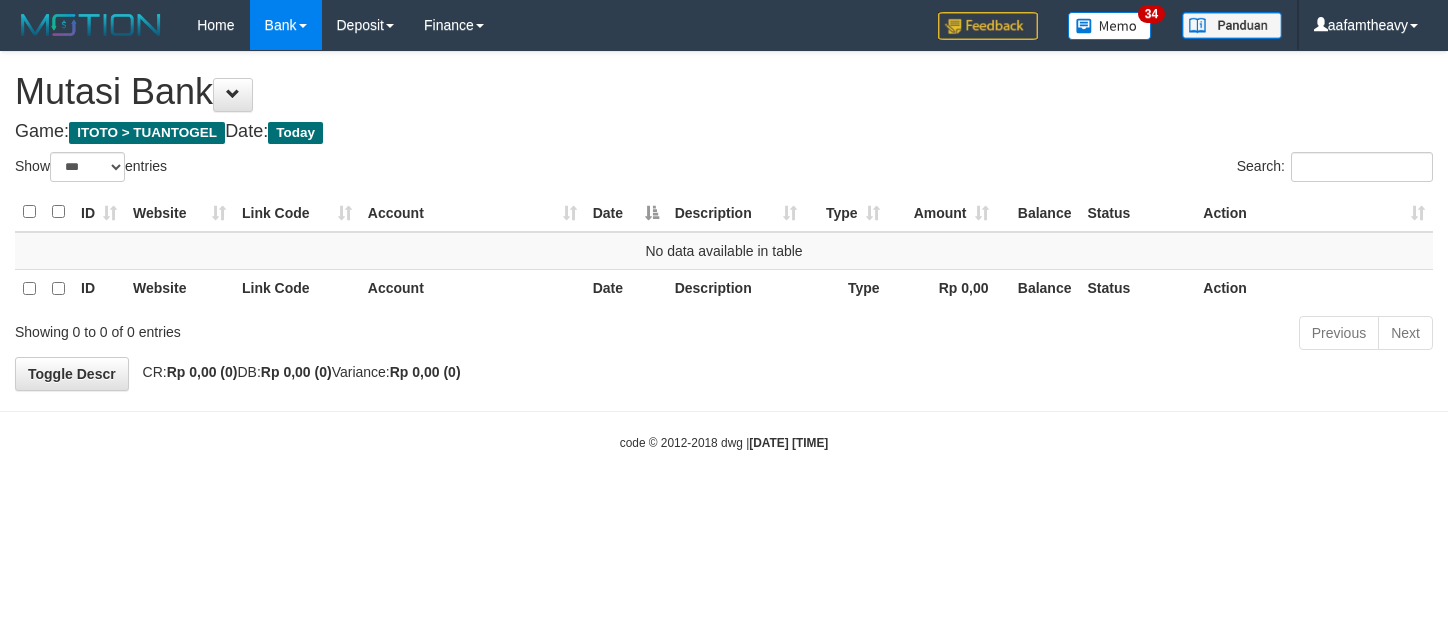 select on "***" 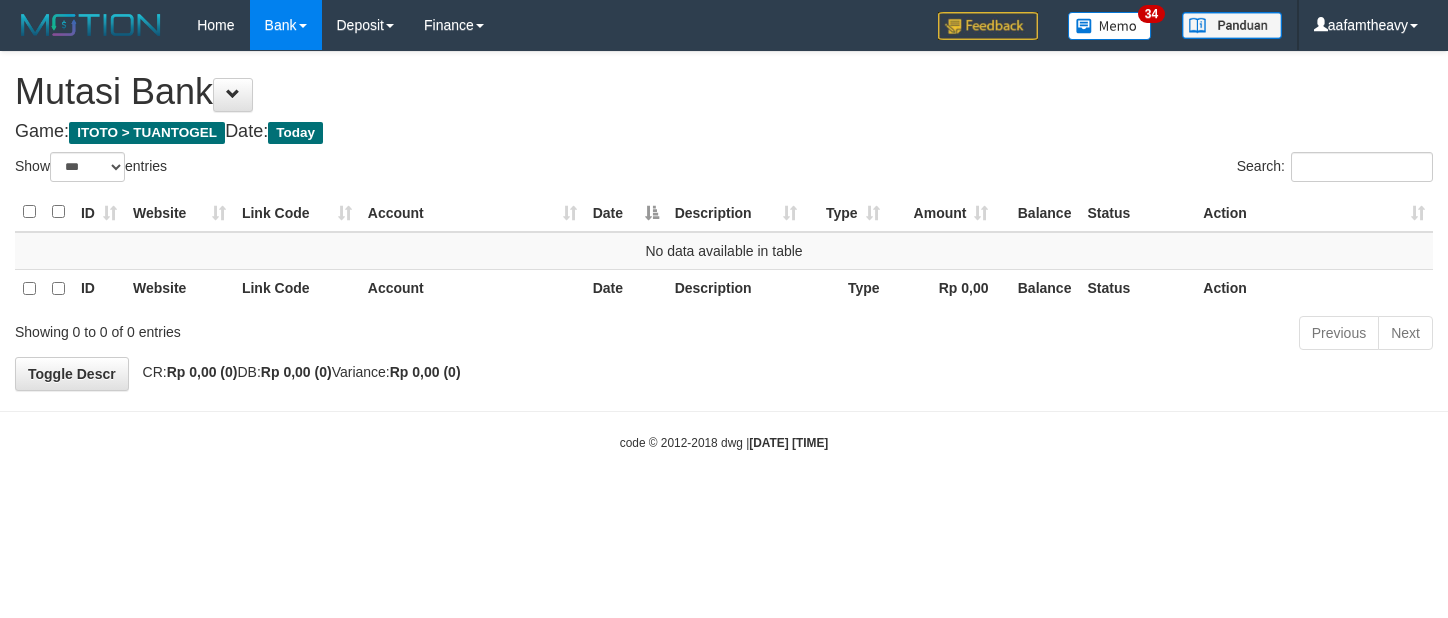 scroll, scrollTop: 0, scrollLeft: 0, axis: both 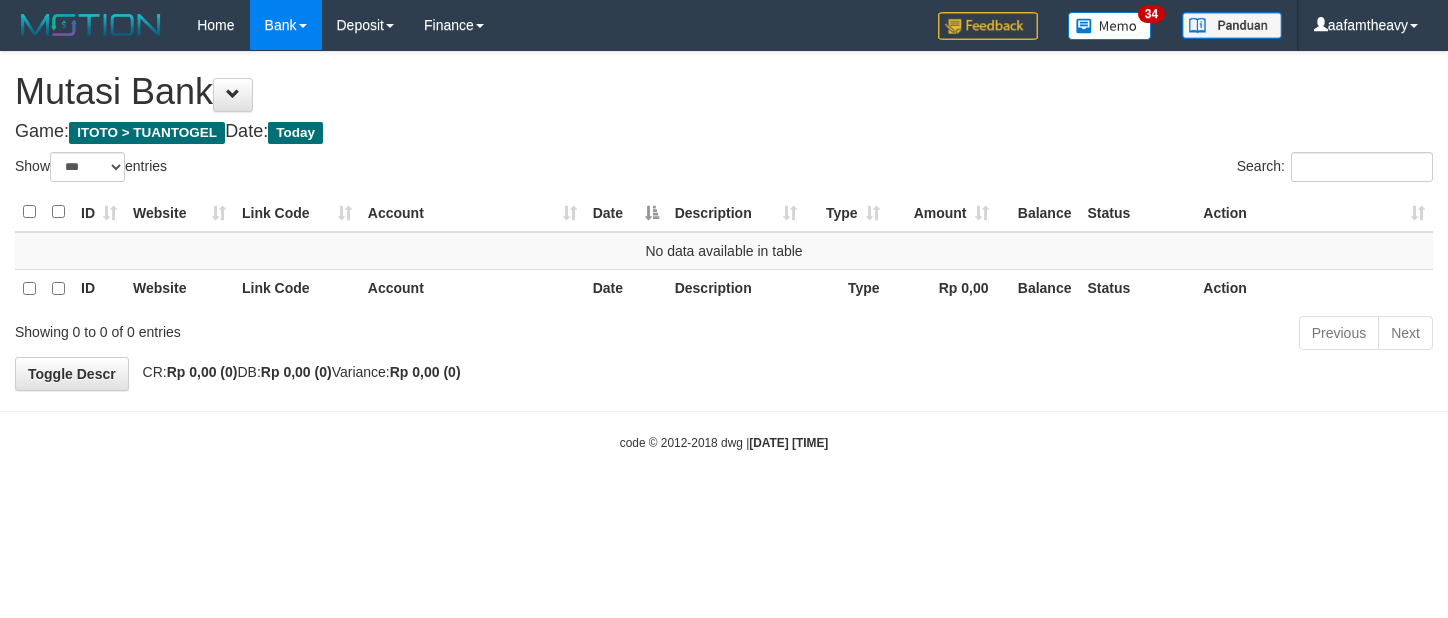 select on "***" 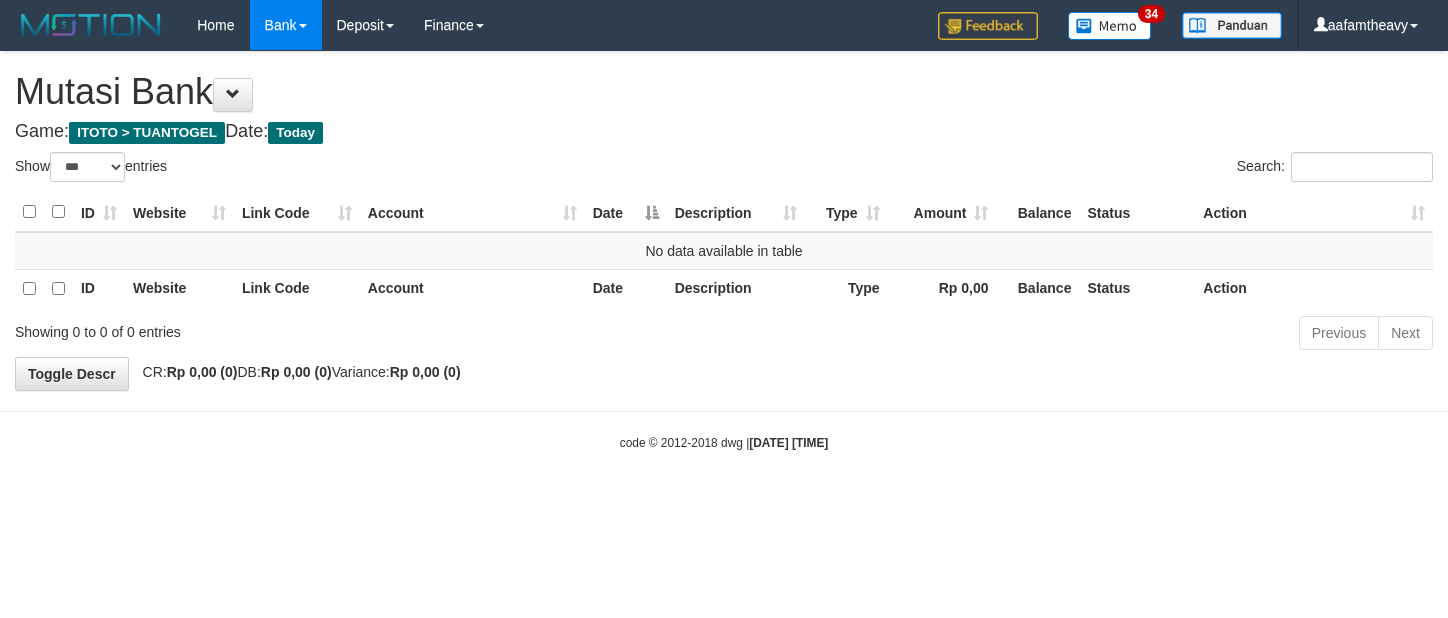 scroll, scrollTop: 0, scrollLeft: 0, axis: both 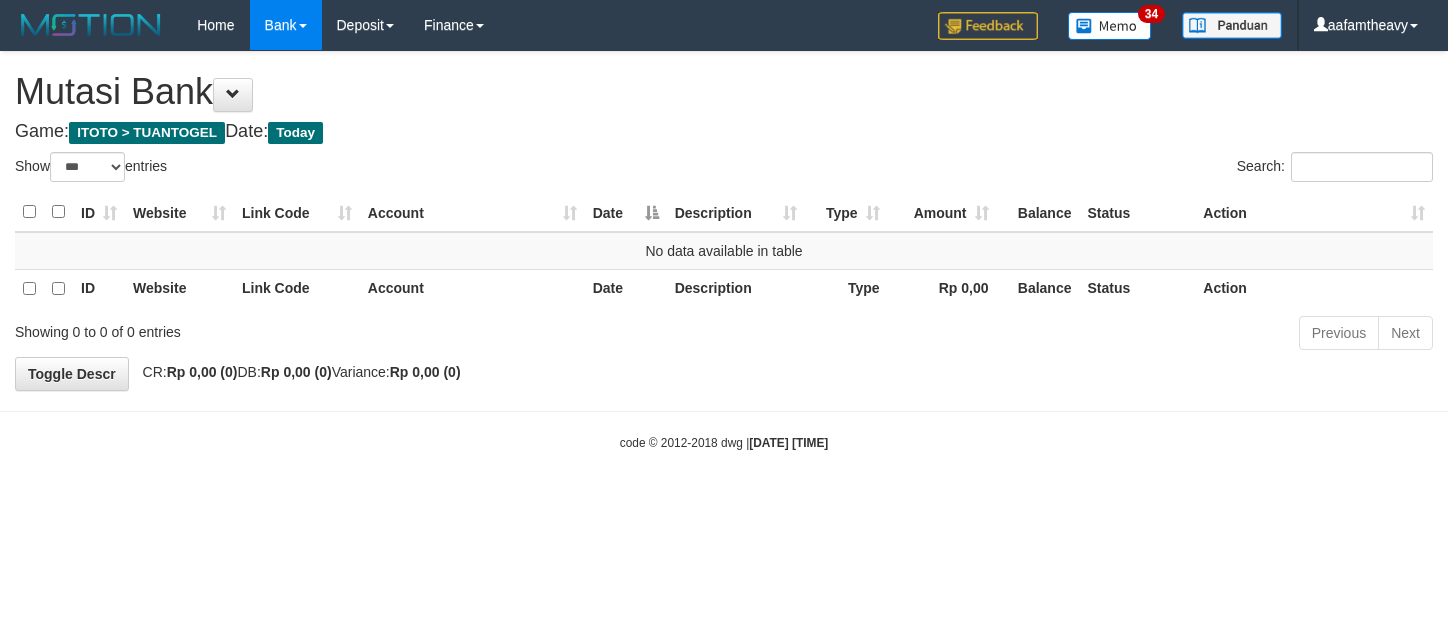 select on "***" 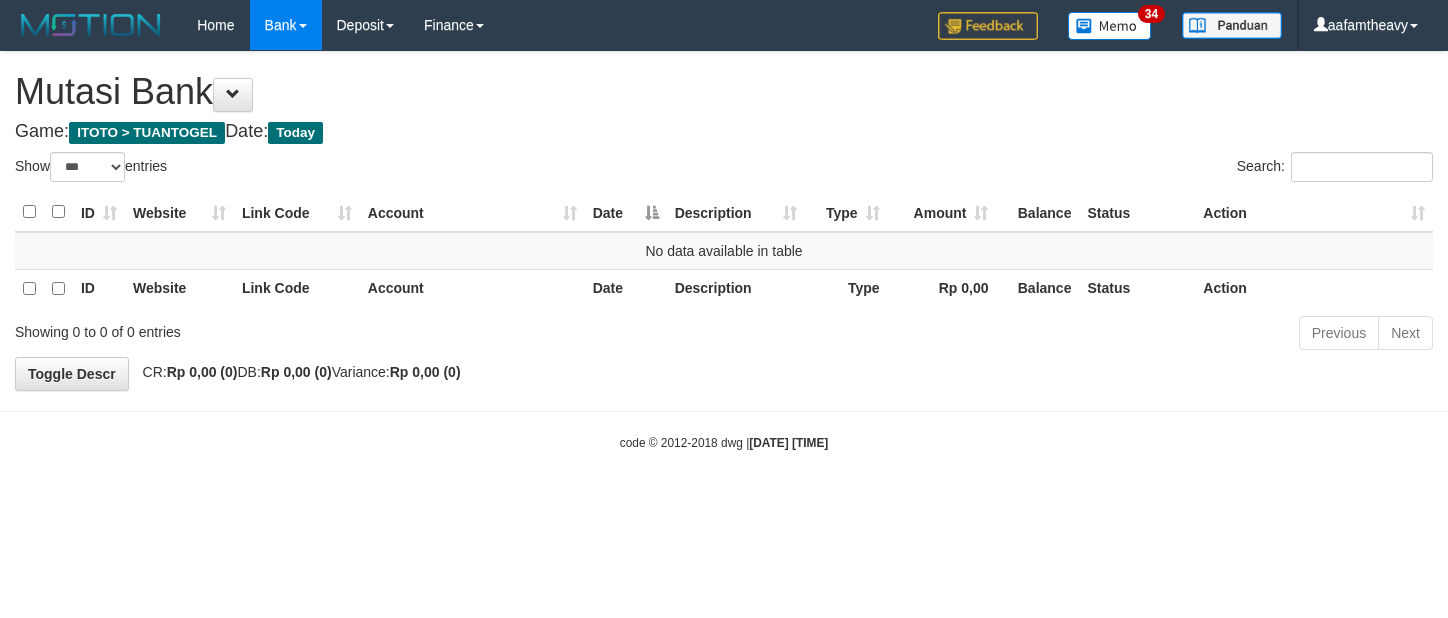 scroll, scrollTop: 0, scrollLeft: 0, axis: both 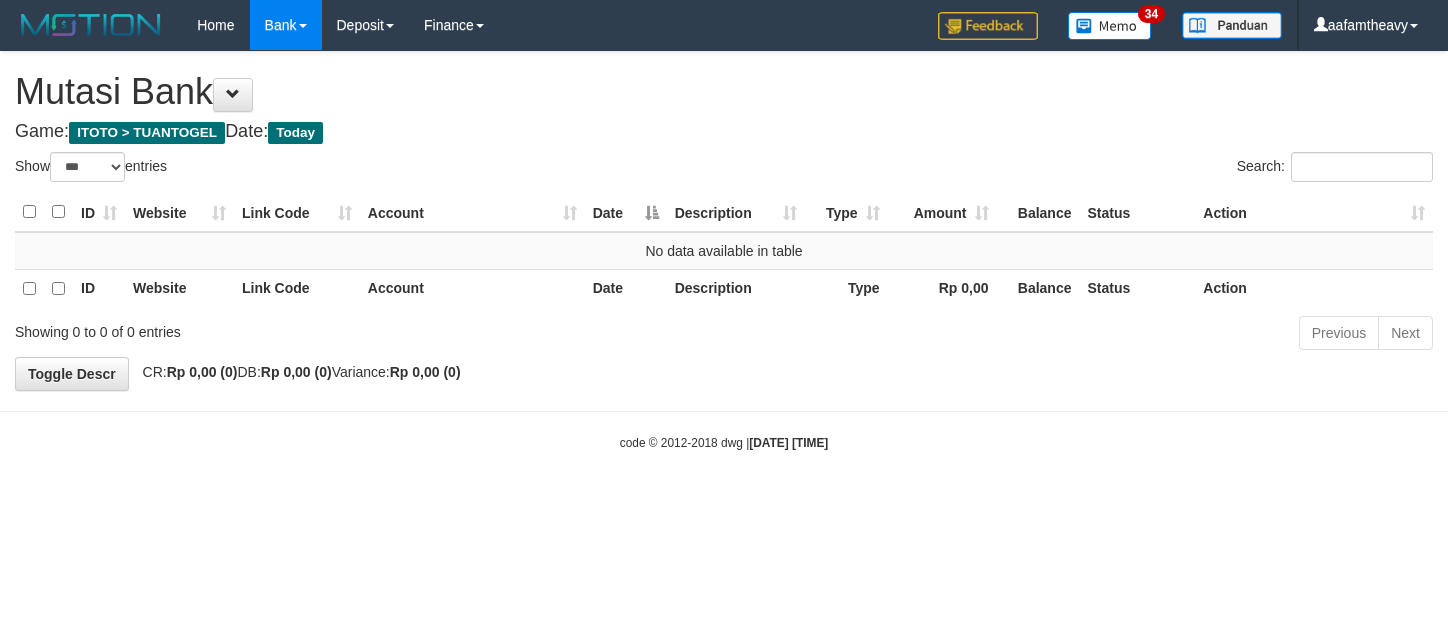 select on "***" 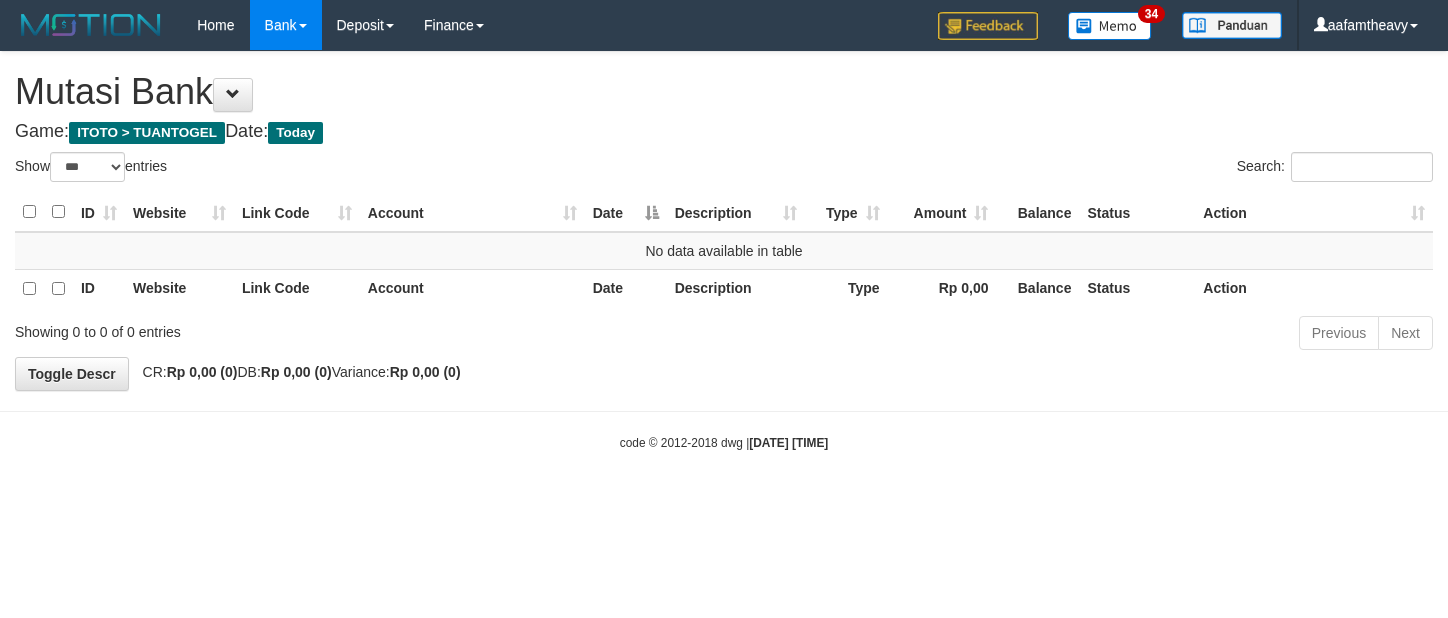 scroll, scrollTop: 0, scrollLeft: 0, axis: both 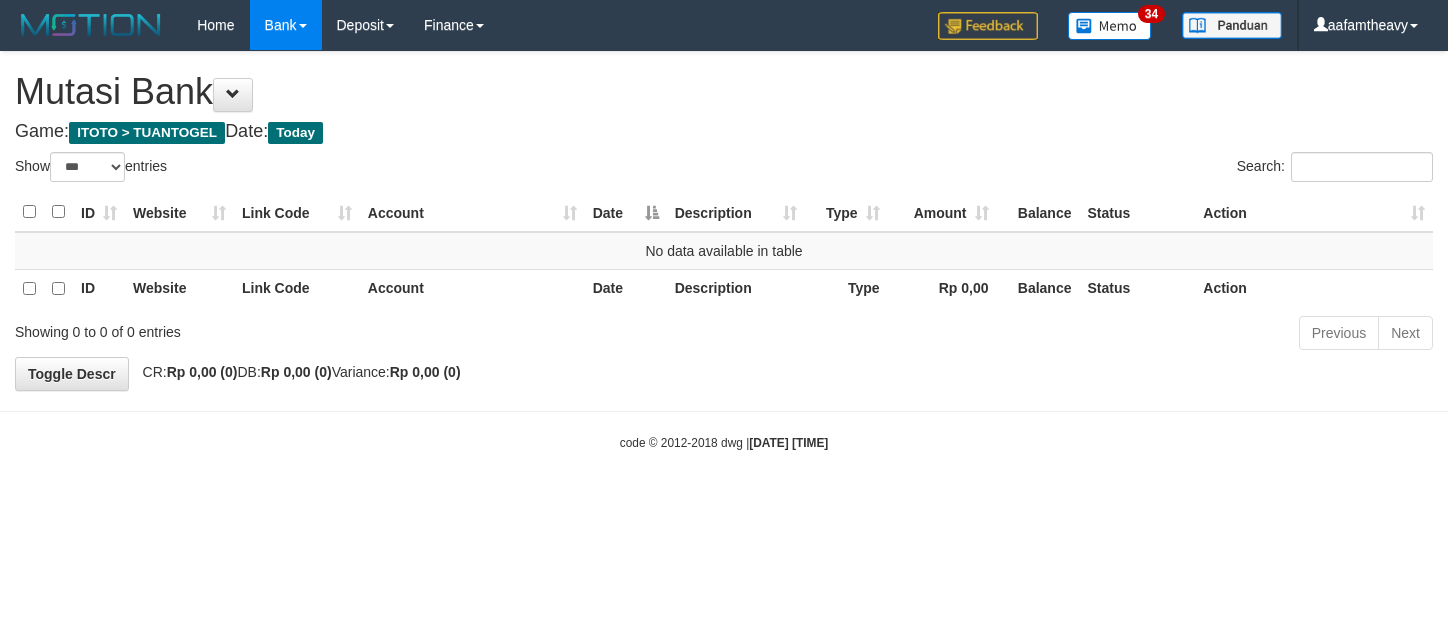 select on "***" 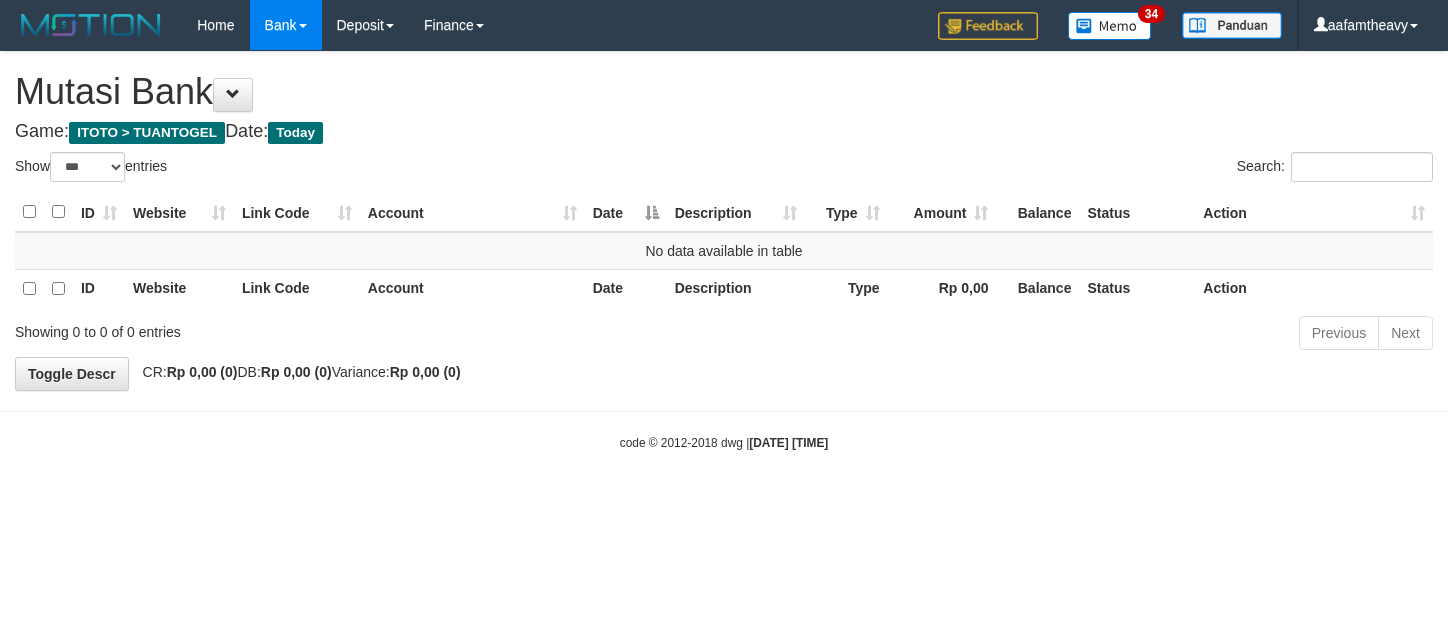 scroll, scrollTop: 0, scrollLeft: 0, axis: both 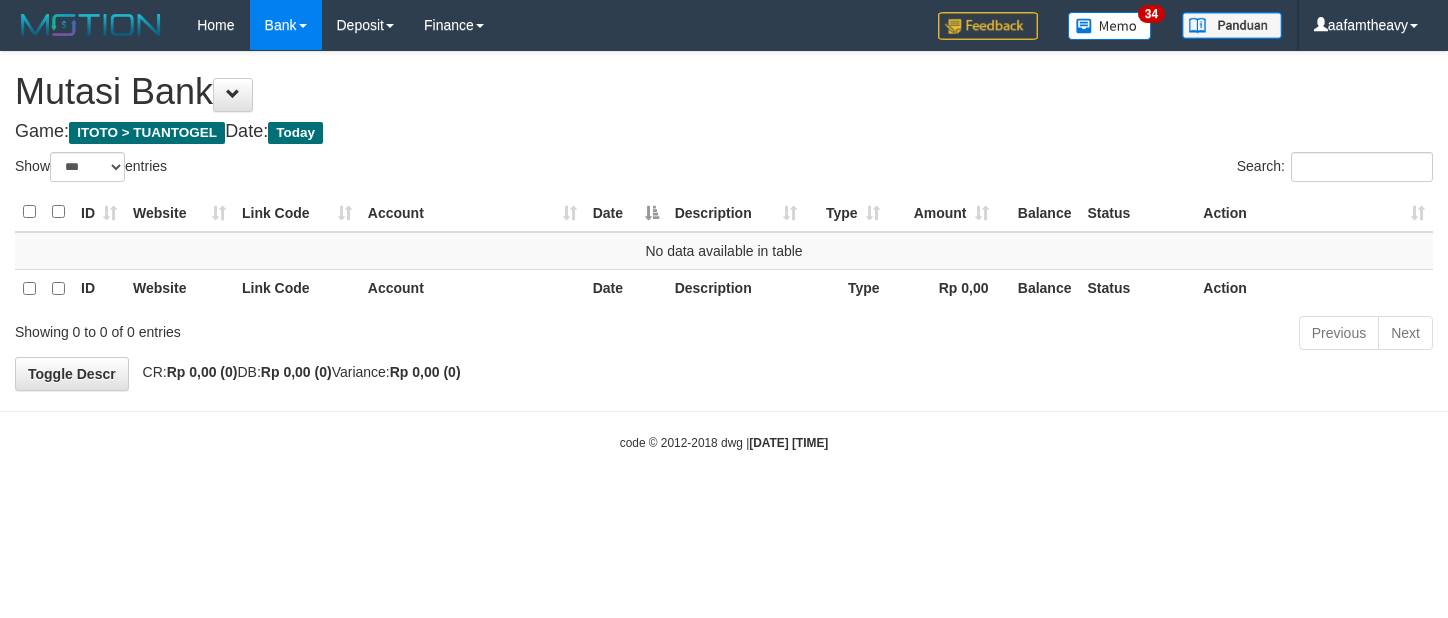 select on "***" 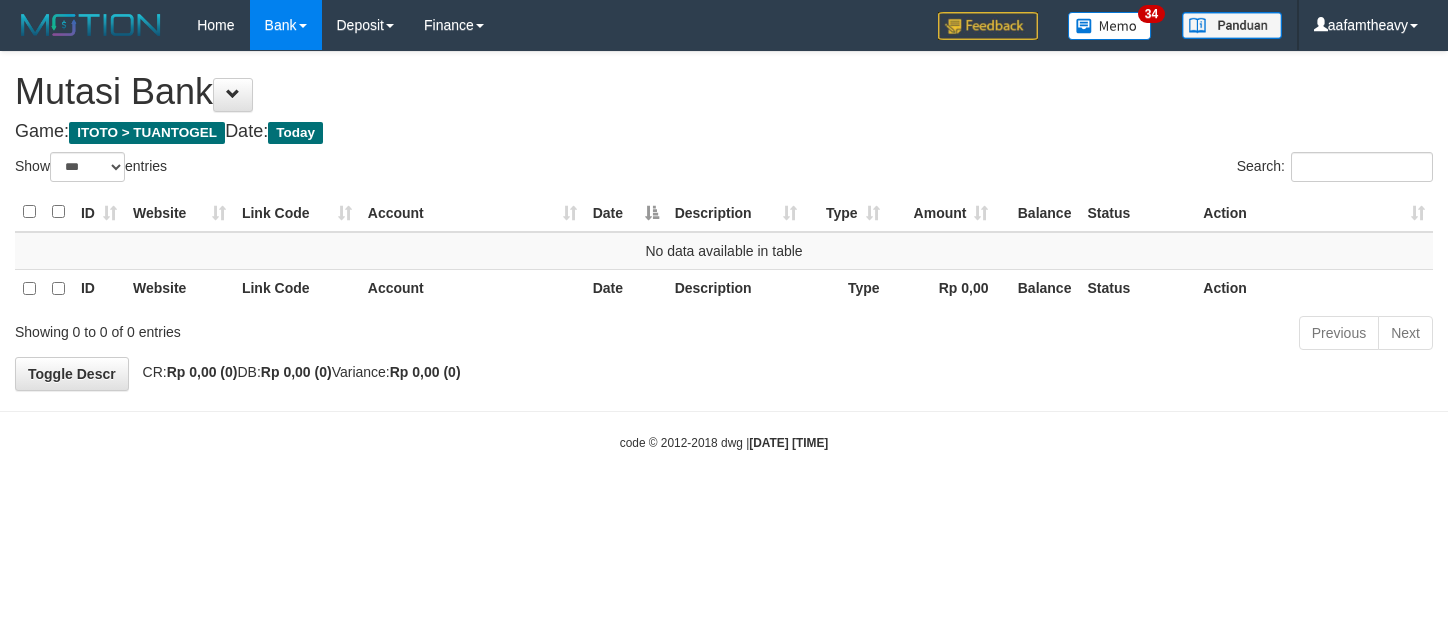scroll, scrollTop: 0, scrollLeft: 0, axis: both 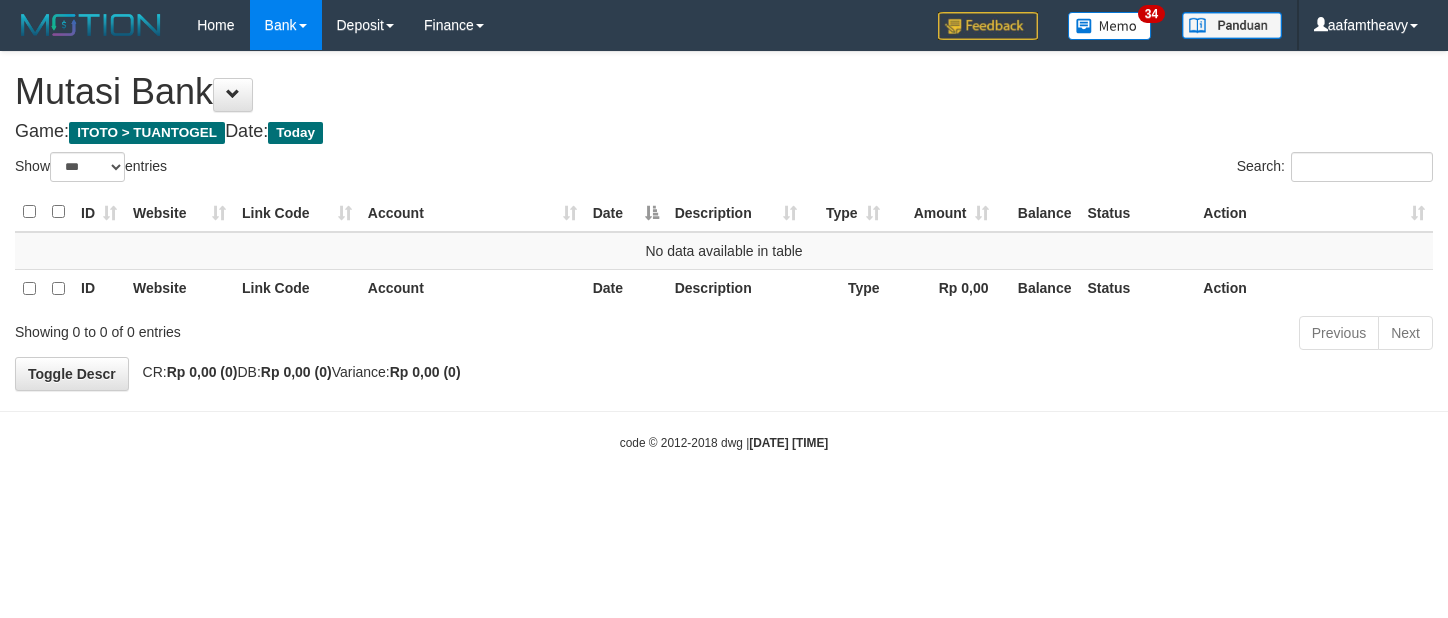 select on "***" 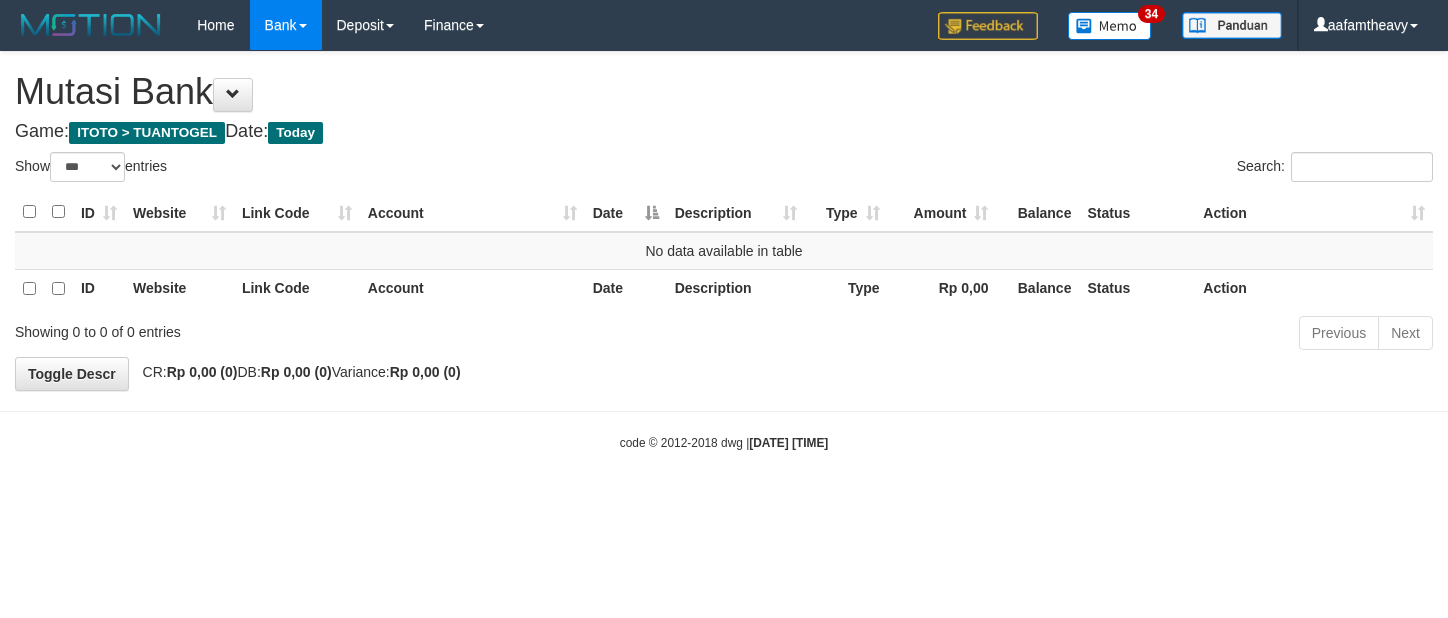 scroll, scrollTop: 0, scrollLeft: 0, axis: both 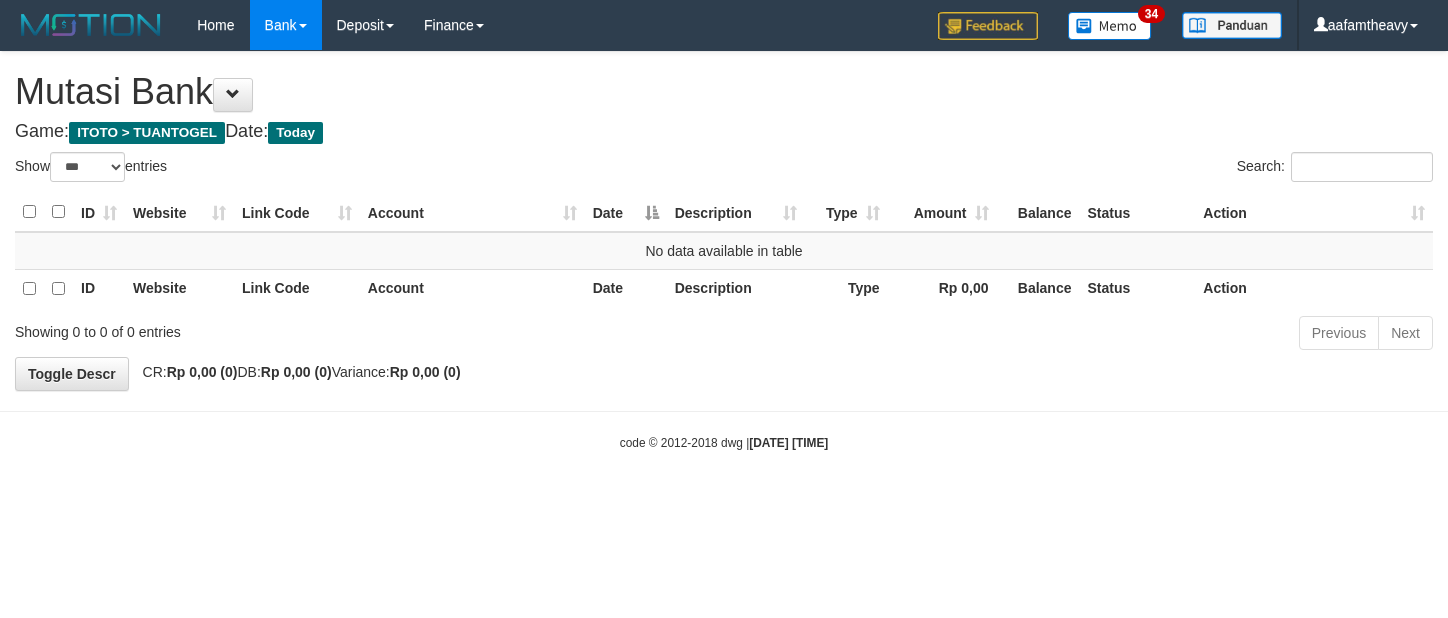 select on "***" 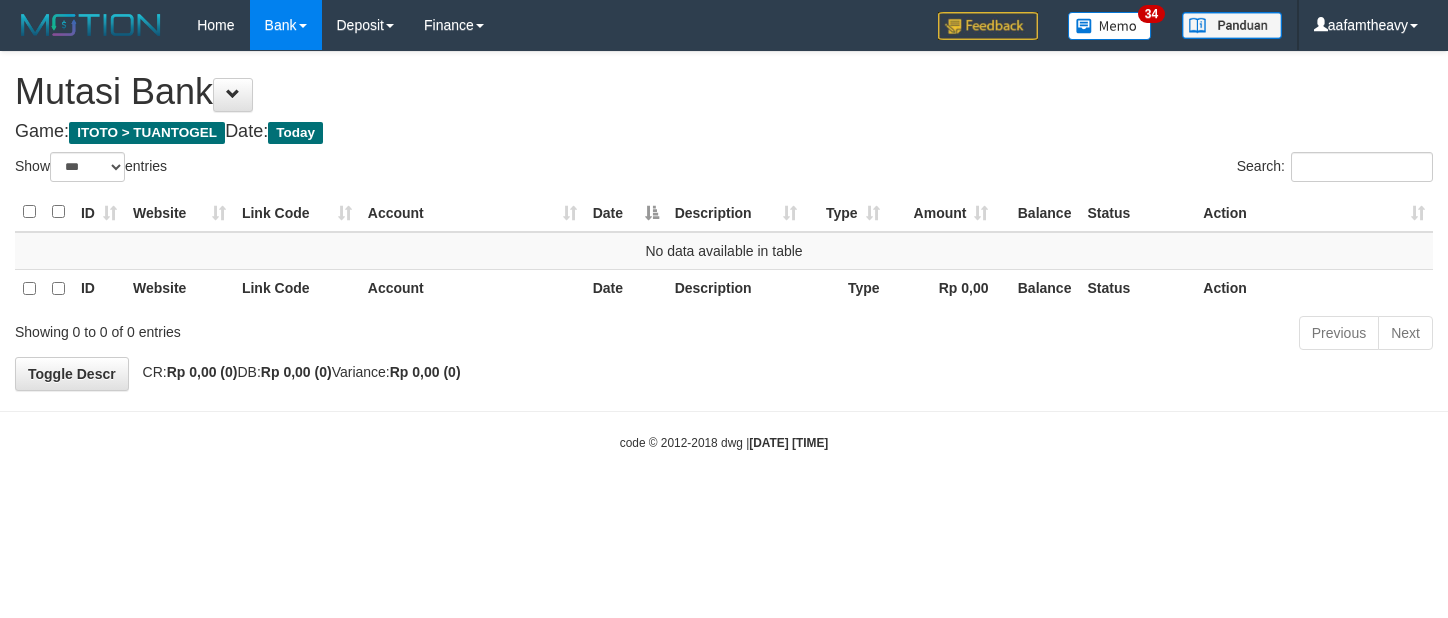 scroll, scrollTop: 0, scrollLeft: 0, axis: both 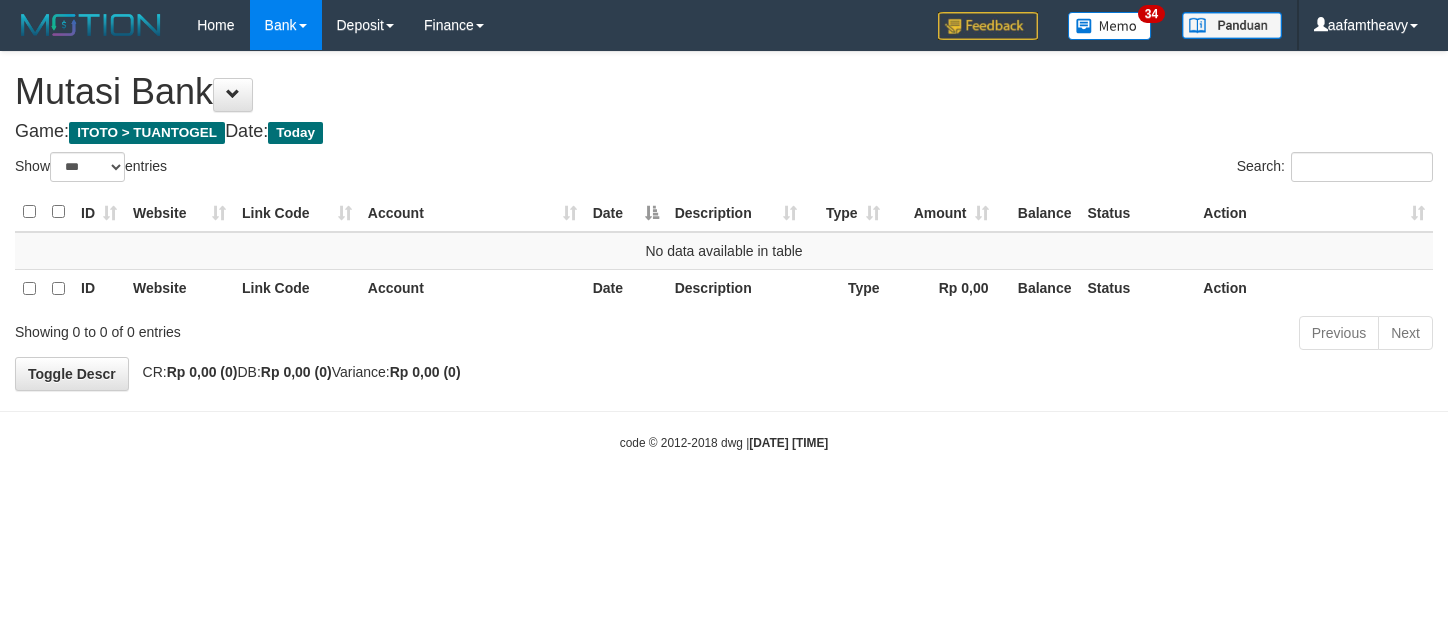 select on "***" 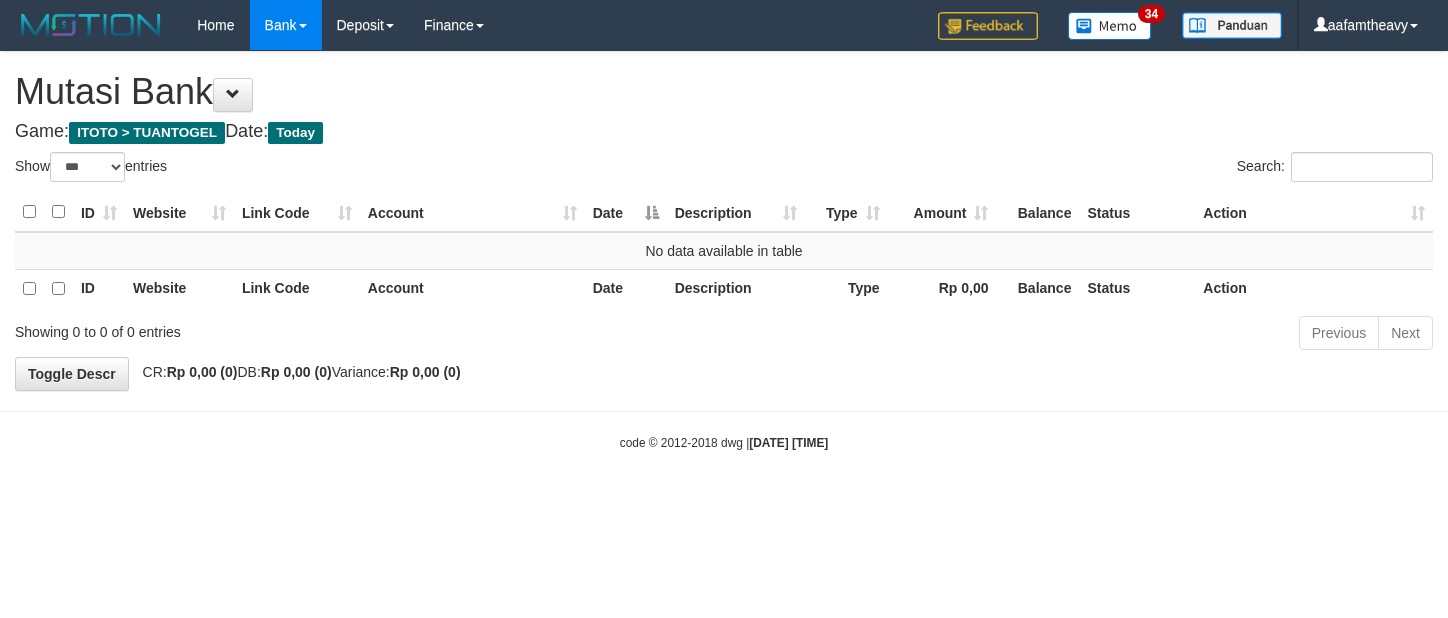scroll, scrollTop: 0, scrollLeft: 0, axis: both 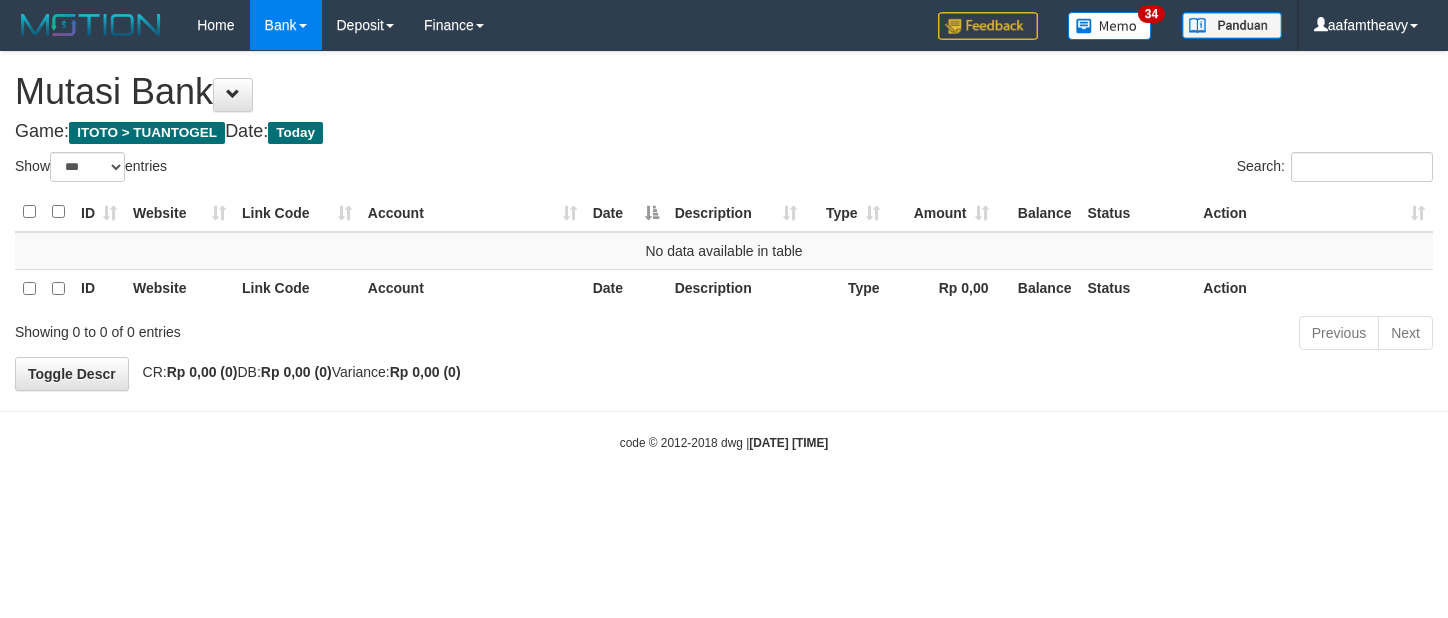 select on "***" 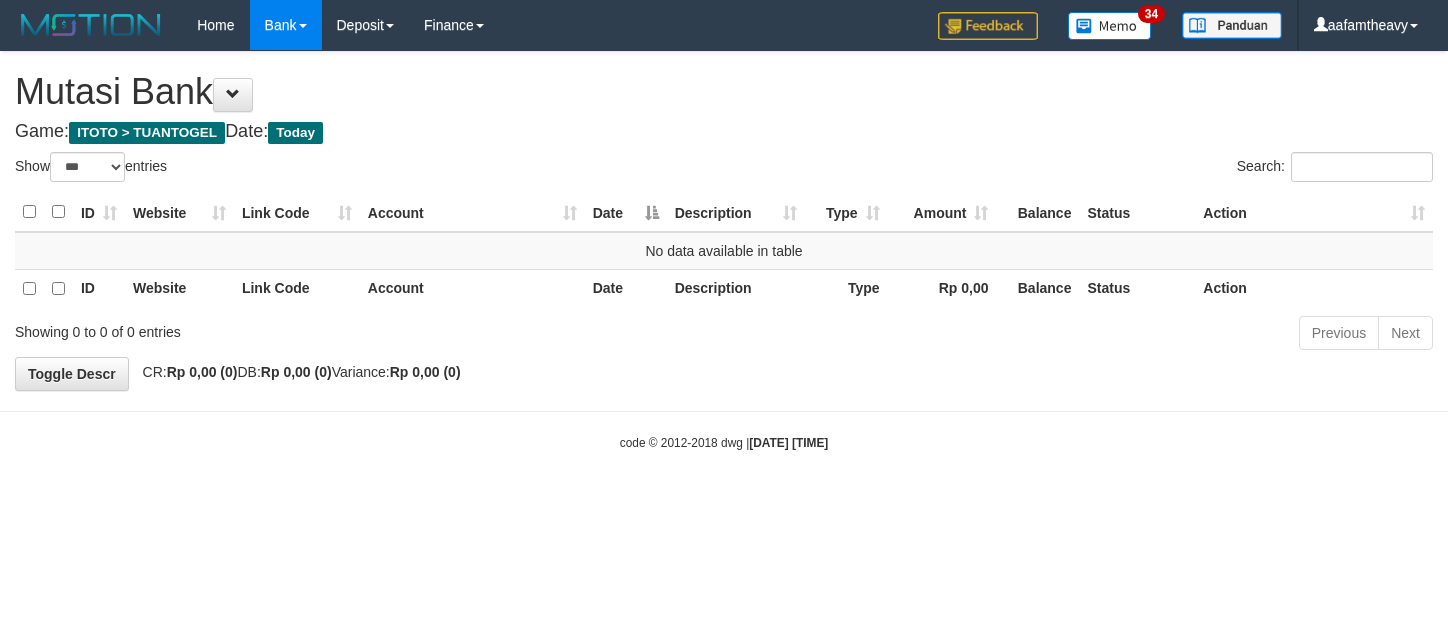 scroll, scrollTop: 0, scrollLeft: 0, axis: both 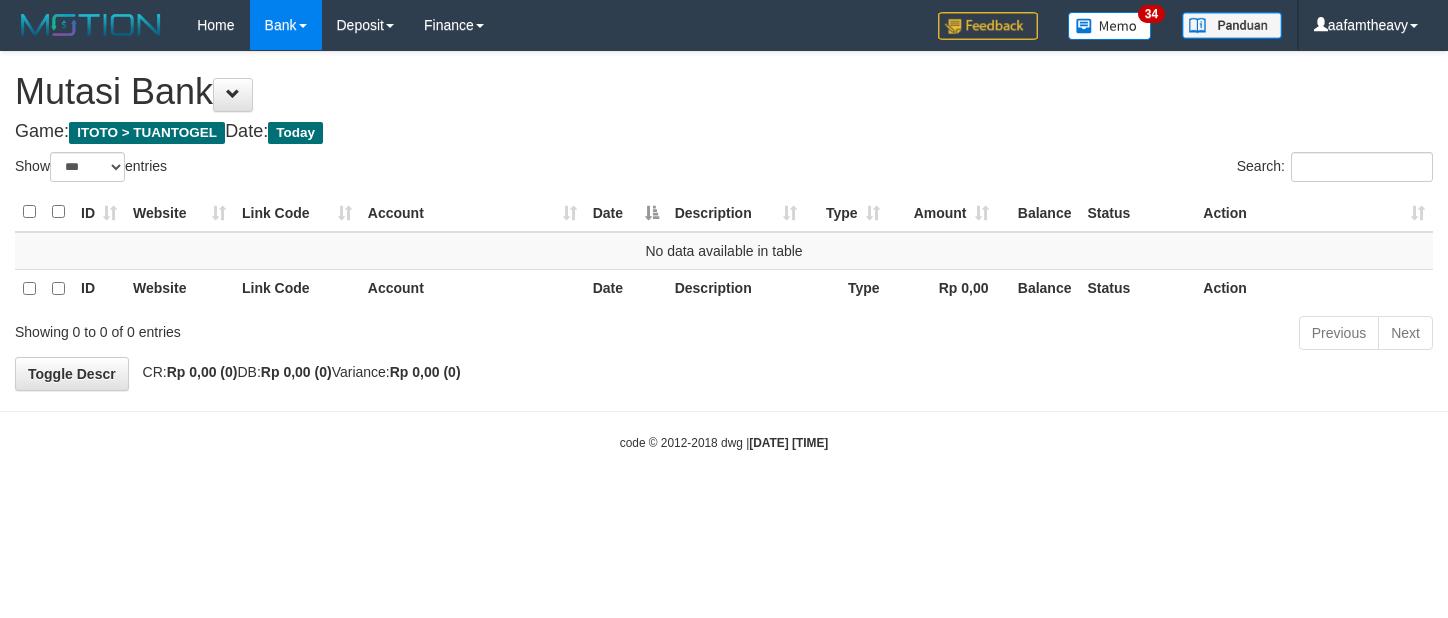 select on "***" 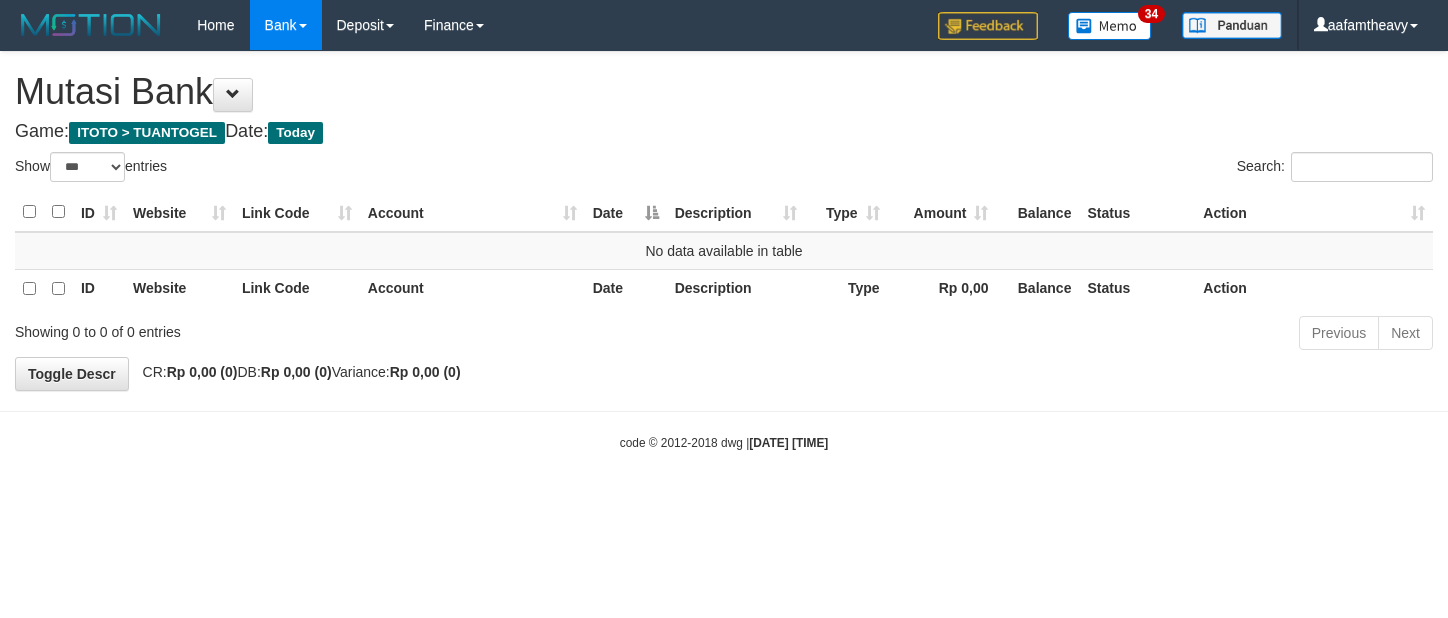 scroll, scrollTop: 0, scrollLeft: 0, axis: both 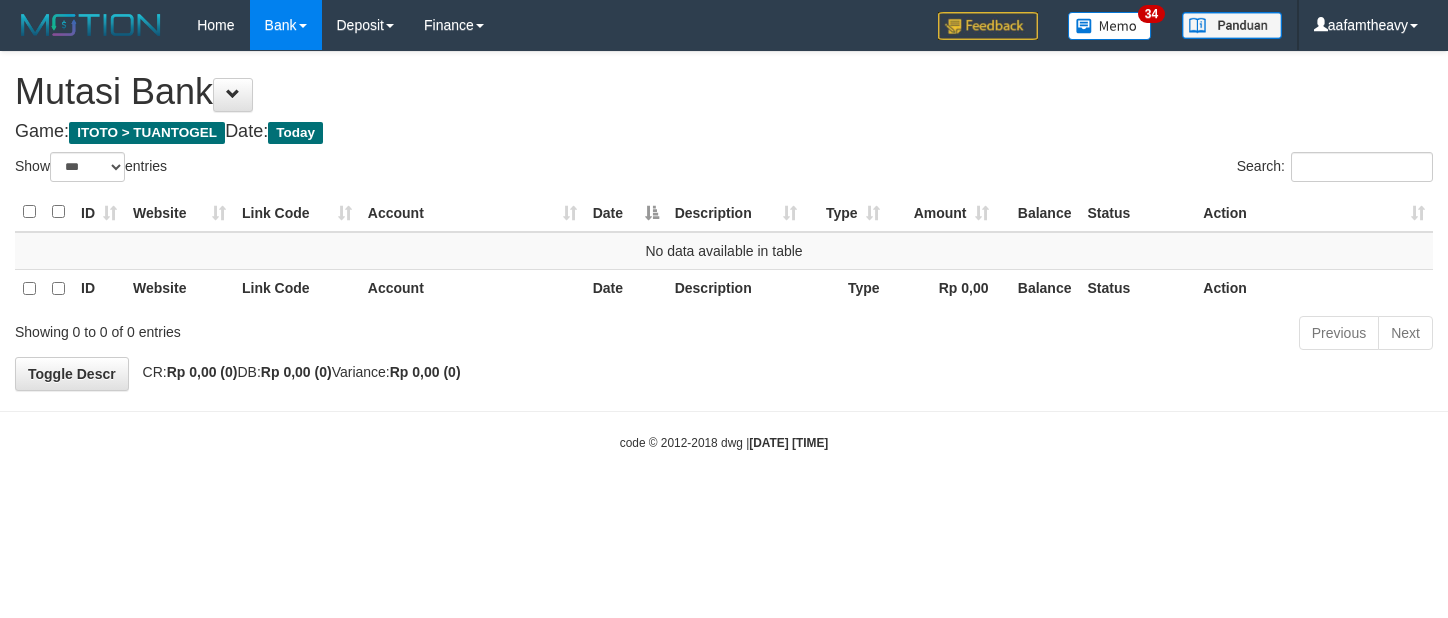 select on "***" 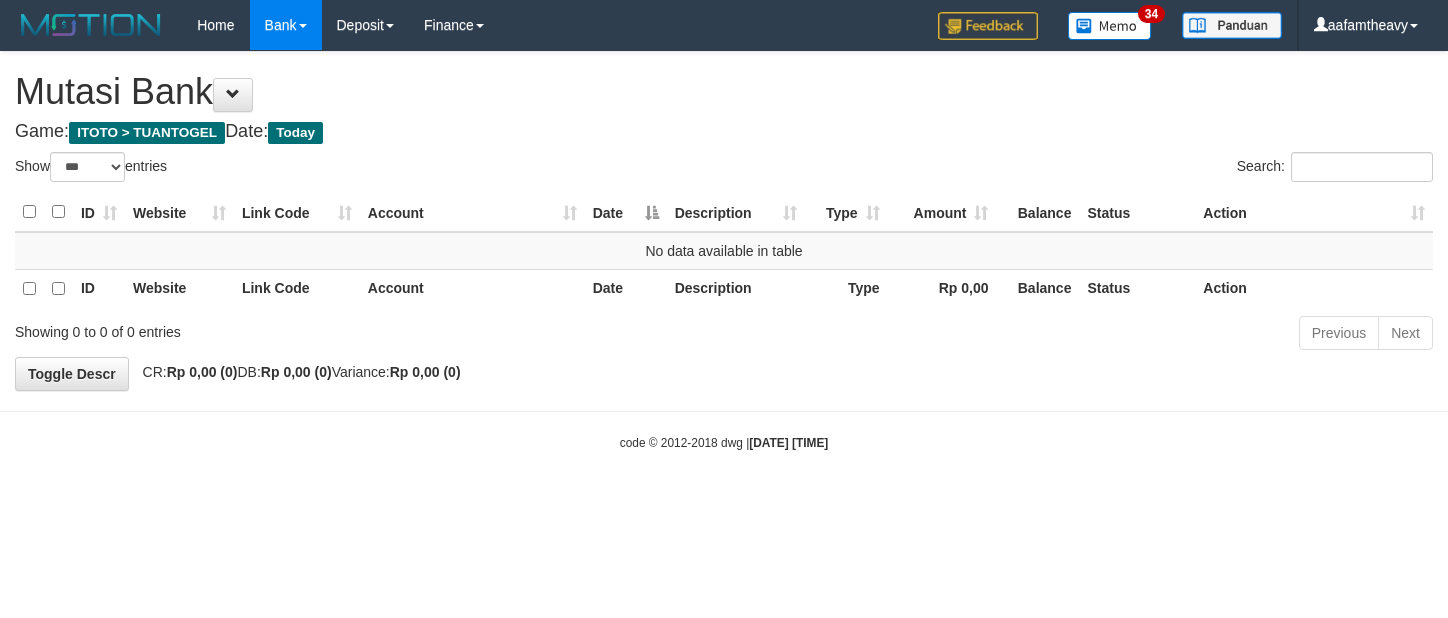 scroll, scrollTop: 0, scrollLeft: 0, axis: both 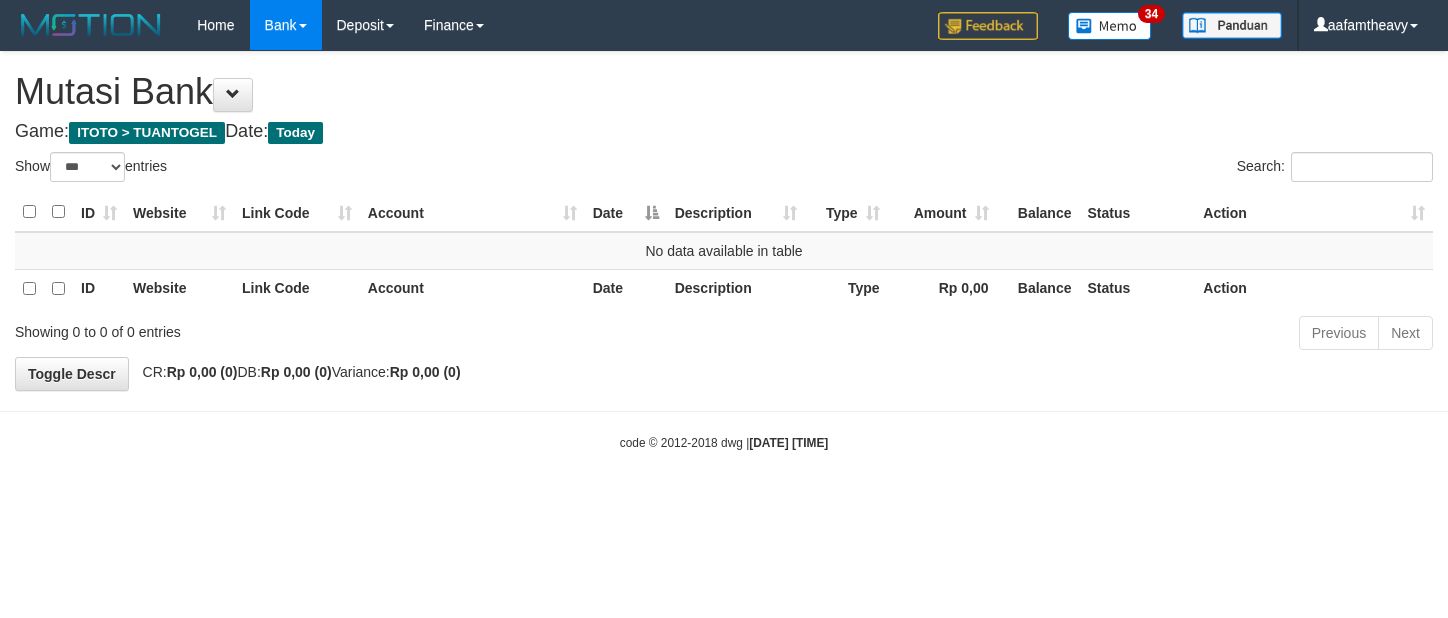 select on "***" 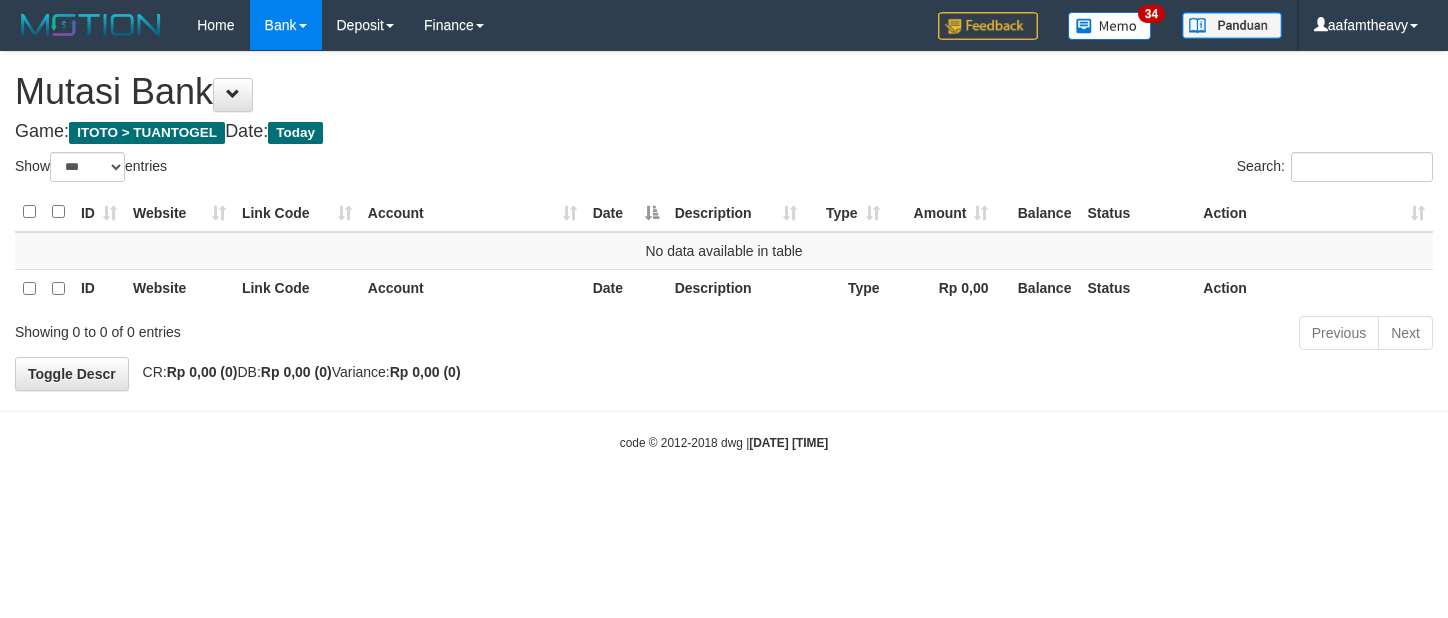 scroll, scrollTop: 0, scrollLeft: 0, axis: both 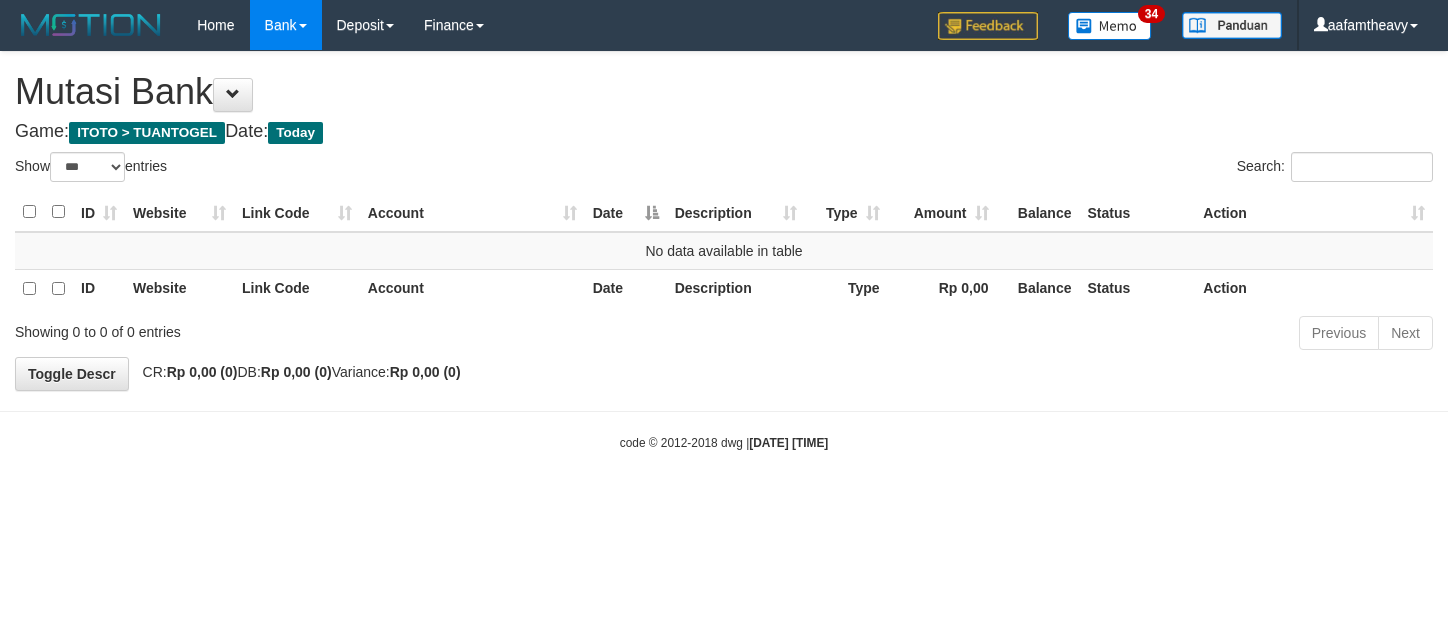 select on "***" 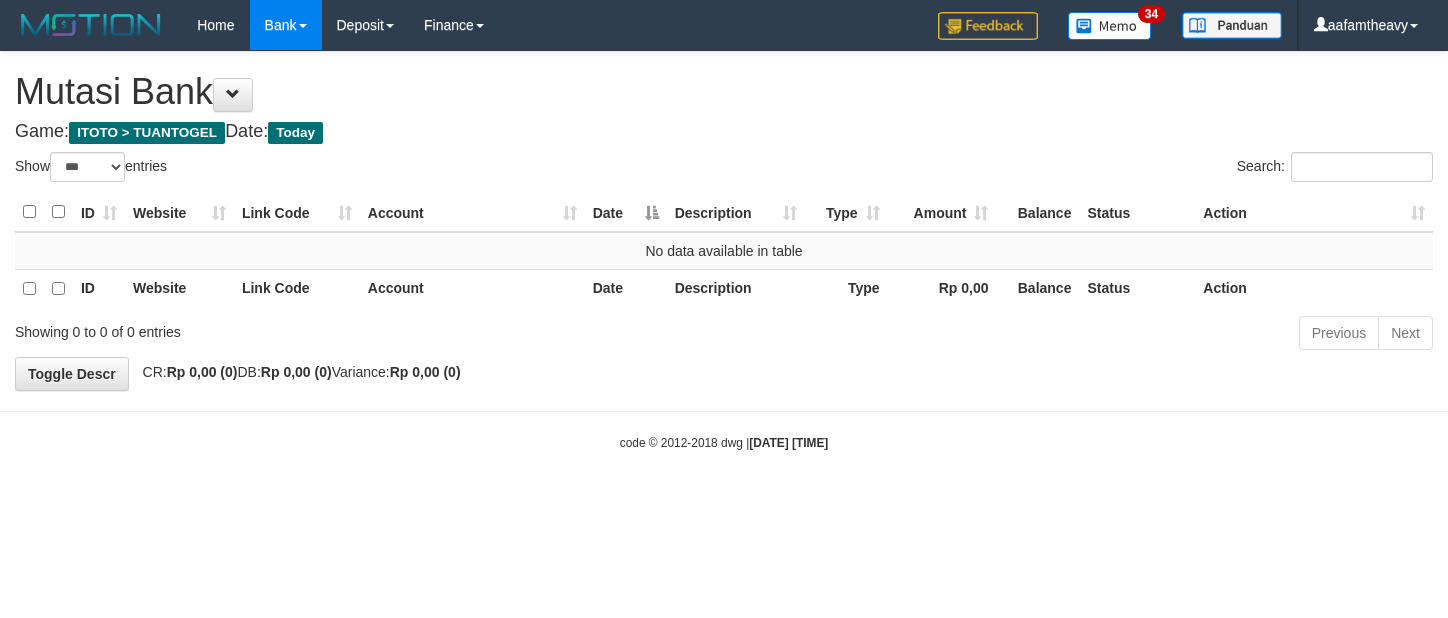 scroll, scrollTop: 0, scrollLeft: 0, axis: both 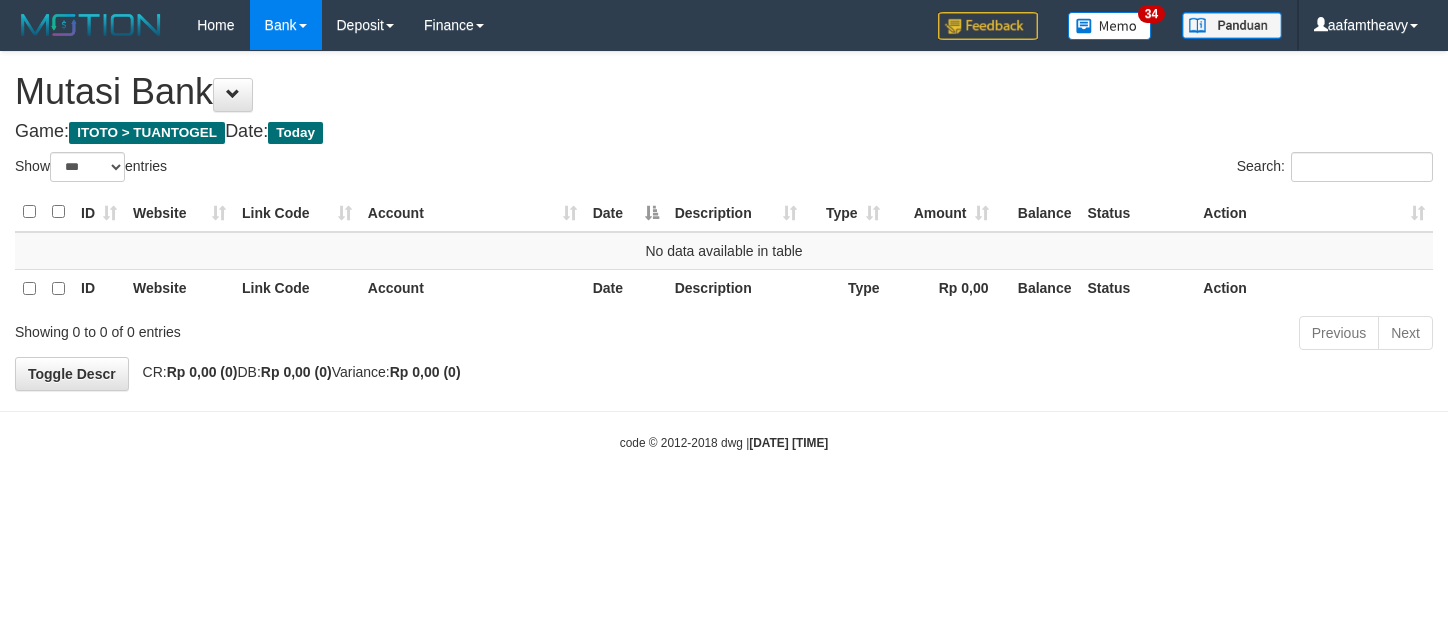 select on "***" 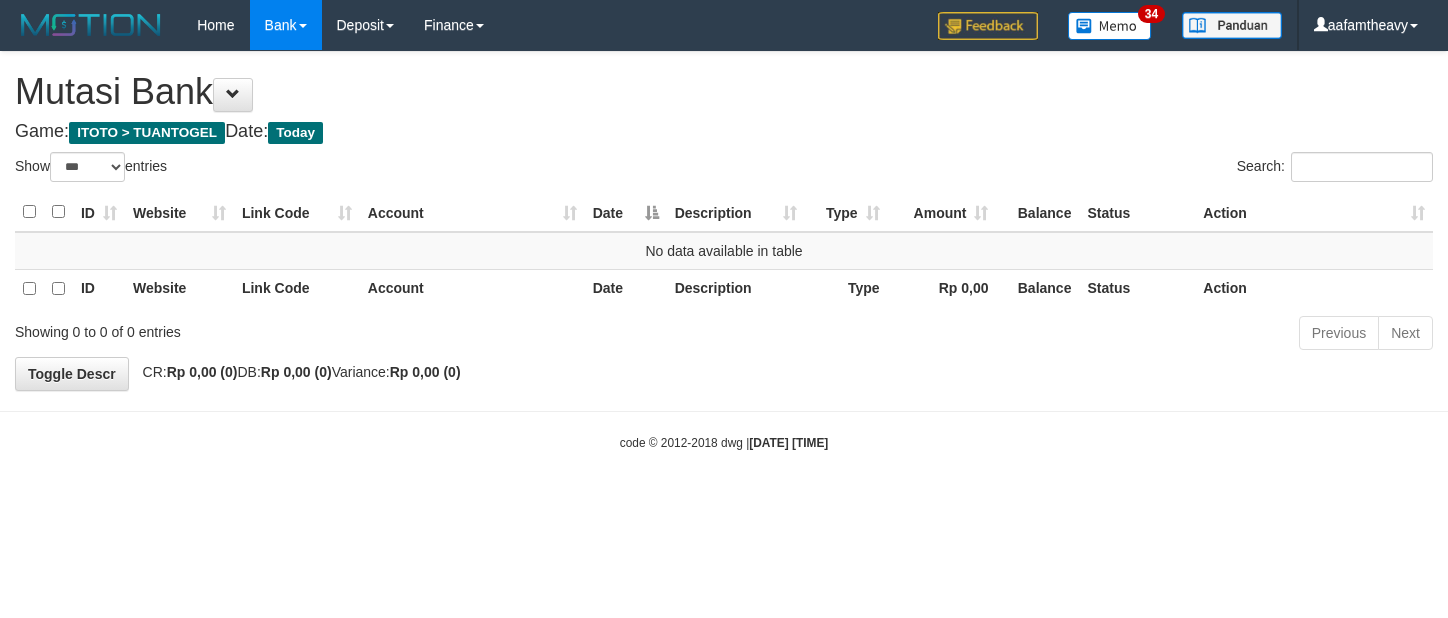 scroll, scrollTop: 0, scrollLeft: 0, axis: both 